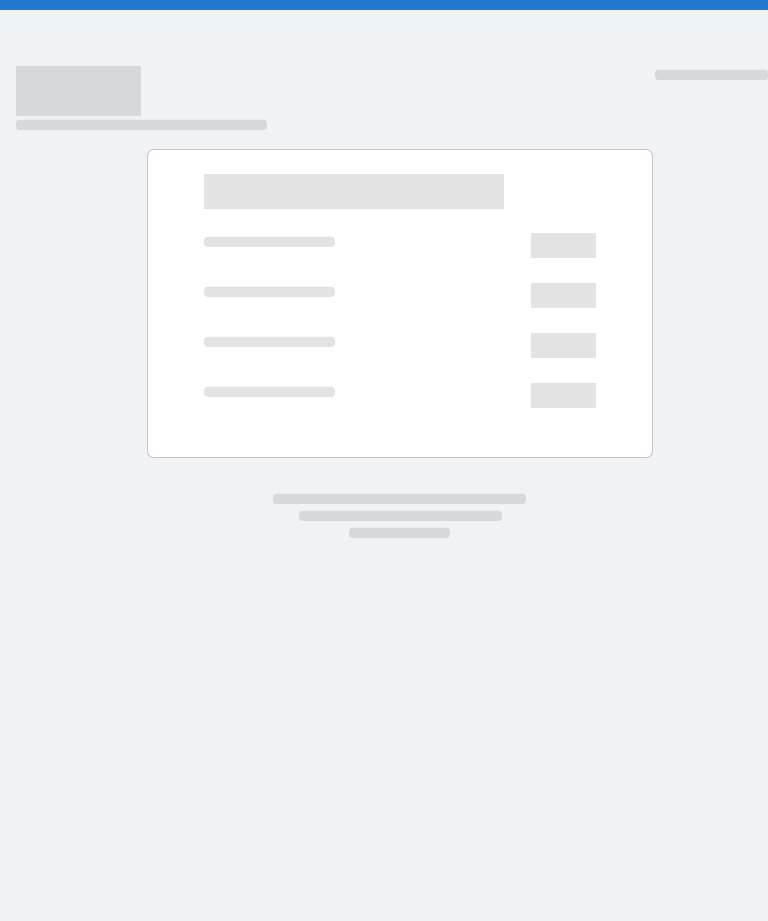 scroll, scrollTop: 0, scrollLeft: 0, axis: both 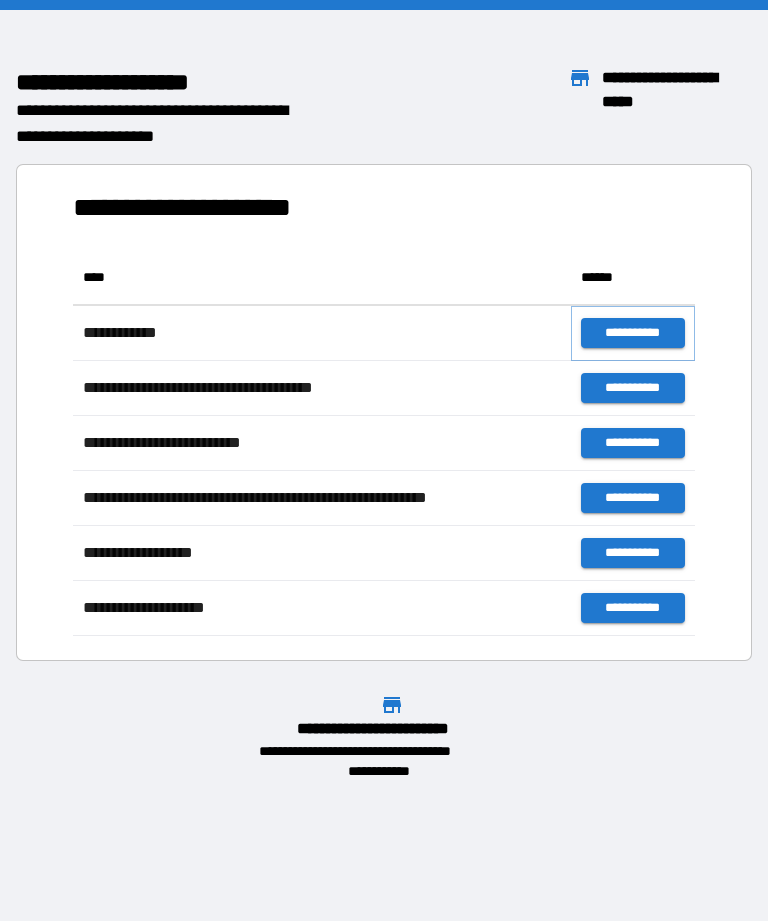 click on "**********" at bounding box center (633, 333) 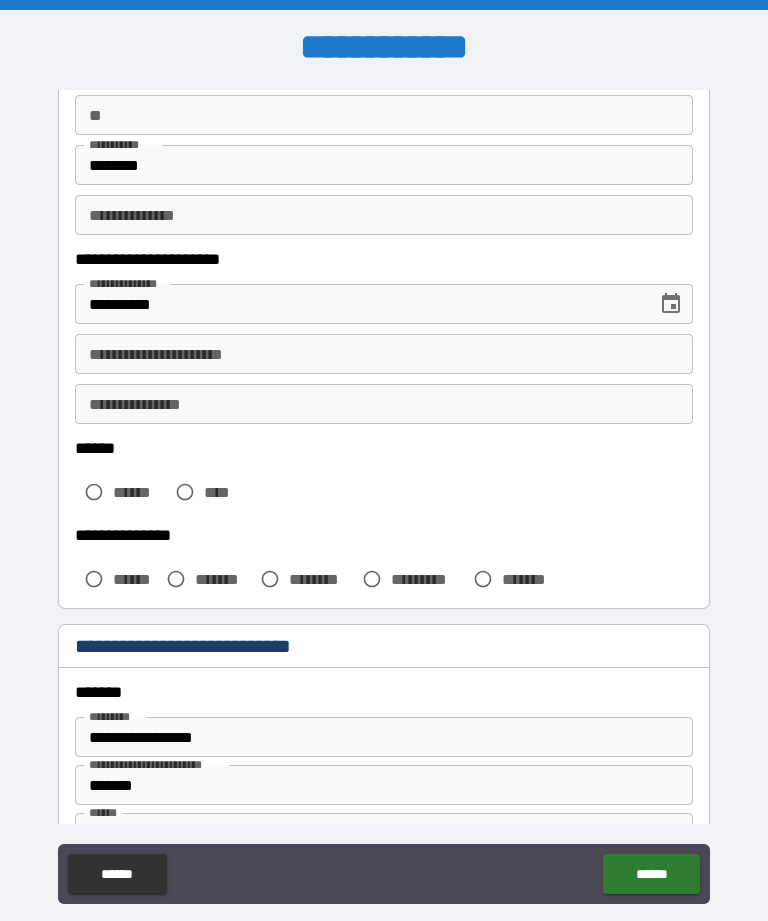 scroll, scrollTop: 196, scrollLeft: 0, axis: vertical 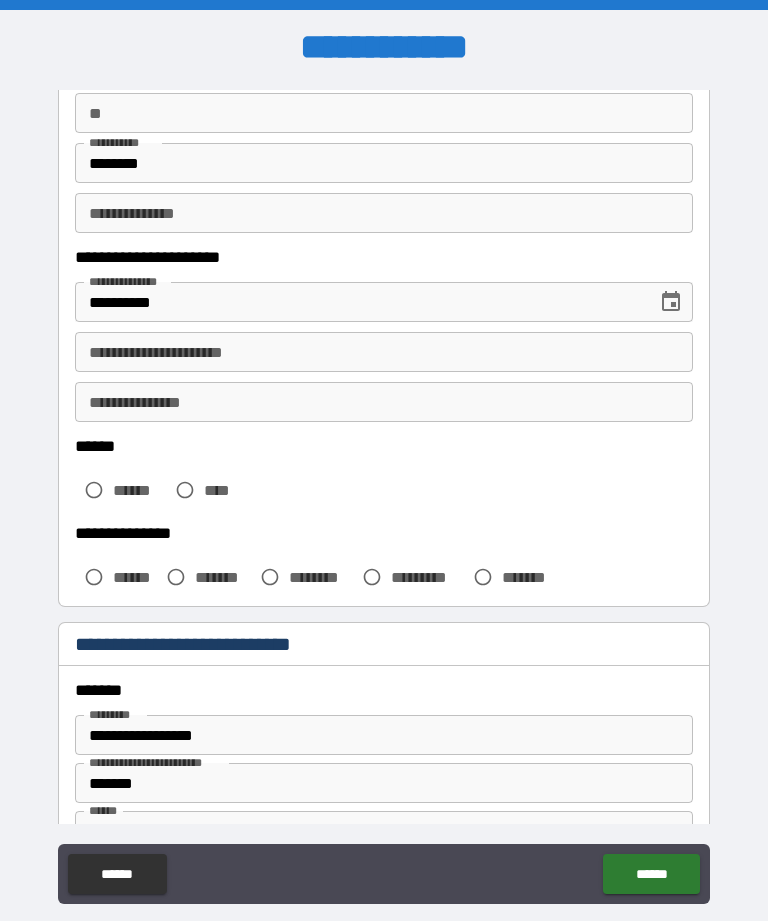 click on "**********" at bounding box center [384, 352] 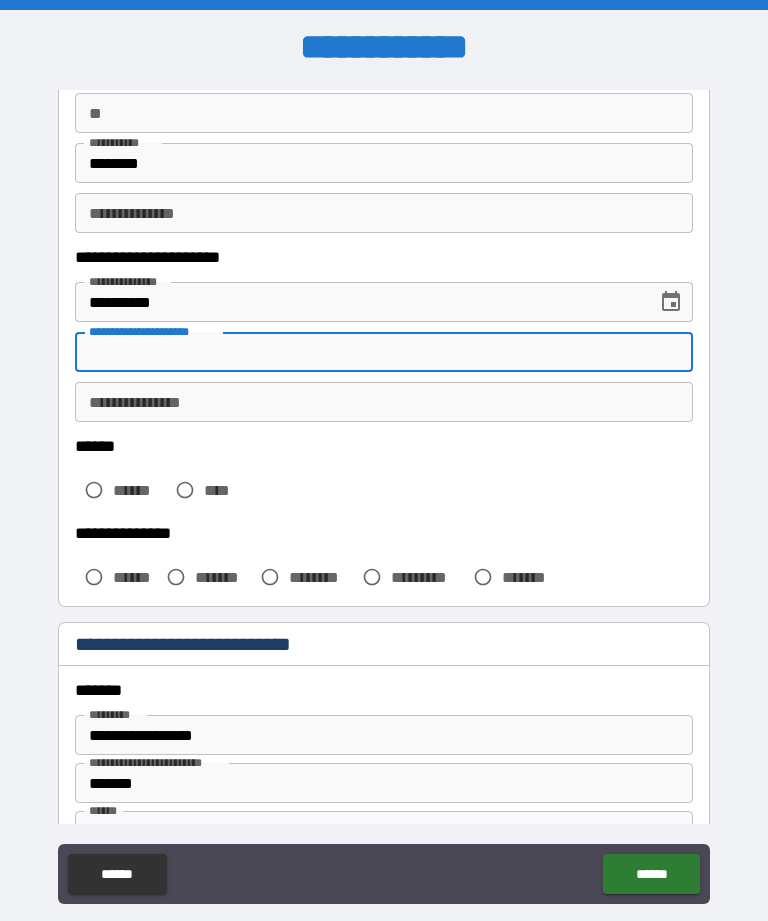 type on "*" 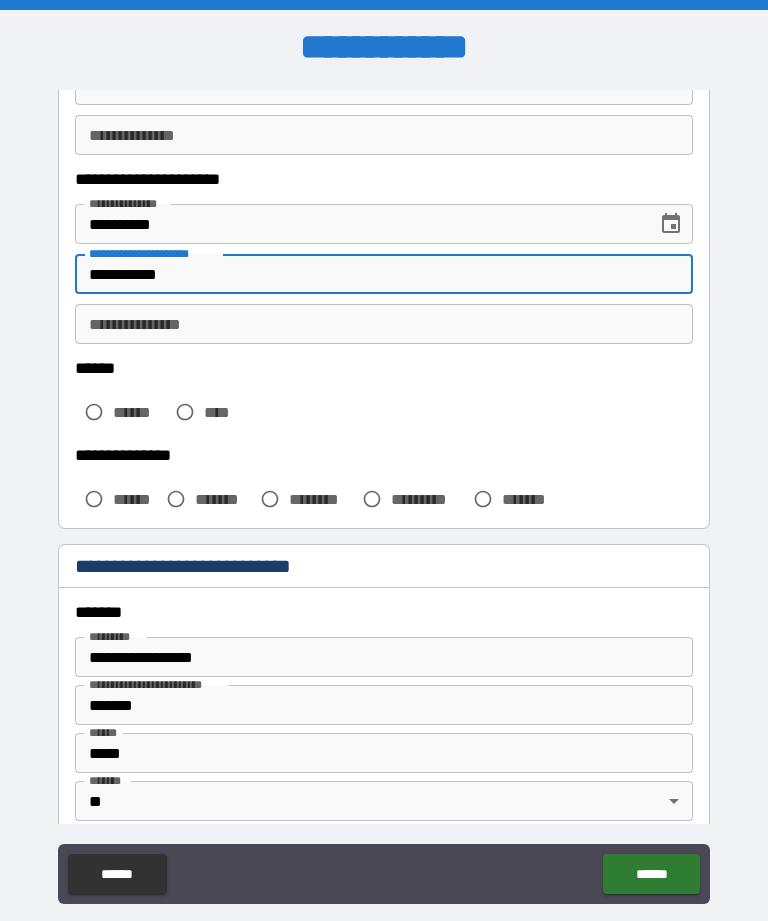 scroll, scrollTop: 275, scrollLeft: 0, axis: vertical 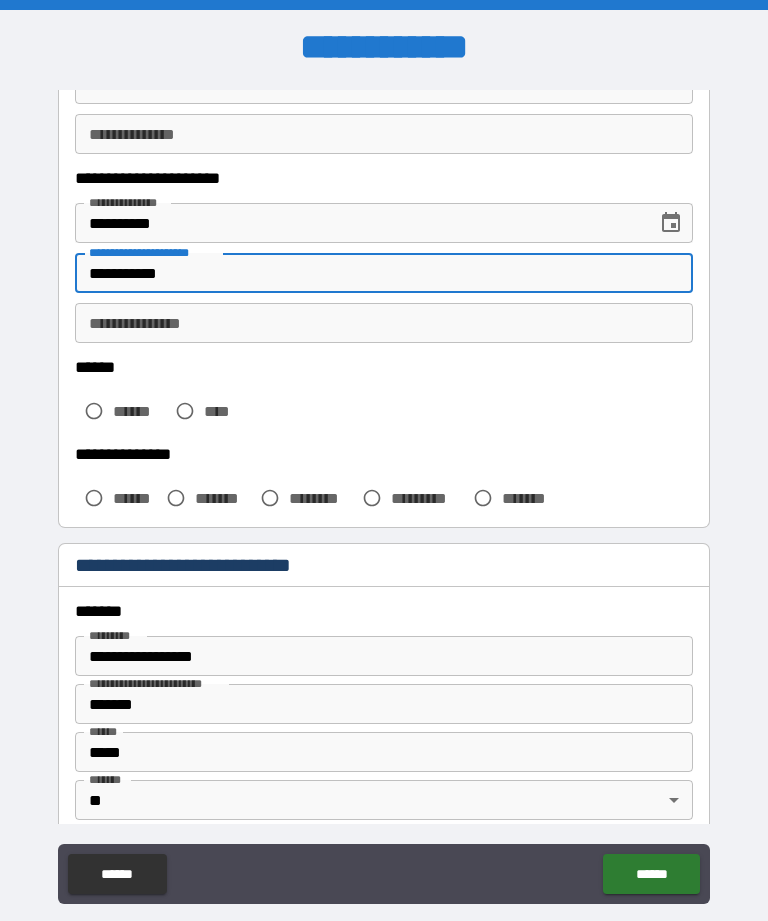 type on "**********" 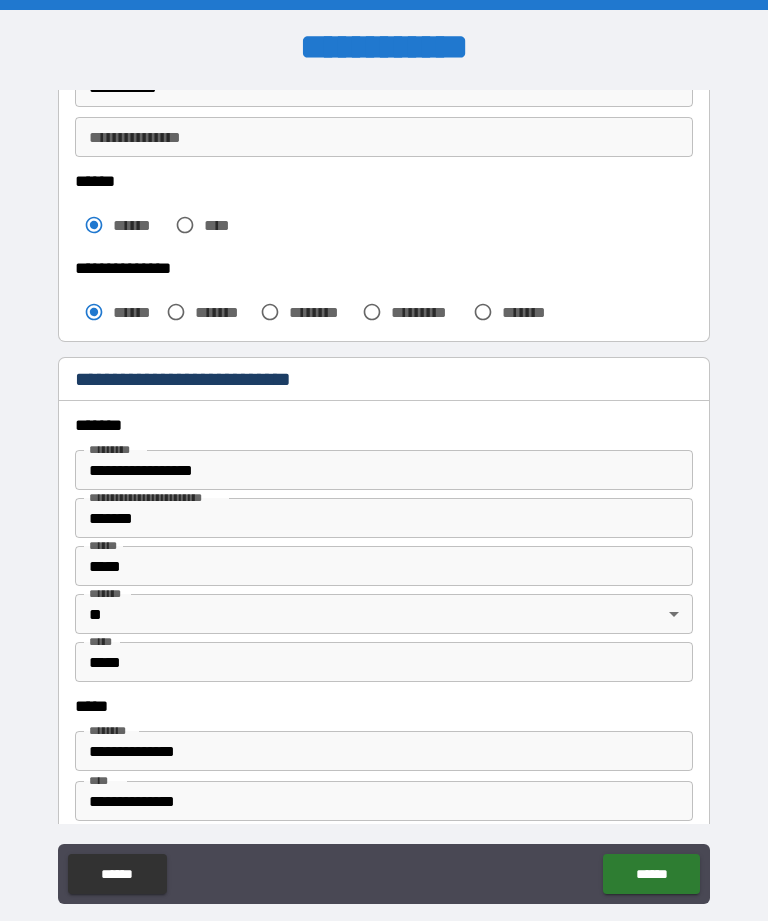 scroll, scrollTop: 473, scrollLeft: 0, axis: vertical 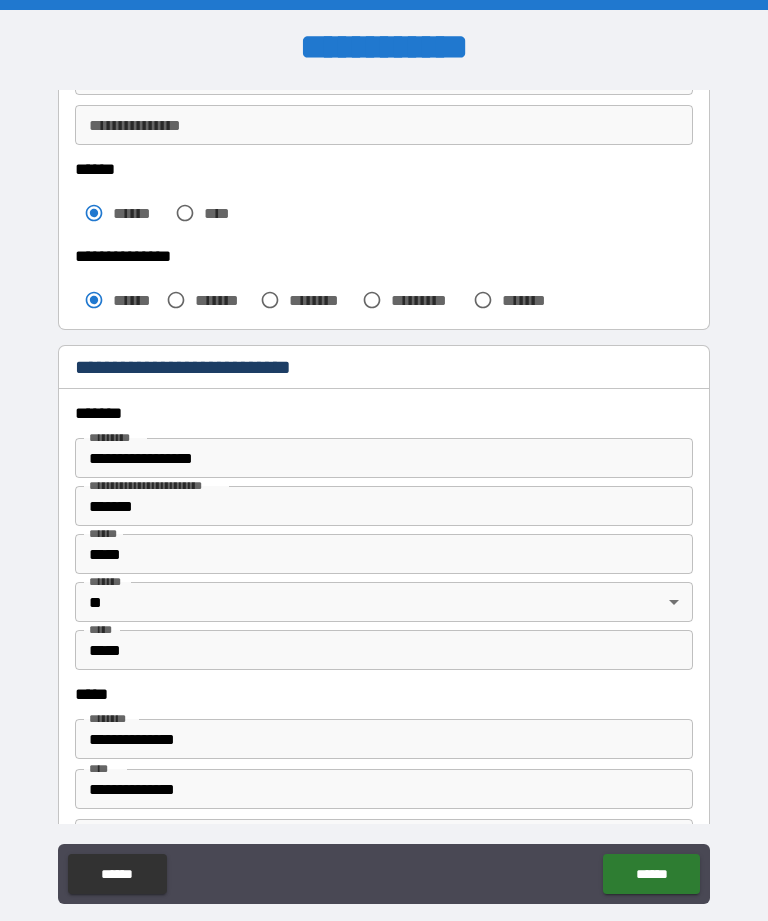 click on "**********" at bounding box center [384, 458] 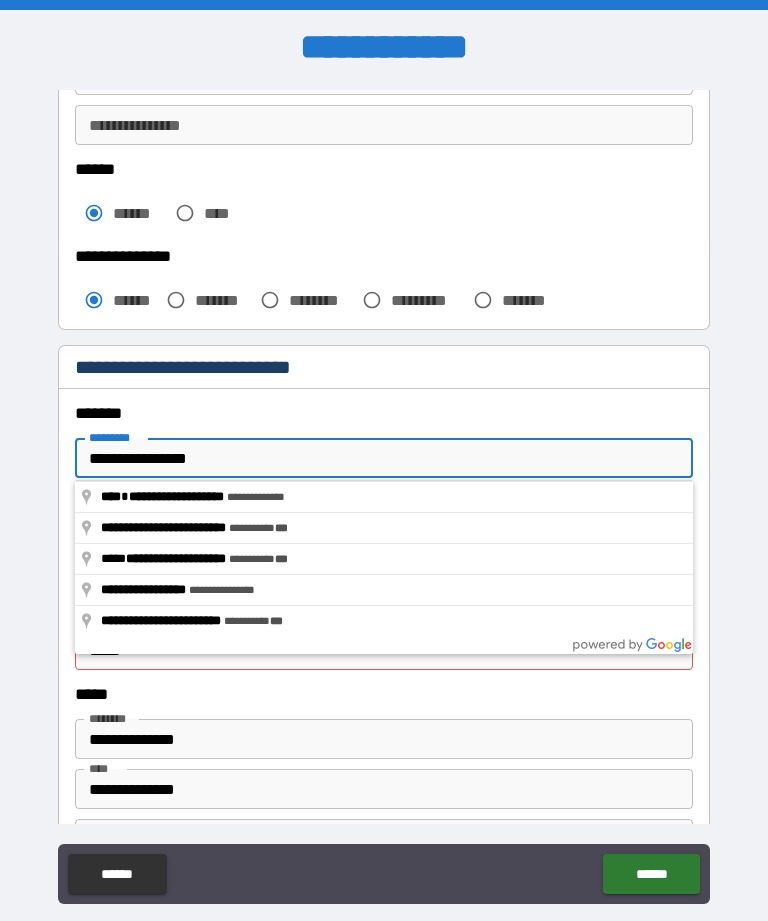 type on "**********" 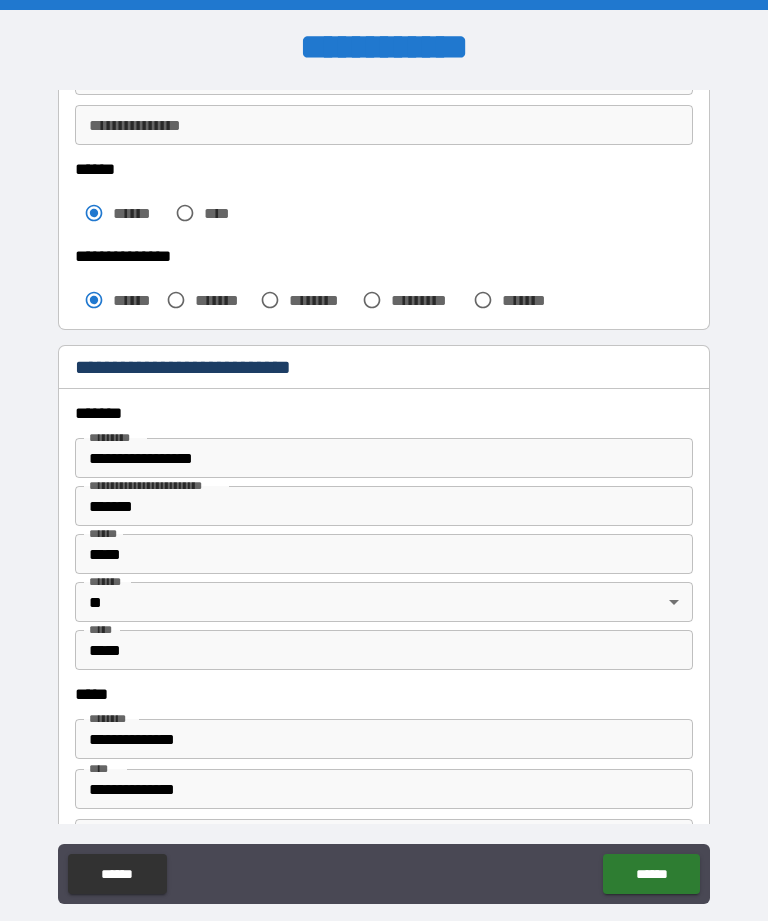 click on "*******" at bounding box center (384, 506) 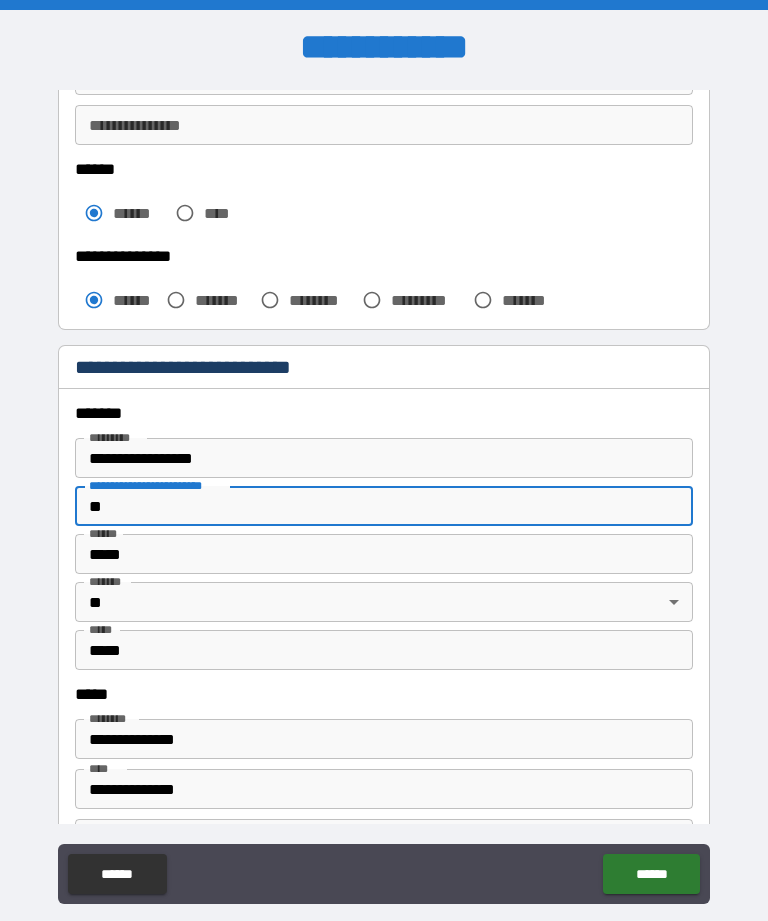 type on "*" 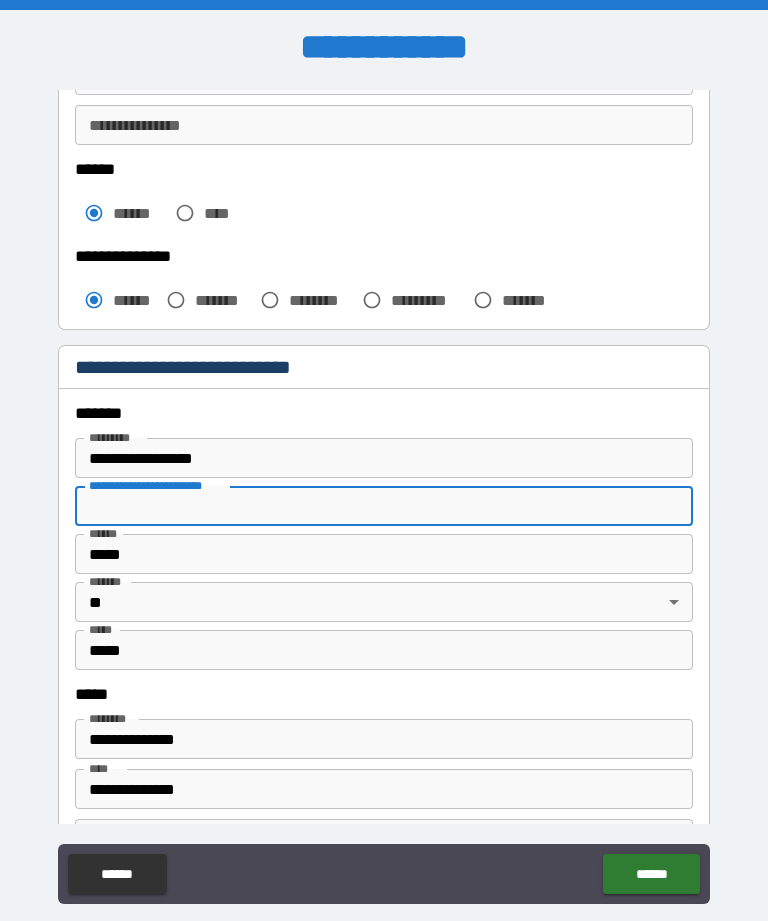 type 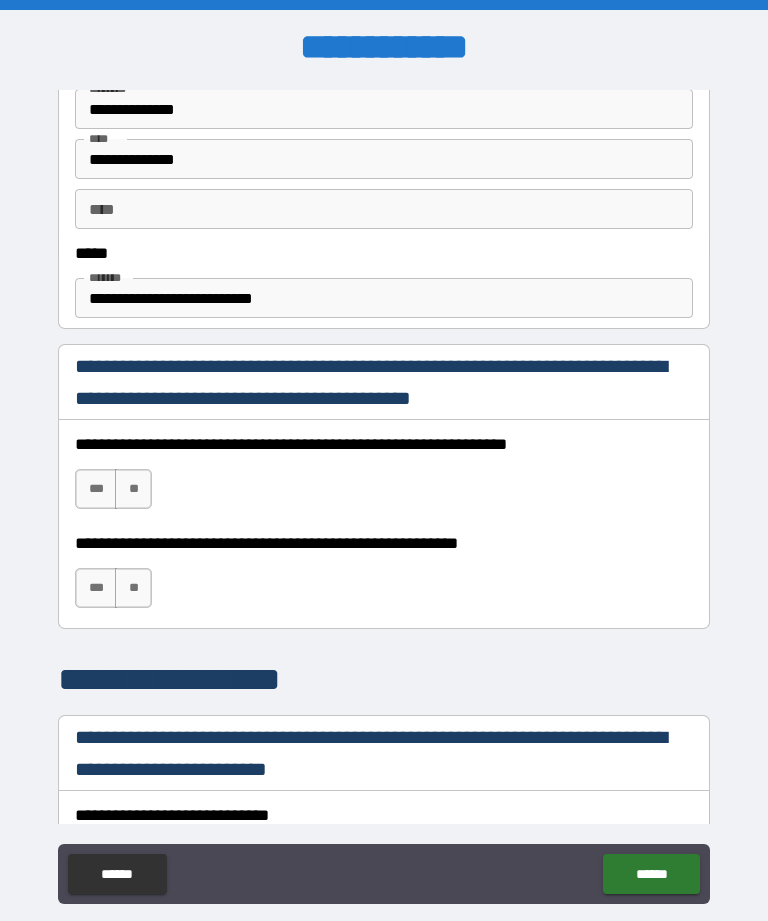 scroll, scrollTop: 1109, scrollLeft: 0, axis: vertical 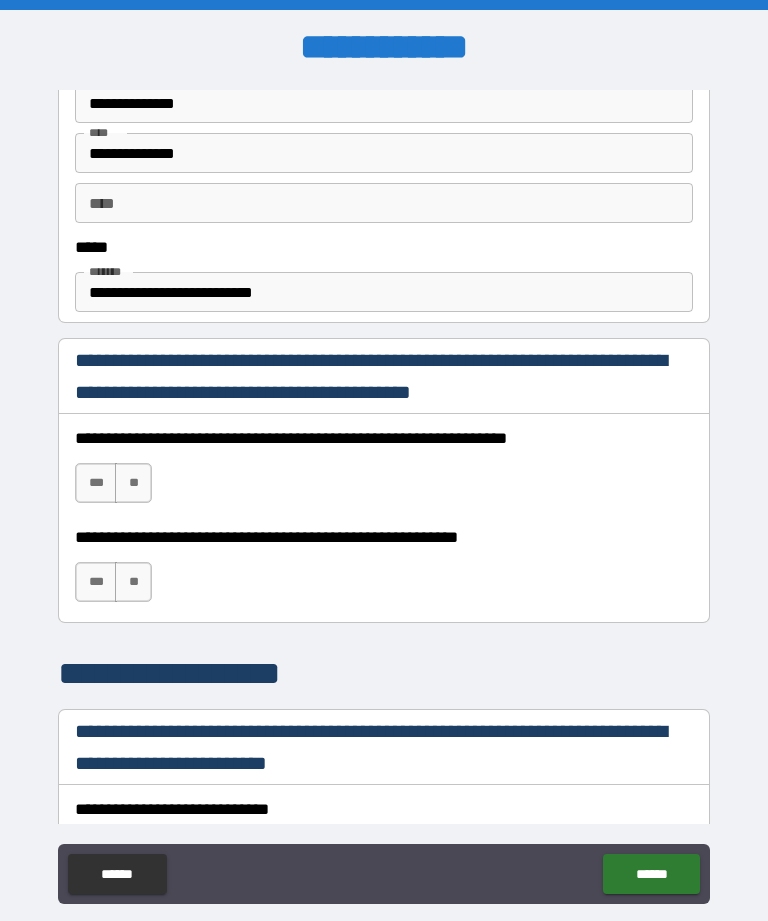 click on "***" at bounding box center [96, 483] 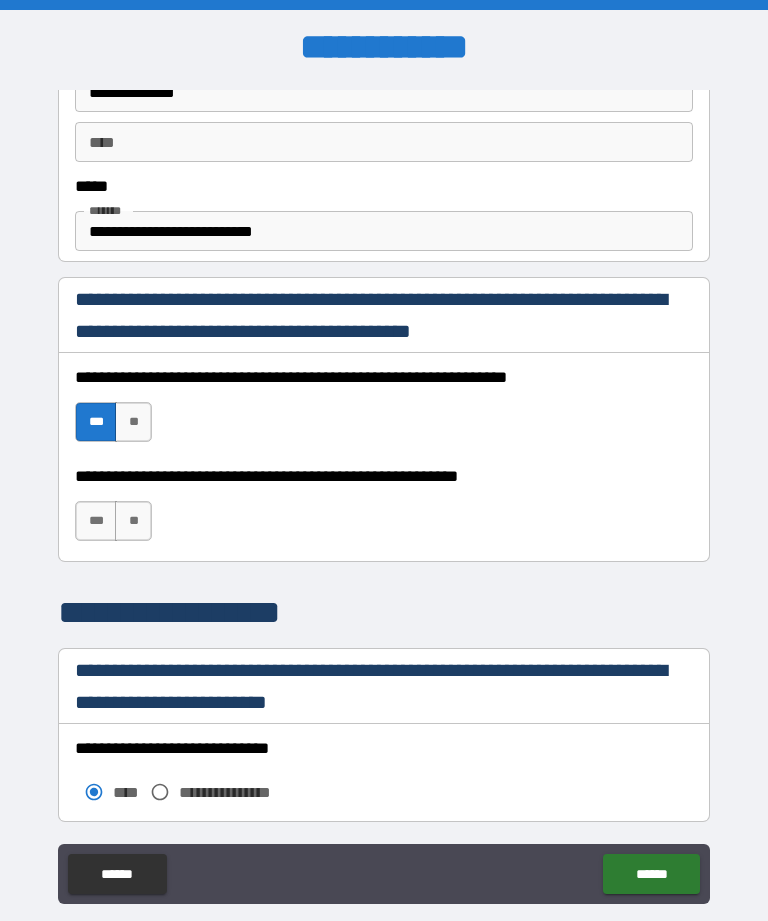 scroll, scrollTop: 1183, scrollLeft: 0, axis: vertical 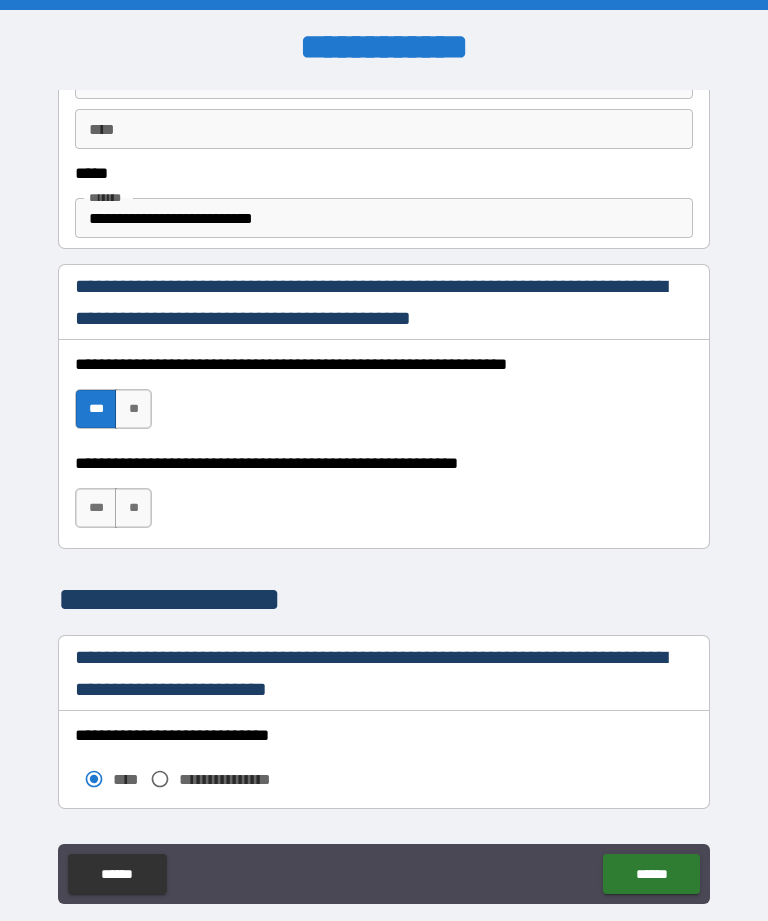 click on "***" at bounding box center [96, 508] 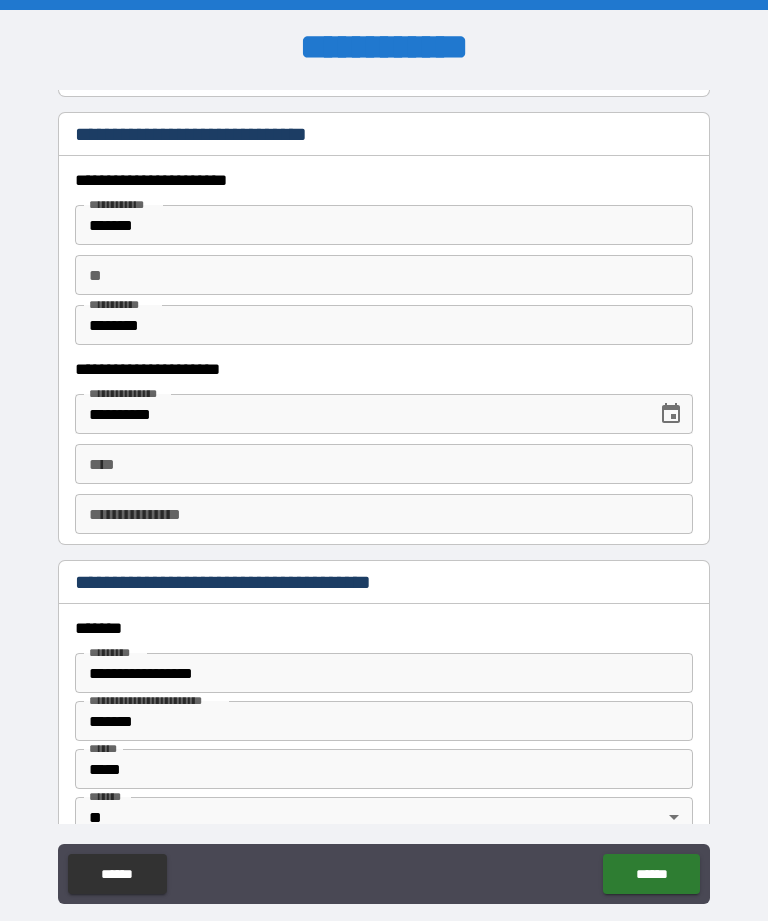 click on "**********" at bounding box center (384, 495) 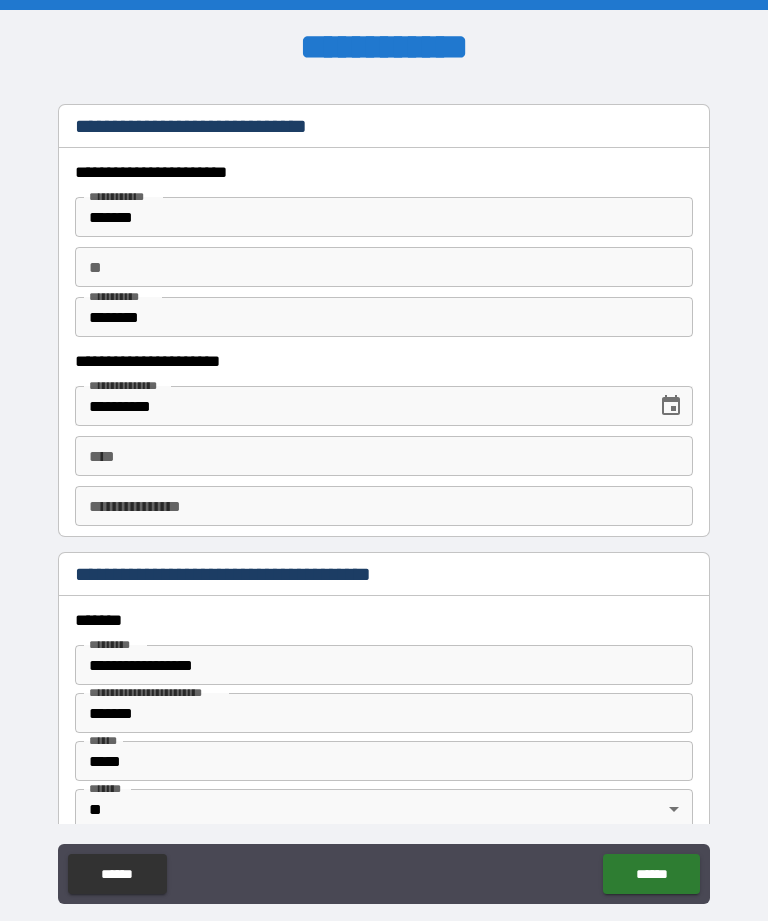 scroll, scrollTop: 1914, scrollLeft: 0, axis: vertical 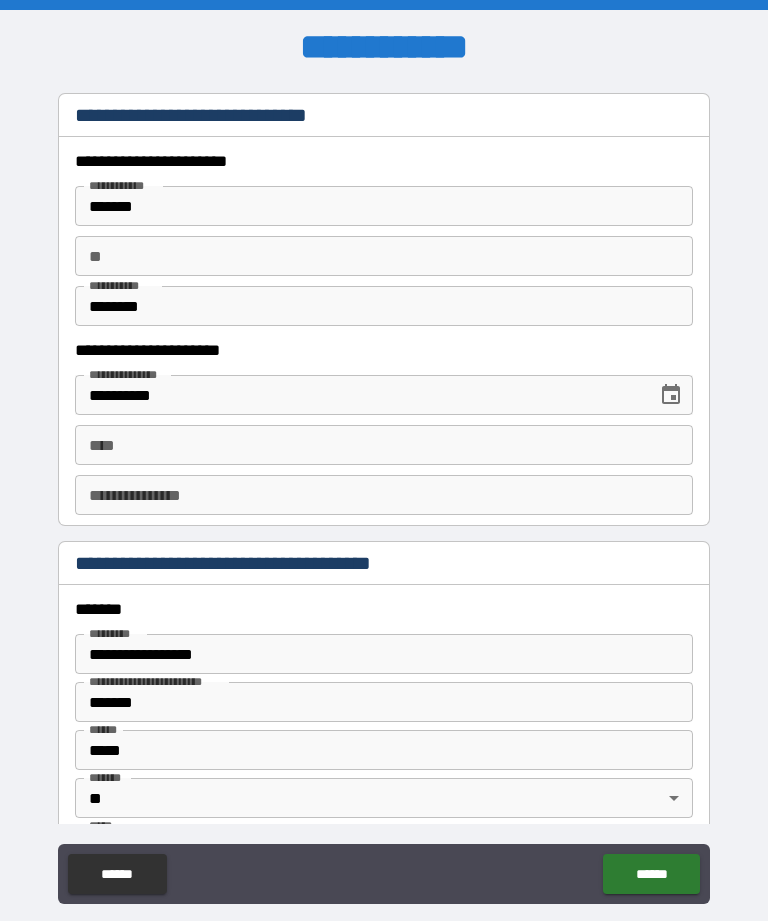click on "********" at bounding box center (384, 306) 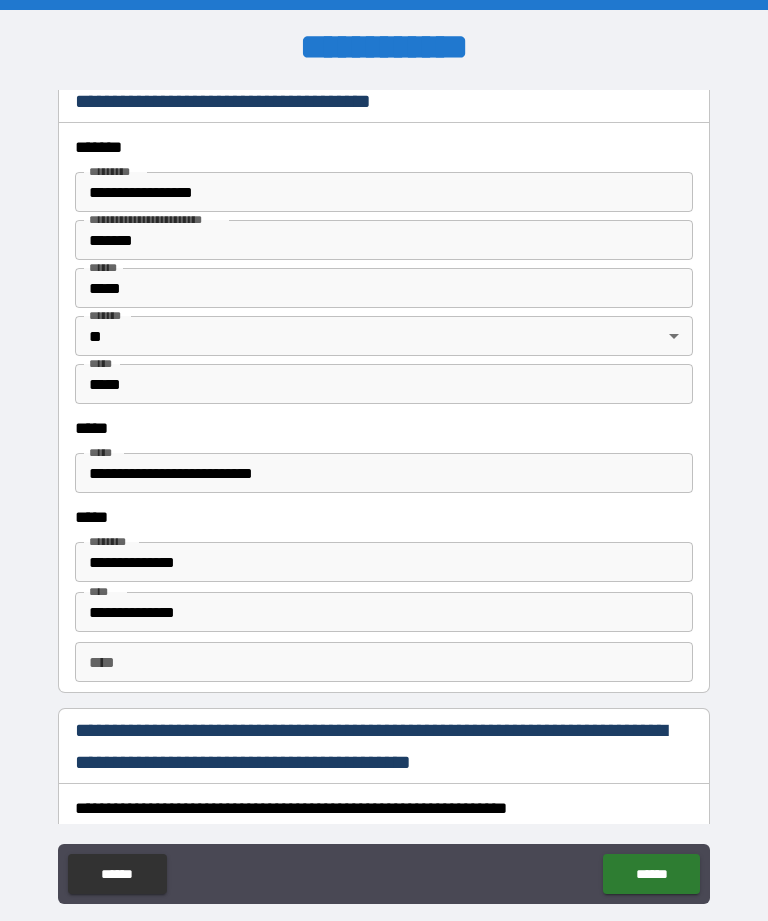 scroll, scrollTop: 2378, scrollLeft: 0, axis: vertical 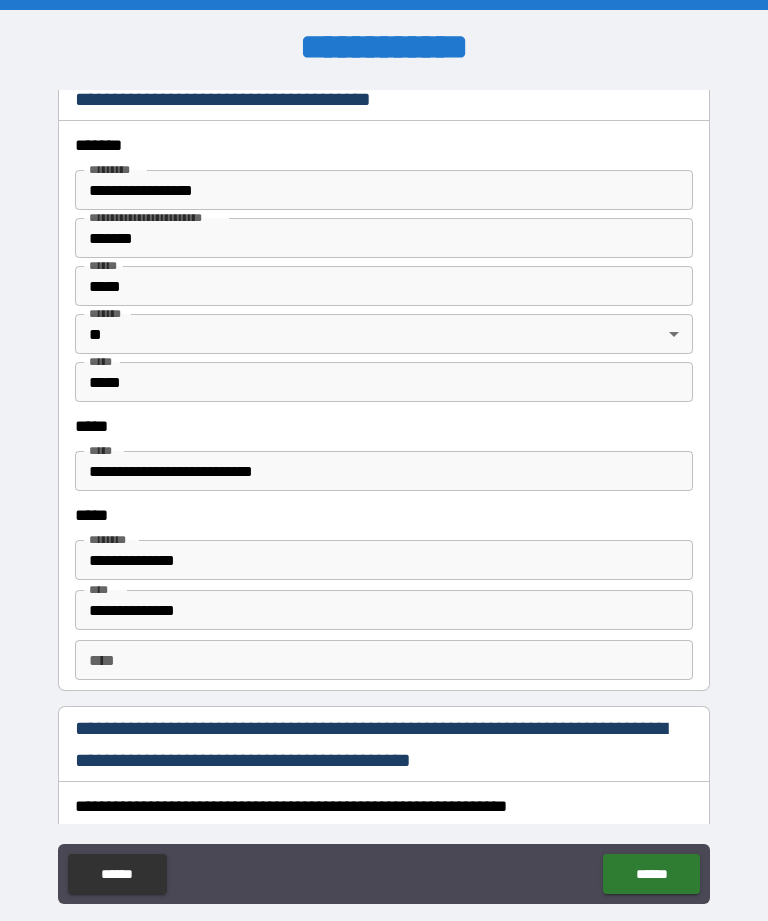 type on "**********" 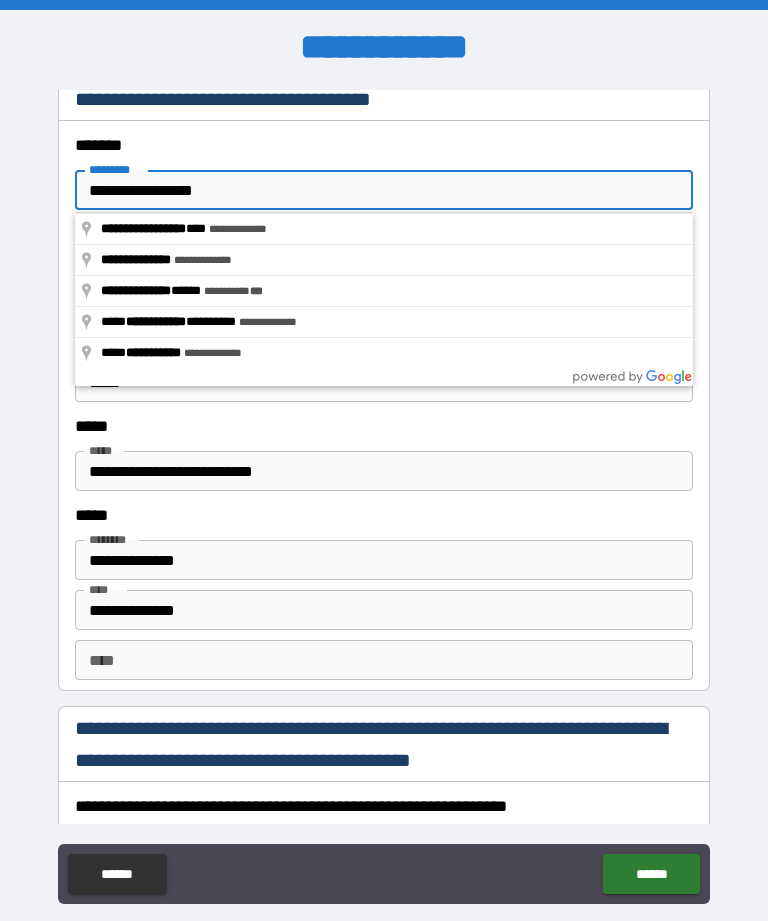 click on "**********" at bounding box center [384, 190] 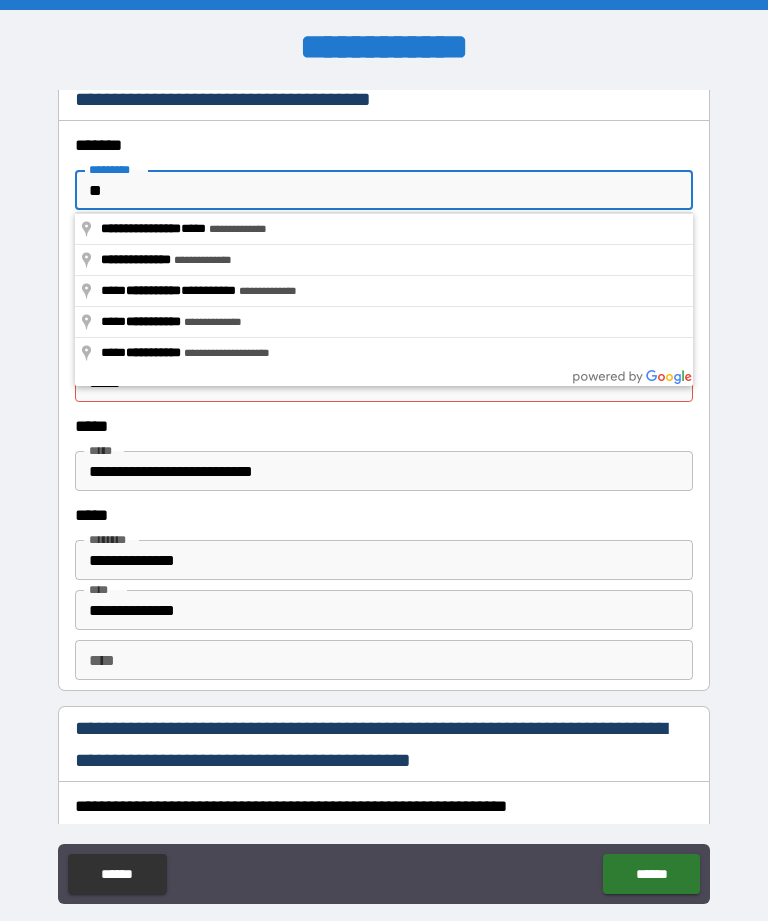 type on "*" 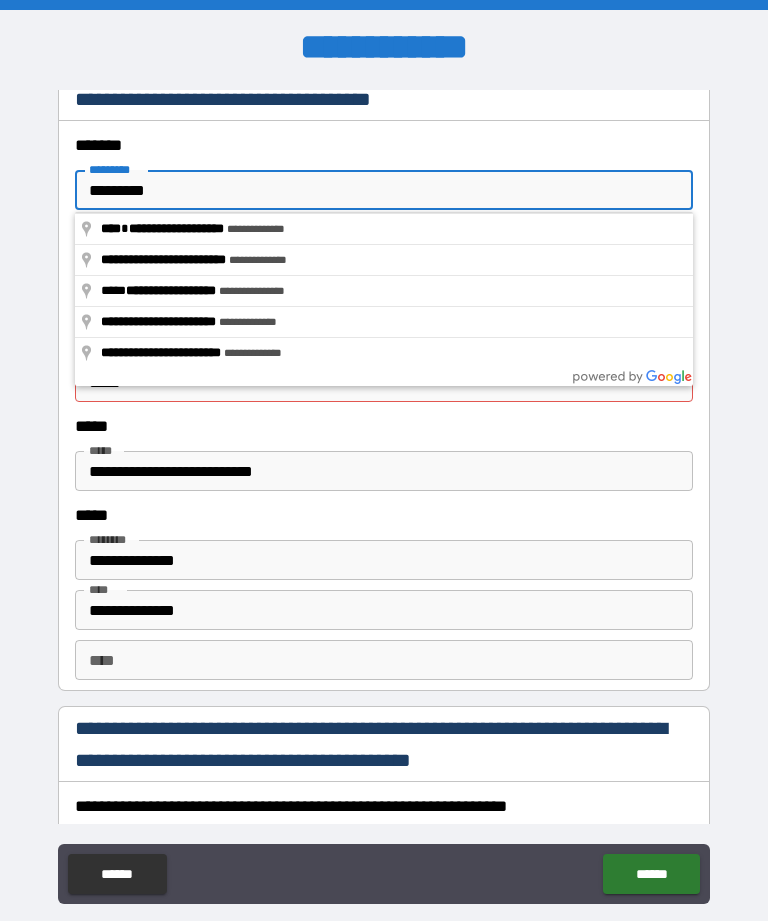 type on "**********" 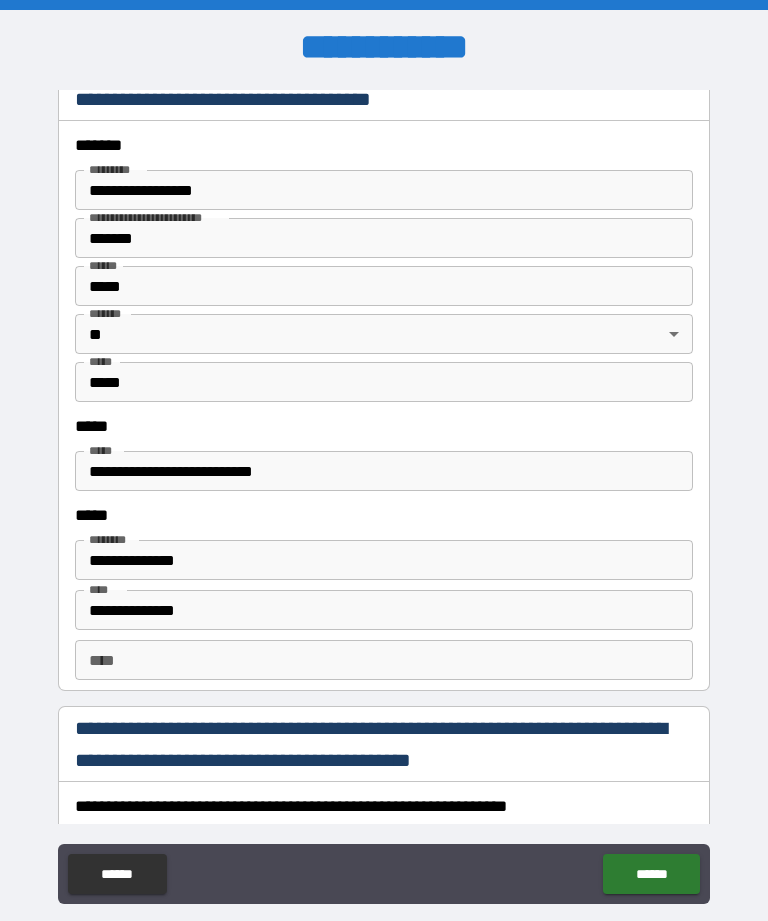 click on "*******" at bounding box center [384, 238] 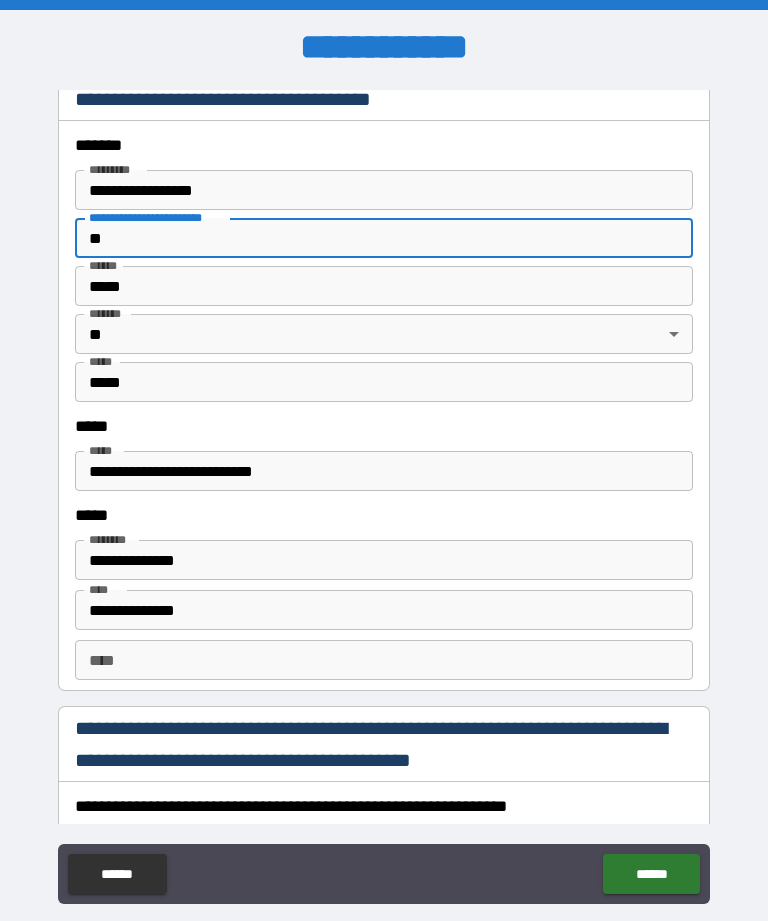 type on "*" 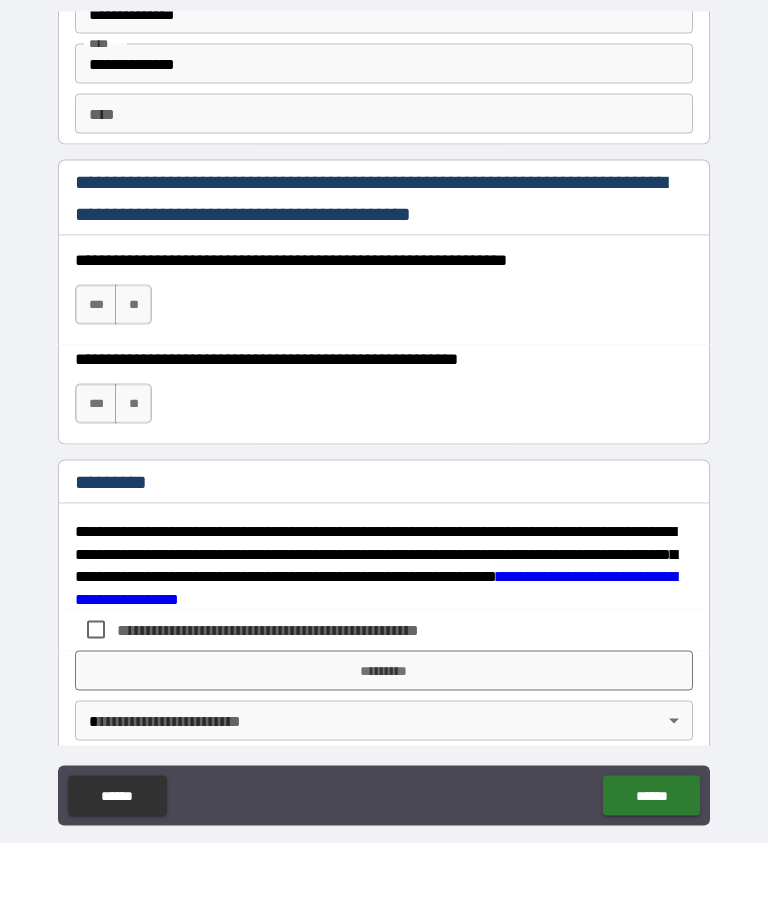 scroll, scrollTop: 2842, scrollLeft: 0, axis: vertical 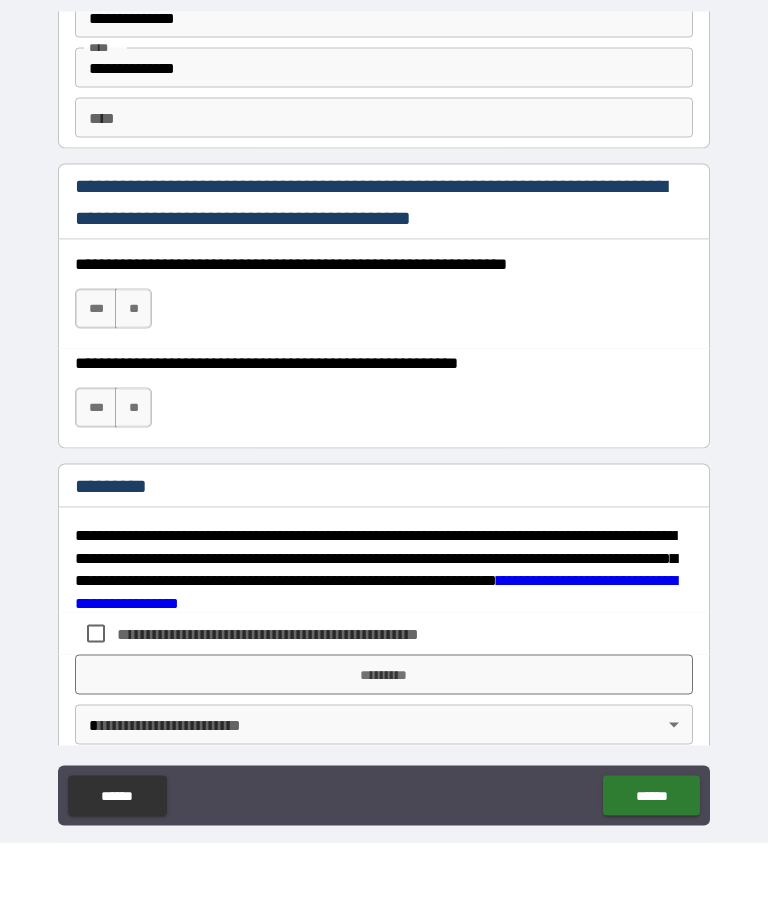 type 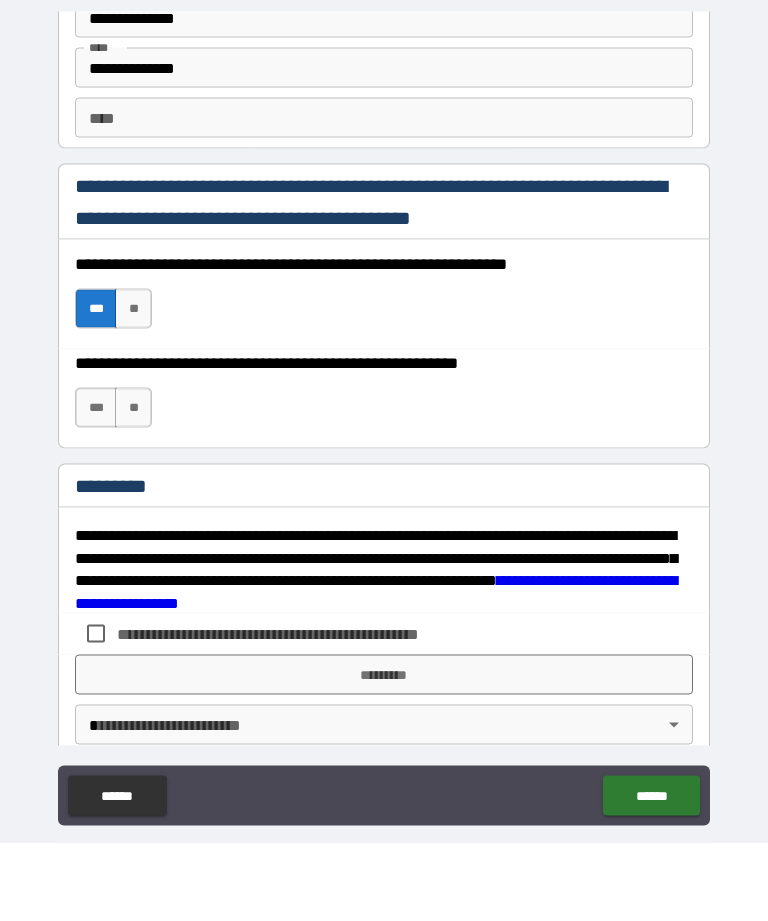 scroll, scrollTop: 64, scrollLeft: 0, axis: vertical 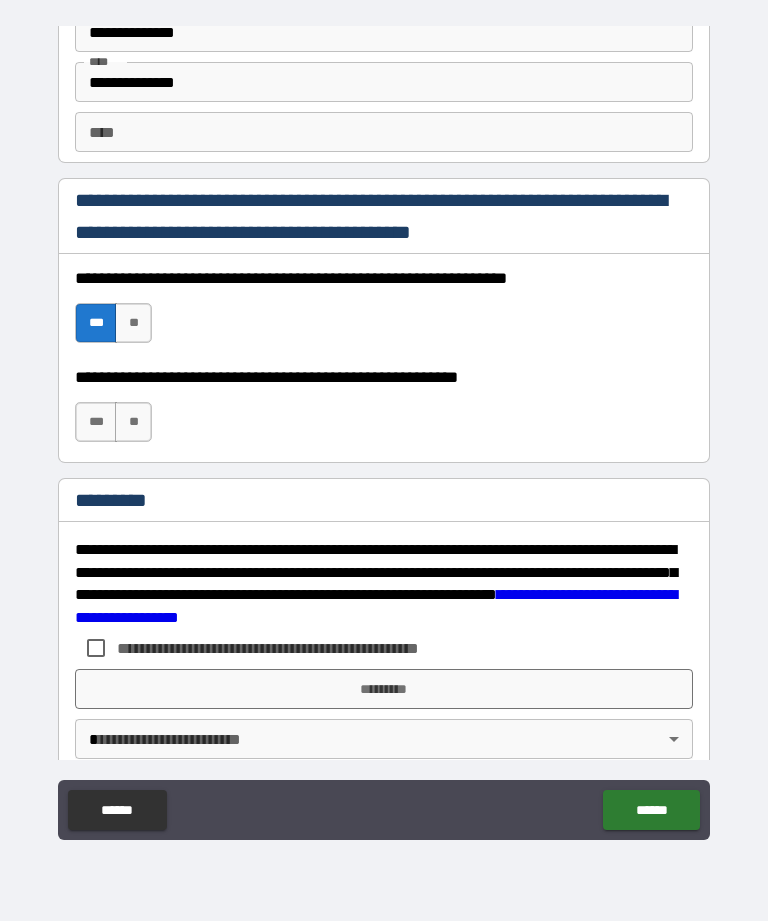 click on "***" at bounding box center (96, 422) 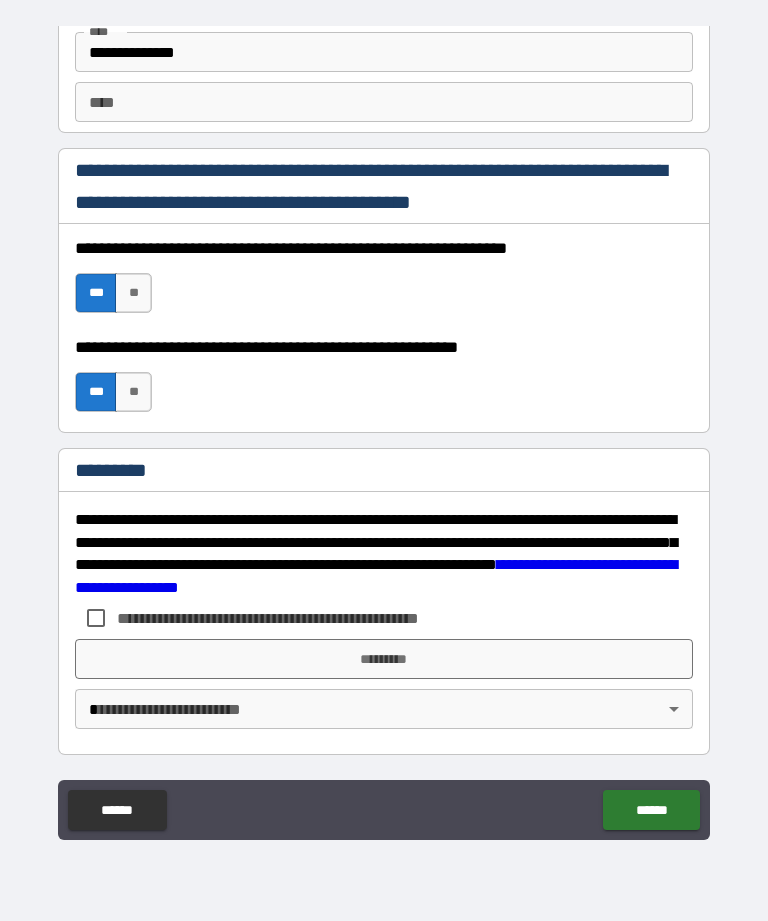 scroll, scrollTop: 2872, scrollLeft: 0, axis: vertical 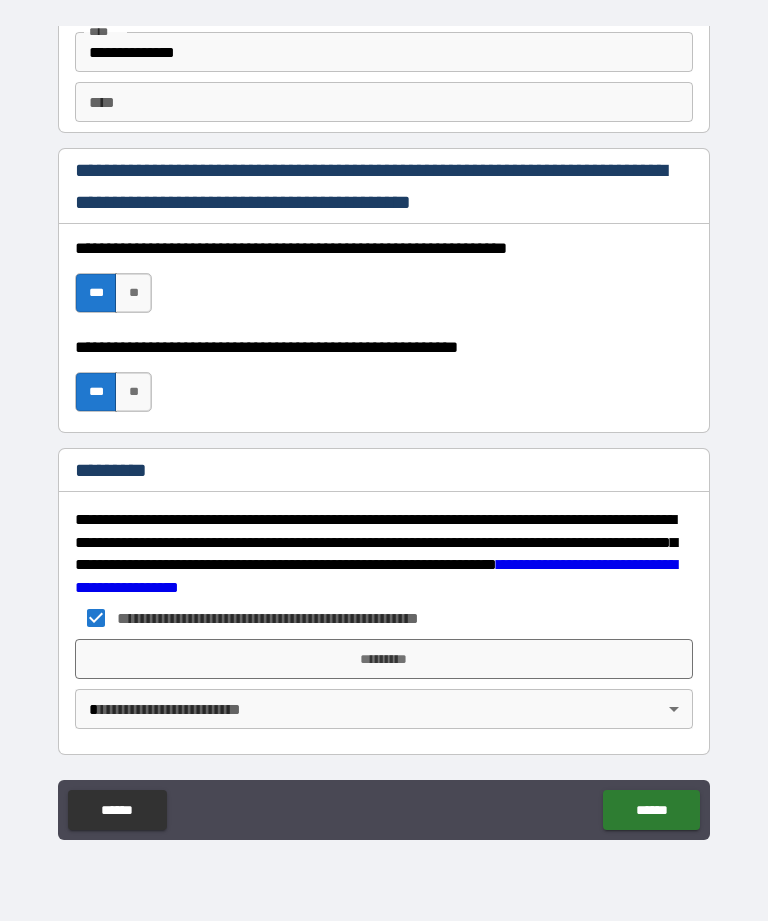 click on "*********" at bounding box center (384, 659) 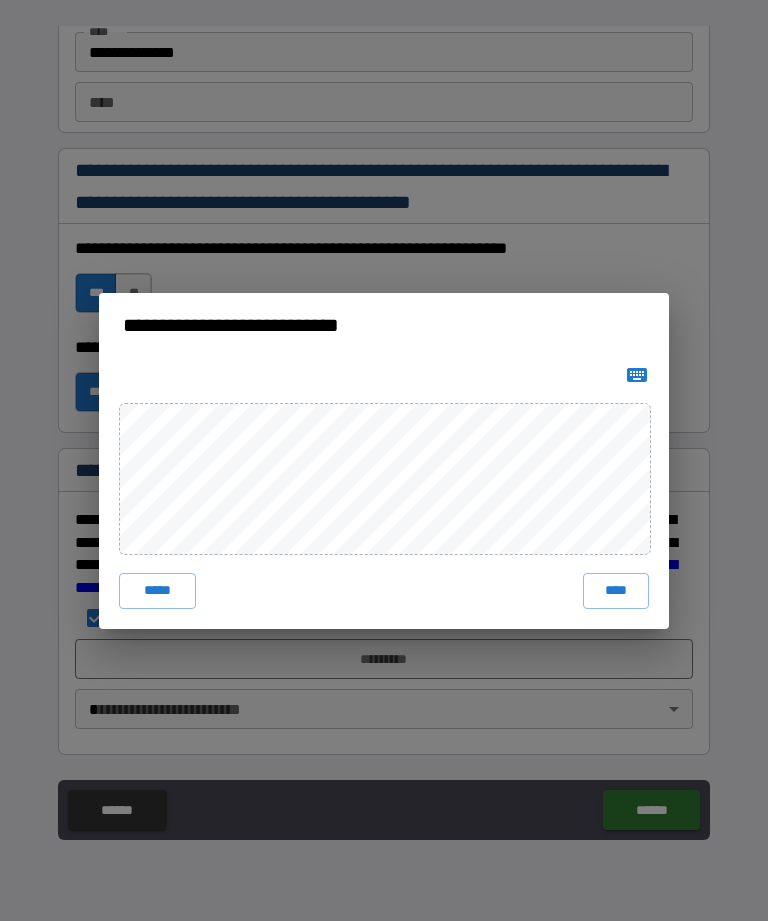 click on "****" at bounding box center (616, 591) 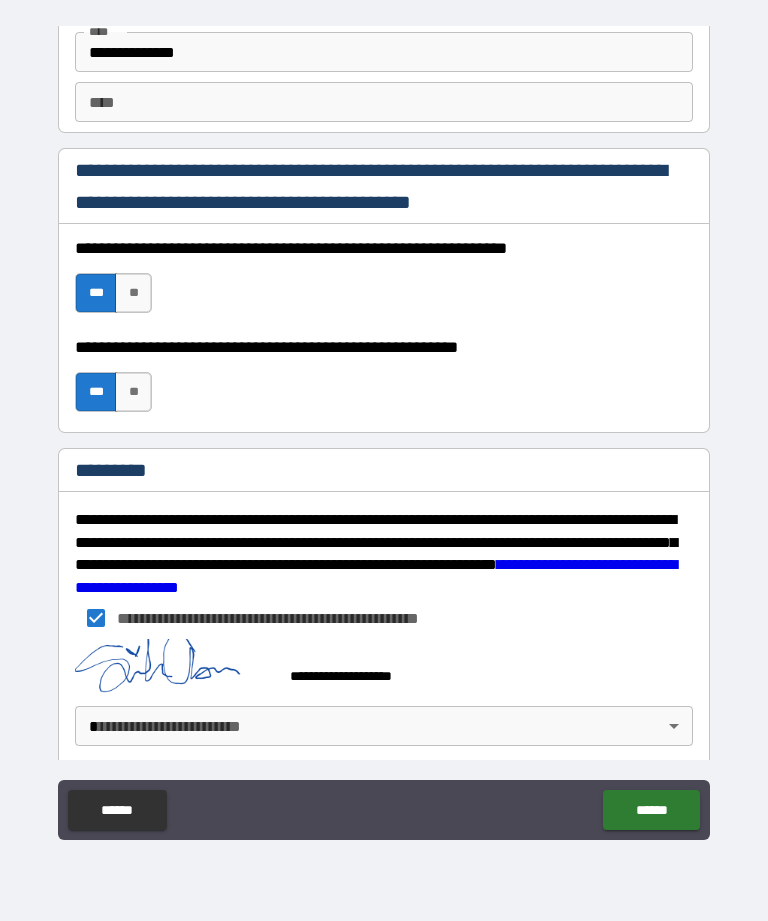 click on "**********" at bounding box center [384, 428] 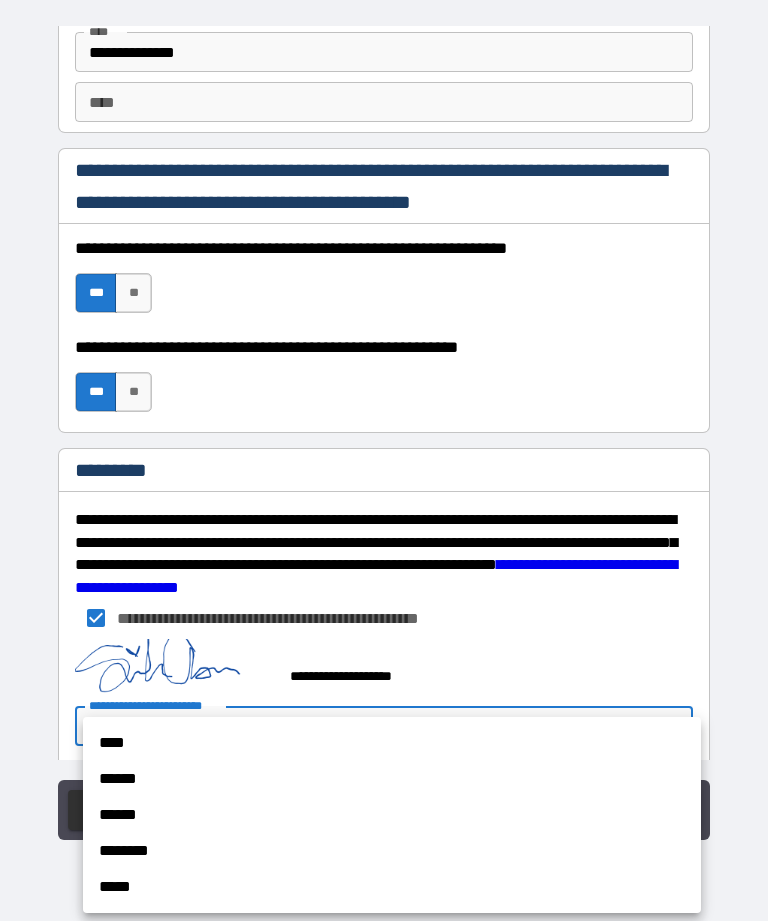 click on "****" at bounding box center [392, 743] 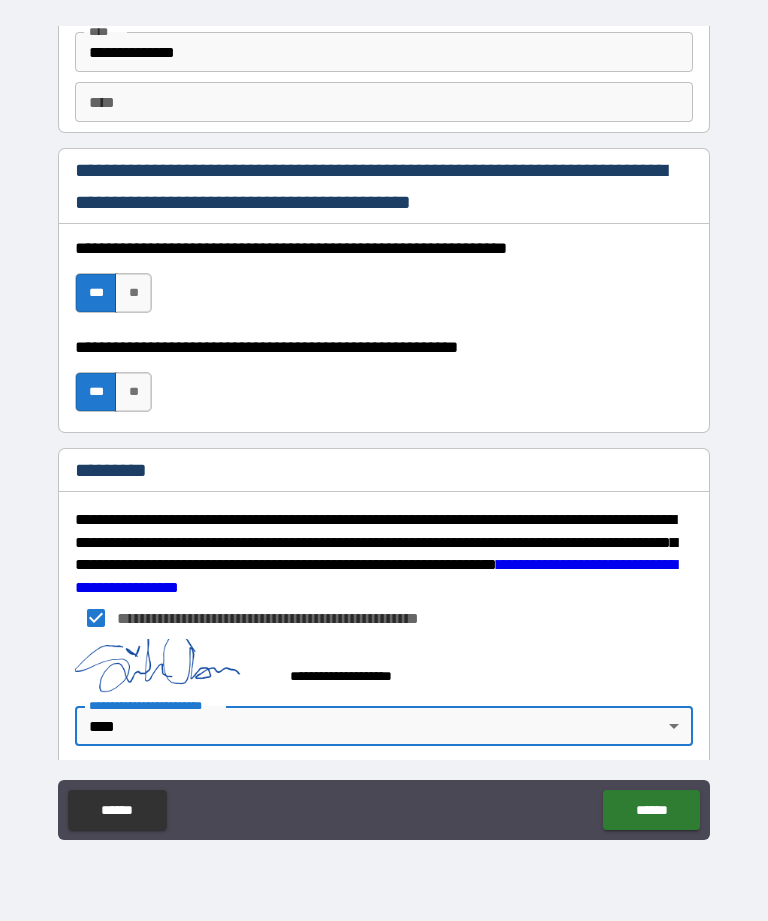 type on "*" 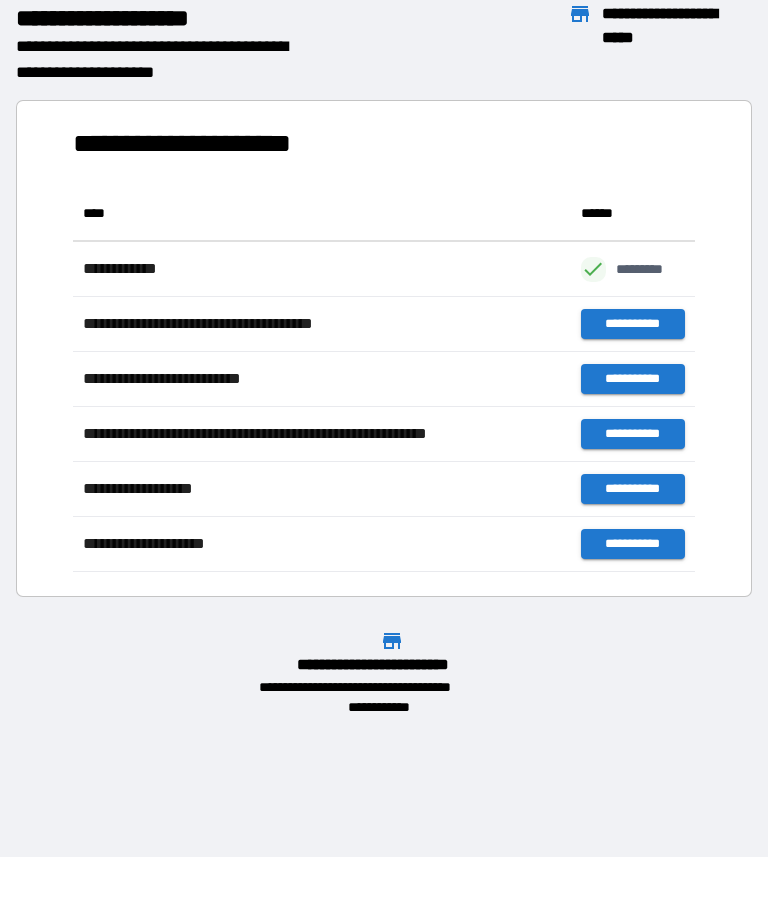 scroll, scrollTop: 386, scrollLeft: 622, axis: both 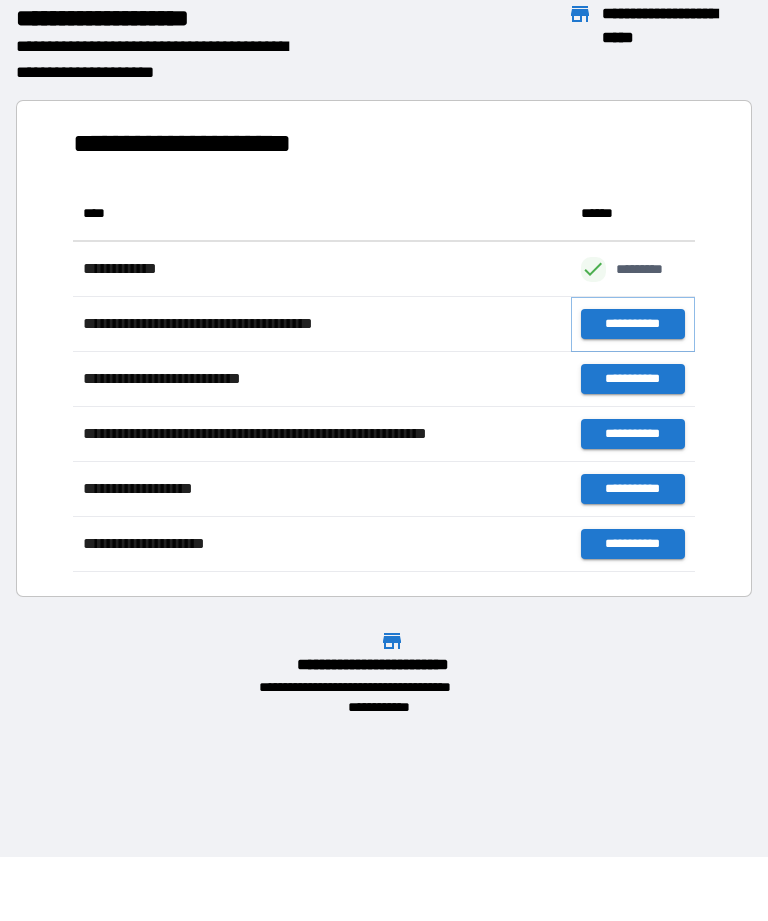 click on "**********" at bounding box center (633, 324) 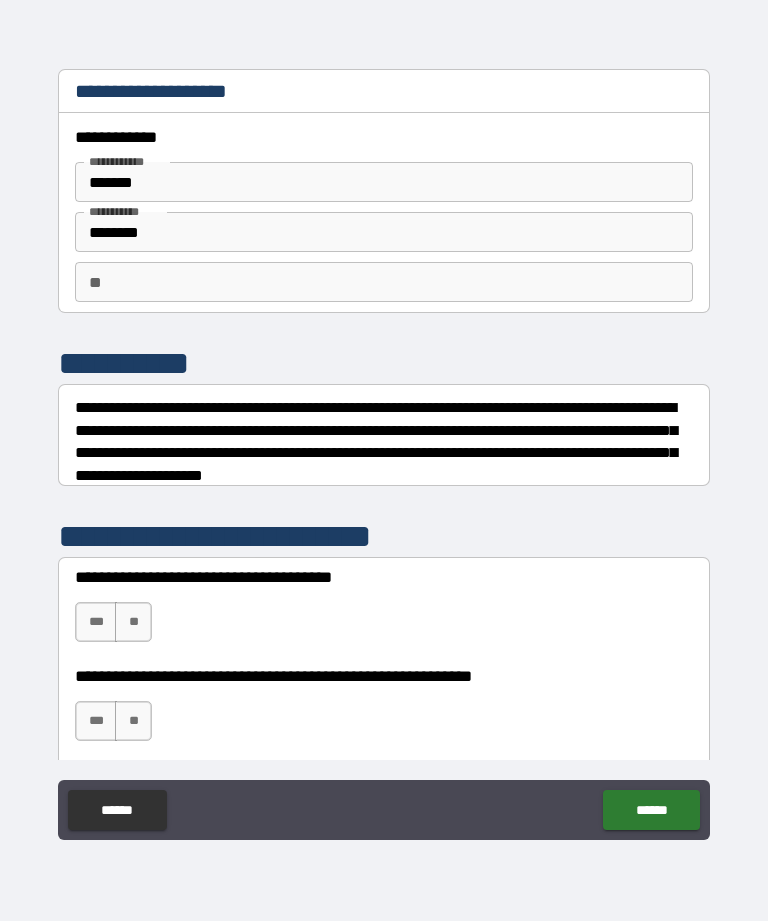 scroll, scrollTop: 0, scrollLeft: 0, axis: both 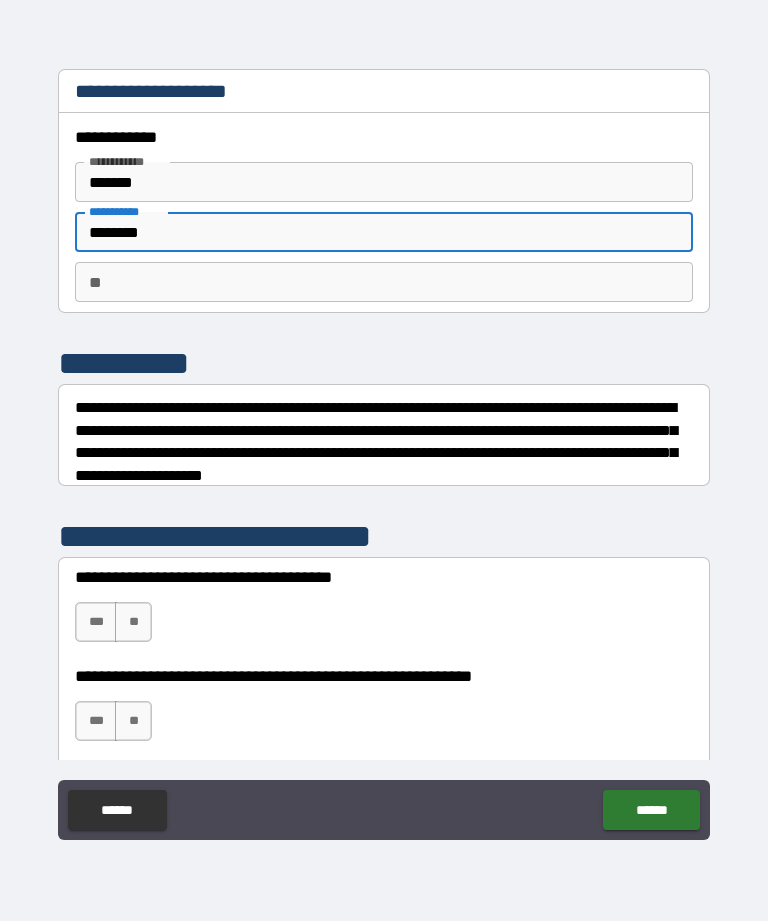 click on "********" at bounding box center (384, 232) 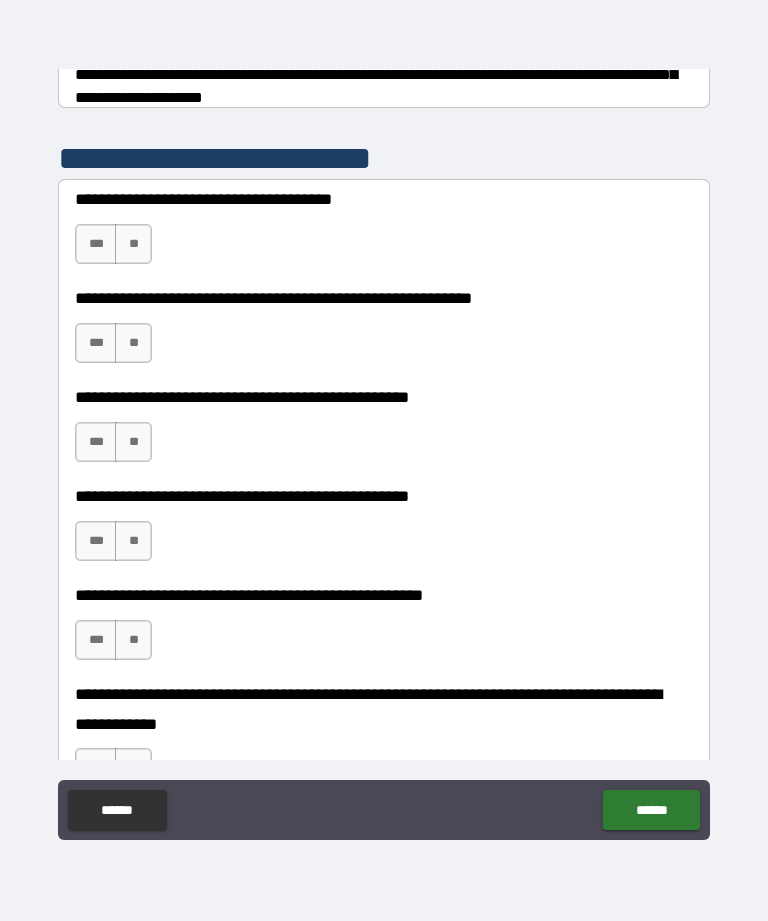 scroll, scrollTop: 367, scrollLeft: 0, axis: vertical 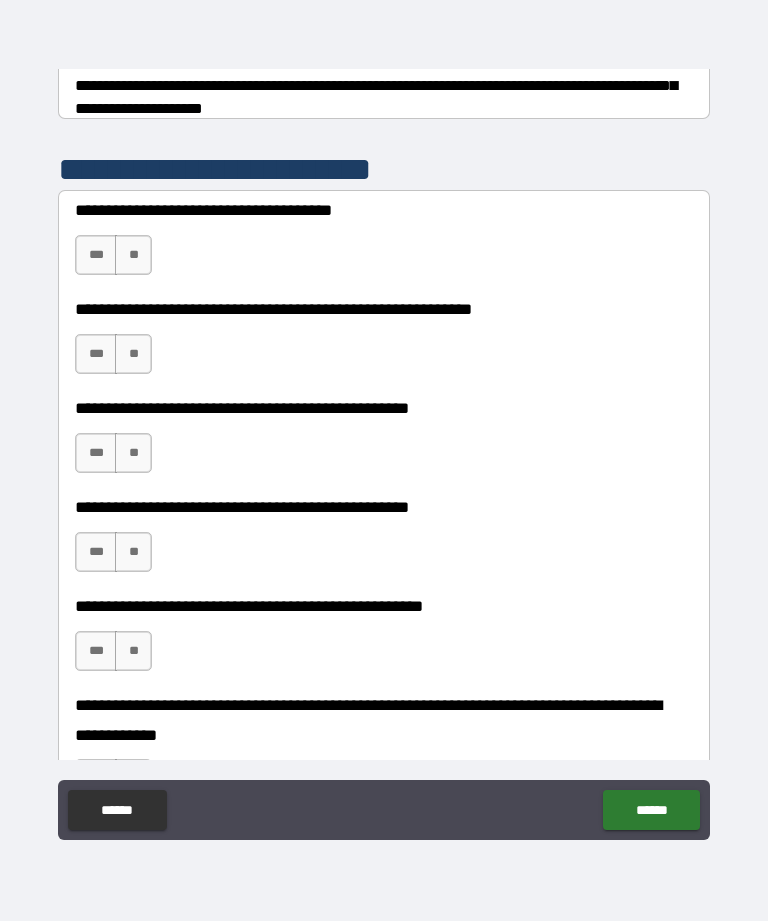 type on "**********" 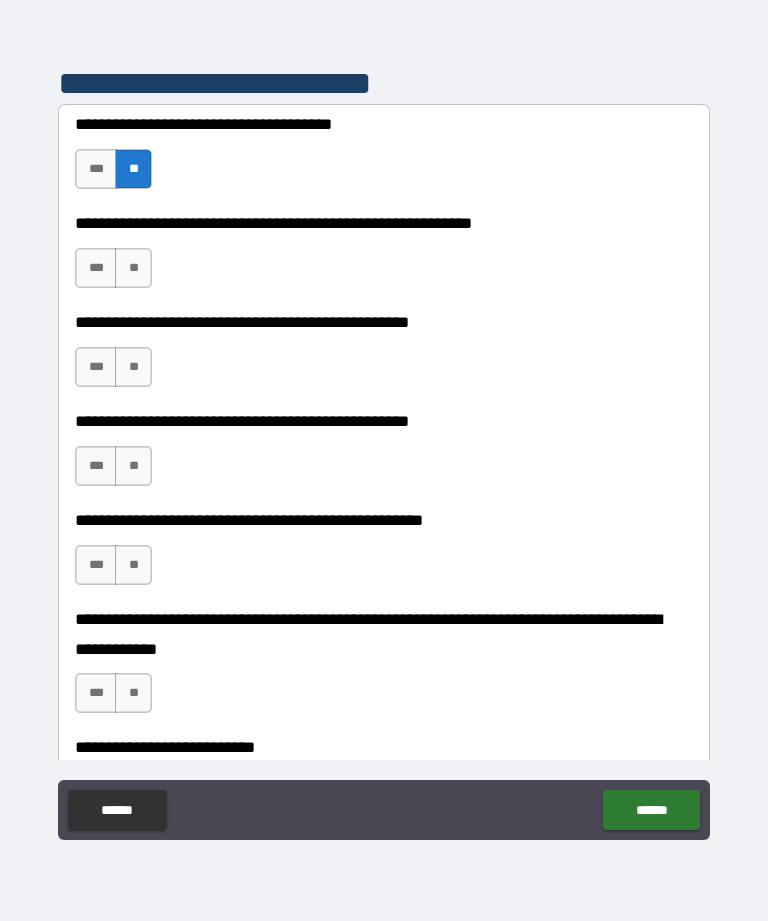 scroll, scrollTop: 459, scrollLeft: 0, axis: vertical 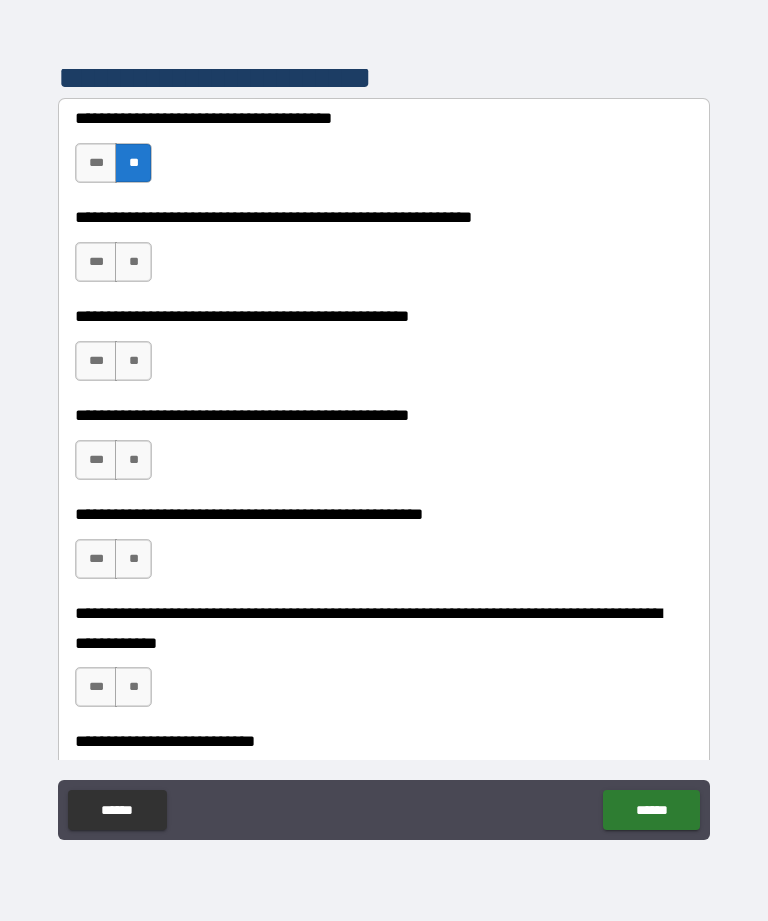 click on "**" at bounding box center (133, 262) 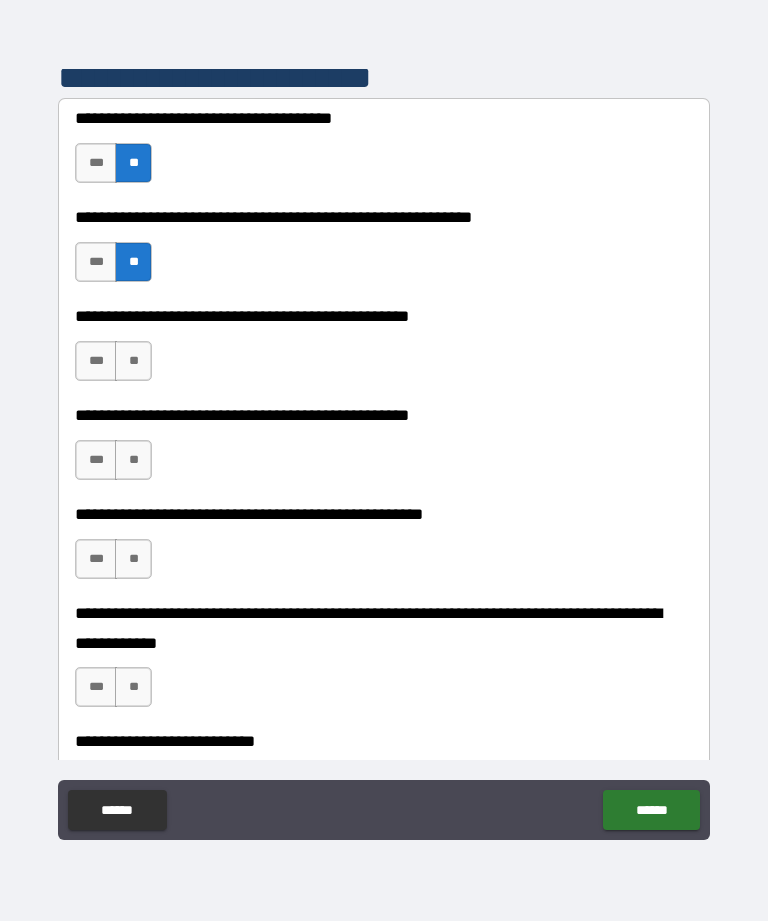 click on "**" at bounding box center [133, 361] 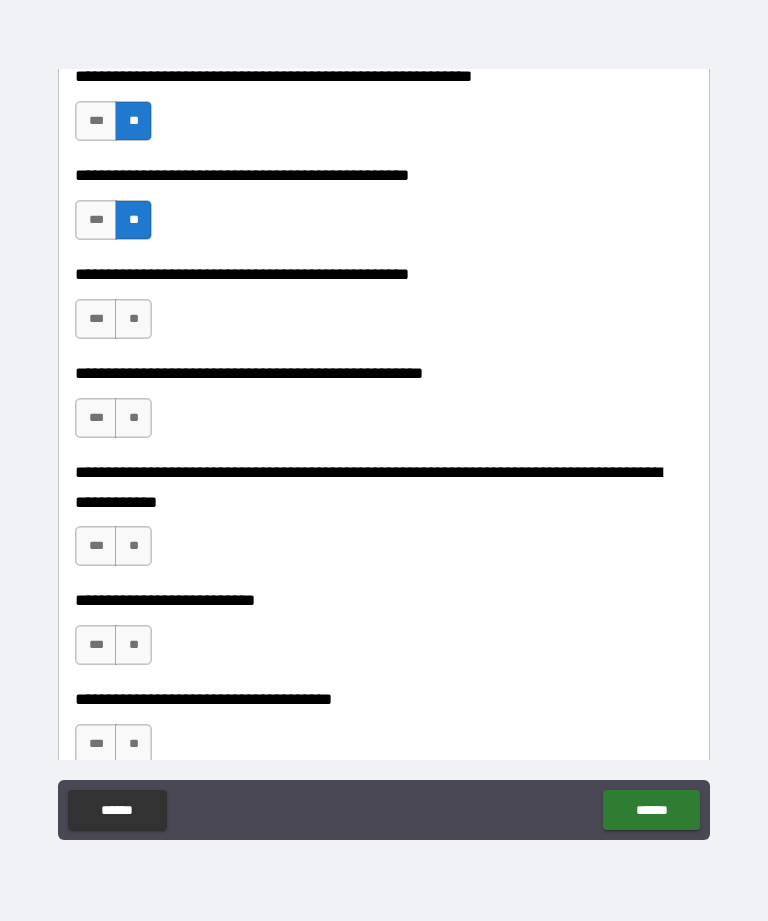 scroll, scrollTop: 604, scrollLeft: 0, axis: vertical 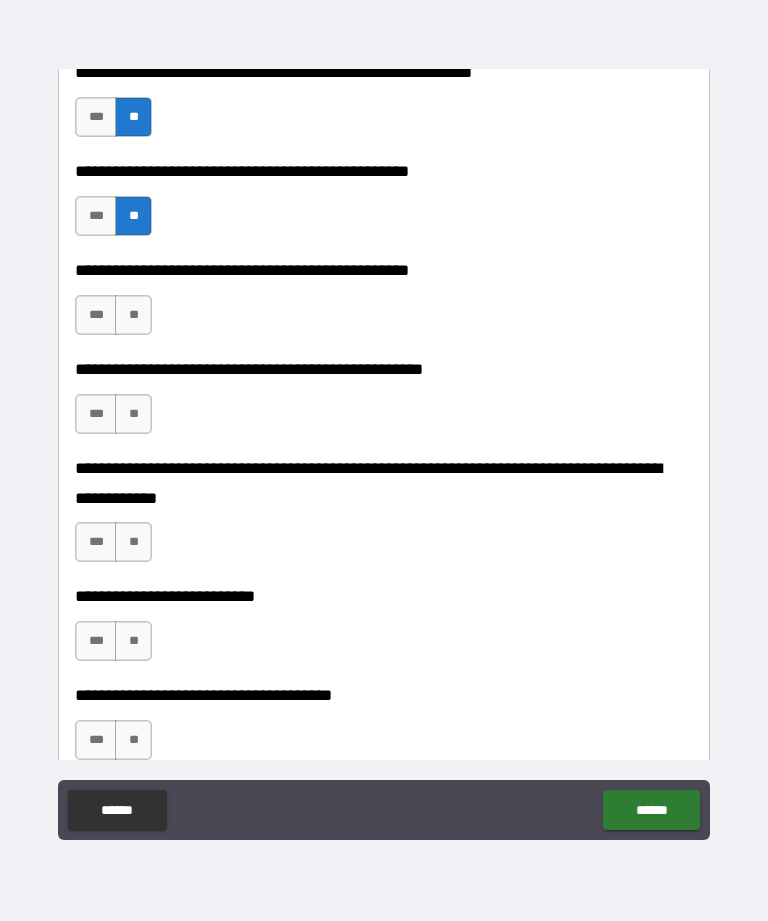click on "**" at bounding box center (133, 315) 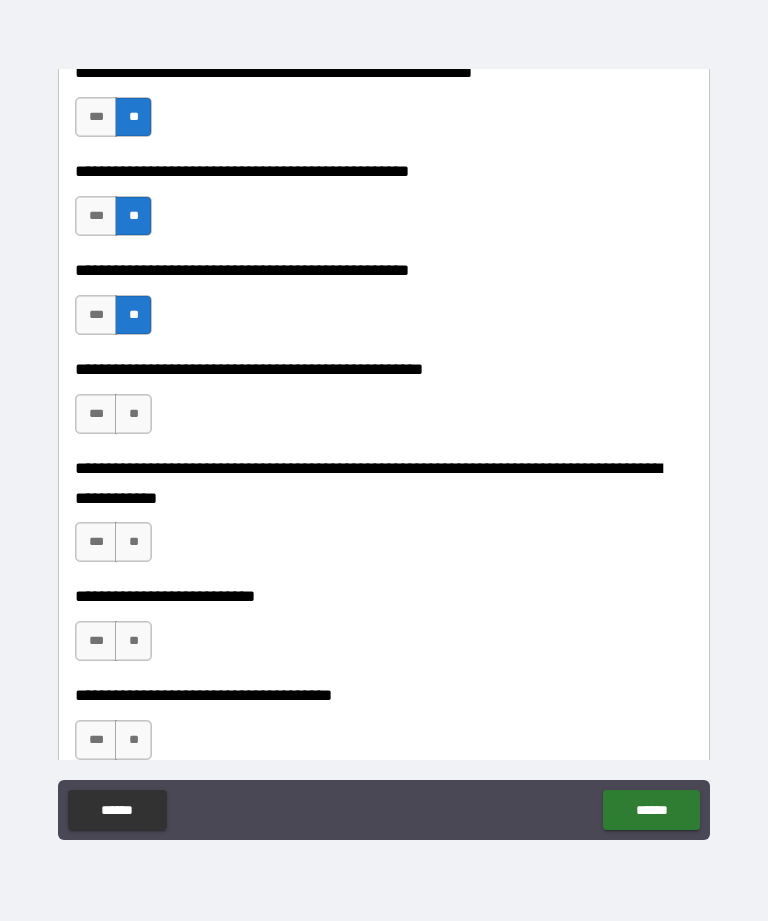 click on "**" at bounding box center [133, 414] 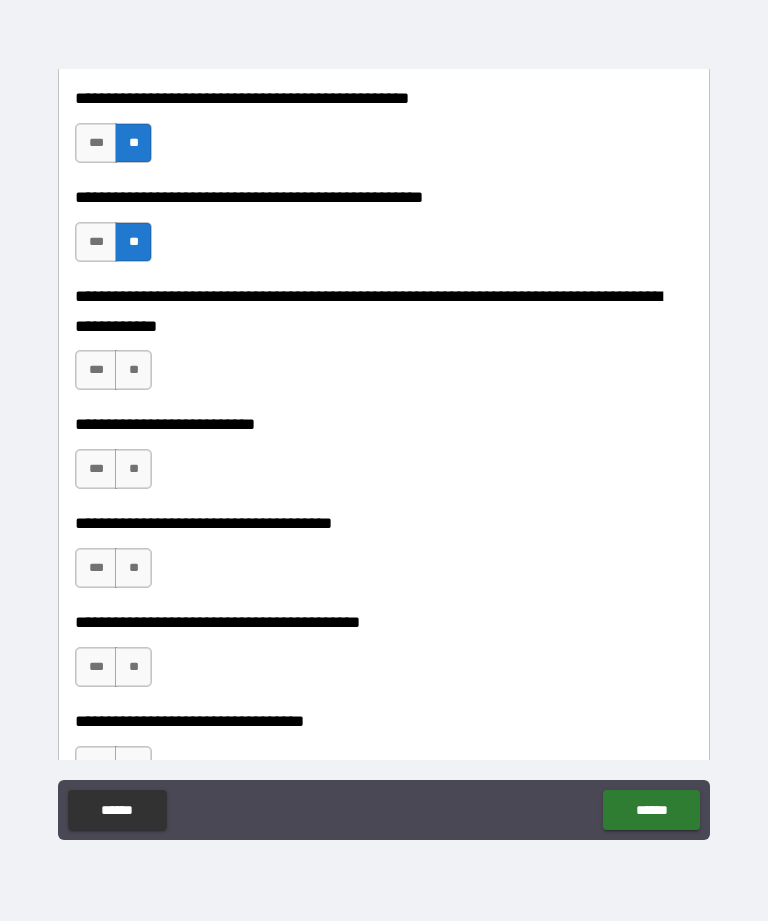 scroll, scrollTop: 776, scrollLeft: 0, axis: vertical 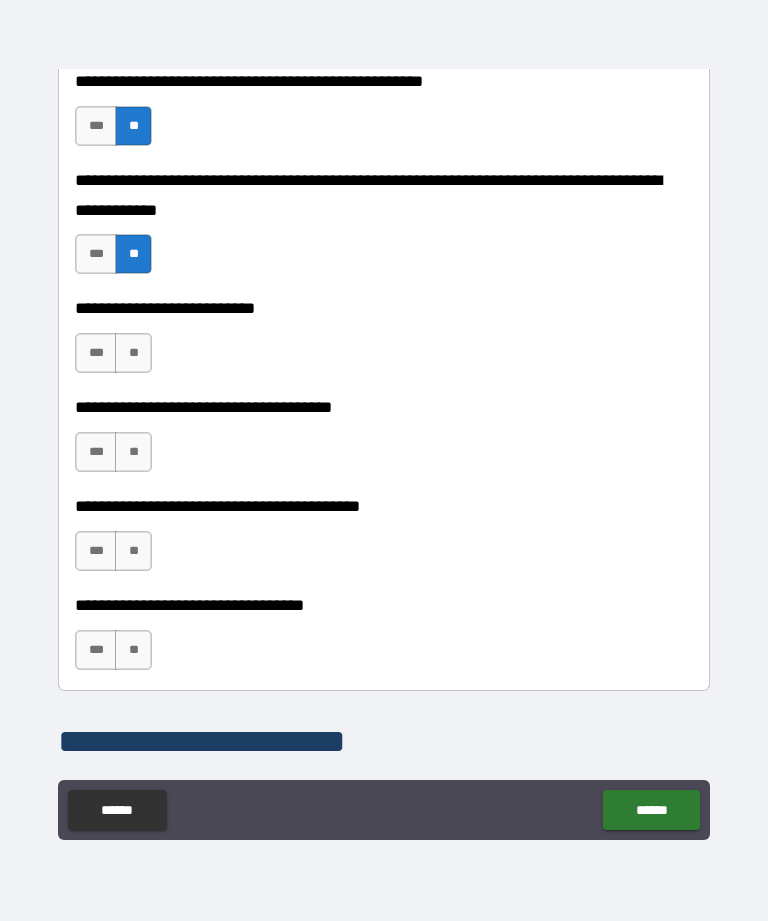 click on "**" at bounding box center (133, 353) 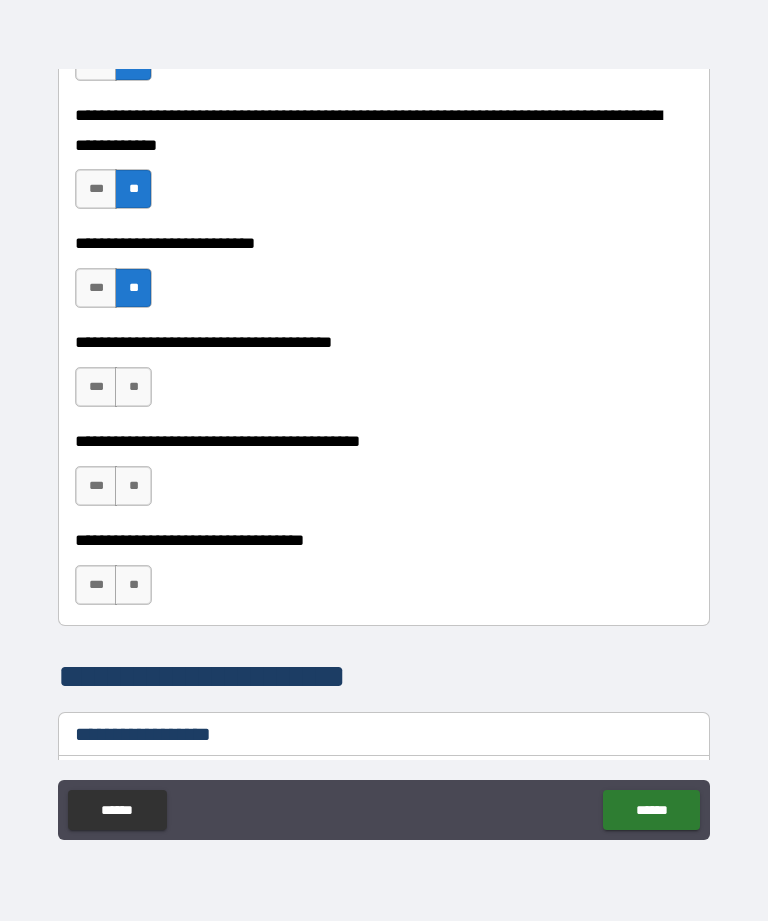 scroll, scrollTop: 958, scrollLeft: 0, axis: vertical 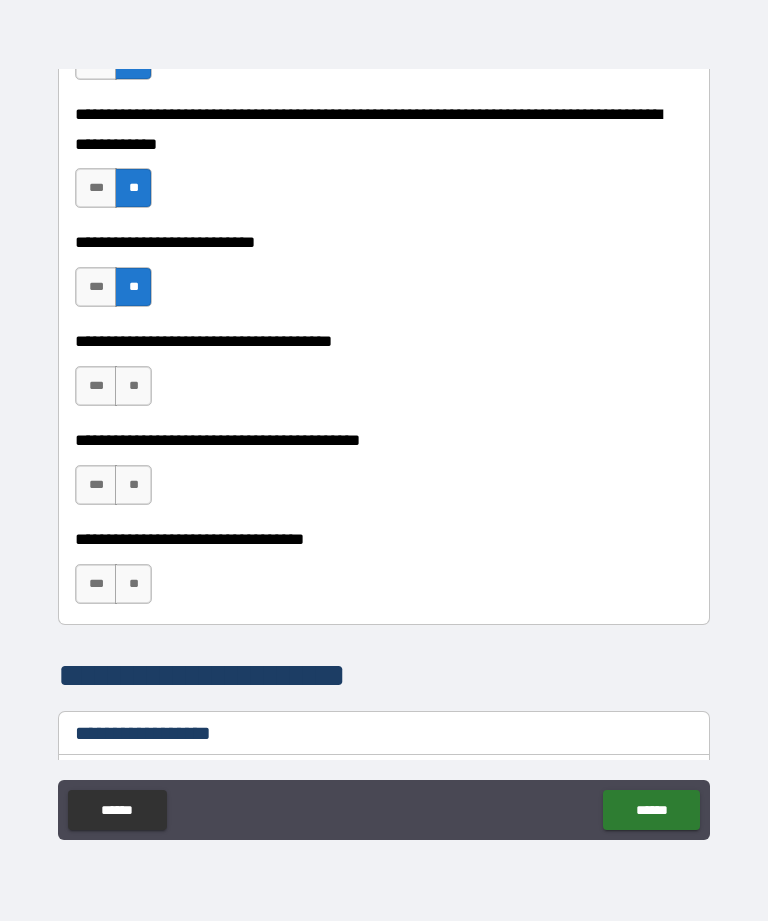 click on "**" at bounding box center (133, 386) 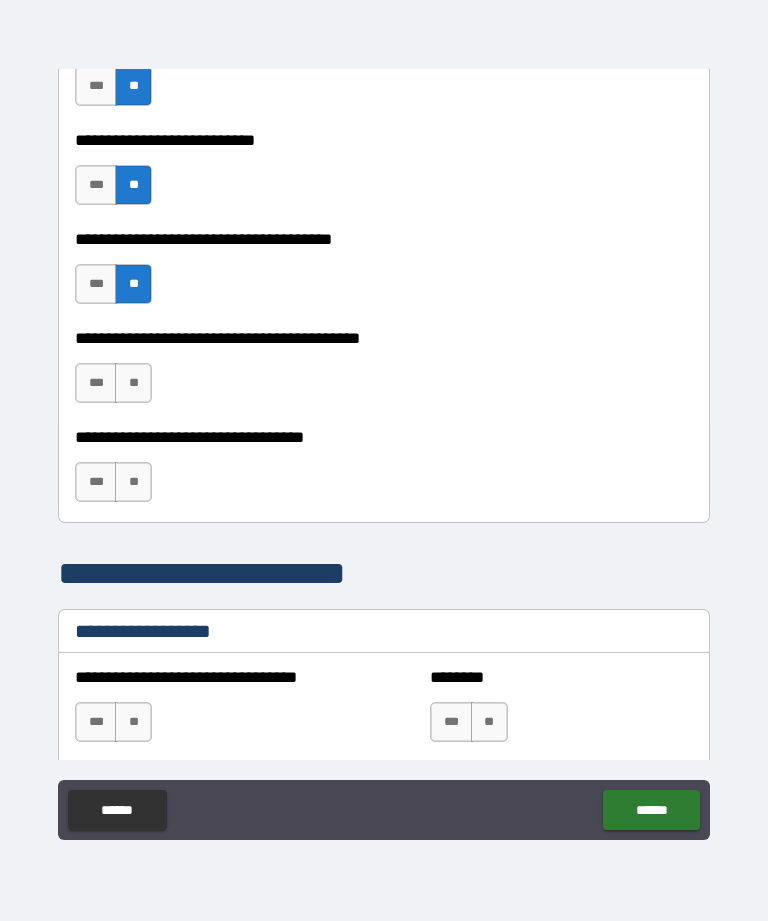 scroll, scrollTop: 1065, scrollLeft: 0, axis: vertical 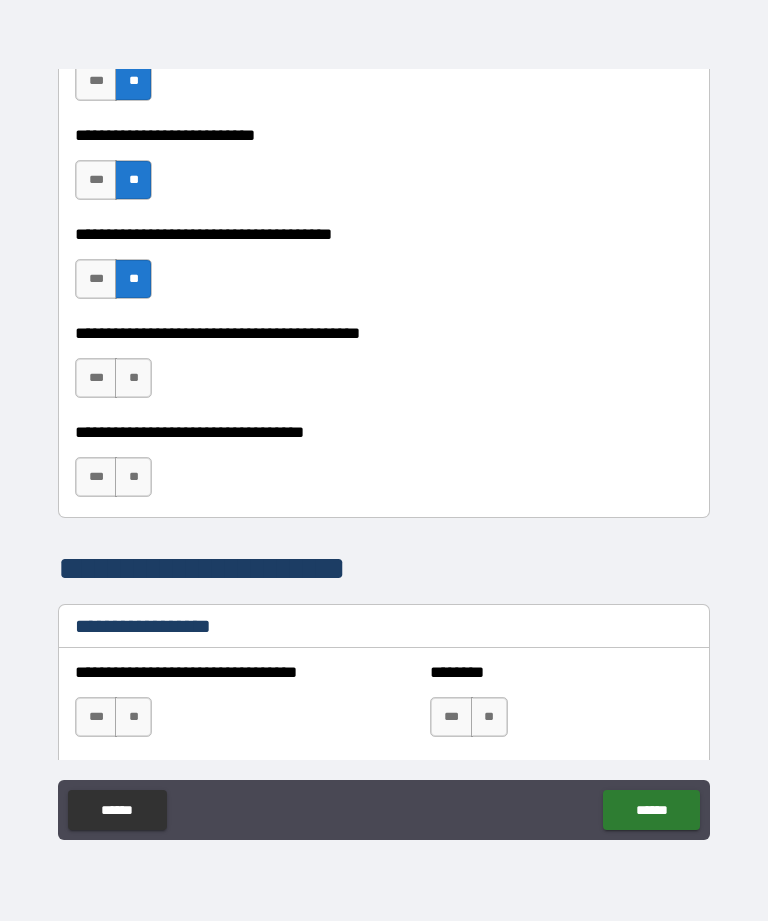 click on "***" at bounding box center (96, 378) 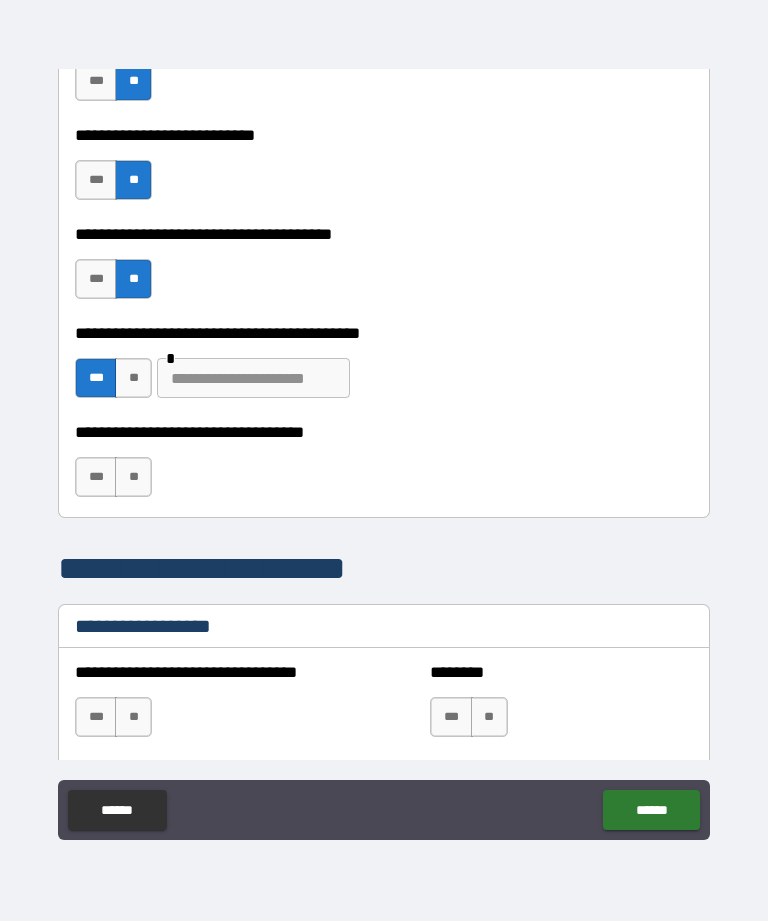 click at bounding box center [253, 378] 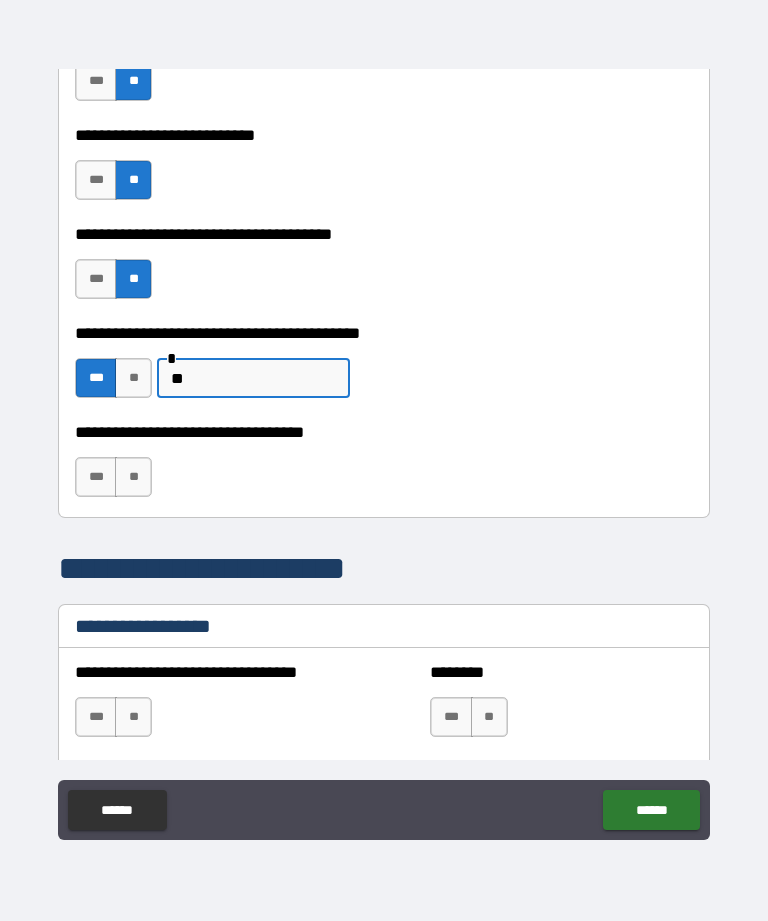 type on "*" 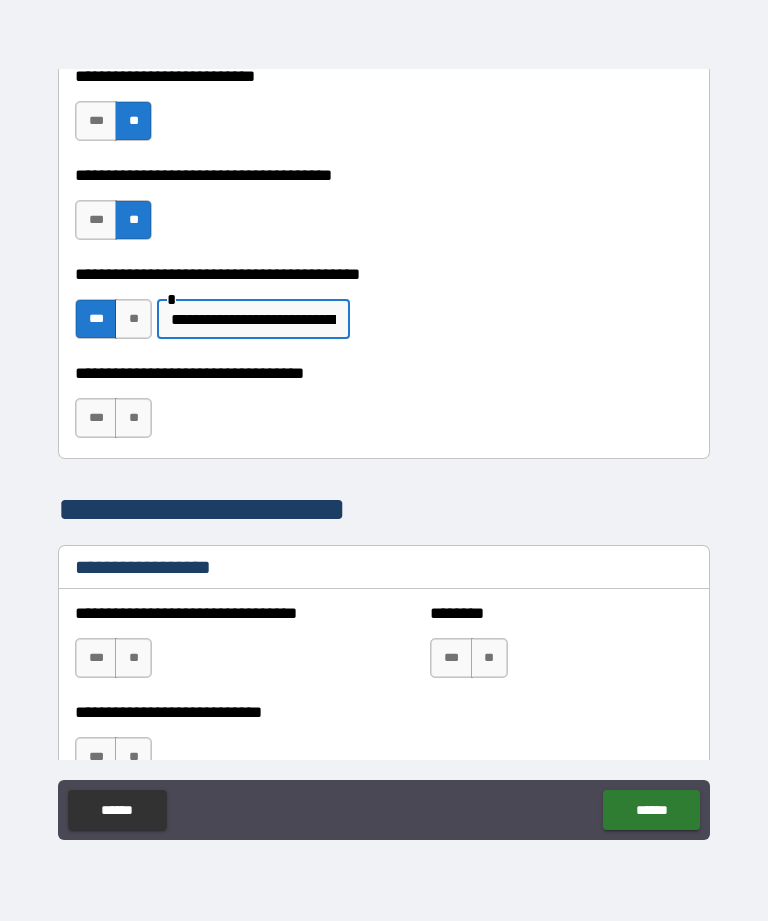 scroll, scrollTop: 1132, scrollLeft: 0, axis: vertical 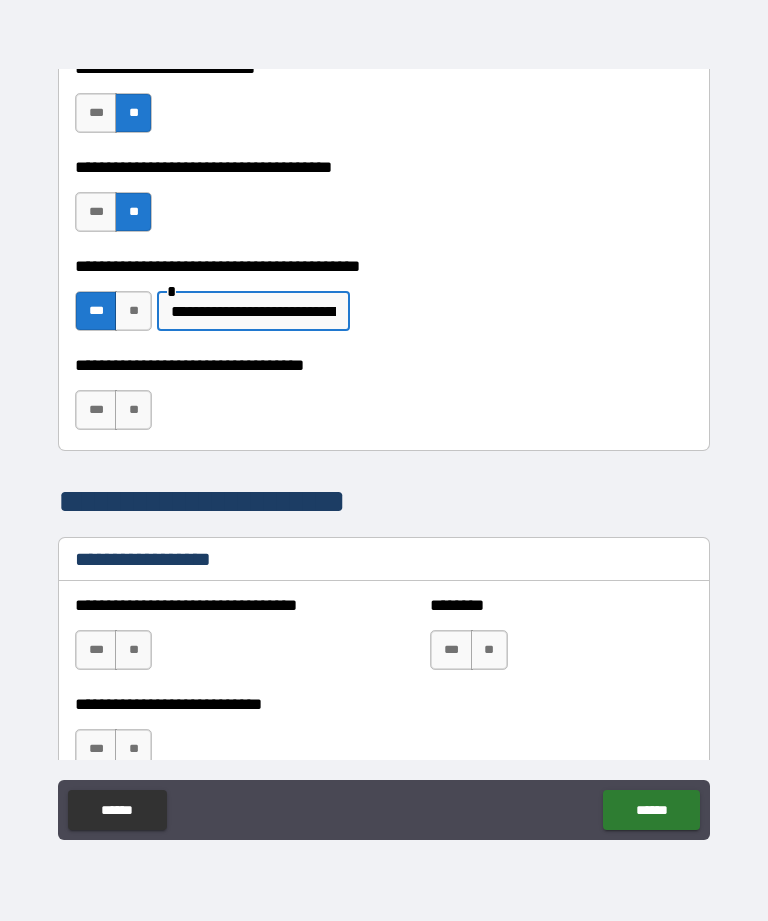 type on "**********" 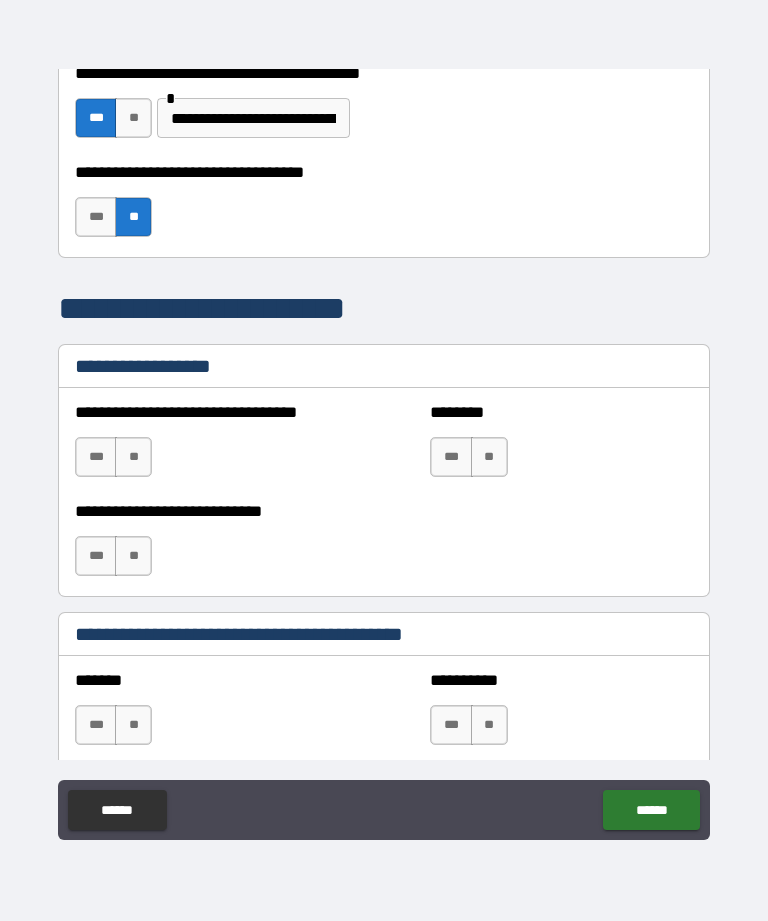 scroll, scrollTop: 1328, scrollLeft: 0, axis: vertical 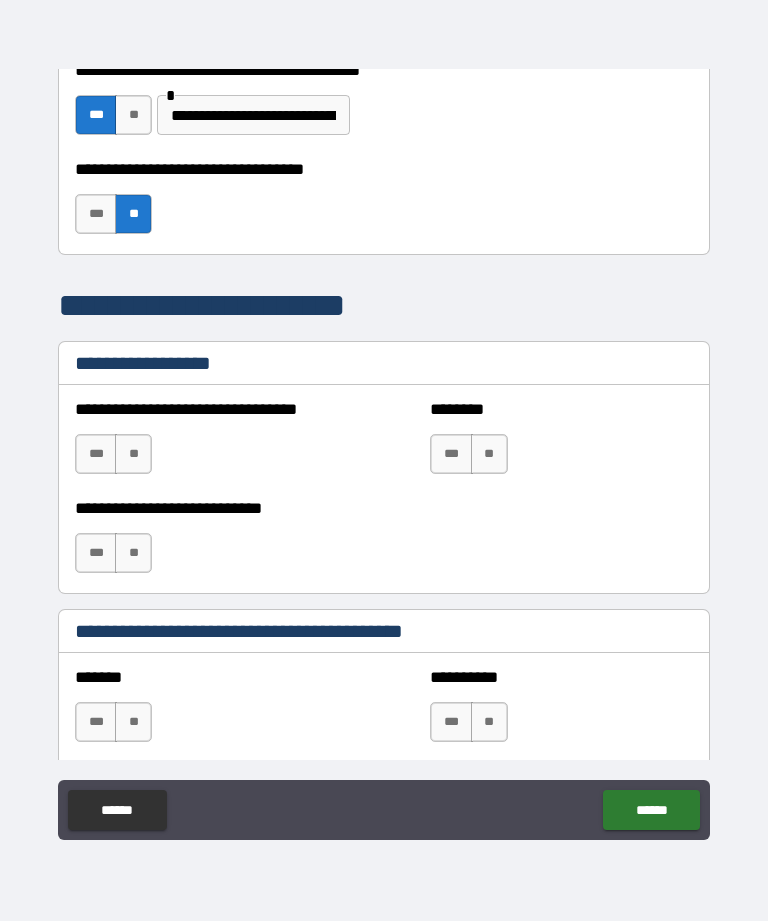 click on "**" at bounding box center (133, 454) 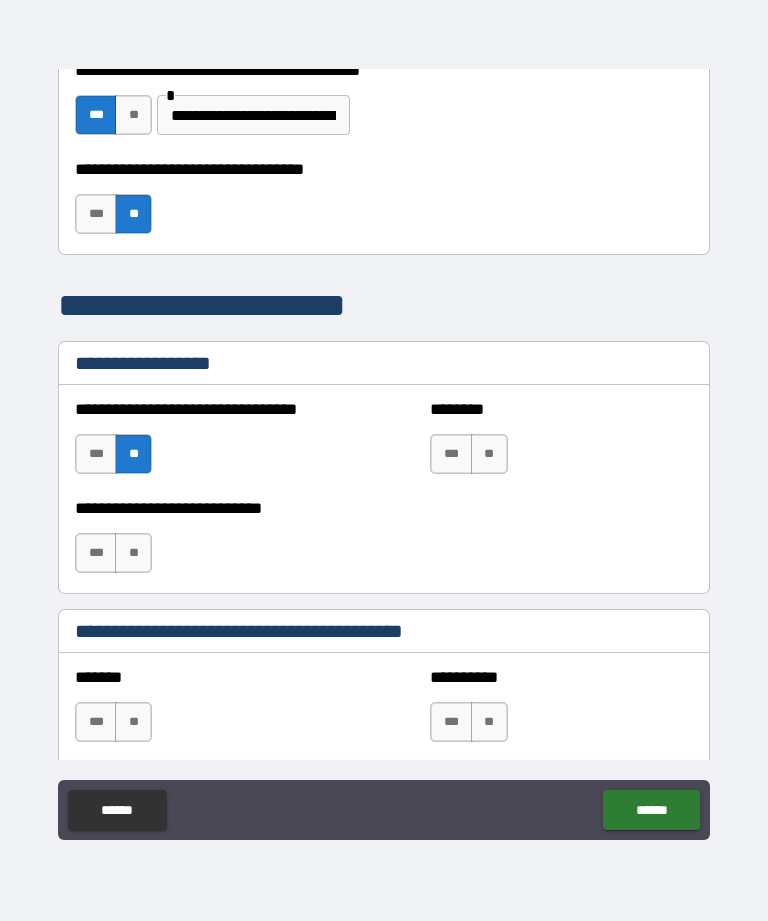 click on "**" at bounding box center [489, 454] 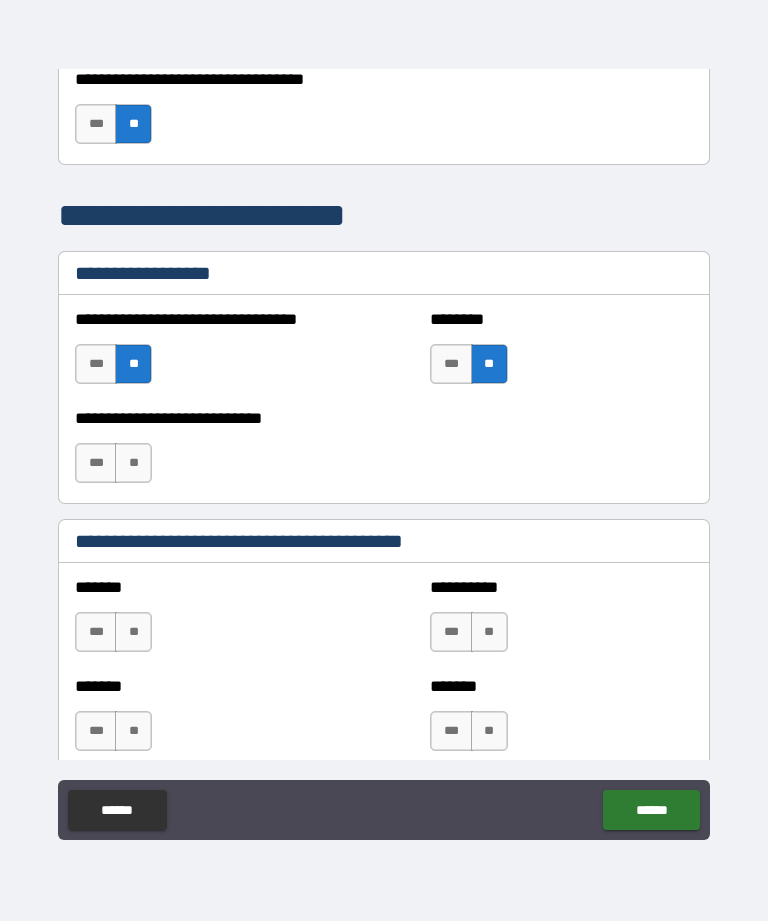 scroll, scrollTop: 1428, scrollLeft: 0, axis: vertical 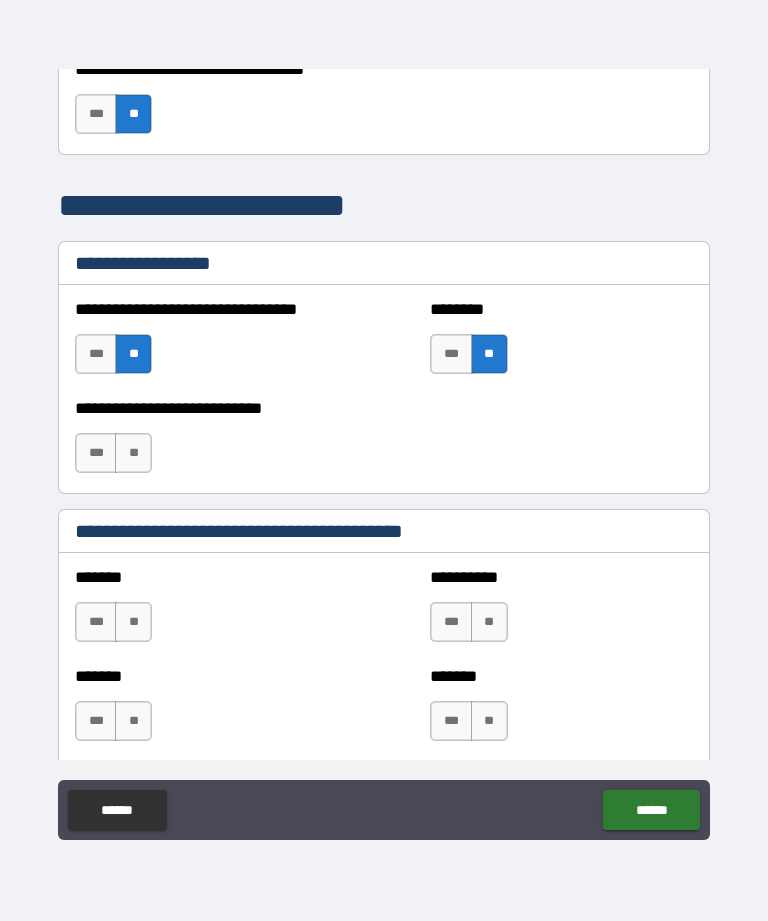click on "**********" at bounding box center [206, 443] 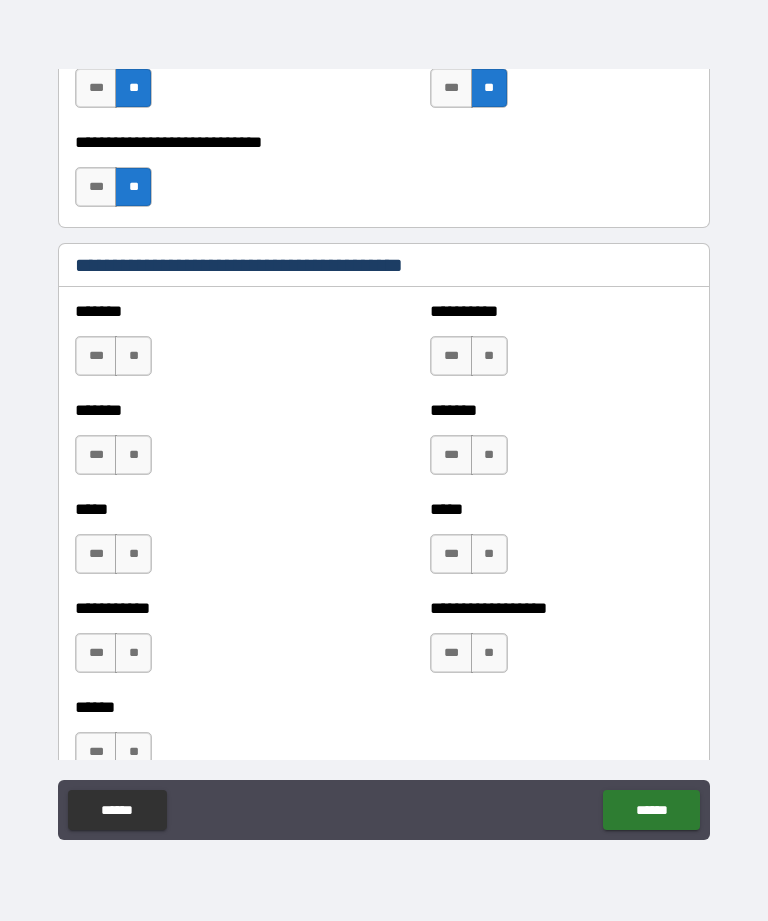 scroll, scrollTop: 1749, scrollLeft: 0, axis: vertical 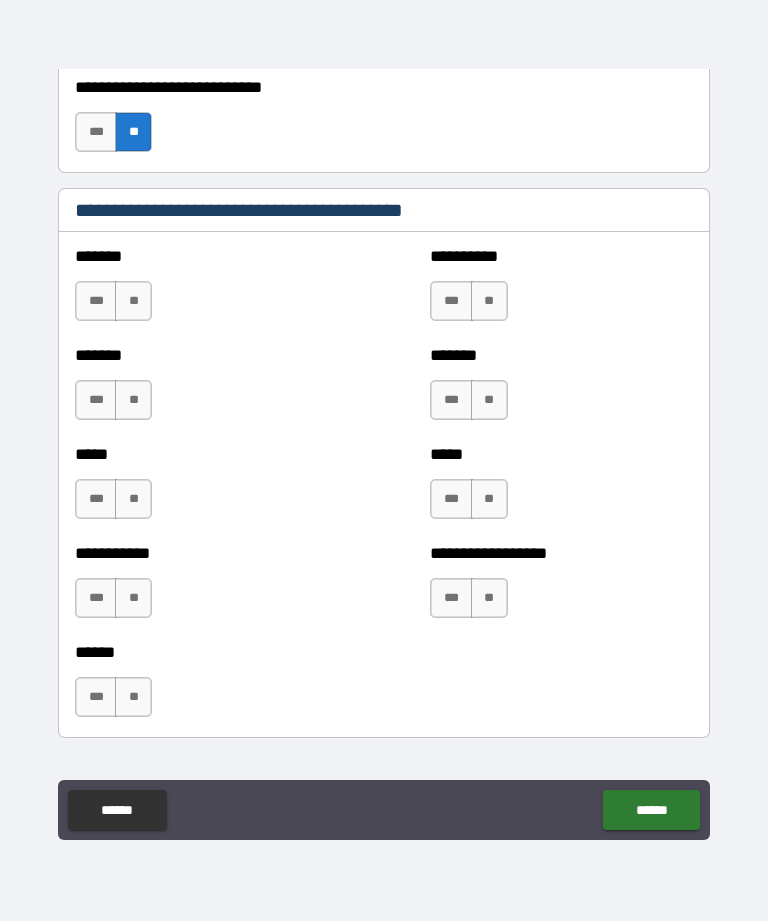 click on "**" at bounding box center (133, 301) 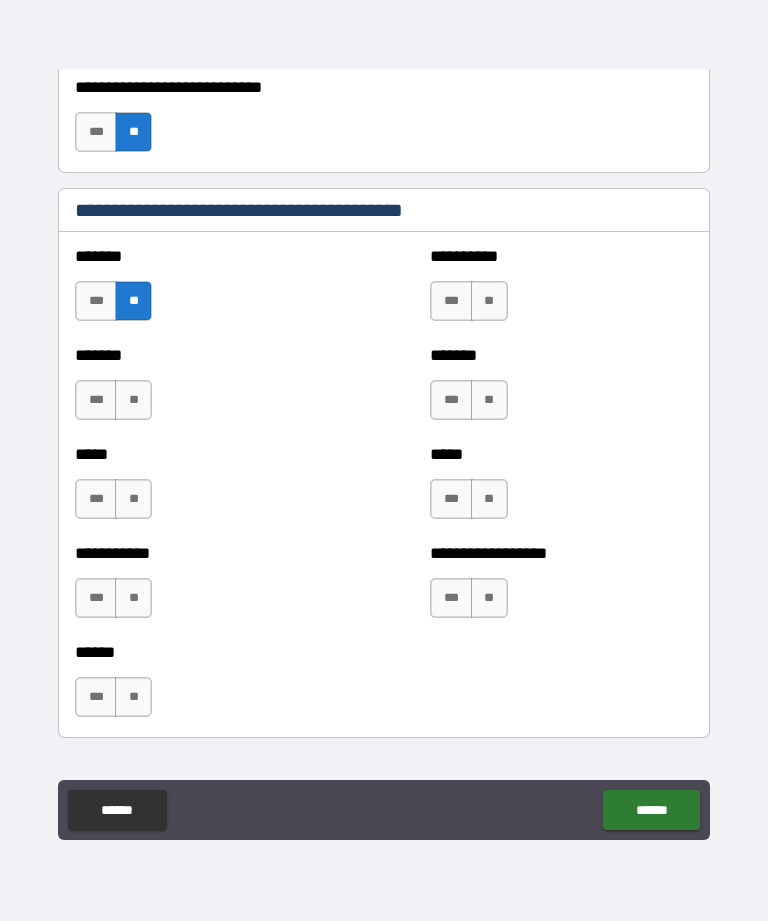 click on "**" at bounding box center [133, 400] 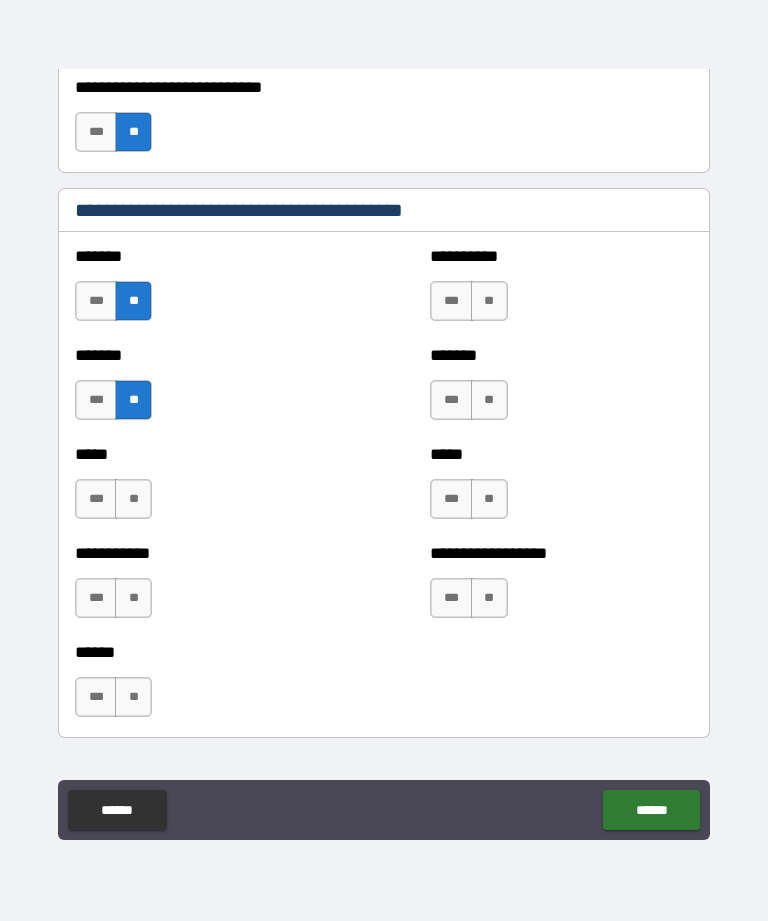 click on "**" at bounding box center [133, 499] 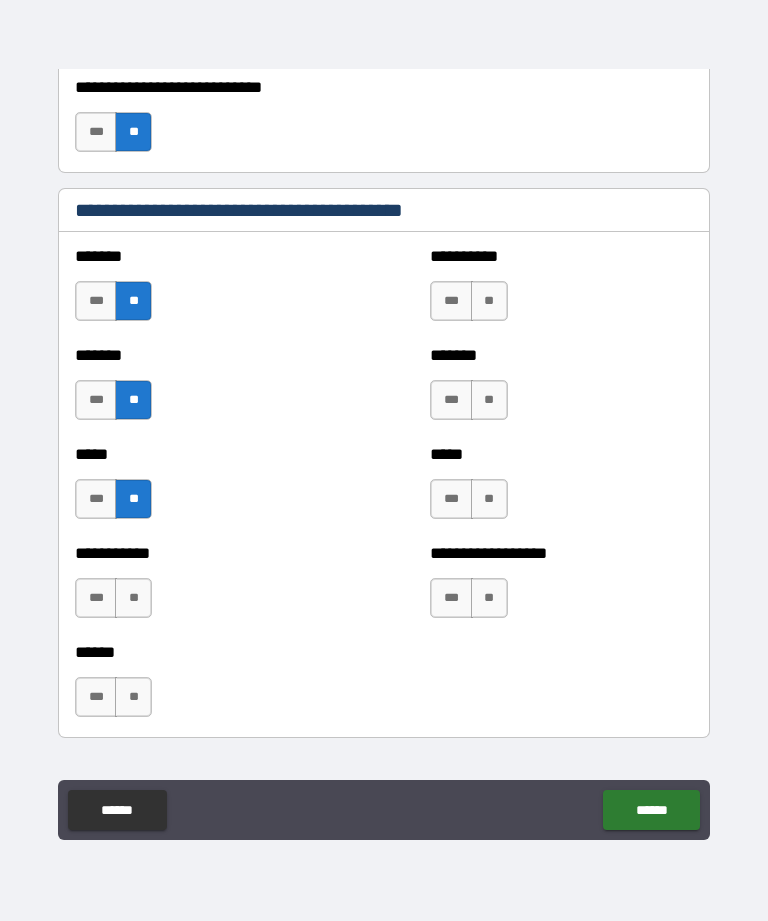 click on "***" at bounding box center [96, 499] 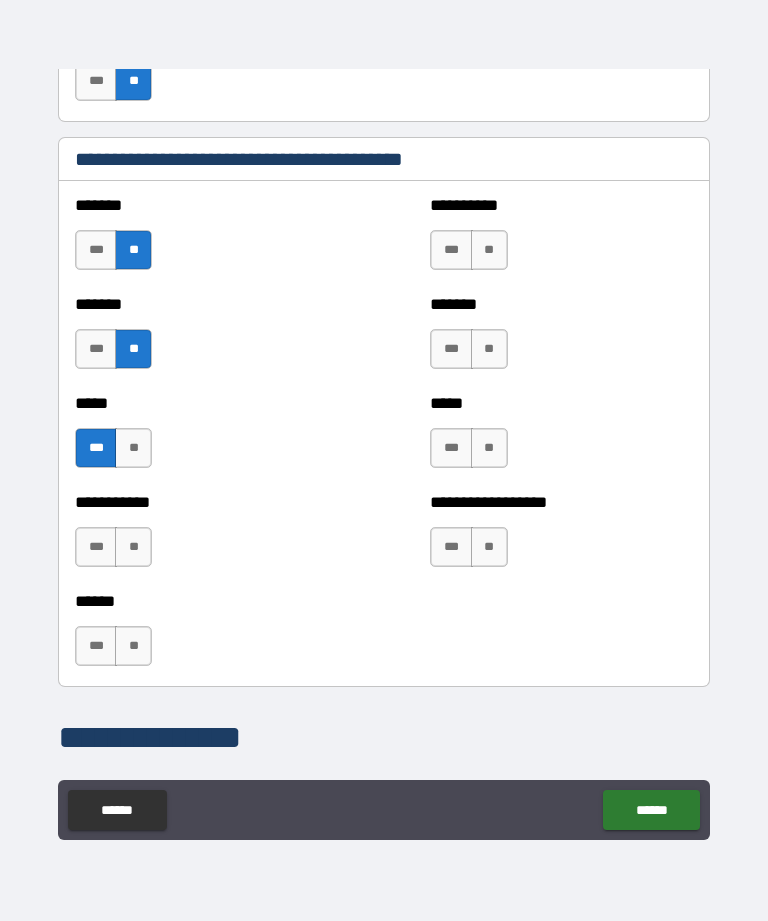 scroll, scrollTop: 1805, scrollLeft: 0, axis: vertical 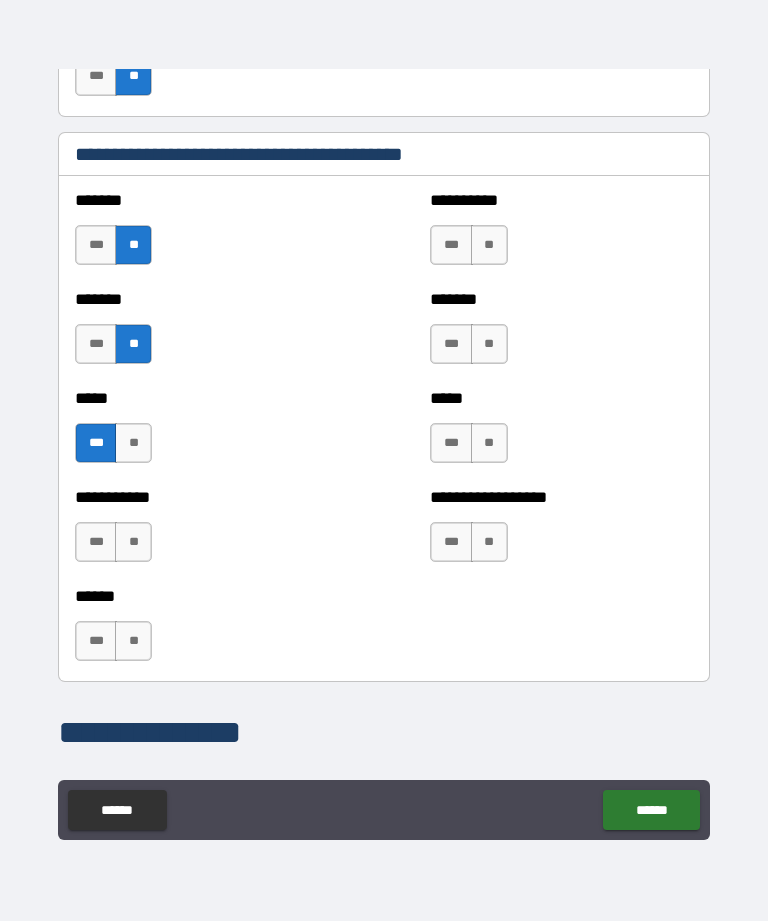 click on "**" at bounding box center (133, 542) 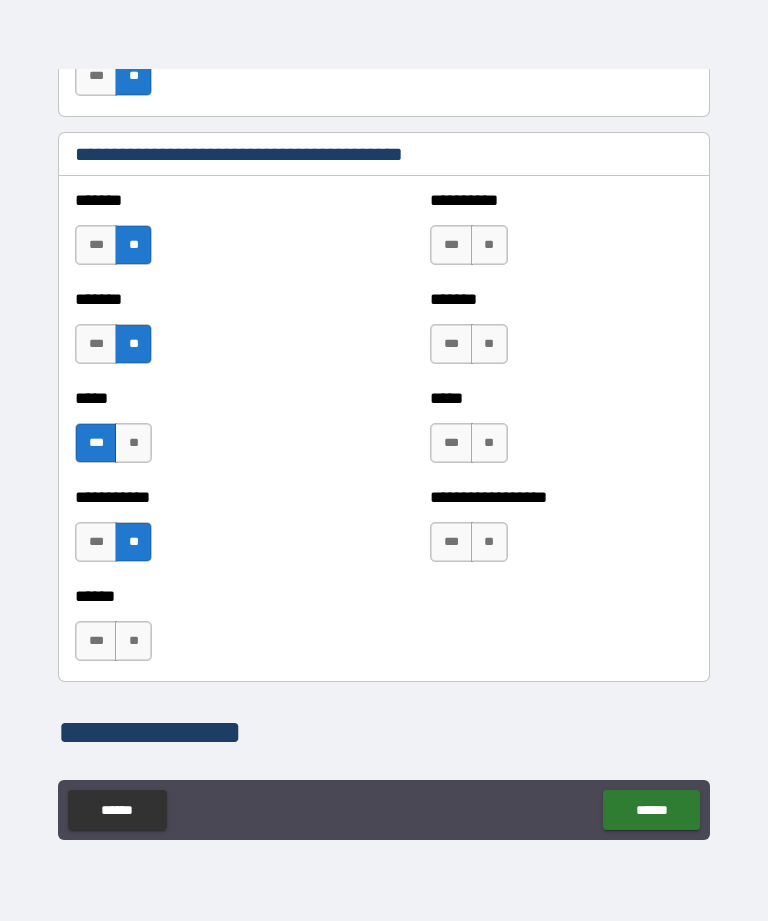 click on "**" at bounding box center (489, 245) 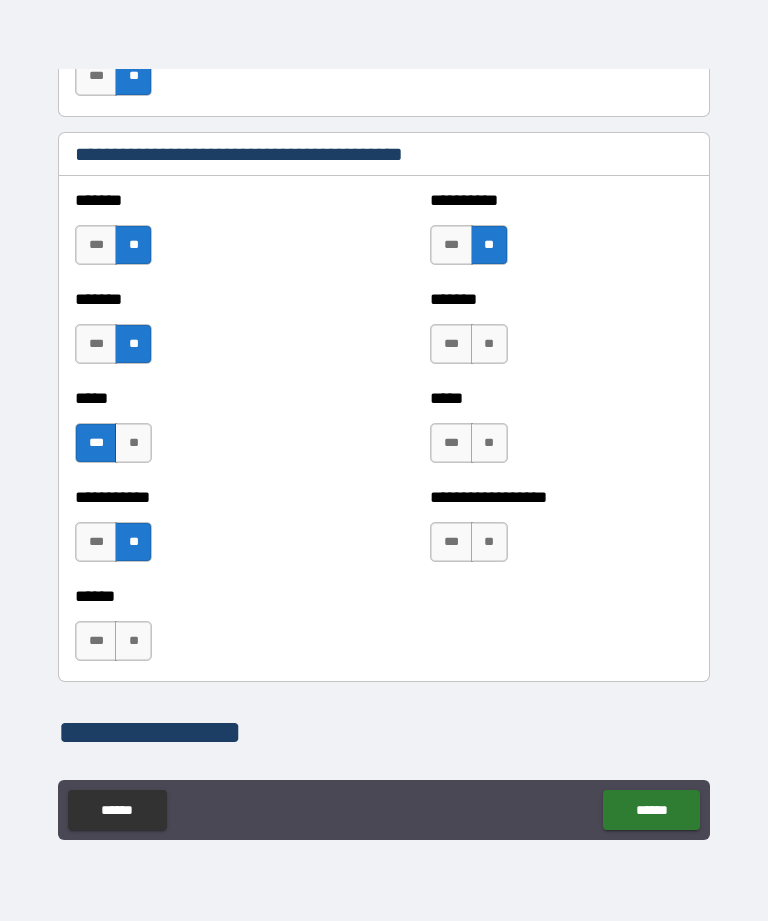 click on "**" at bounding box center [133, 443] 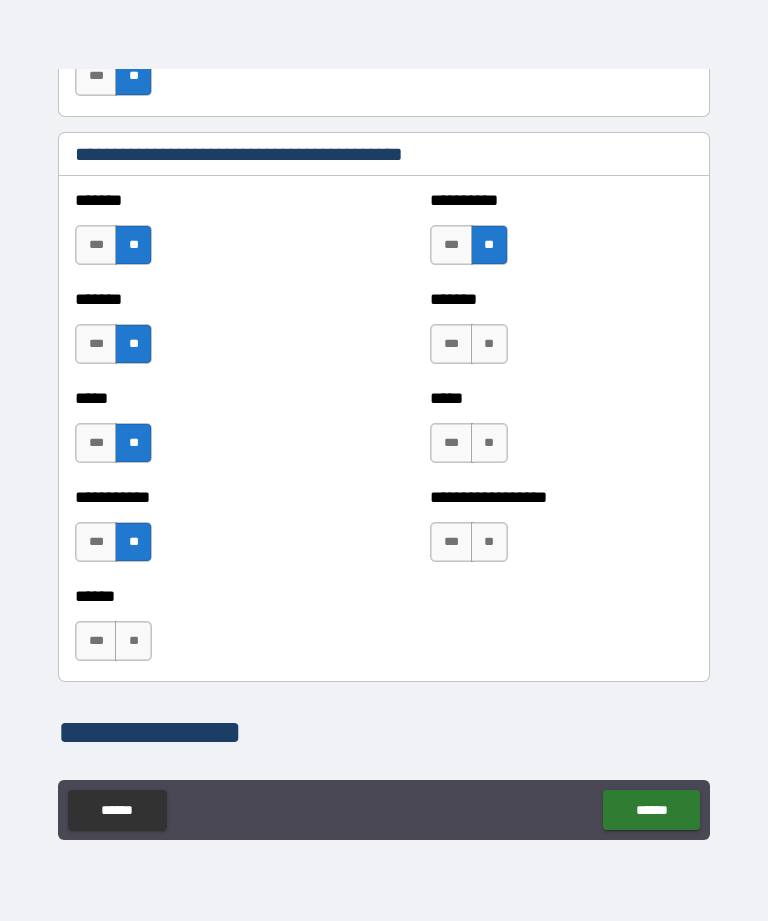 click on "**" at bounding box center (489, 344) 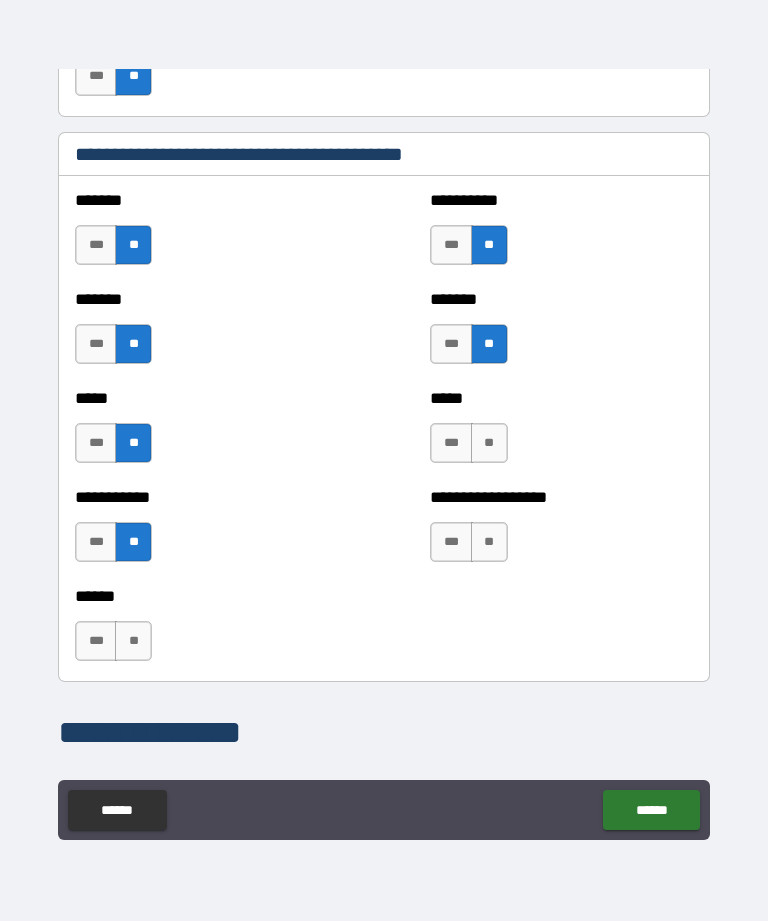 click on "***" at bounding box center (451, 443) 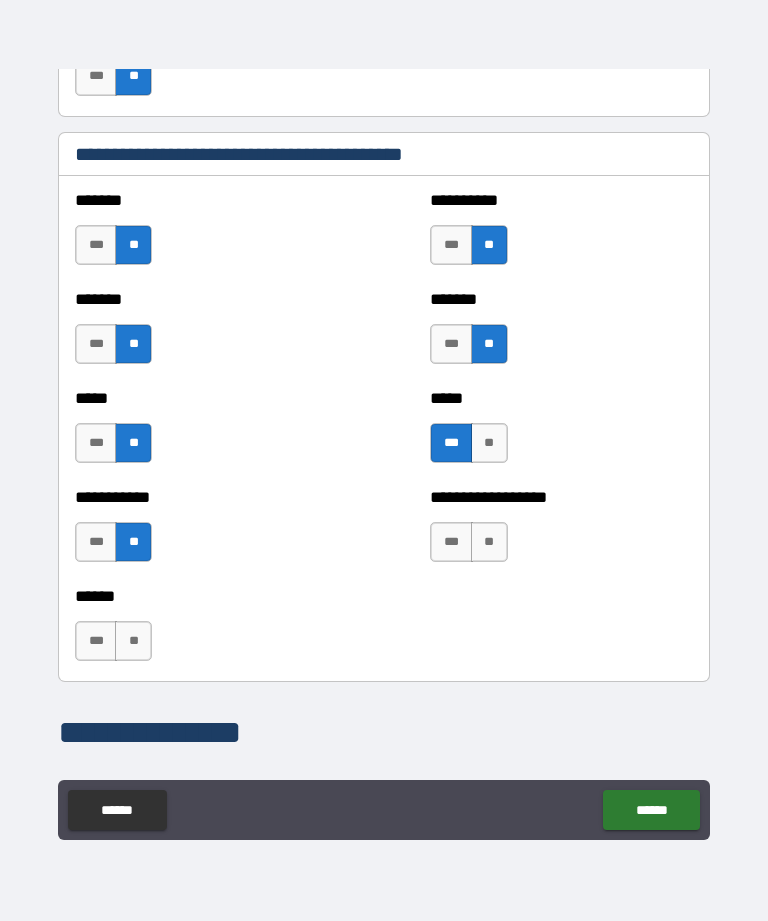 click on "**" at bounding box center (489, 542) 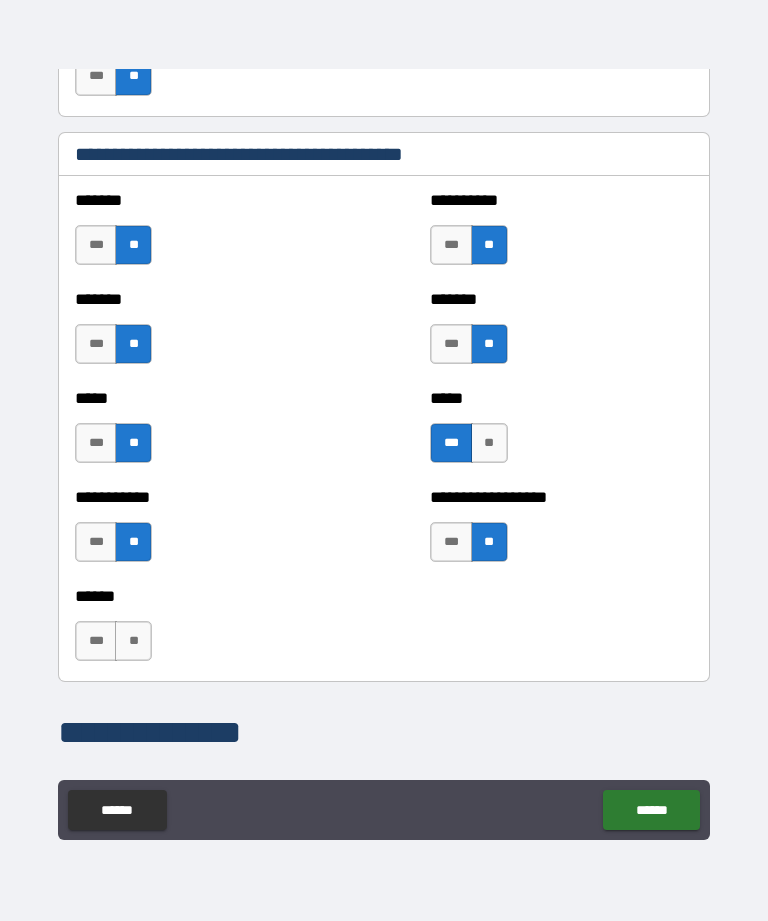 click on "***" at bounding box center [96, 641] 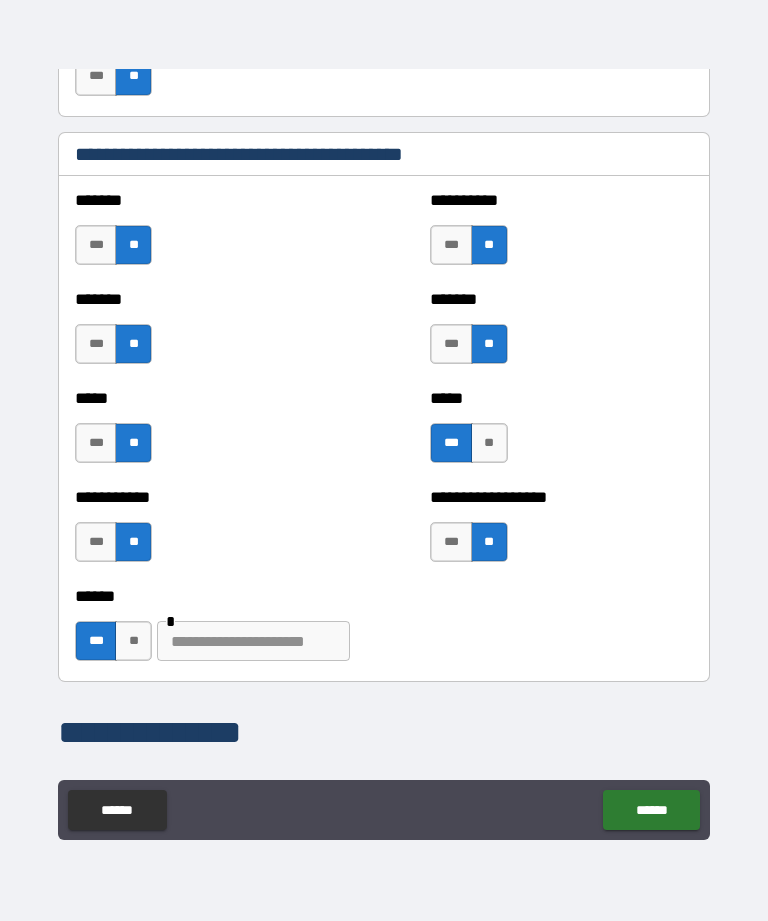 click at bounding box center (253, 641) 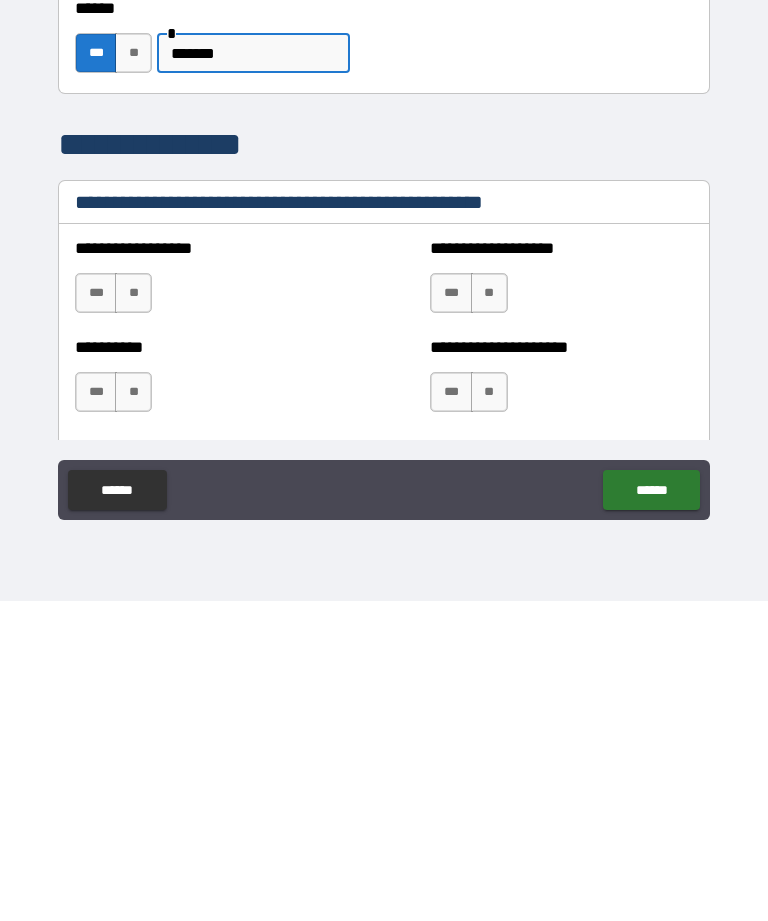 scroll, scrollTop: 2081, scrollLeft: 0, axis: vertical 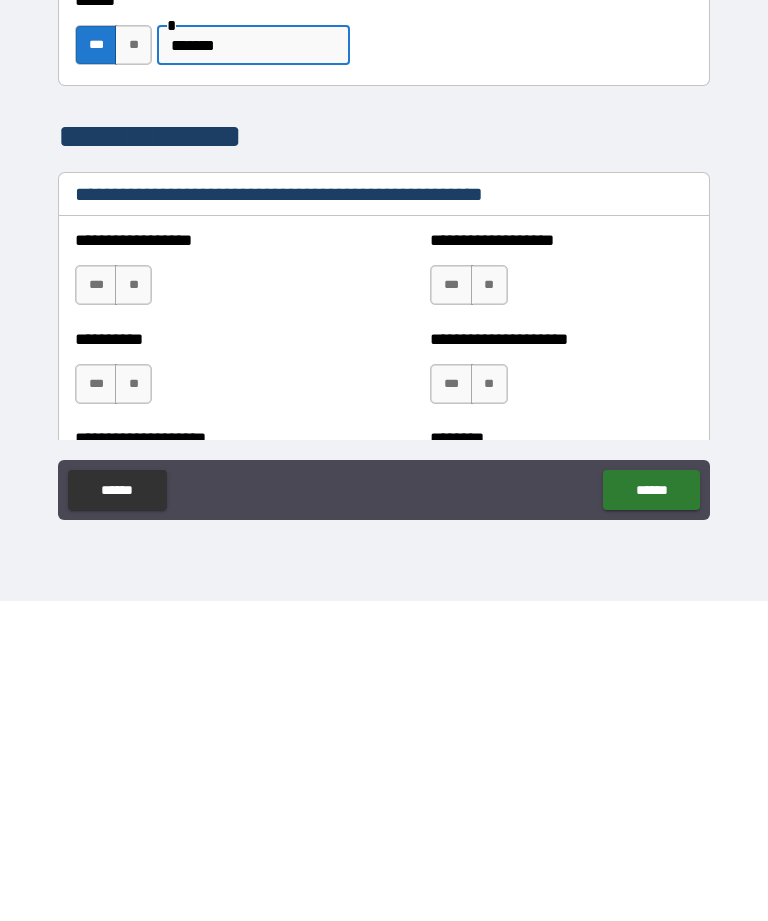 type on "******" 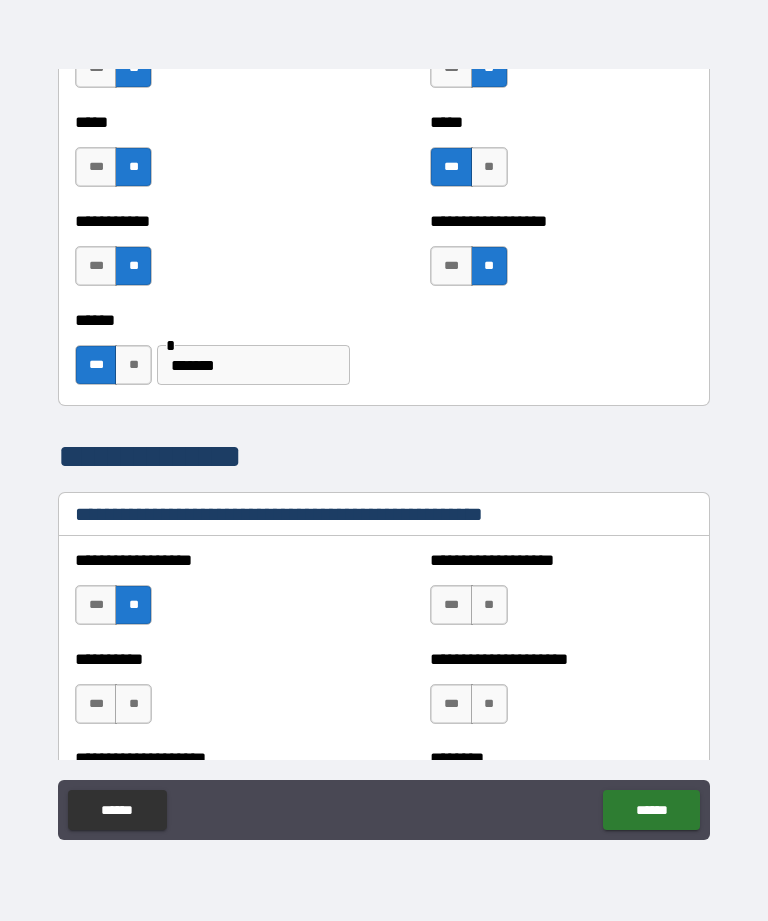 click on "**" at bounding box center (489, 605) 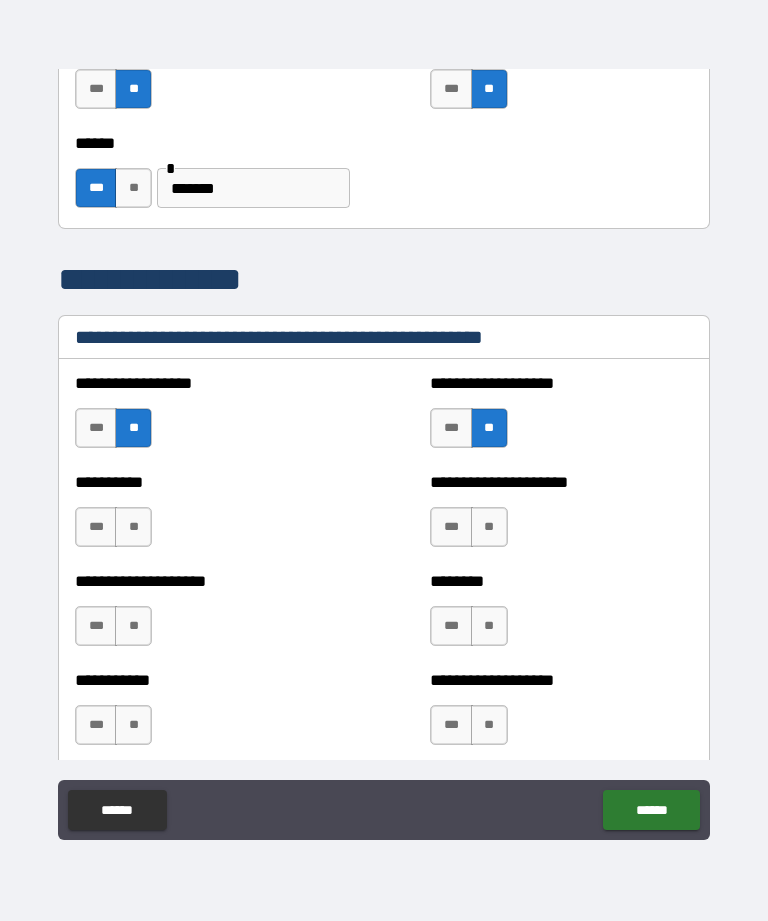 scroll, scrollTop: 2261, scrollLeft: 0, axis: vertical 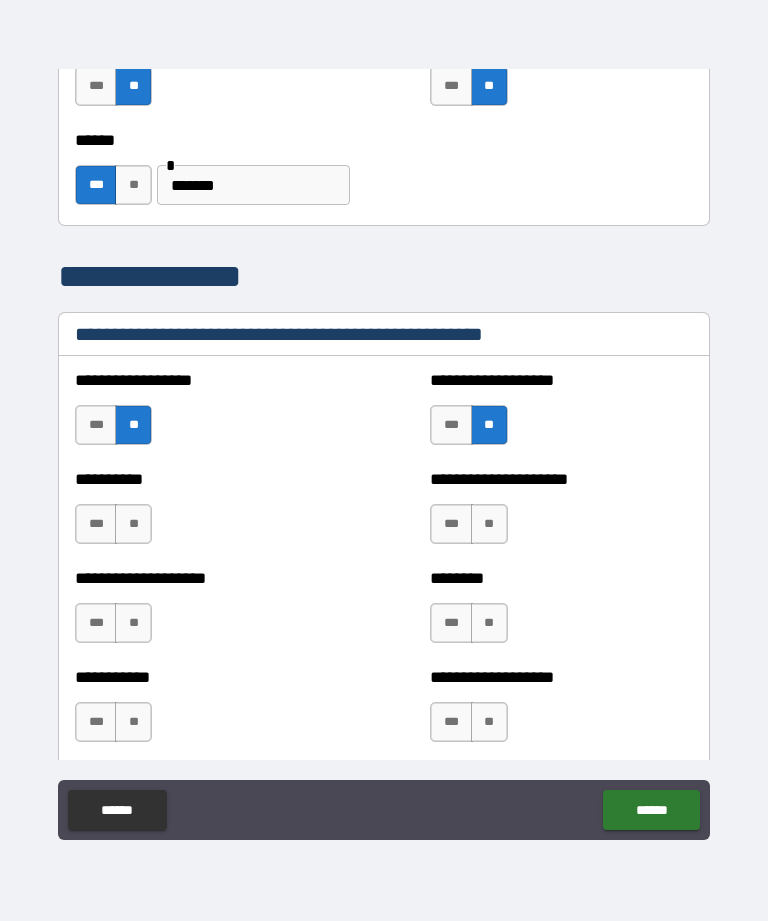 click on "**" at bounding box center (489, 524) 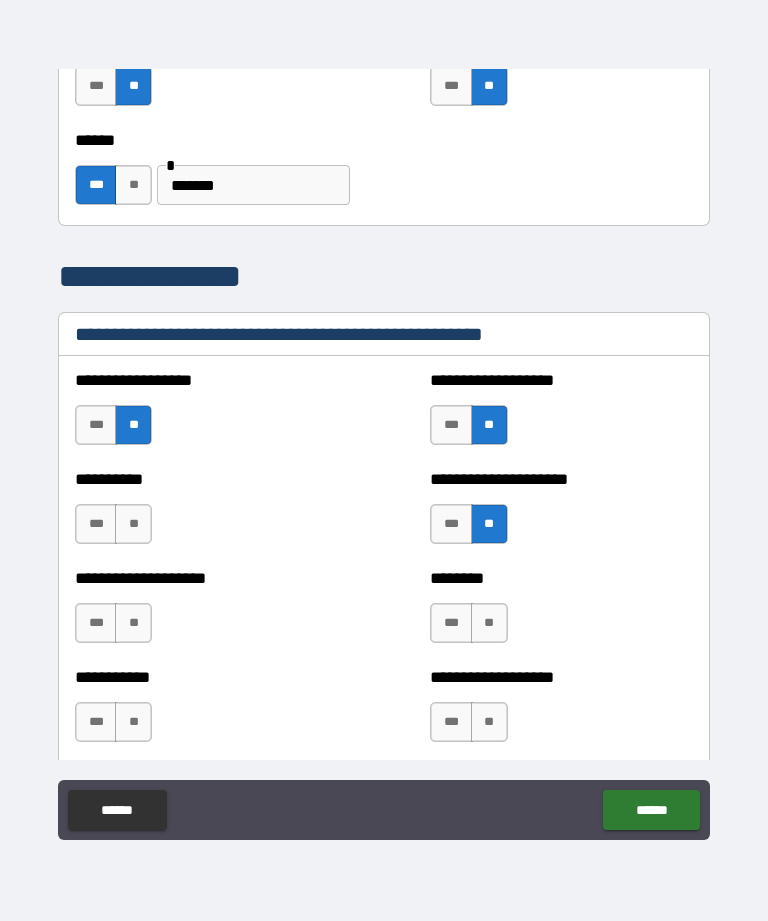 click on "**" at bounding box center (489, 623) 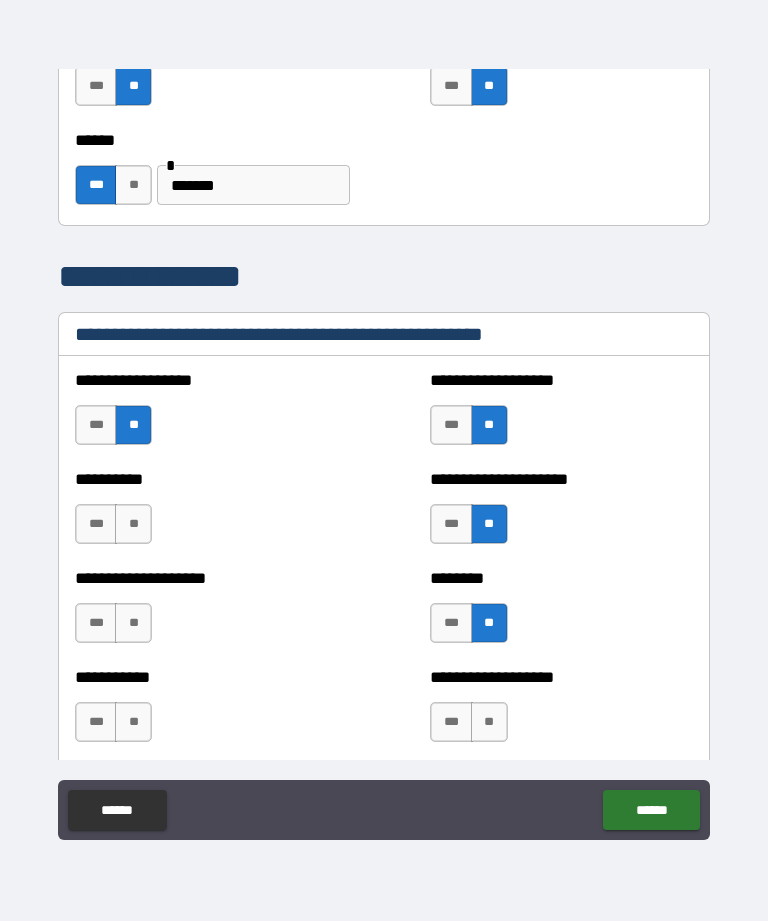 click on "**" at bounding box center (133, 524) 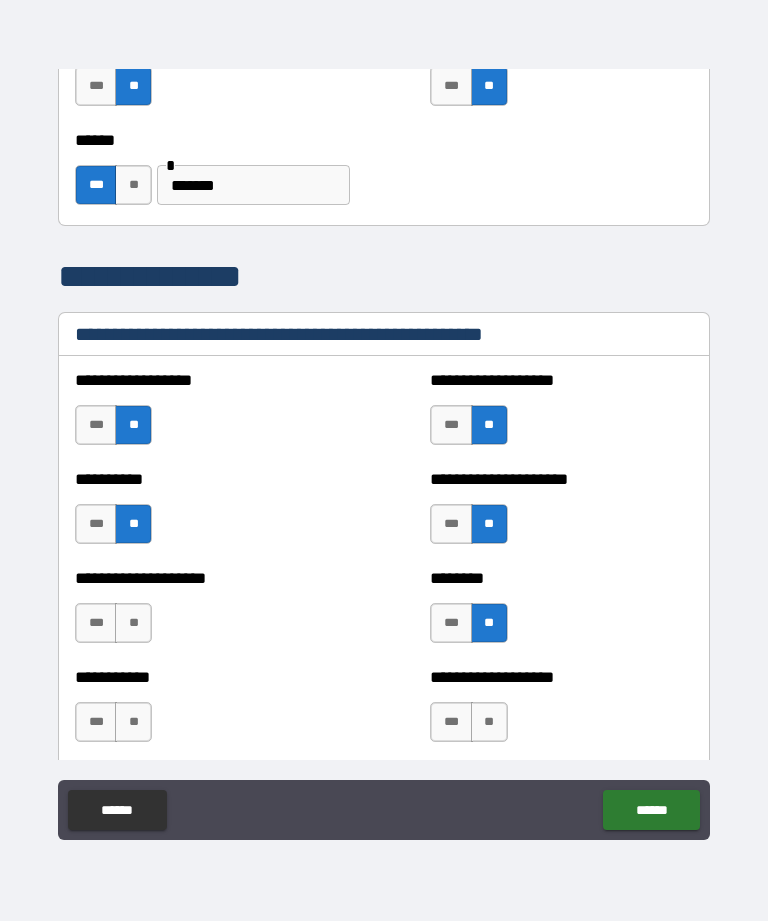 click on "**" at bounding box center (133, 623) 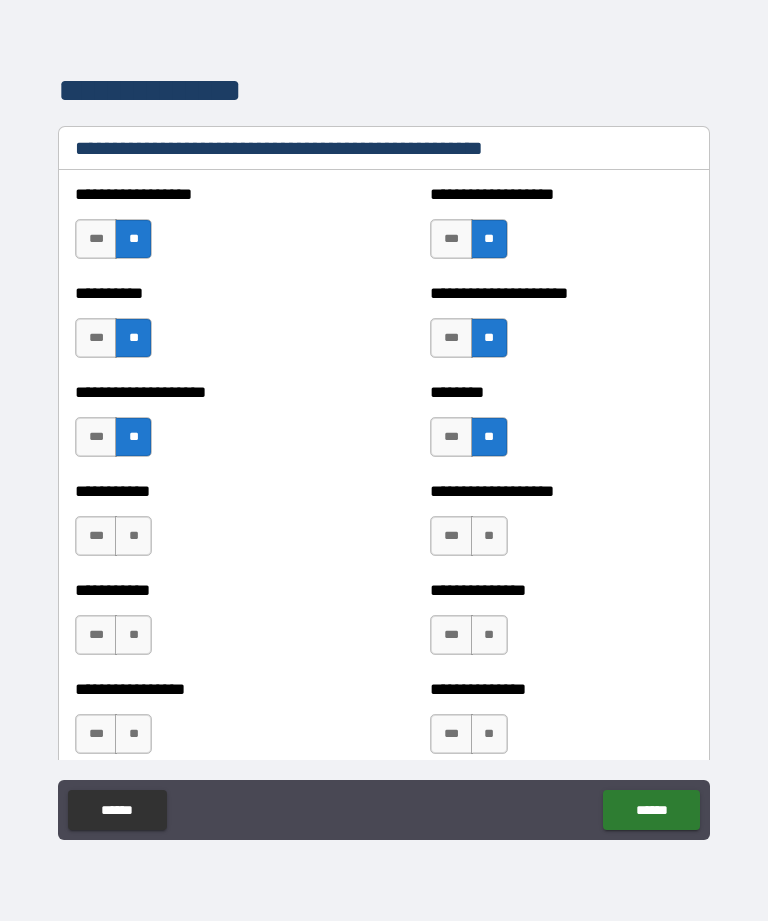 scroll, scrollTop: 2452, scrollLeft: 0, axis: vertical 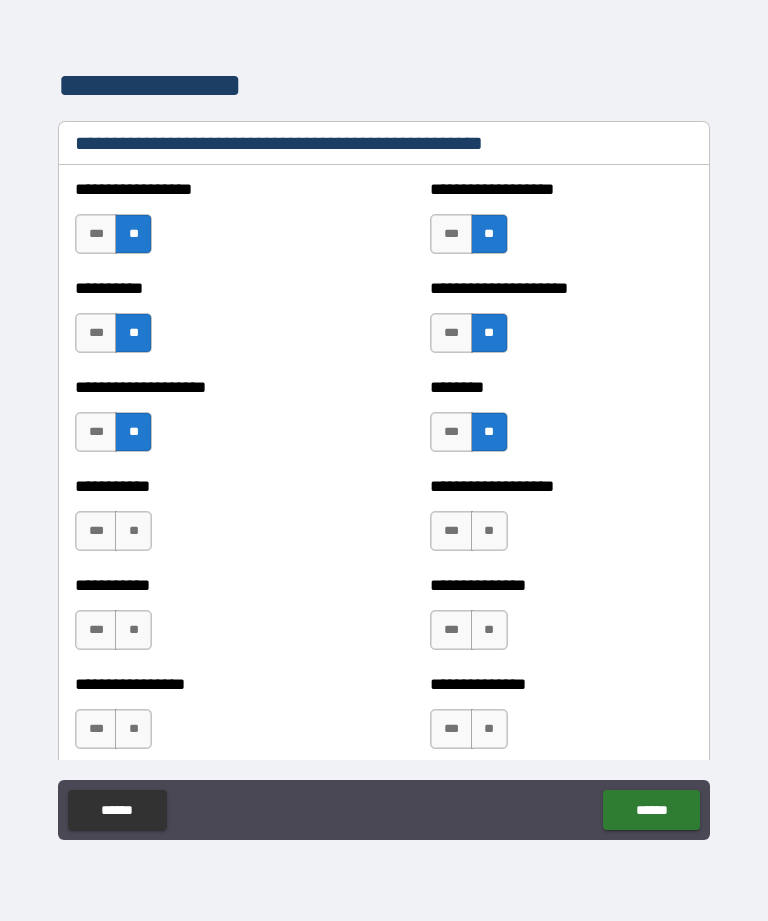 click on "**" at bounding box center [489, 531] 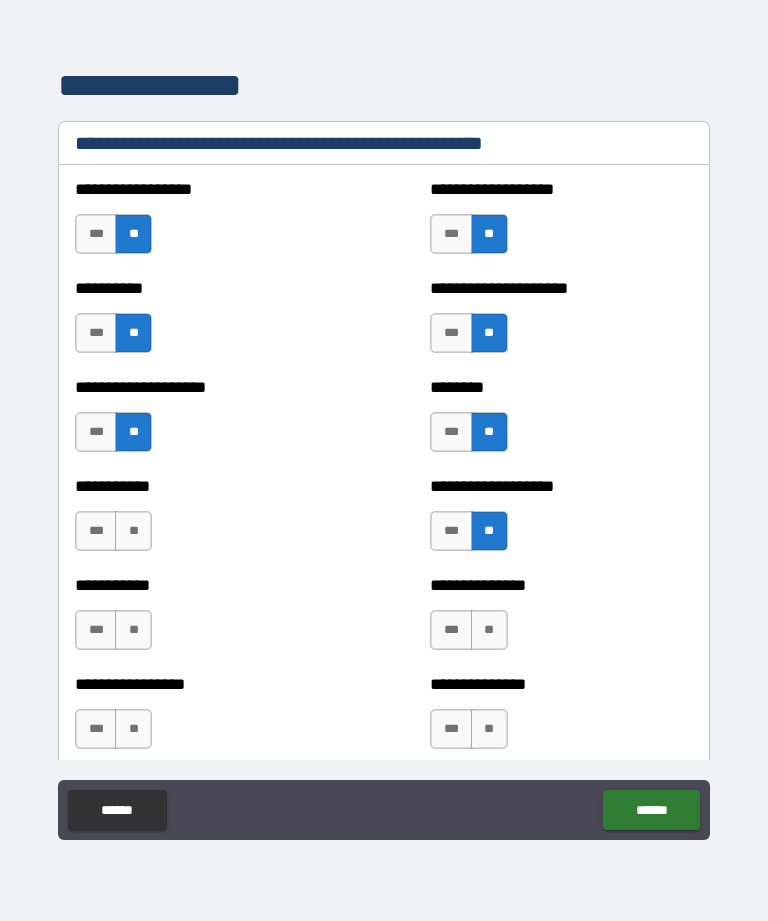 click on "**" at bounding box center [133, 531] 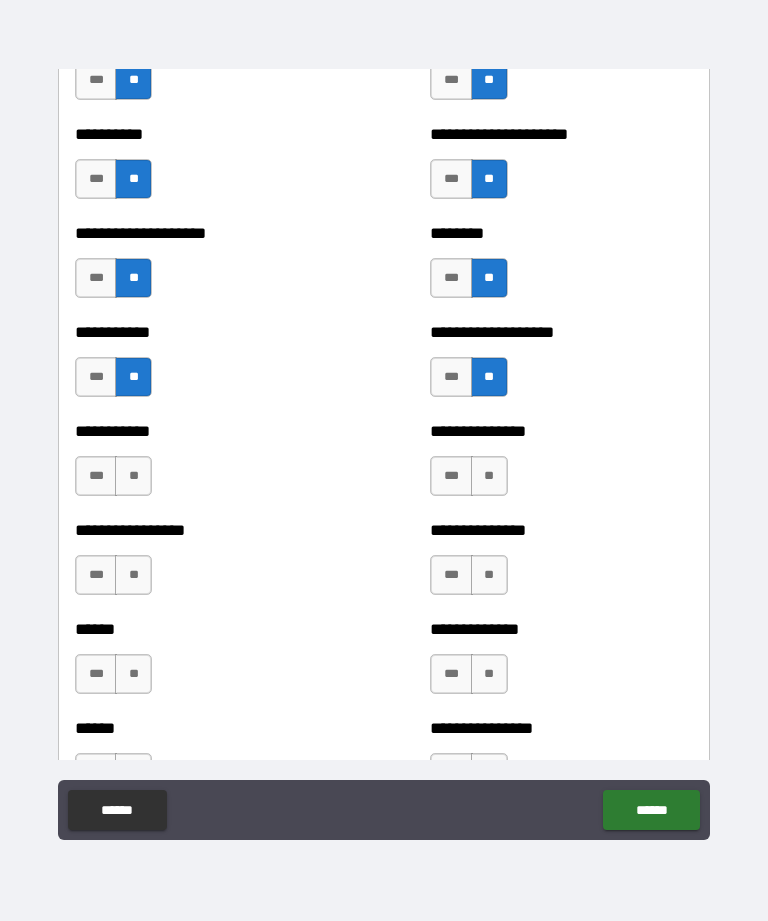 scroll, scrollTop: 2609, scrollLeft: 0, axis: vertical 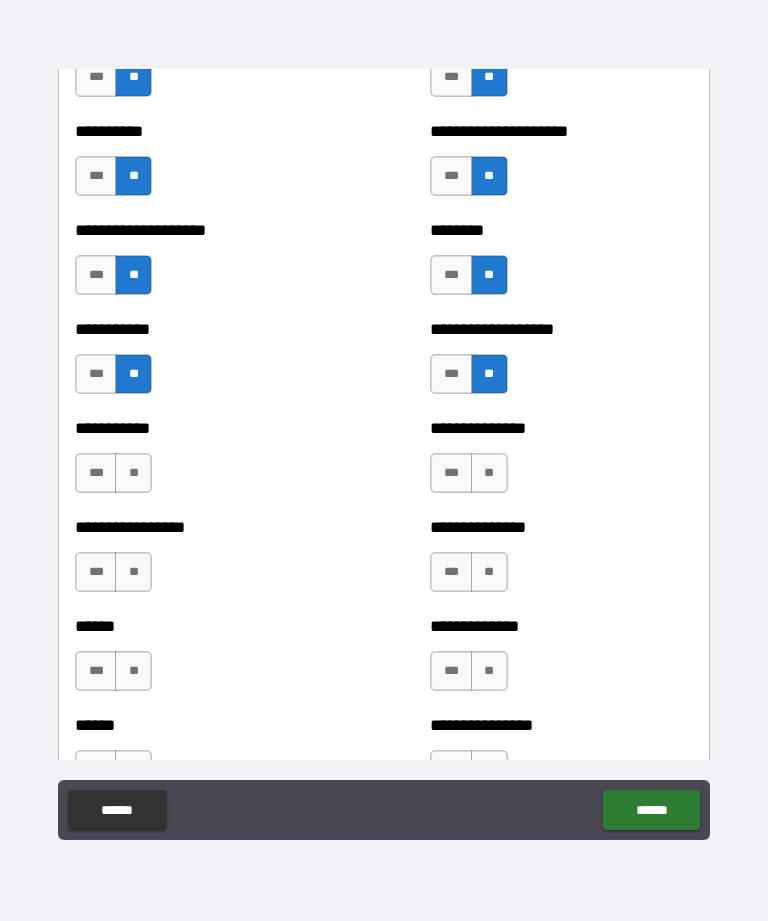 click on "***" at bounding box center [451, 374] 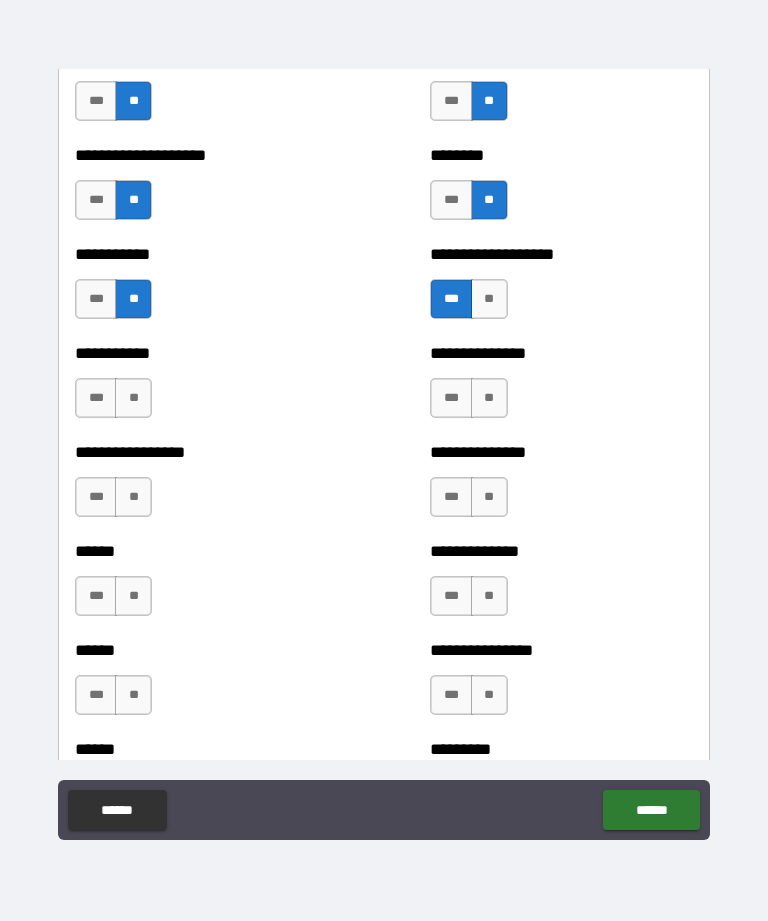 scroll, scrollTop: 2689, scrollLeft: 0, axis: vertical 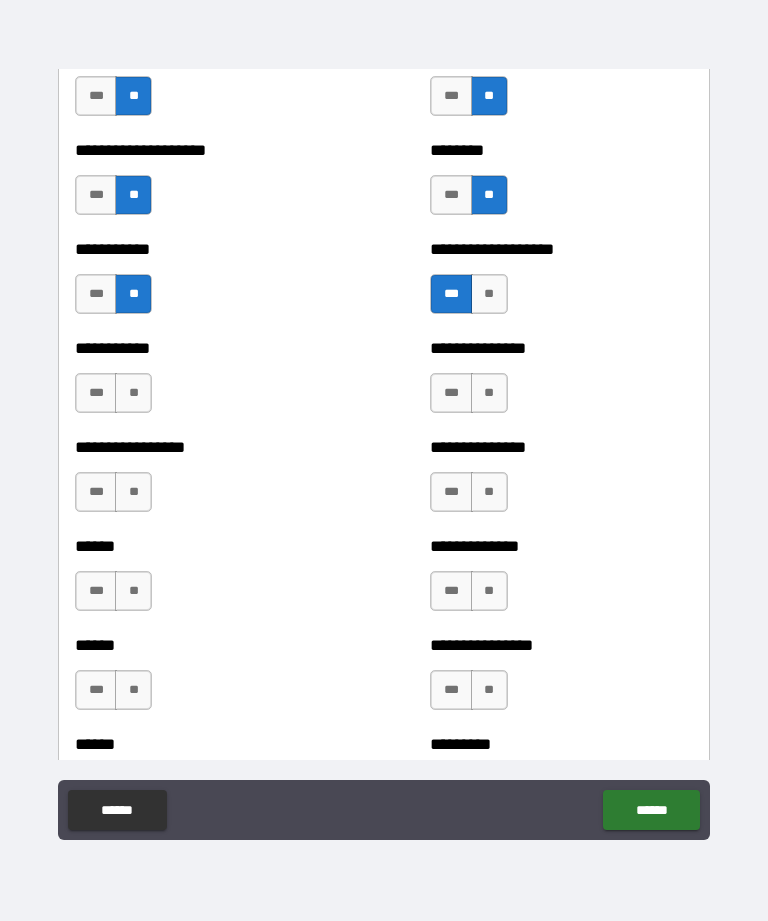 click on "**" at bounding box center [489, 294] 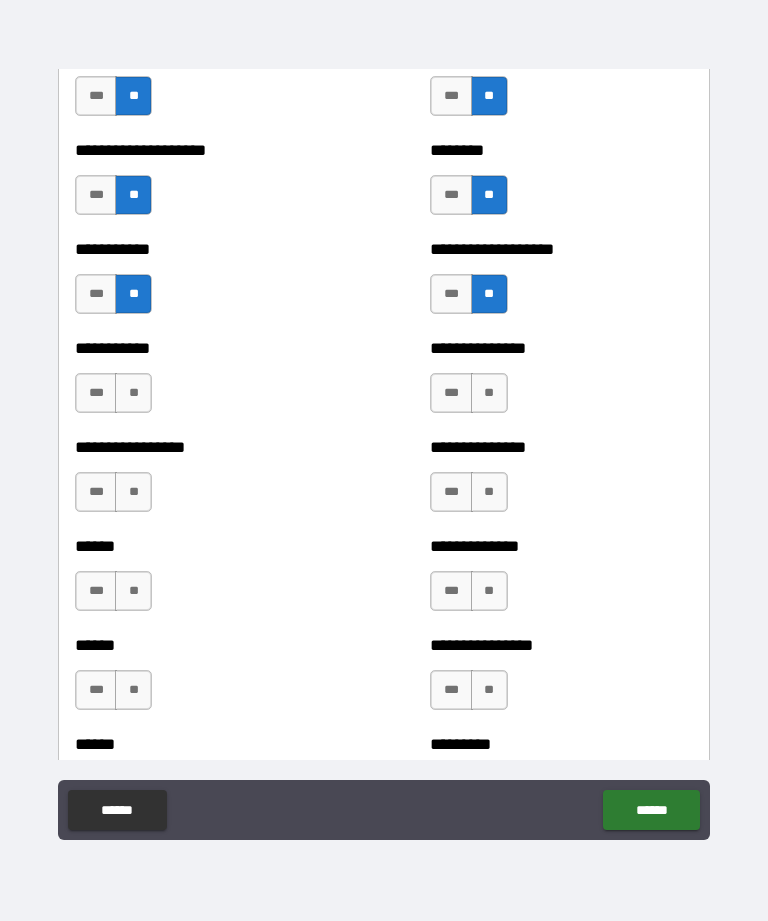 click on "**" at bounding box center [489, 393] 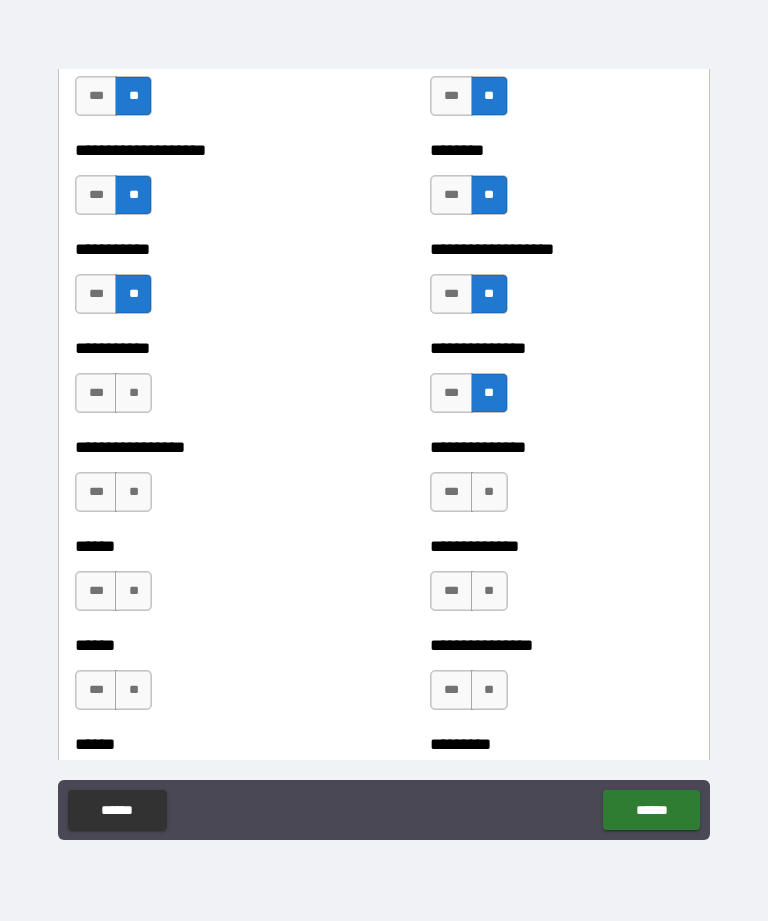 click on "**" at bounding box center (133, 393) 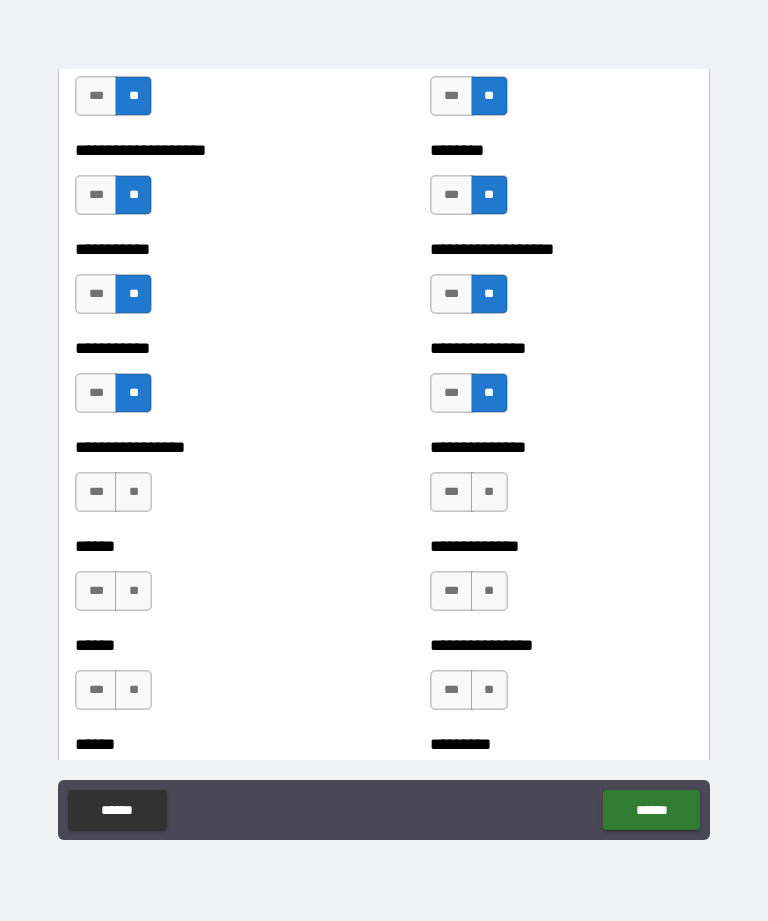 click on "**" at bounding box center (133, 492) 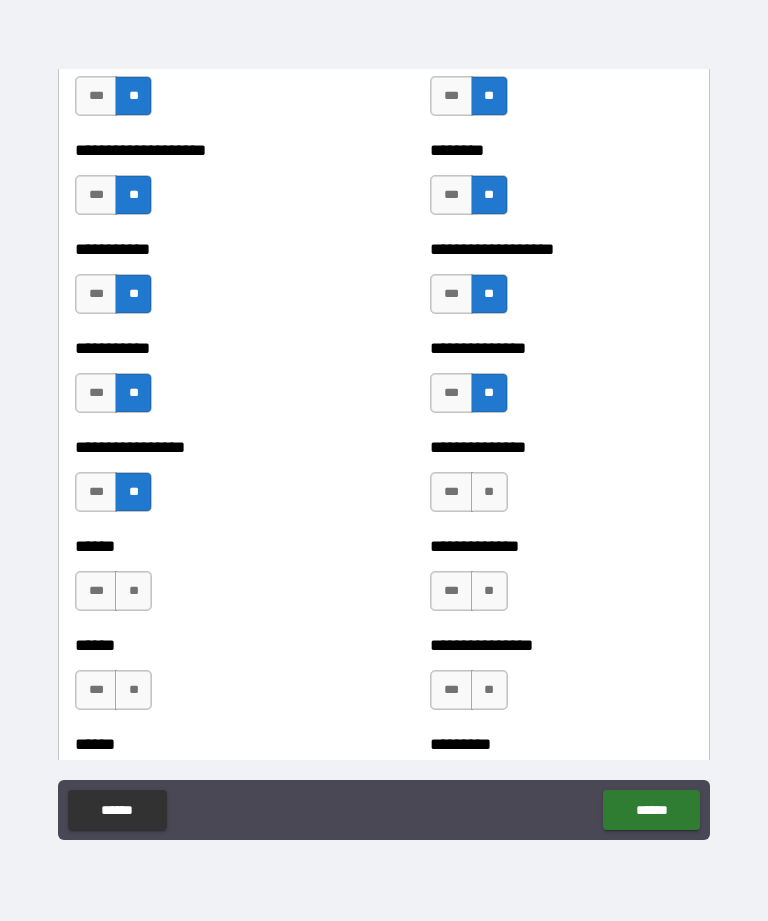 click on "**" at bounding box center (489, 492) 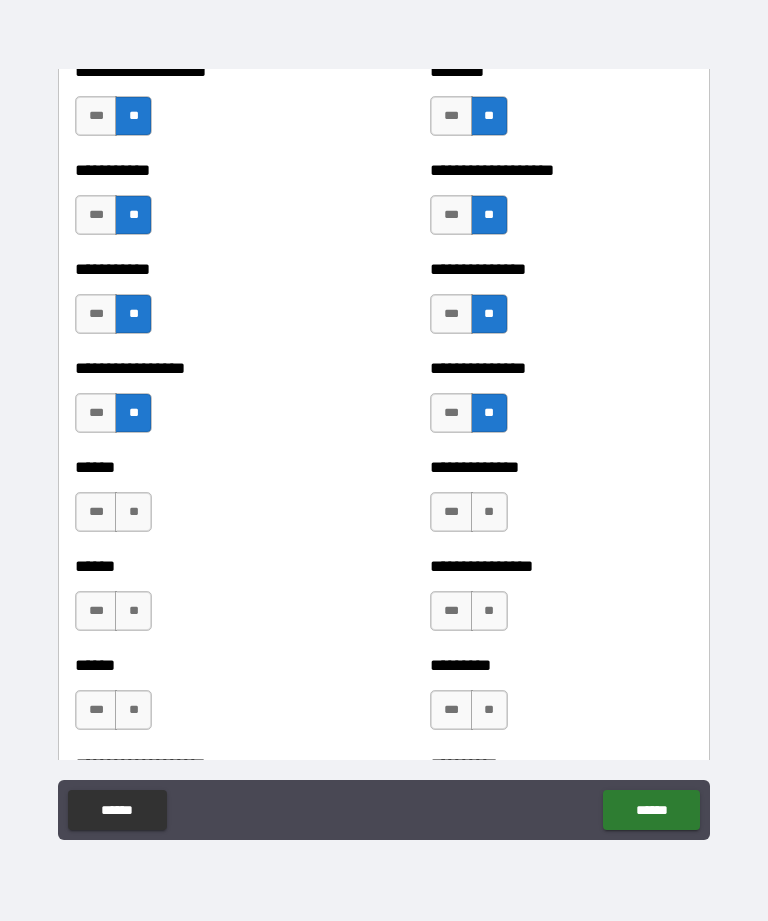 scroll, scrollTop: 2859, scrollLeft: 0, axis: vertical 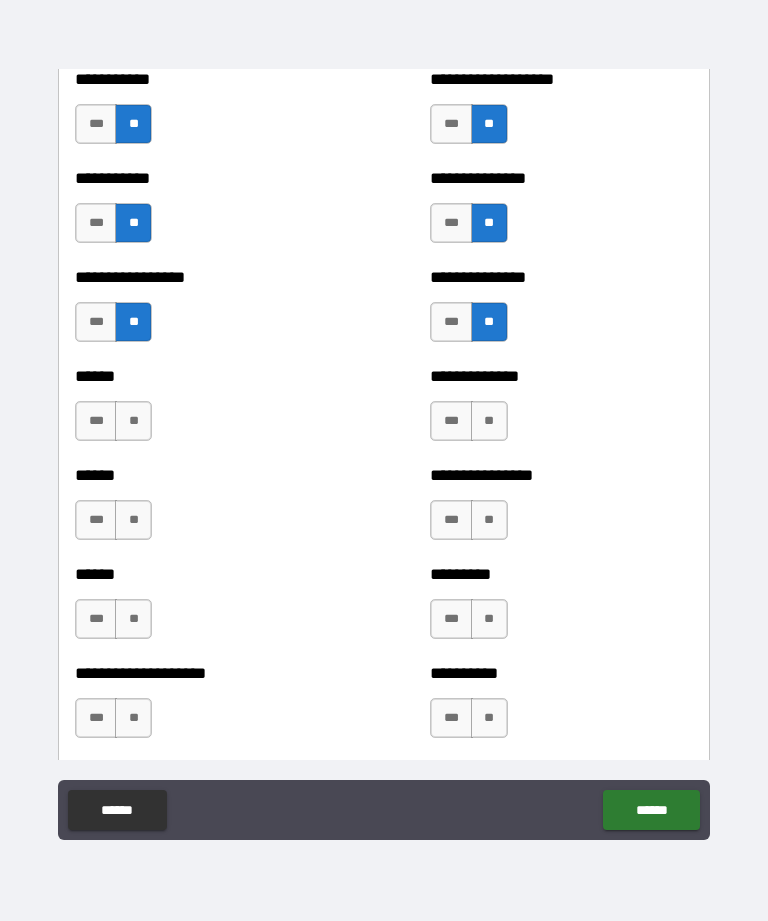click on "**" at bounding box center [489, 421] 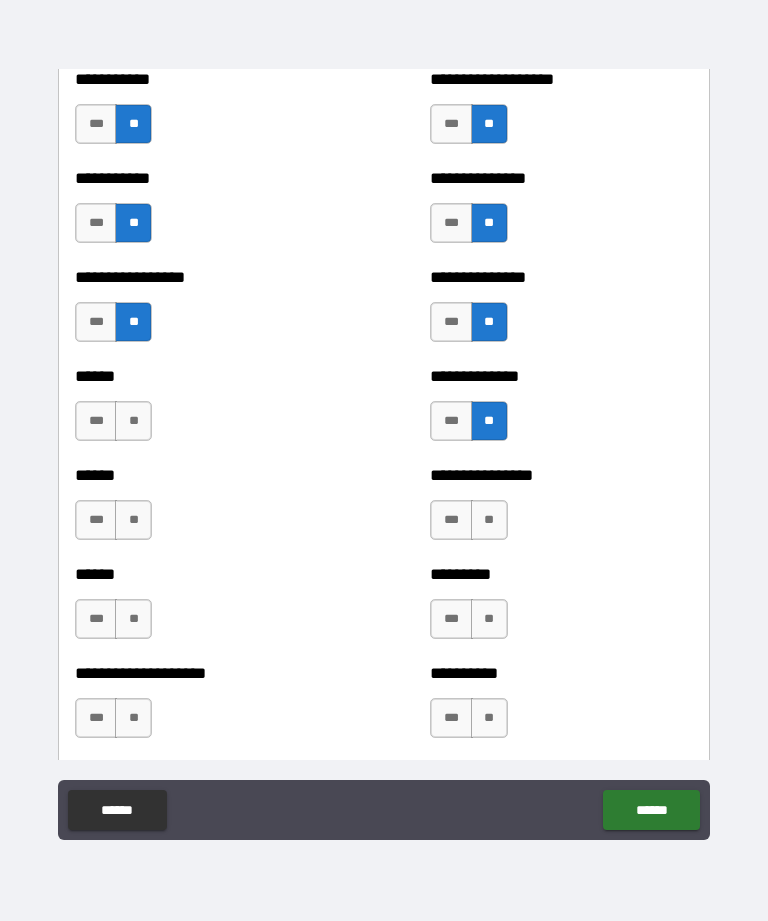 click on "**" at bounding box center [133, 421] 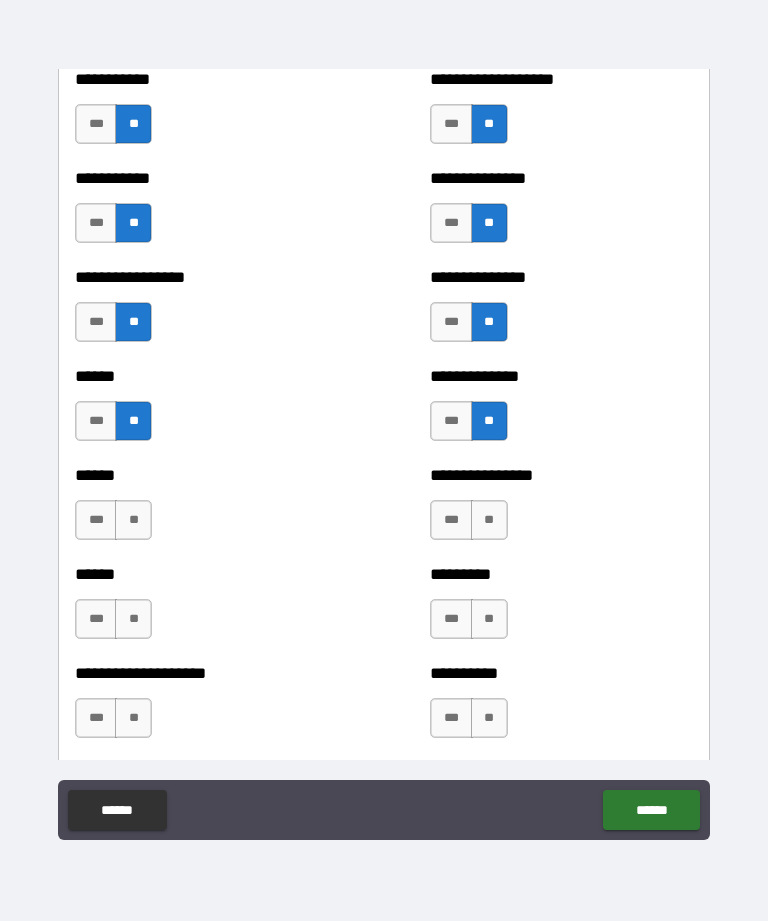click on "**" at bounding box center [133, 520] 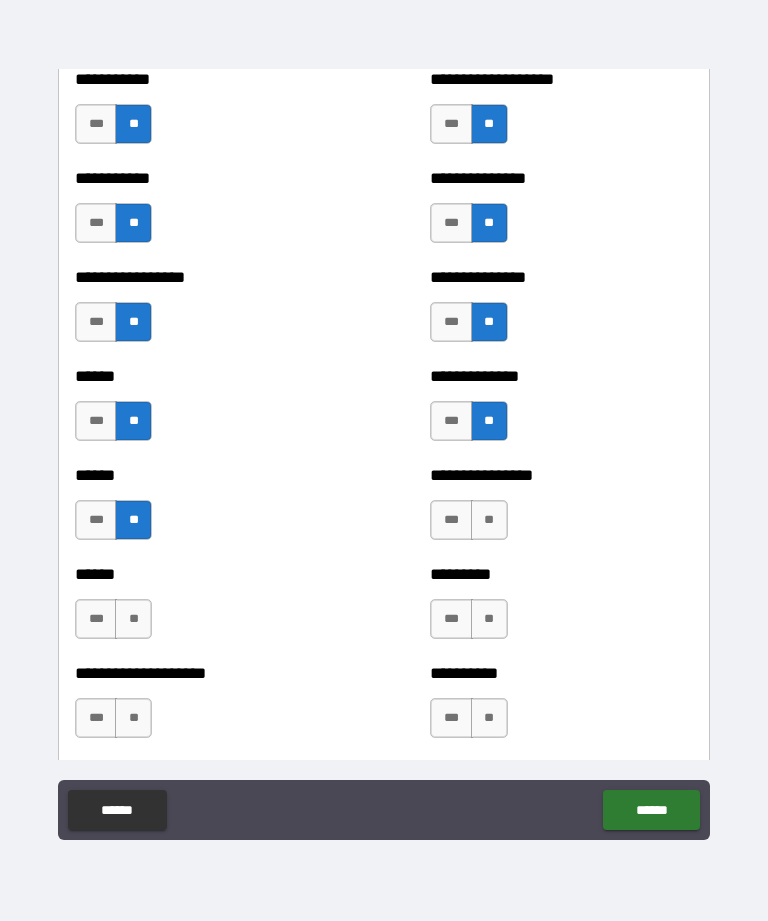 click on "**" at bounding box center (489, 520) 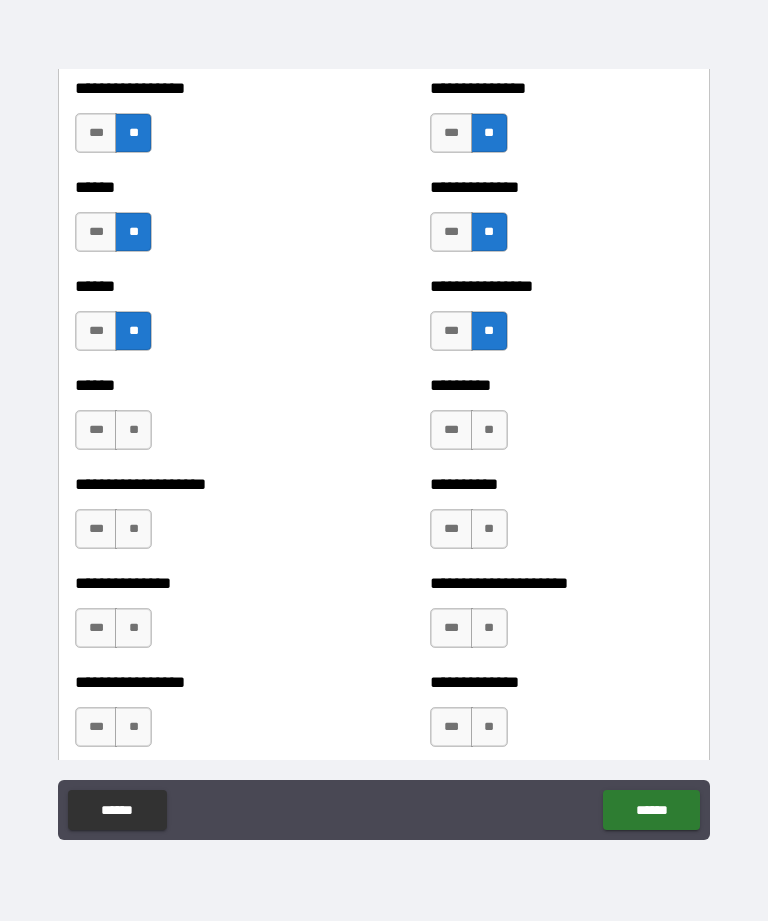 scroll, scrollTop: 3051, scrollLeft: 0, axis: vertical 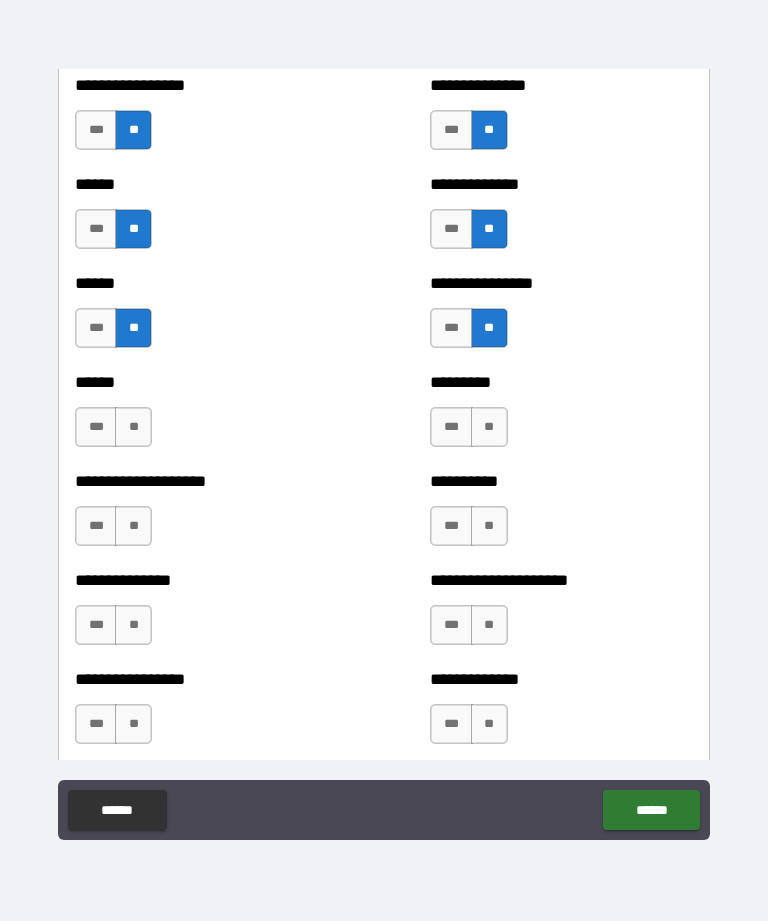 click on "**" at bounding box center (489, 427) 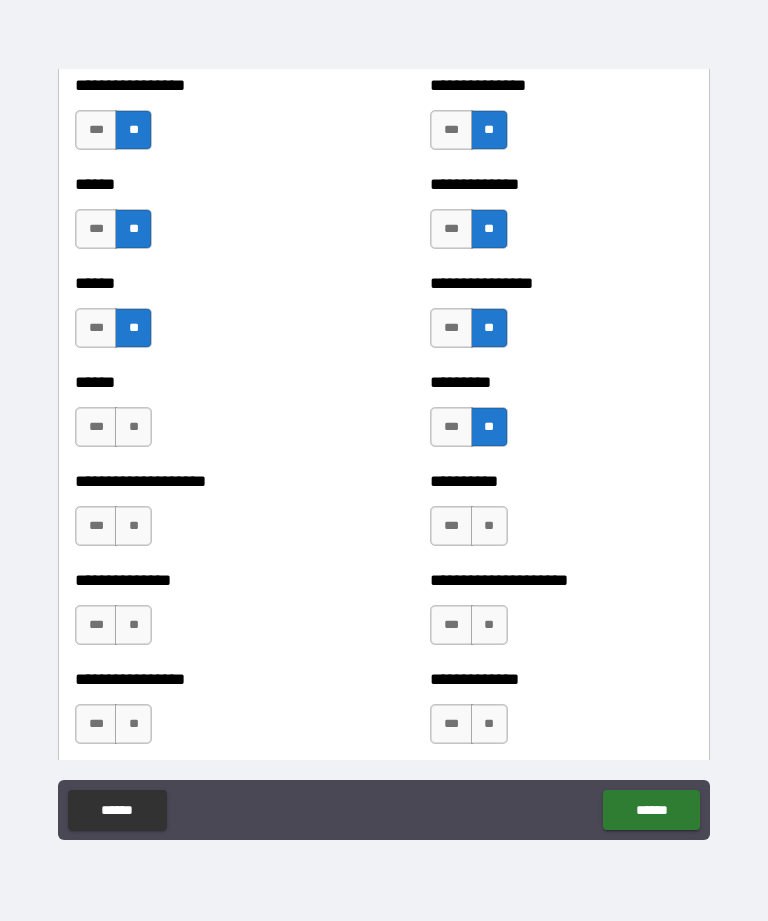 click on "**" at bounding box center [133, 427] 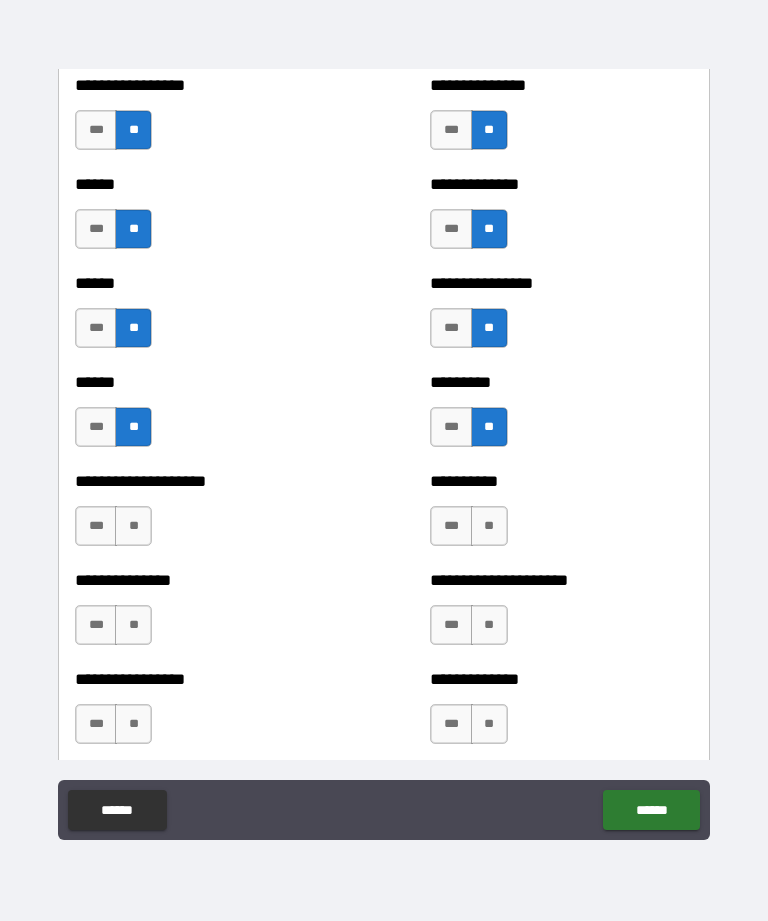 click on "**" at bounding box center [489, 526] 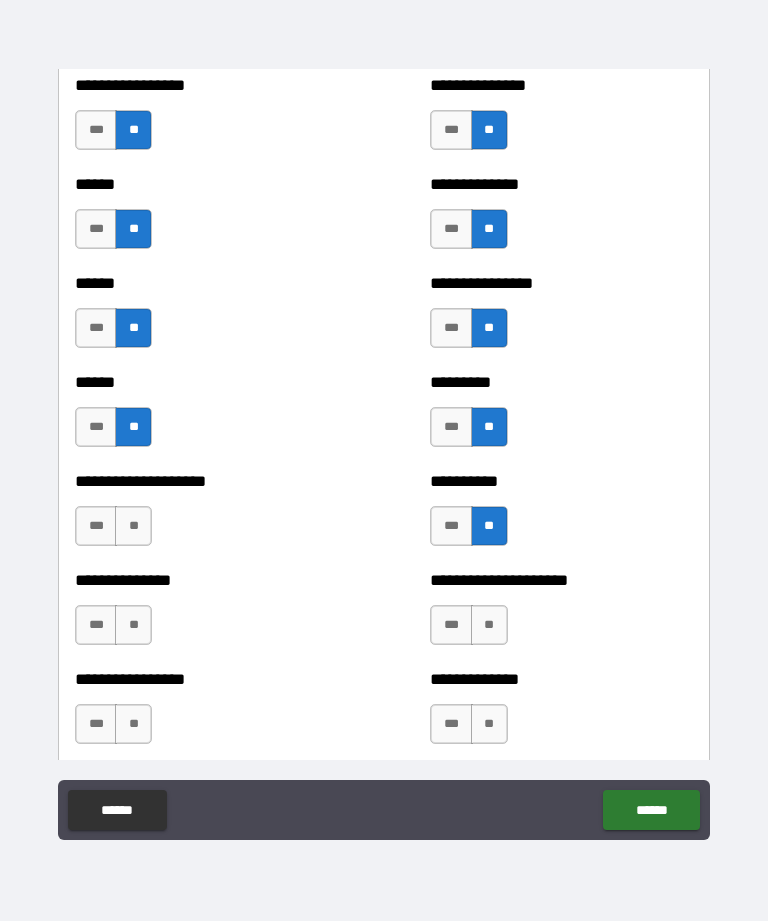 click on "**" at bounding box center (133, 526) 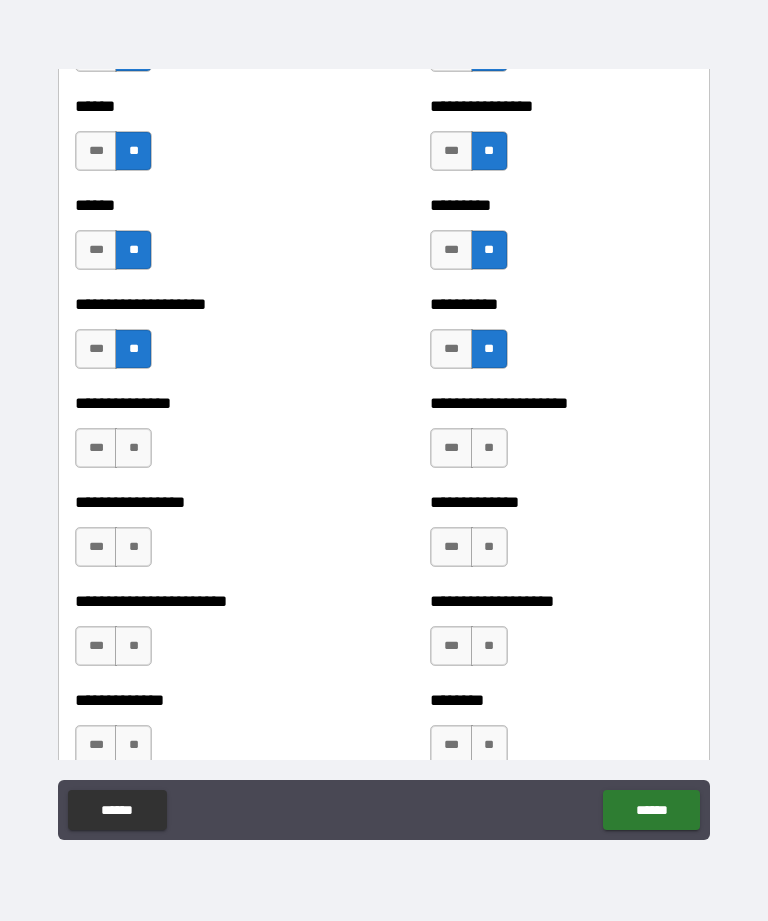 scroll, scrollTop: 3229, scrollLeft: 0, axis: vertical 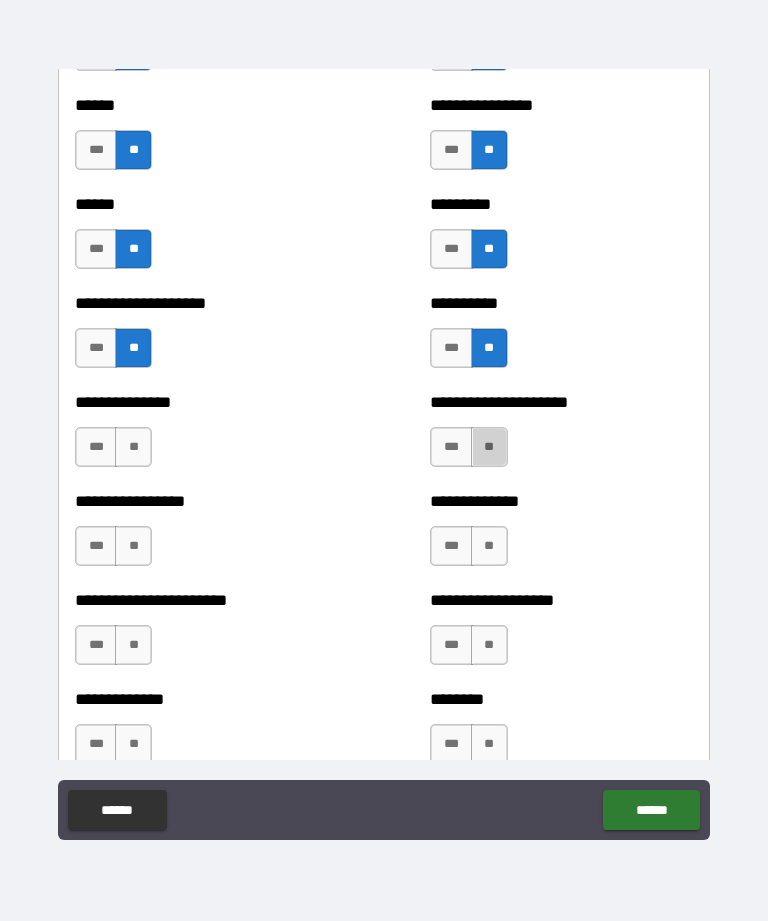 click on "**" at bounding box center (489, 447) 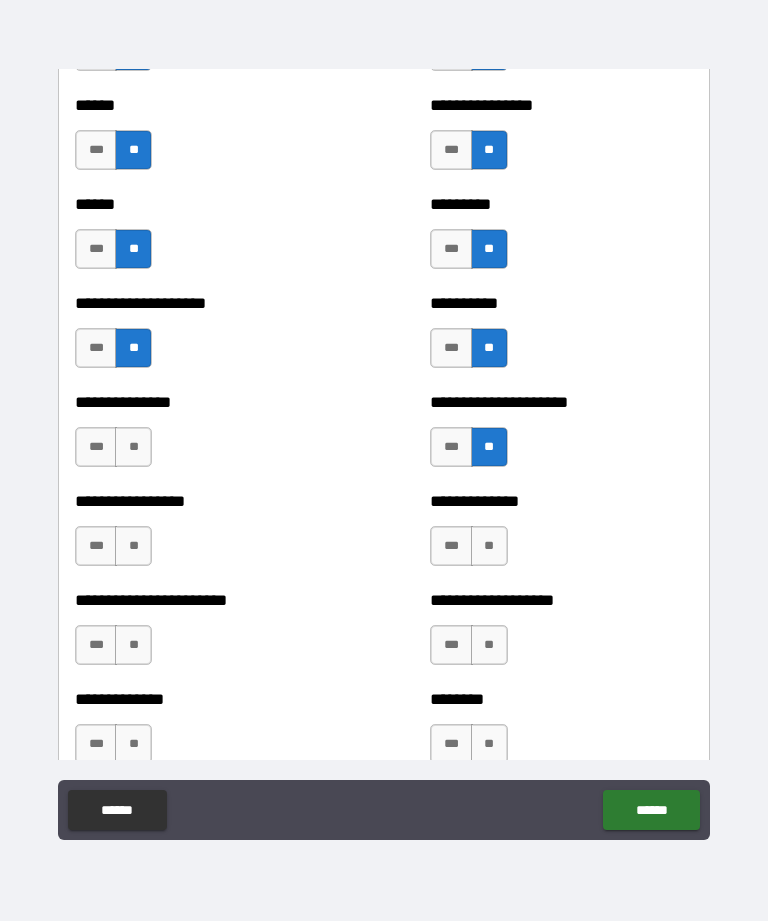 click on "**" at bounding box center [133, 447] 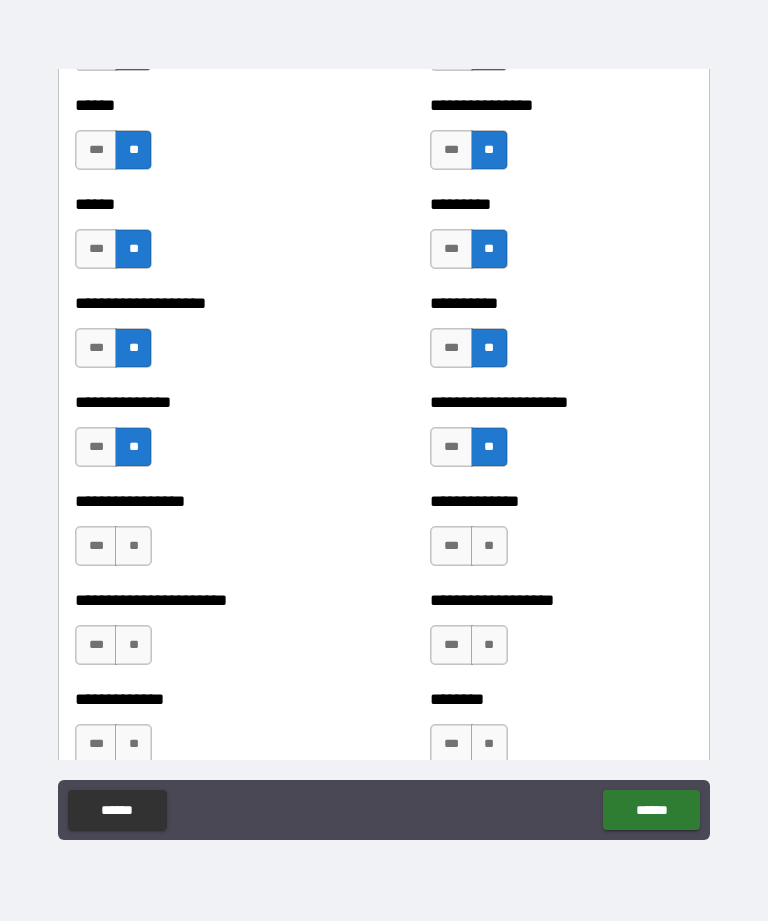 click on "**" at bounding box center [133, 546] 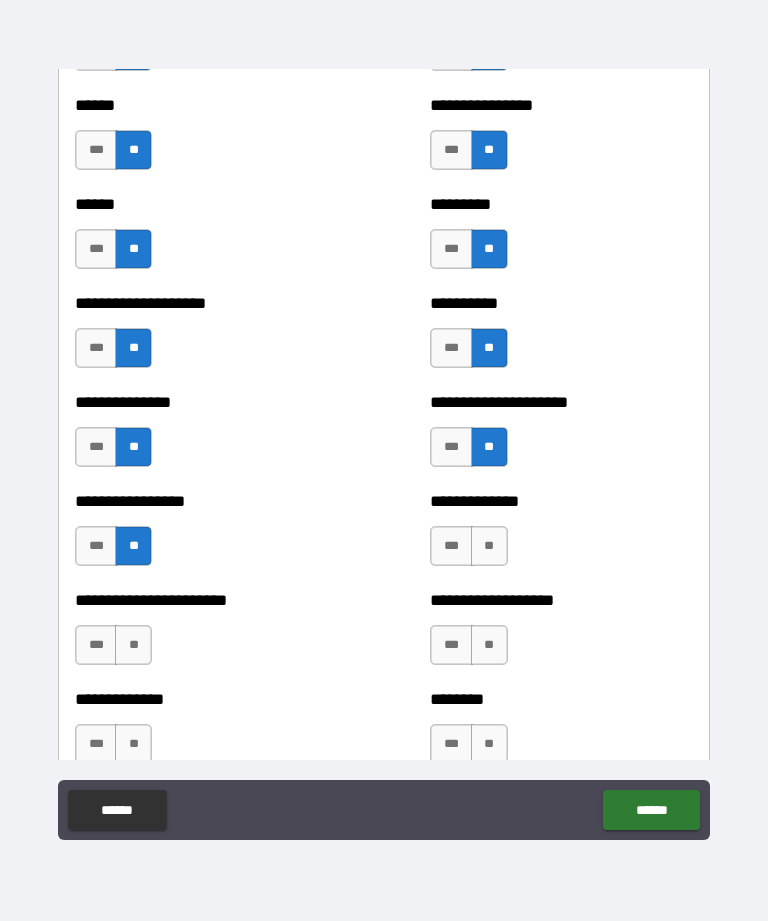 click on "**" at bounding box center (489, 546) 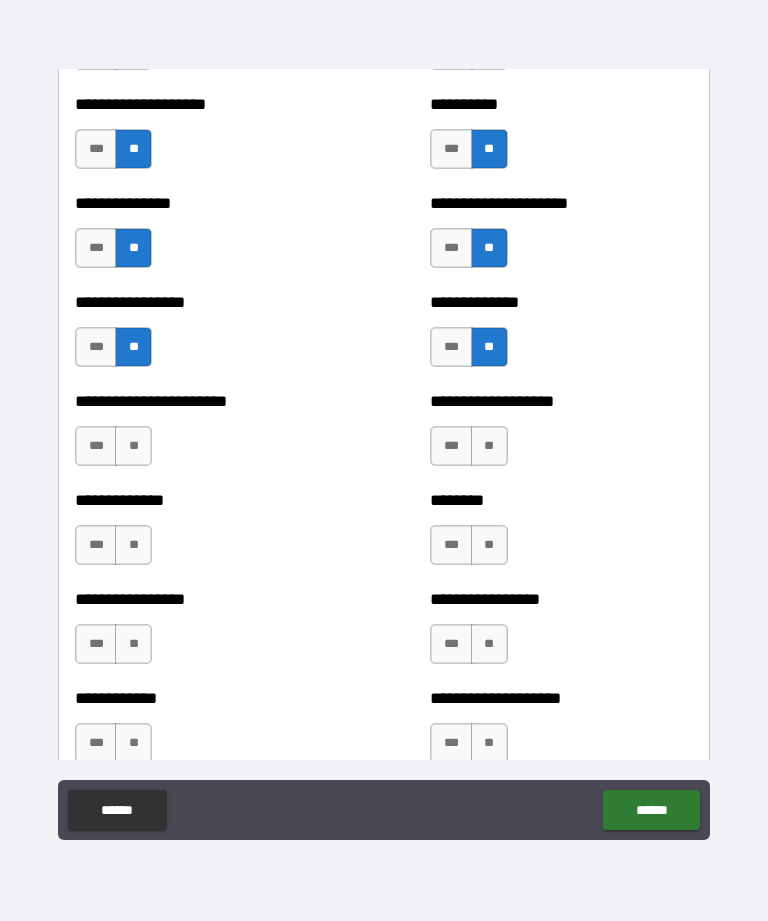scroll, scrollTop: 3443, scrollLeft: 0, axis: vertical 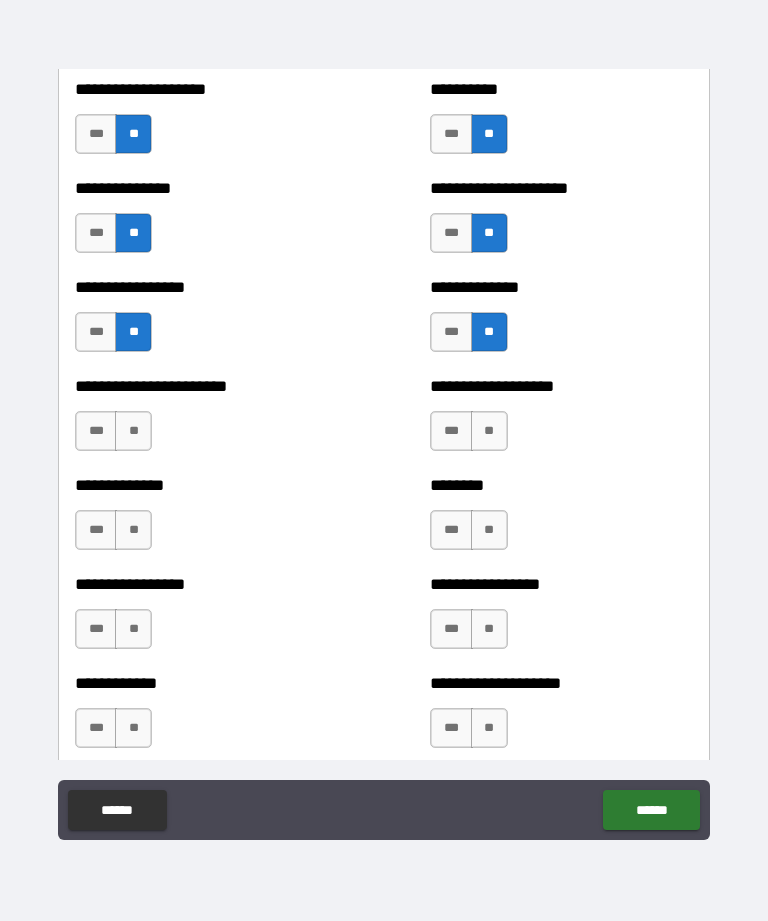 click on "**" at bounding box center (489, 431) 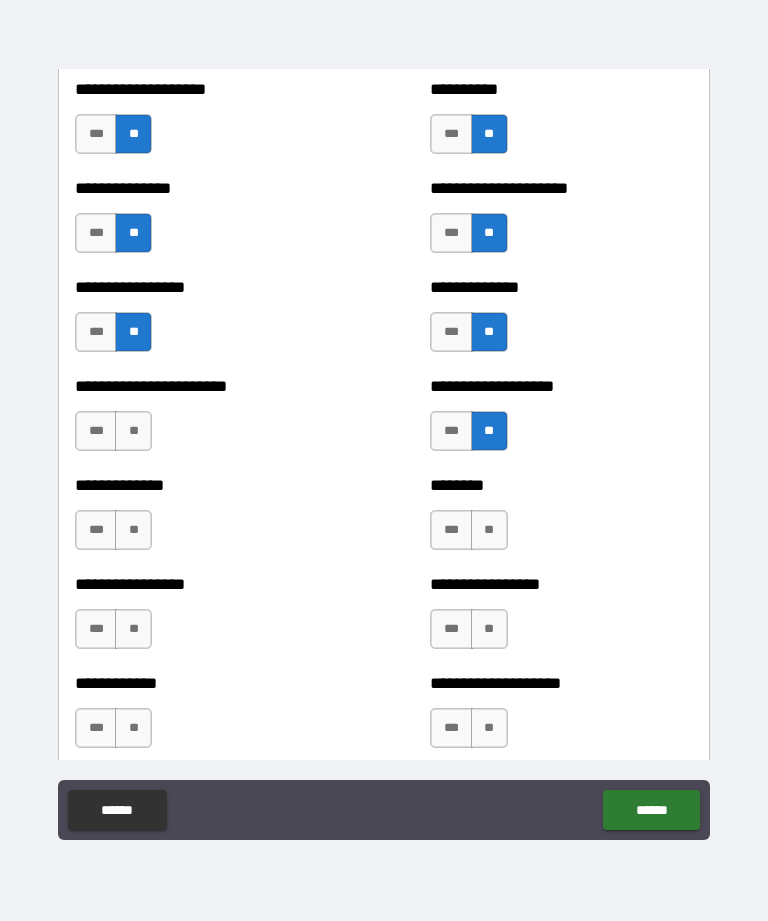 click on "**" at bounding box center [133, 431] 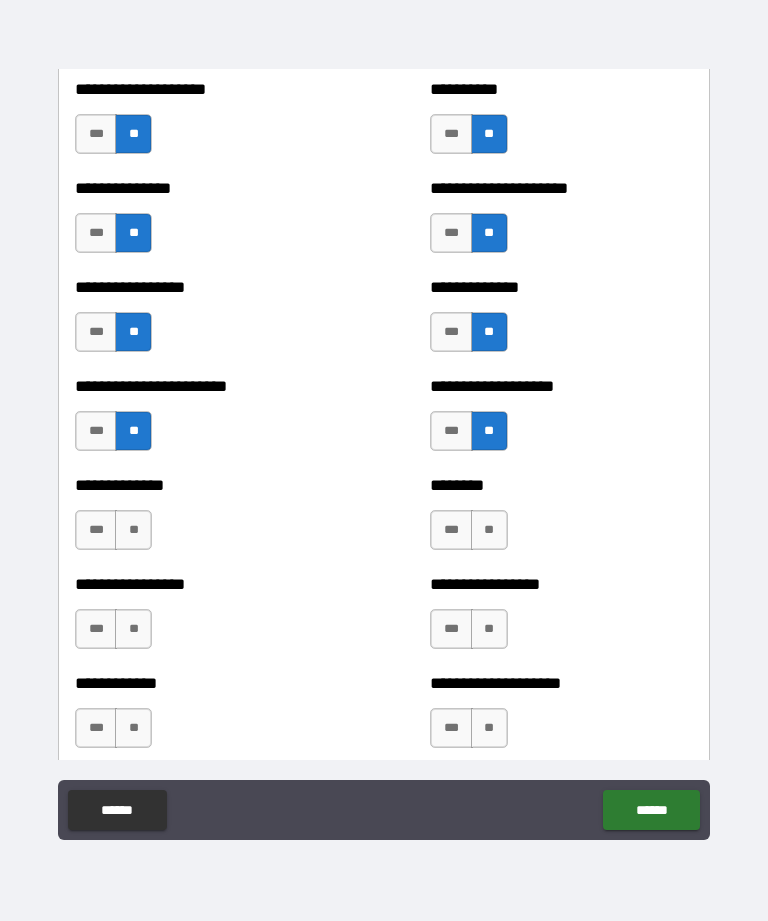 click on "**" at bounding box center (133, 530) 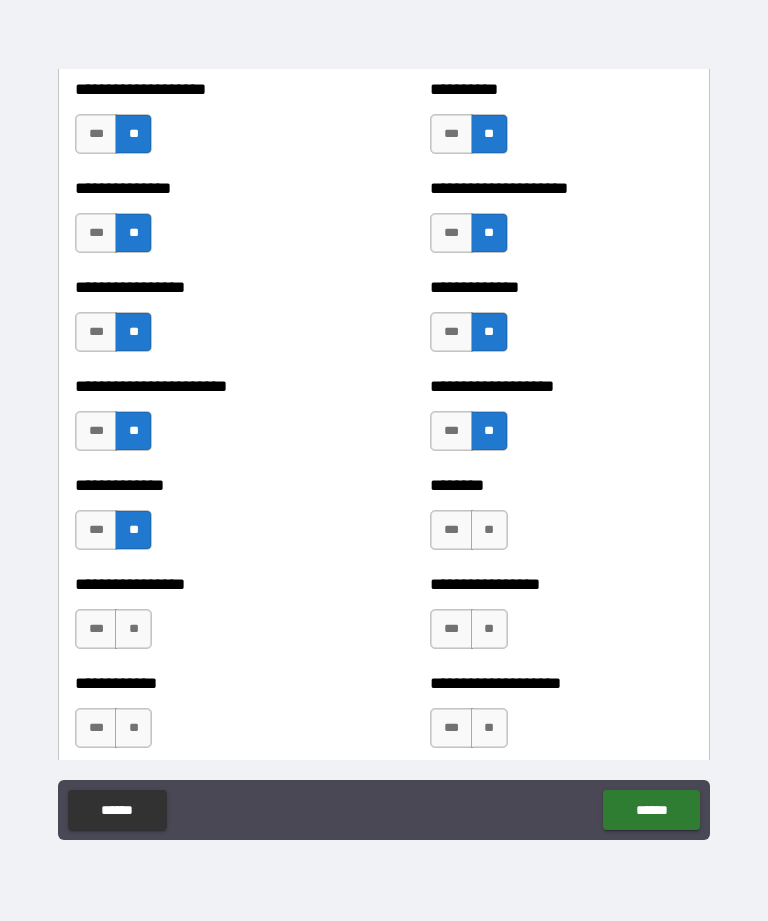 click on "**" at bounding box center [489, 530] 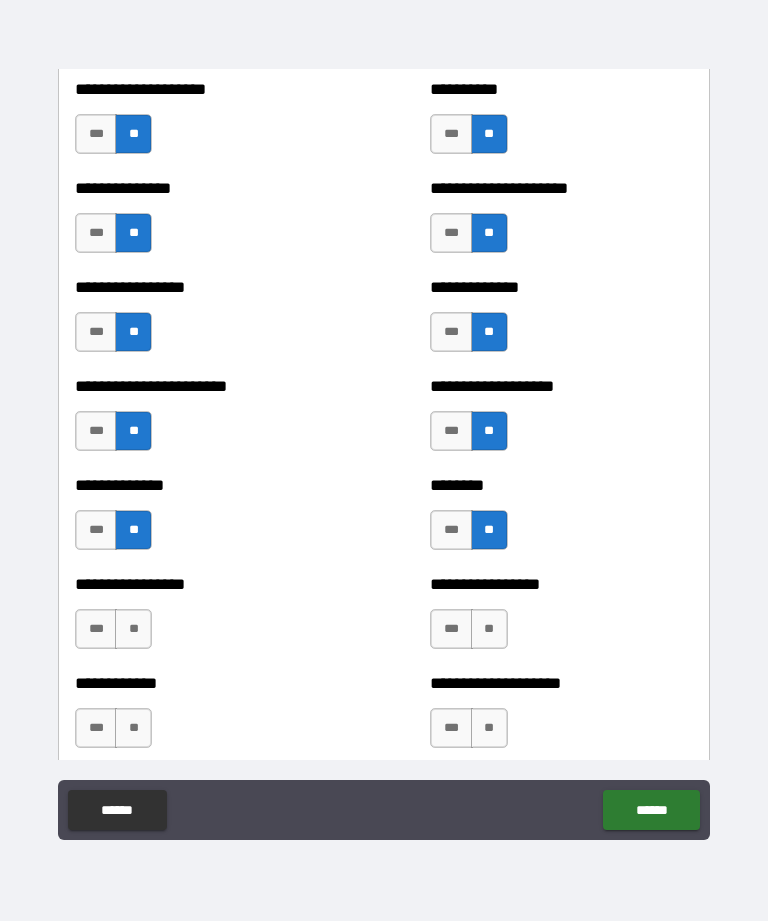 scroll, scrollTop: 3623, scrollLeft: 0, axis: vertical 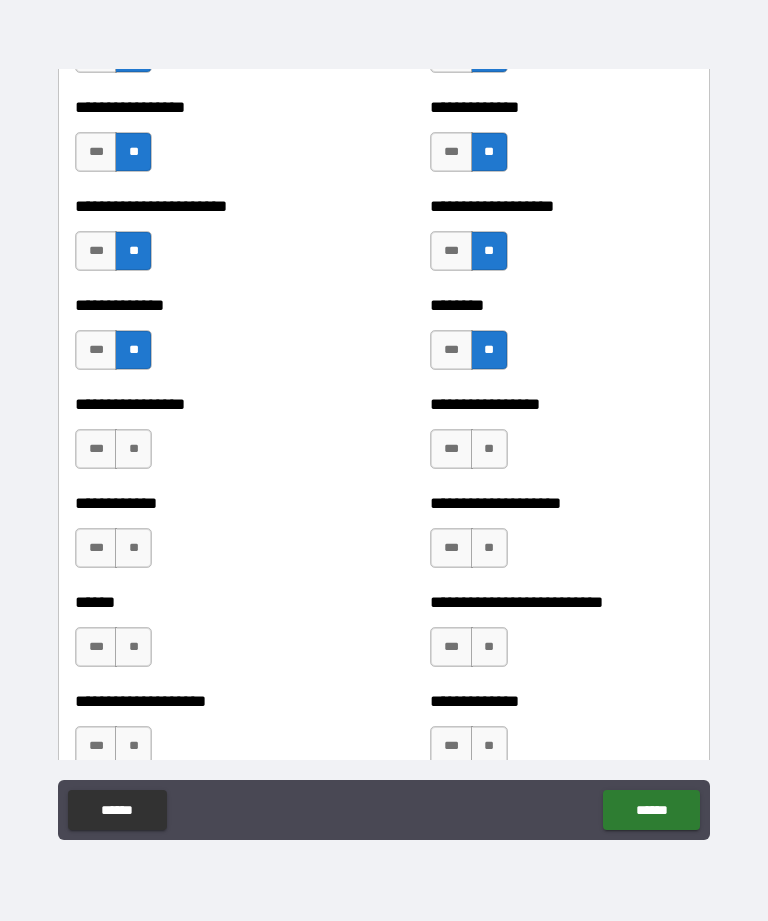 click on "**" at bounding box center (489, 449) 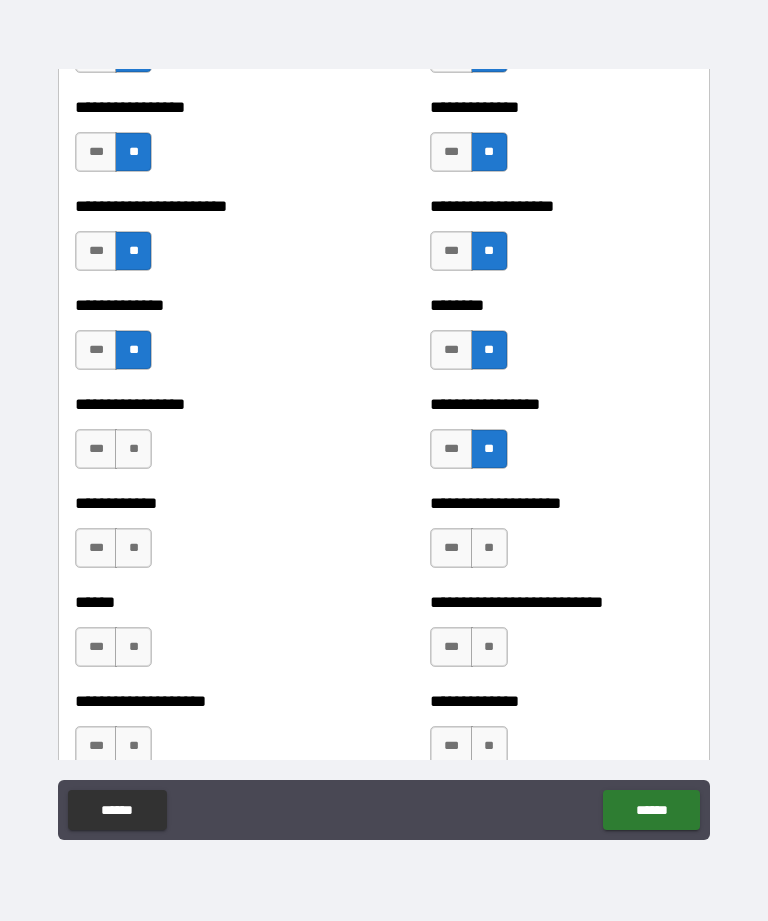 click on "**" at bounding box center [133, 449] 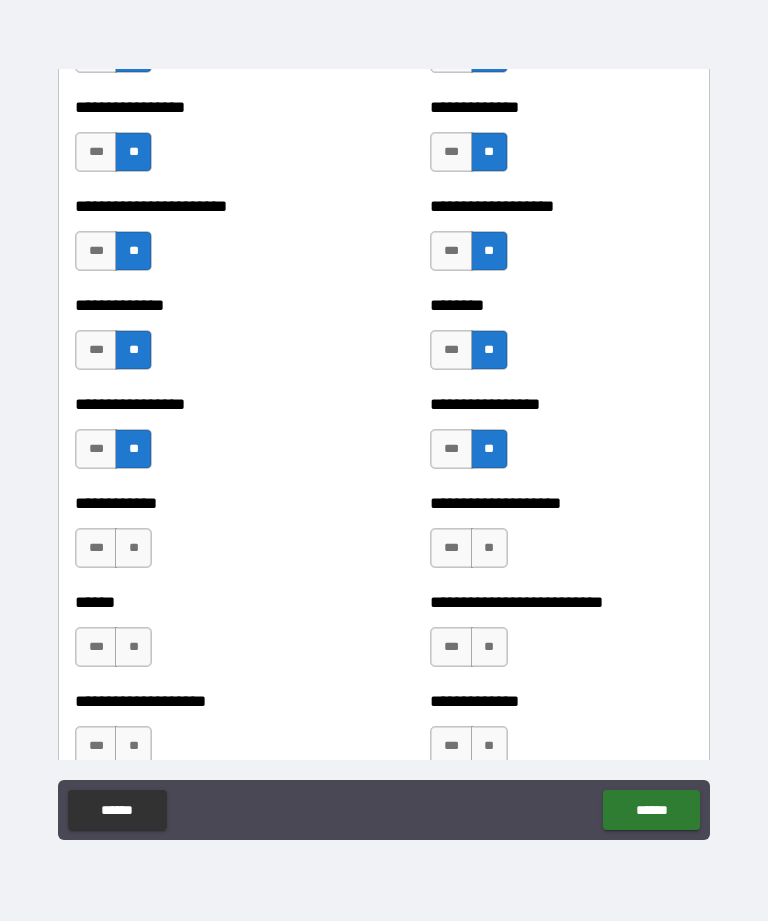 click on "**" at bounding box center (133, 548) 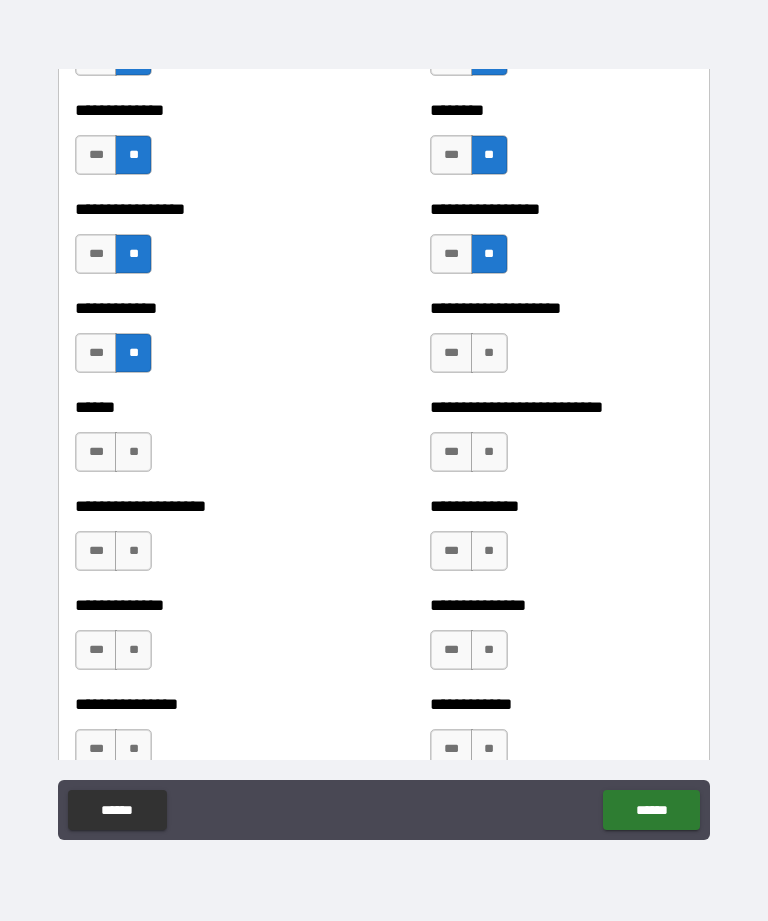 scroll, scrollTop: 3836, scrollLeft: 0, axis: vertical 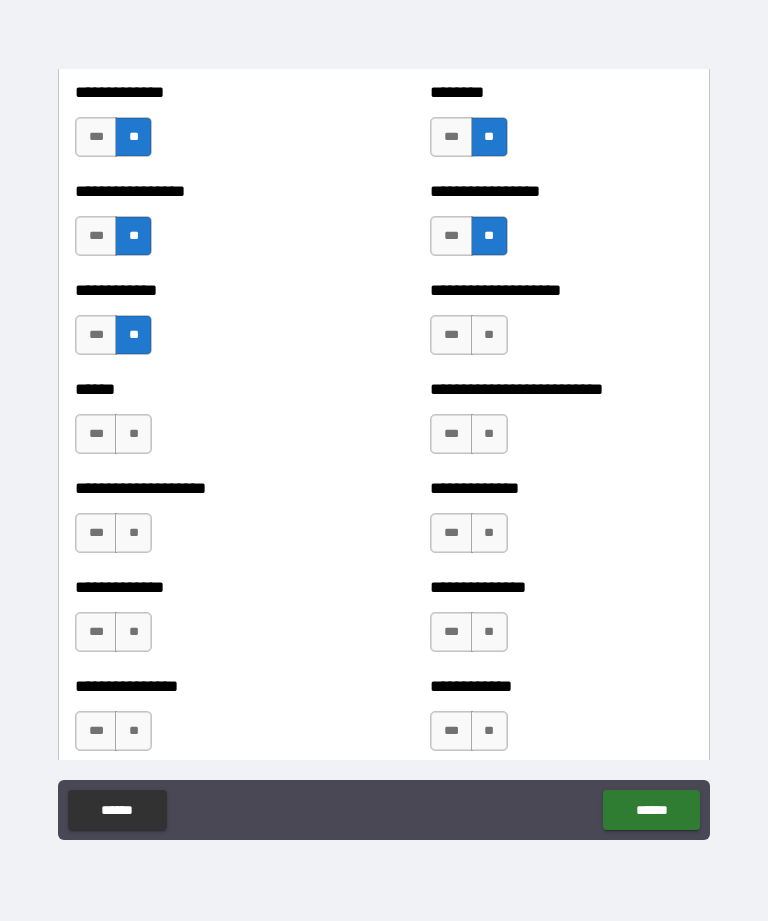 click on "**" at bounding box center (489, 335) 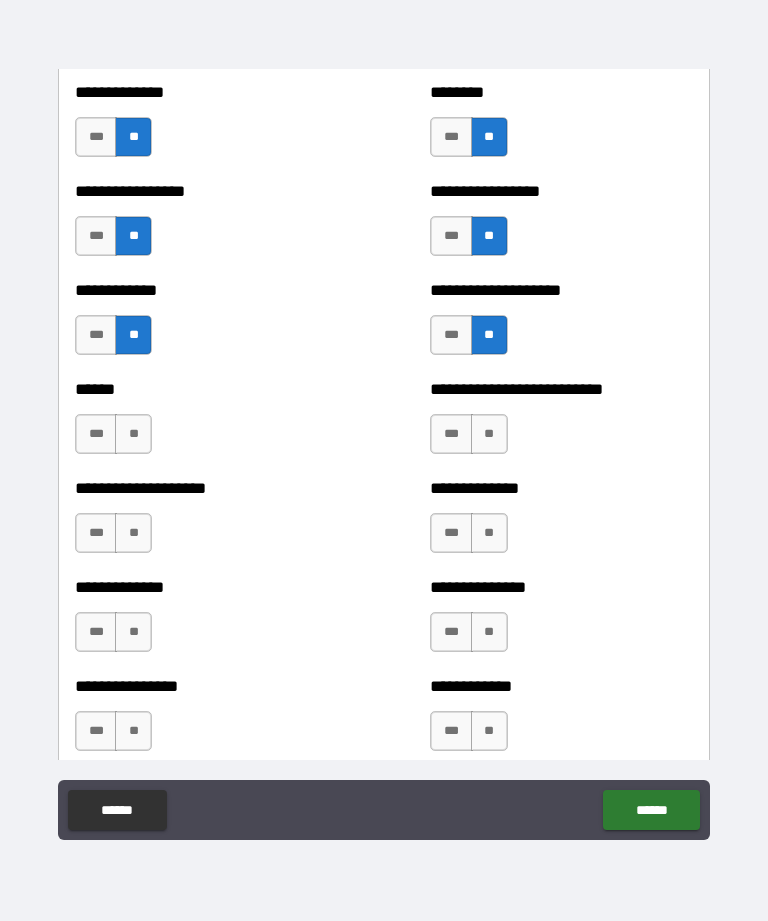 click on "**" at bounding box center [489, 434] 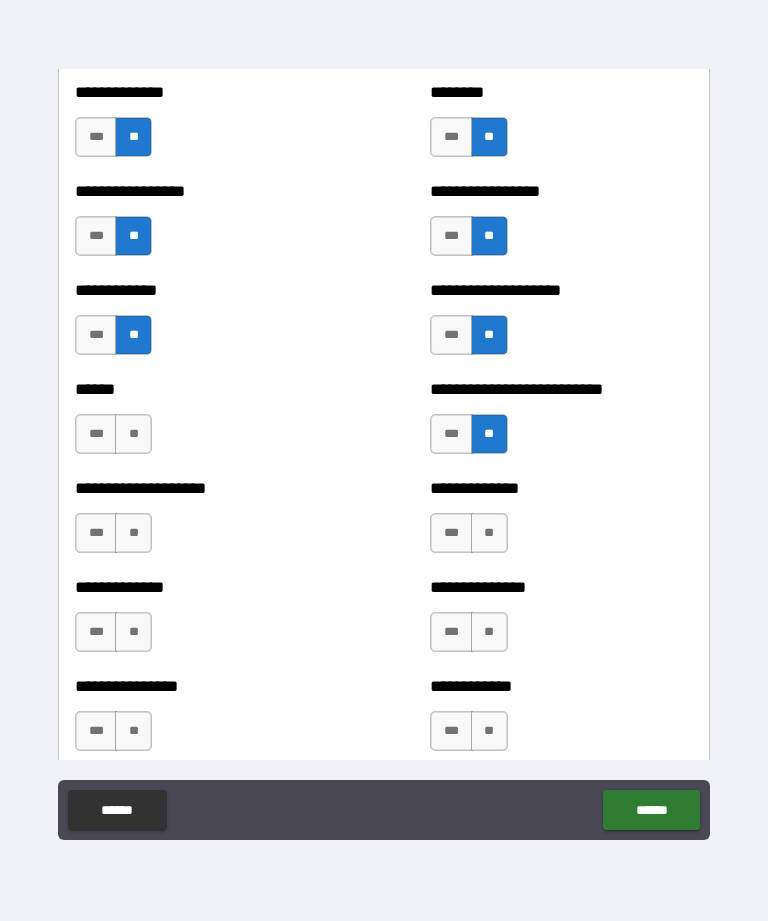 click on "**" at bounding box center (133, 434) 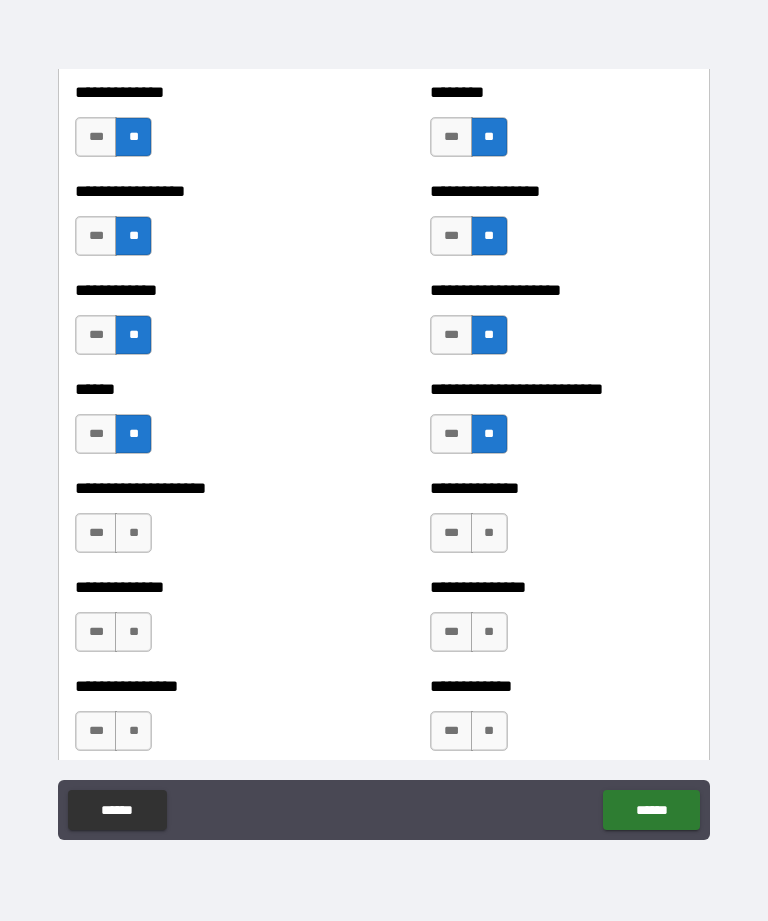 click on "**" at bounding box center (133, 533) 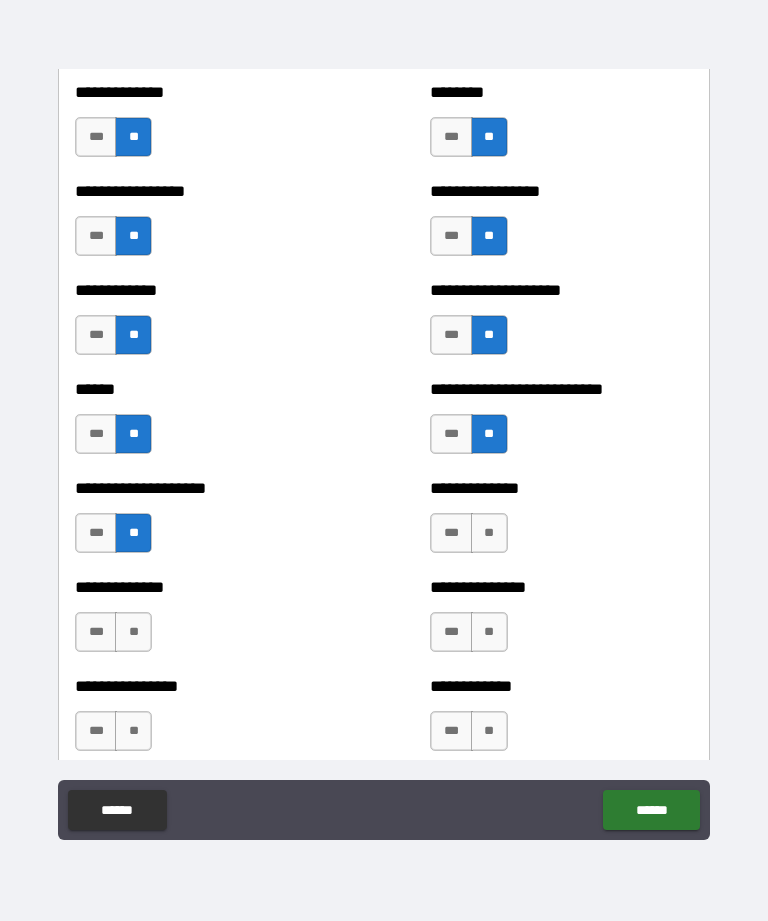 click on "**" at bounding box center [489, 533] 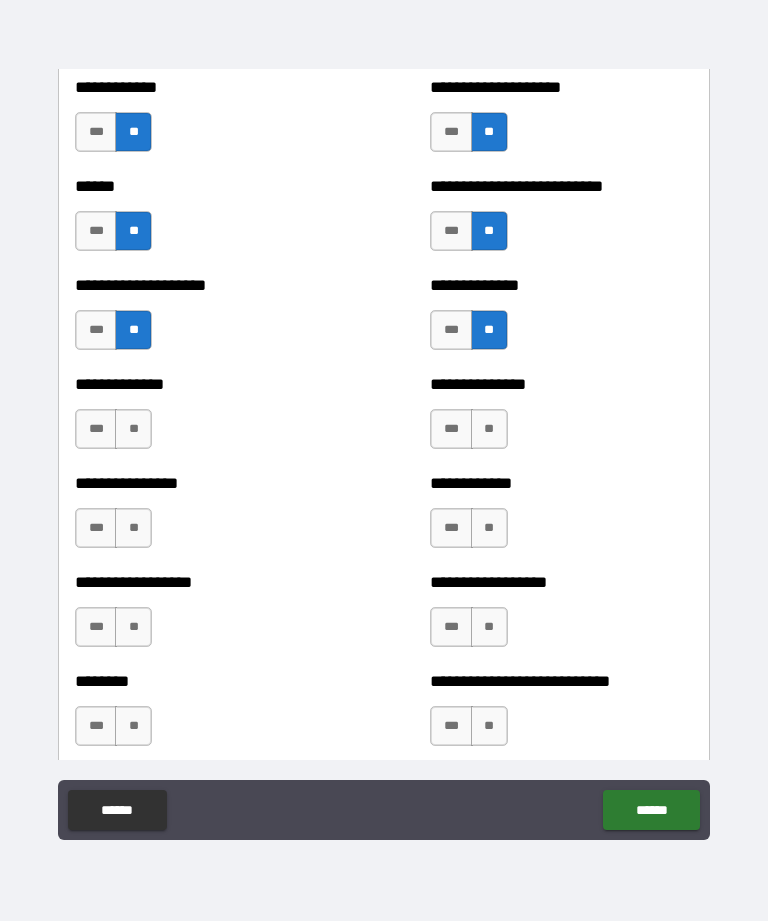 scroll, scrollTop: 4047, scrollLeft: 0, axis: vertical 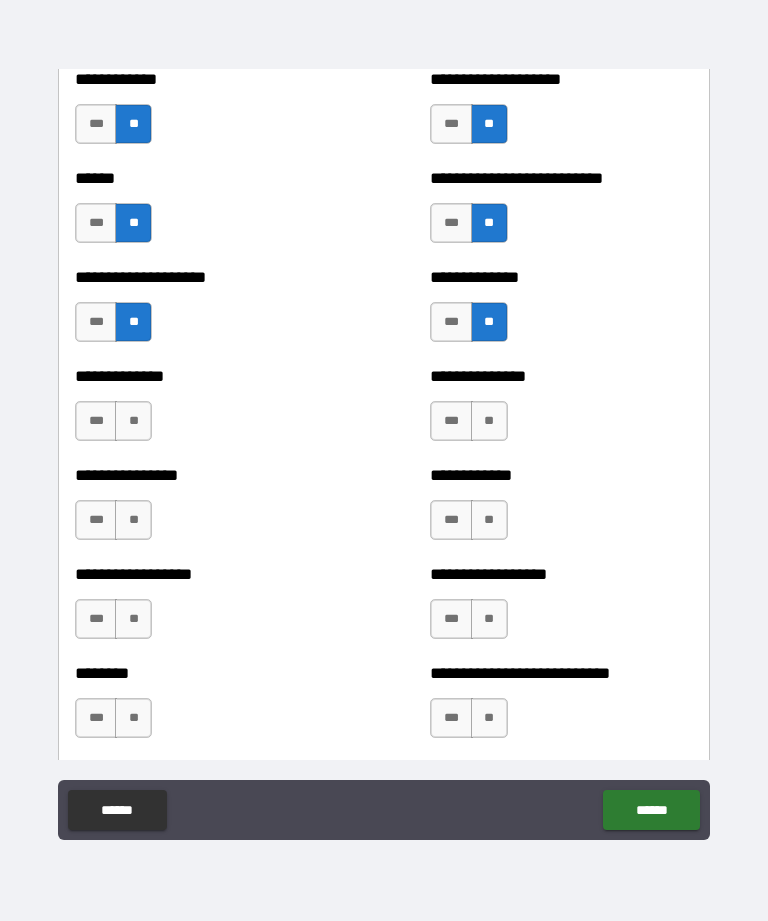 click on "**" at bounding box center [489, 421] 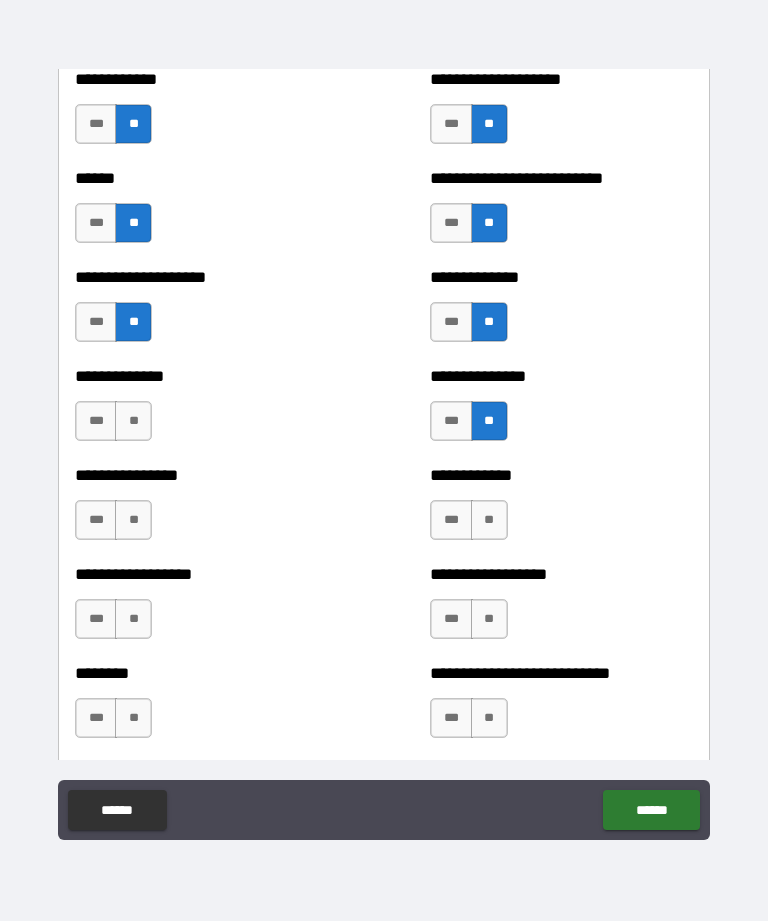 click on "**" at bounding box center (133, 421) 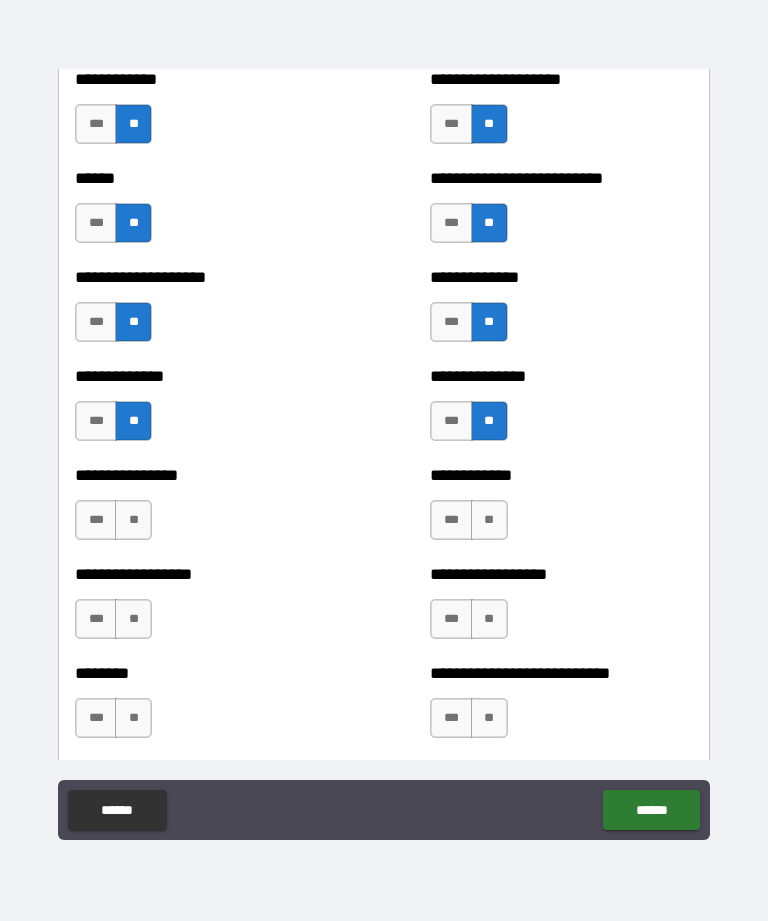 click on "**" at bounding box center (133, 520) 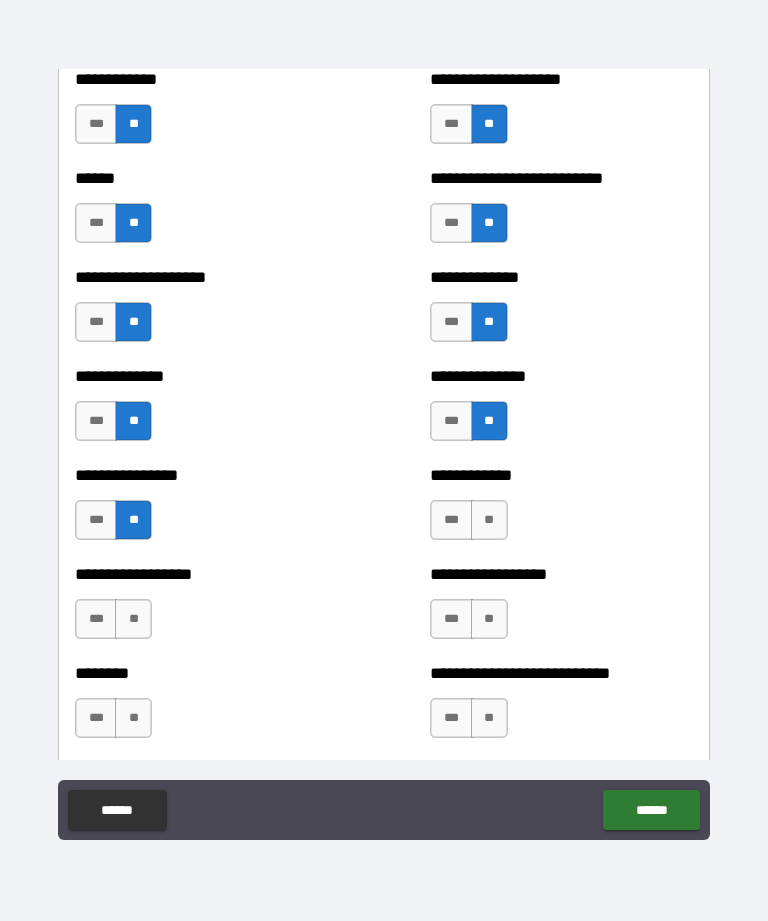 click on "**" at bounding box center (489, 520) 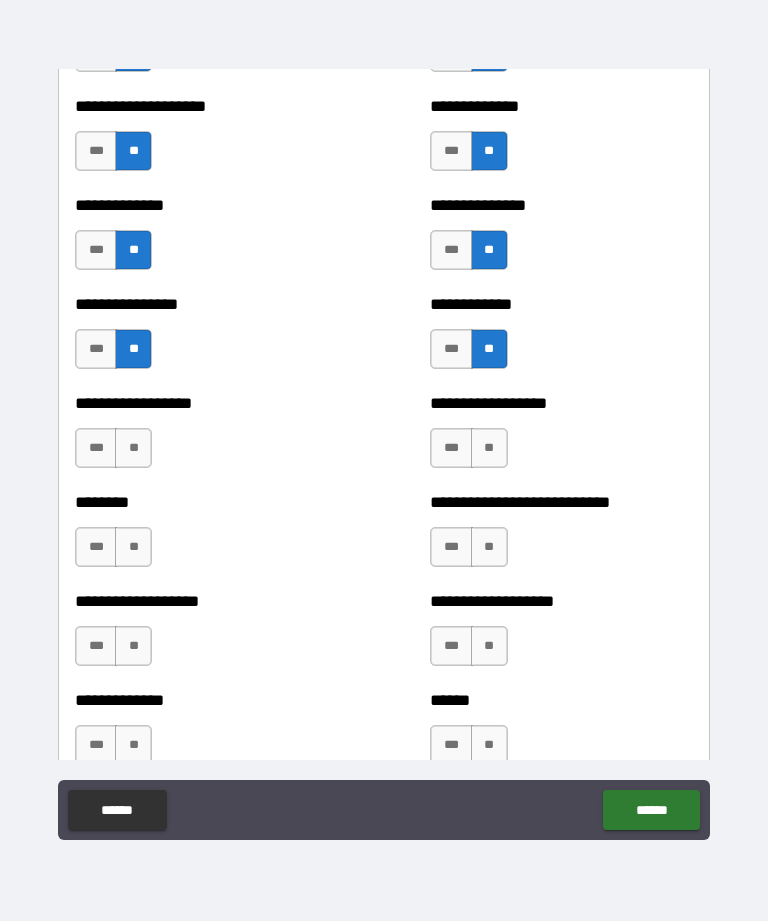 scroll, scrollTop: 4242, scrollLeft: 0, axis: vertical 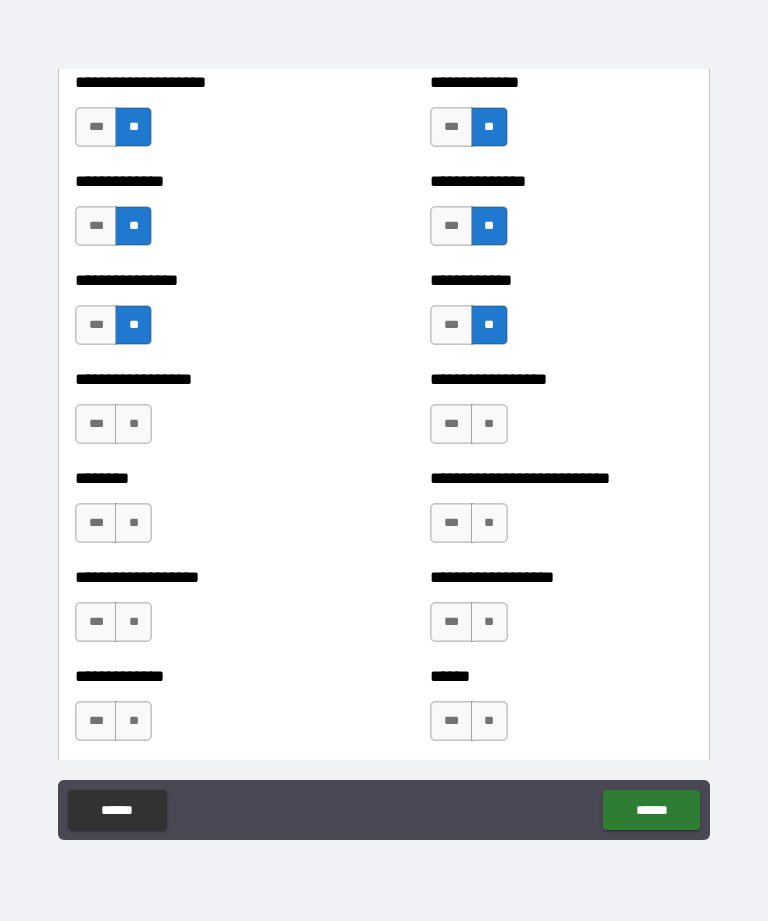 click on "**" at bounding box center [489, 424] 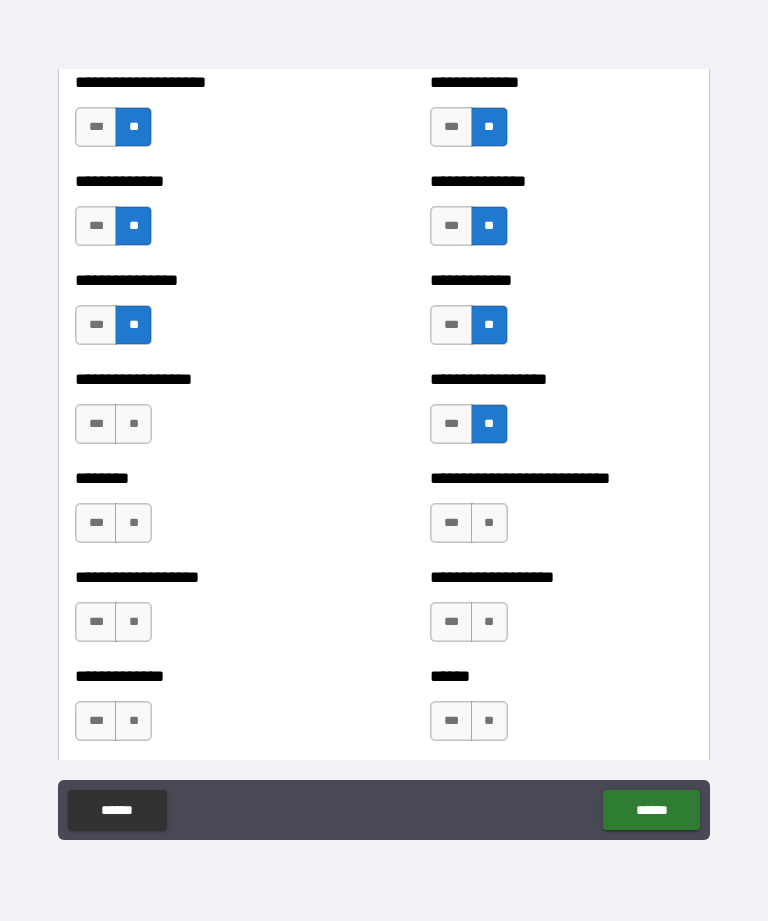 click on "**" at bounding box center [133, 424] 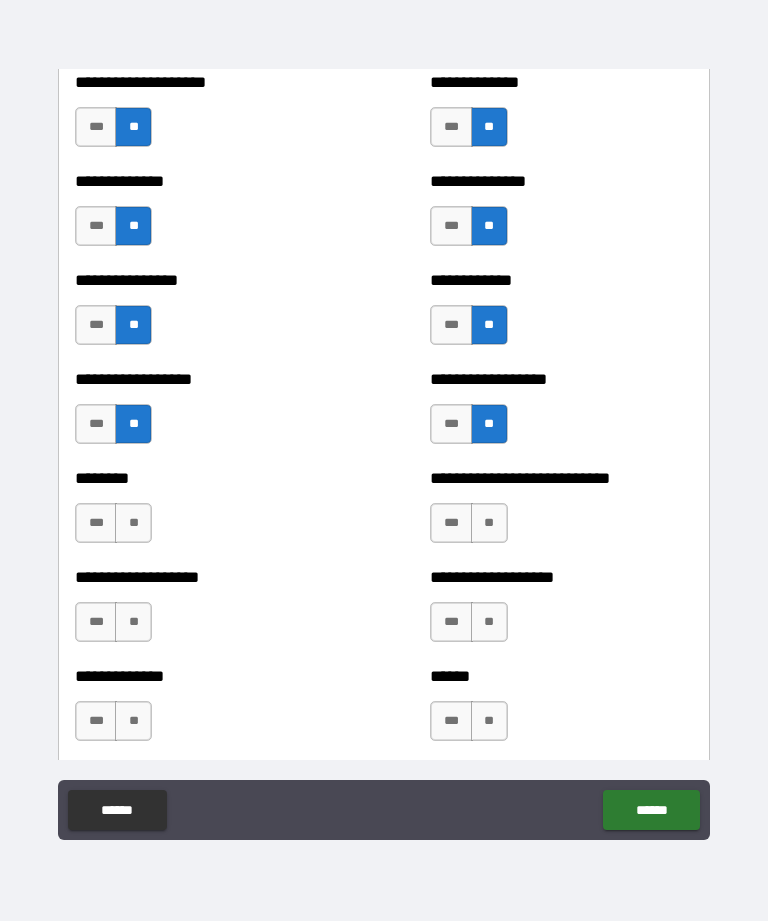 click on "**" at bounding box center (133, 523) 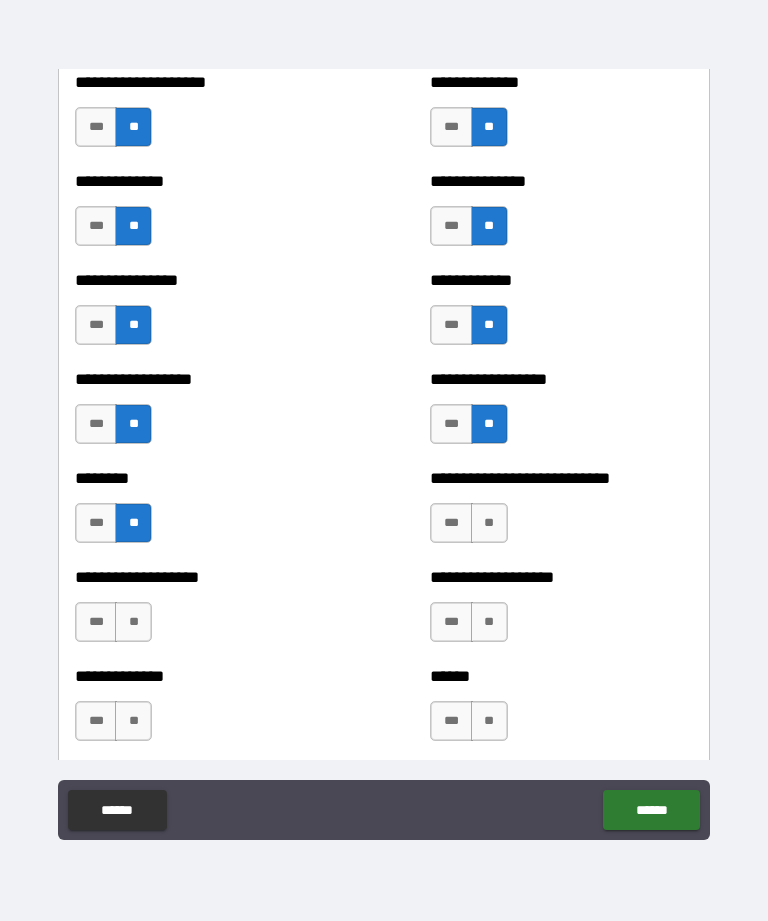 click on "**" at bounding box center (489, 523) 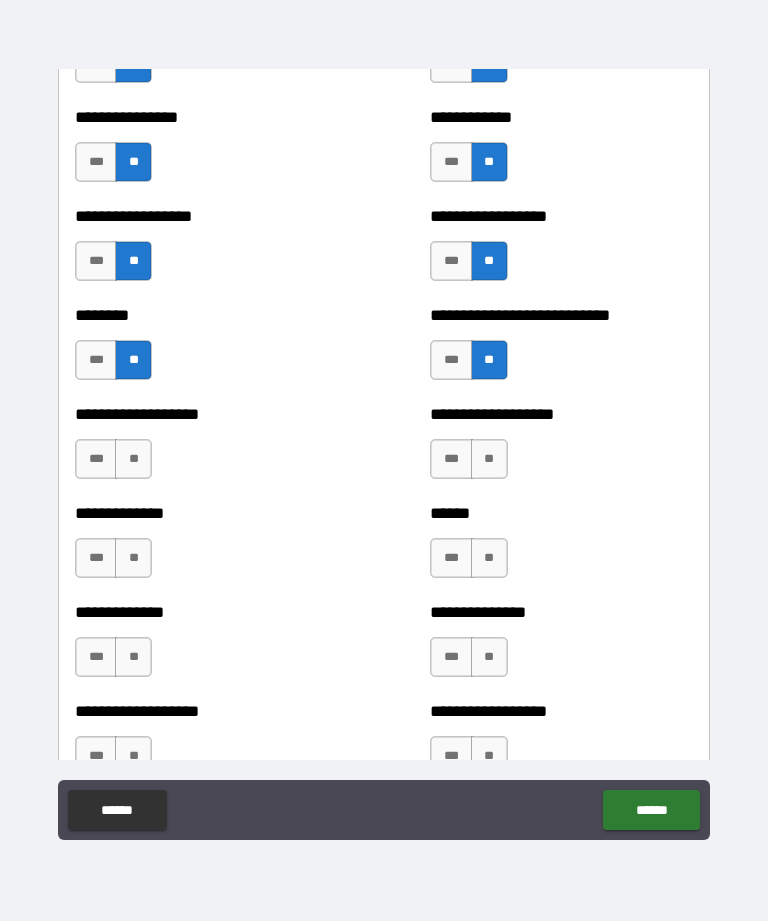 scroll, scrollTop: 4421, scrollLeft: 0, axis: vertical 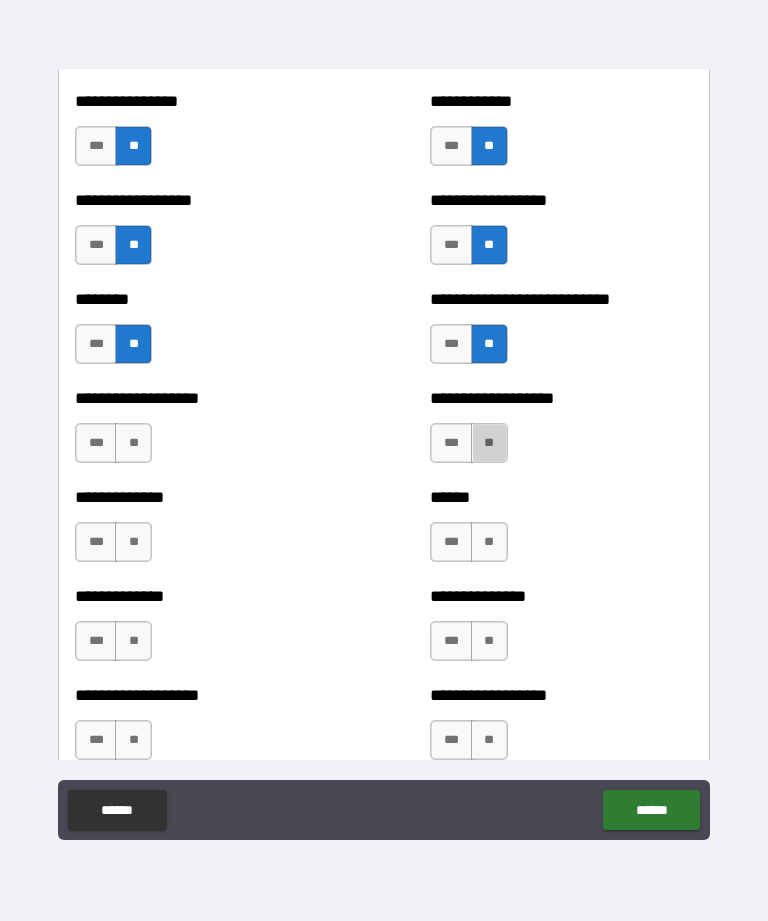 click on "**" at bounding box center [489, 443] 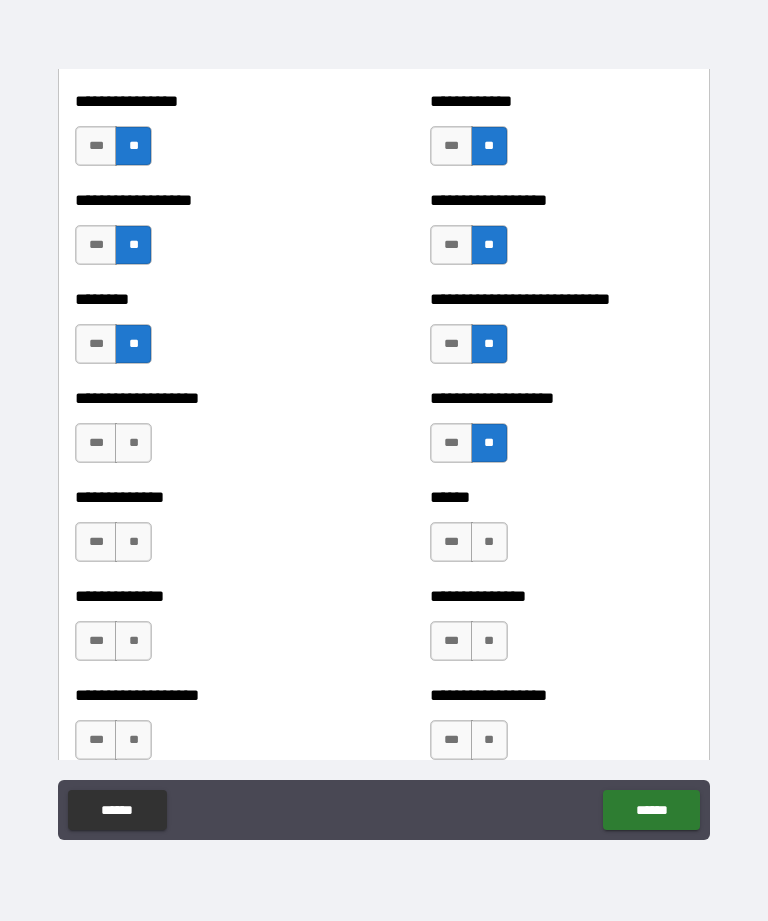 click on "**" at bounding box center [133, 443] 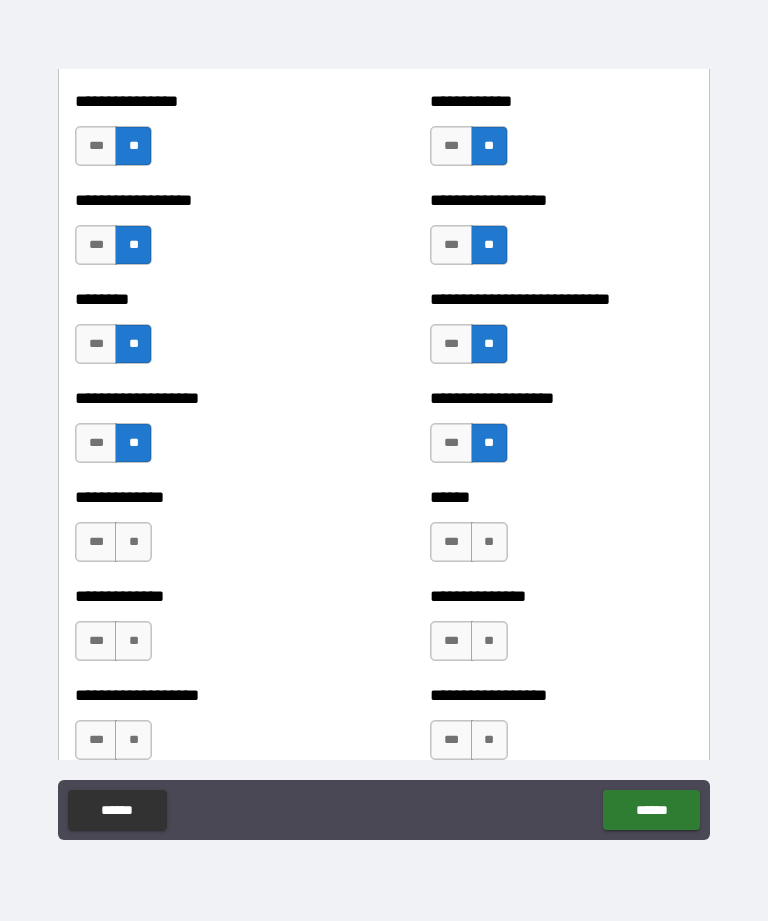 click on "**" at bounding box center (133, 542) 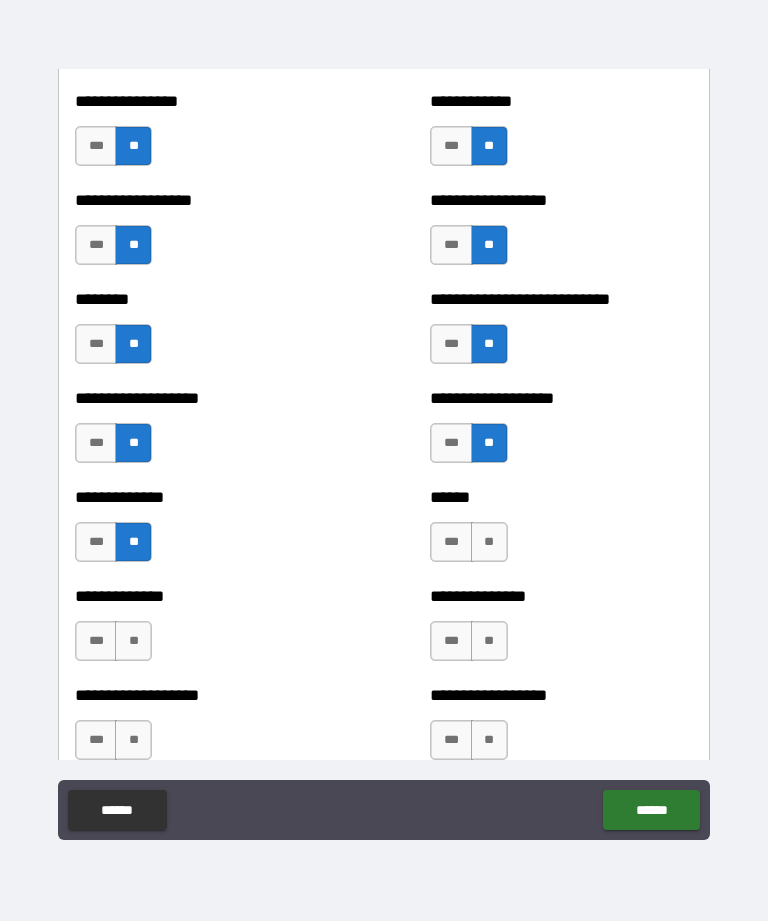 click on "**" at bounding box center [489, 542] 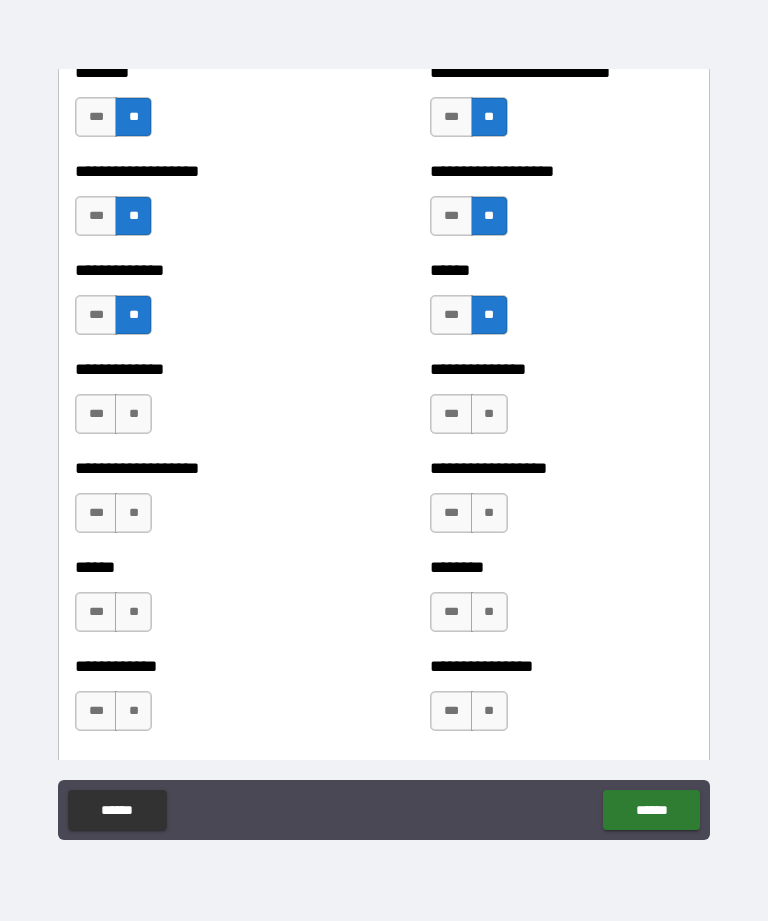 scroll, scrollTop: 4649, scrollLeft: 0, axis: vertical 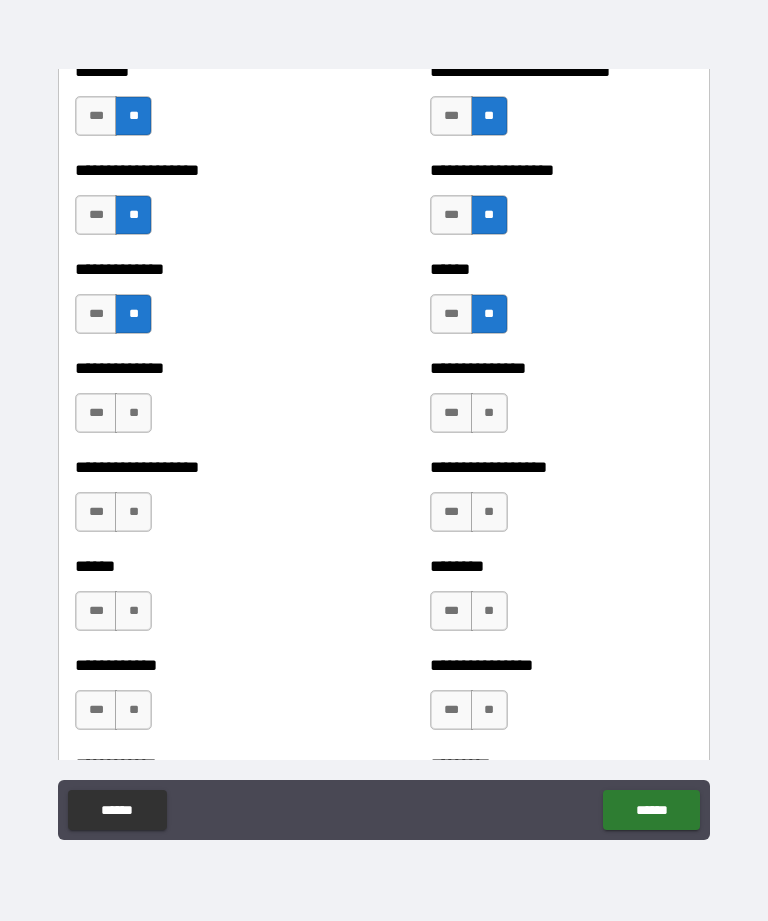 click on "**" at bounding box center (489, 413) 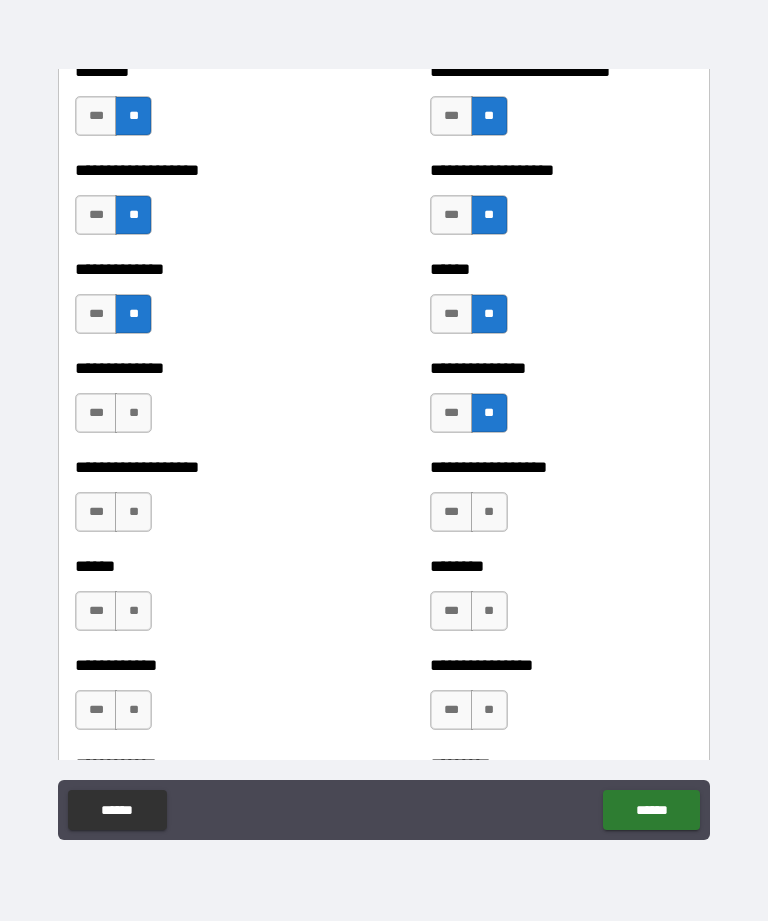 click on "**" at bounding box center (133, 413) 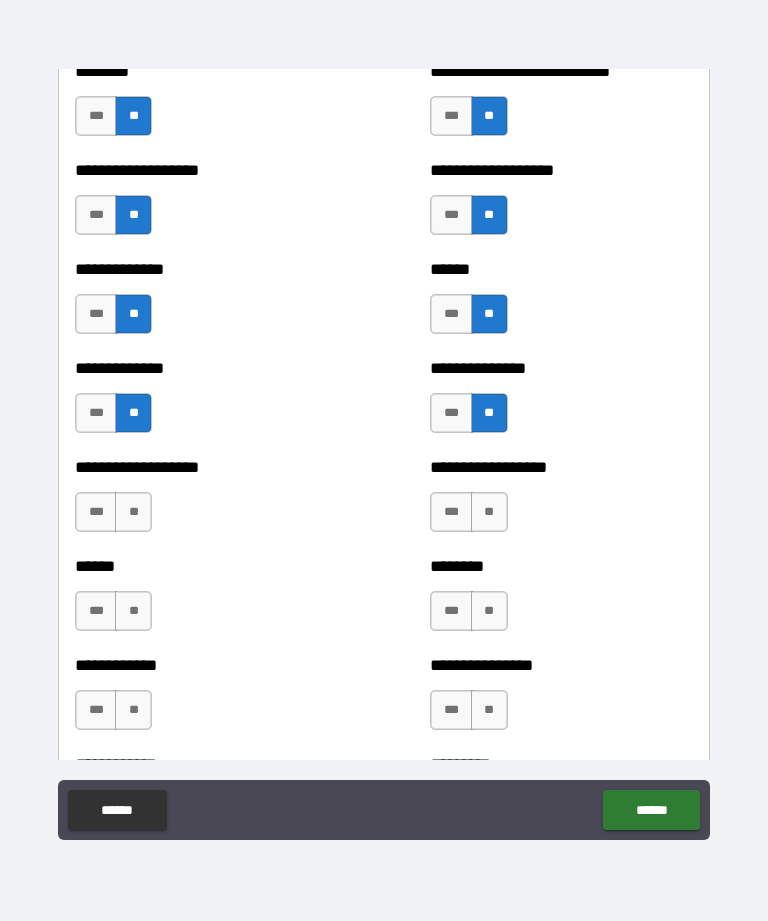 click on "**" at bounding box center [133, 512] 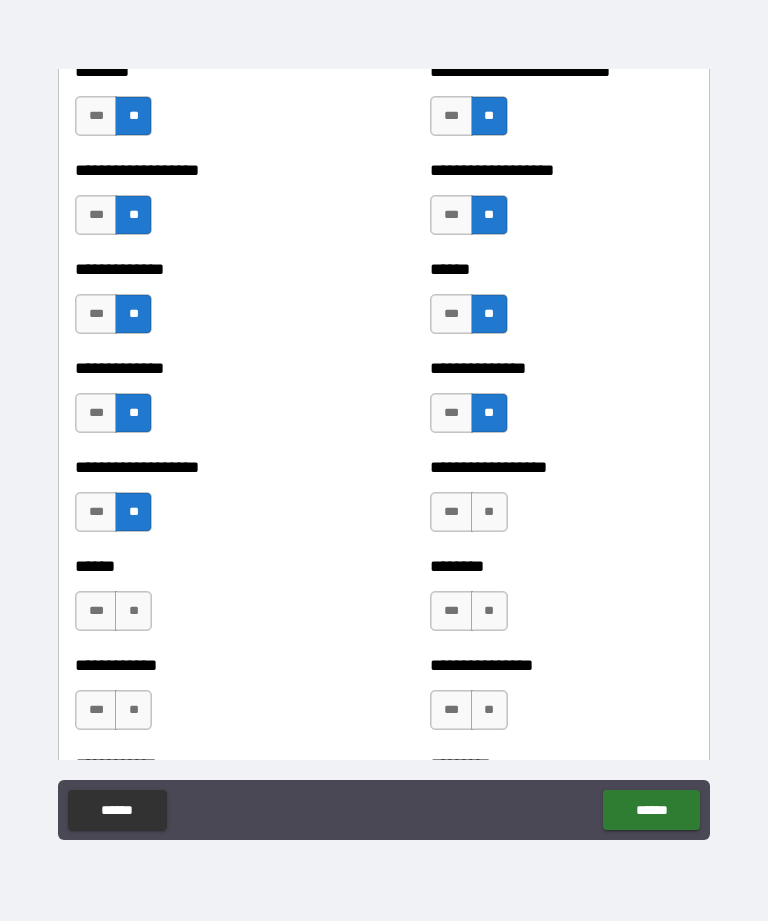 click on "**" at bounding box center [489, 512] 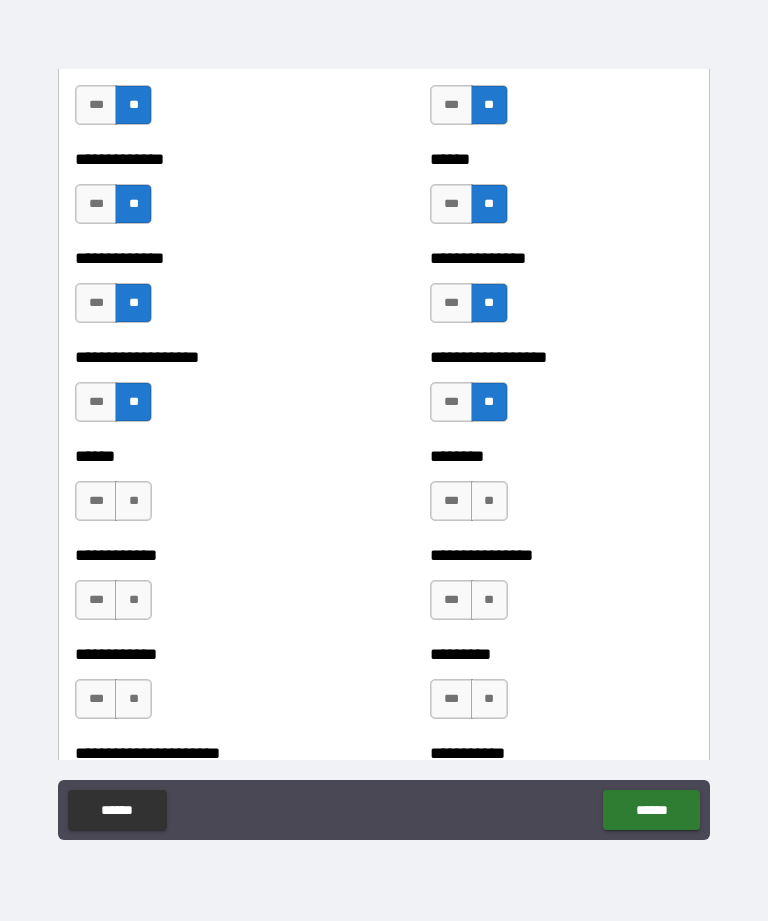 scroll, scrollTop: 4840, scrollLeft: 0, axis: vertical 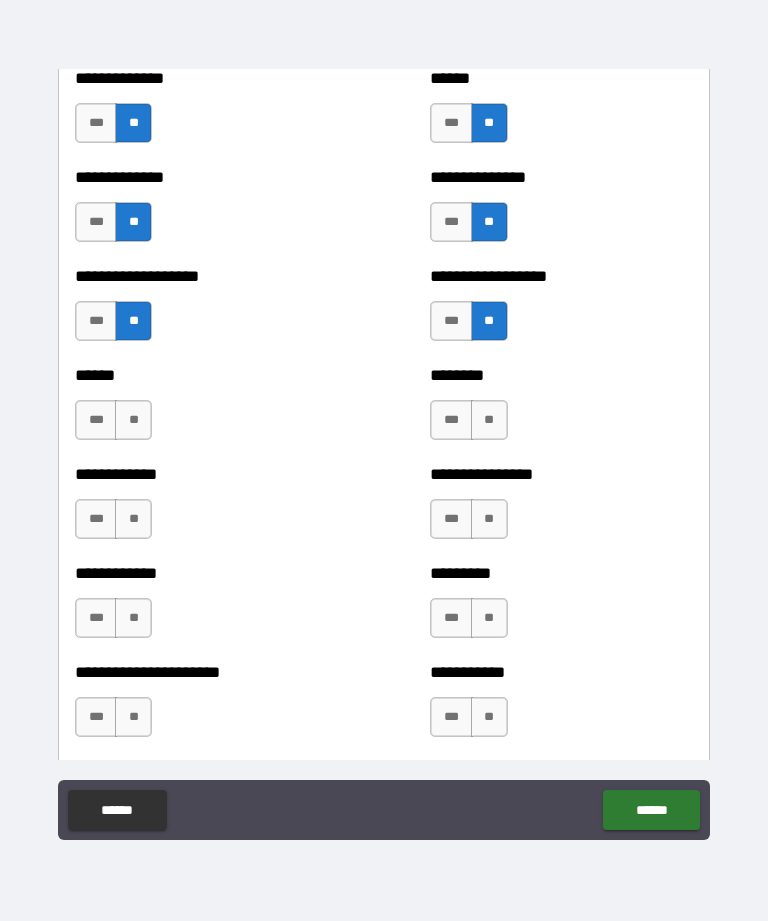 click on "**" at bounding box center [489, 420] 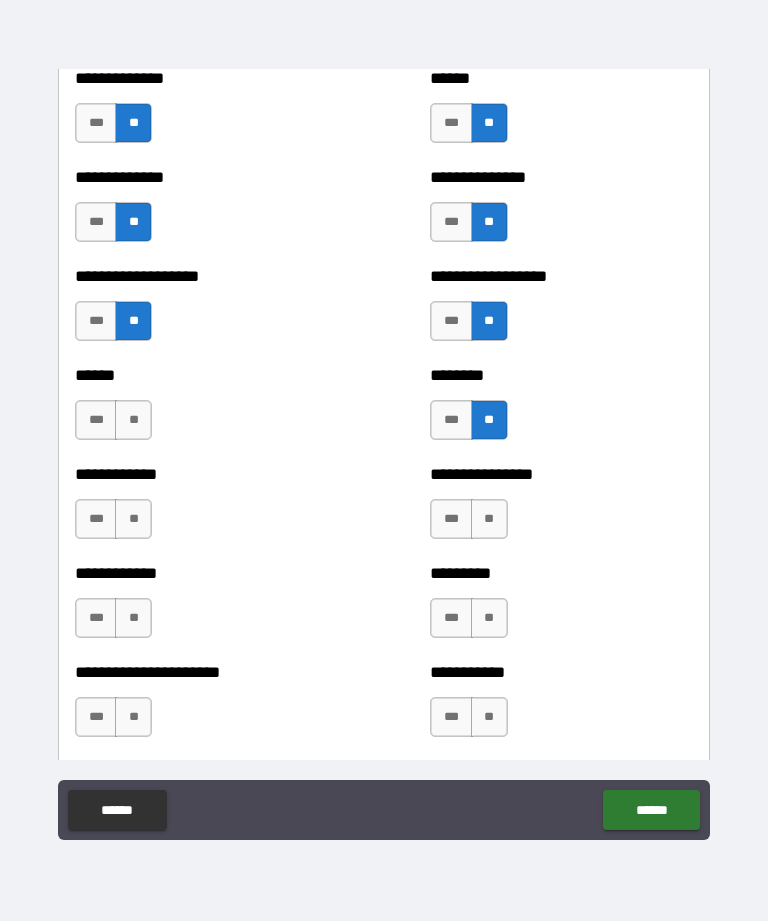 click on "**" at bounding box center (133, 420) 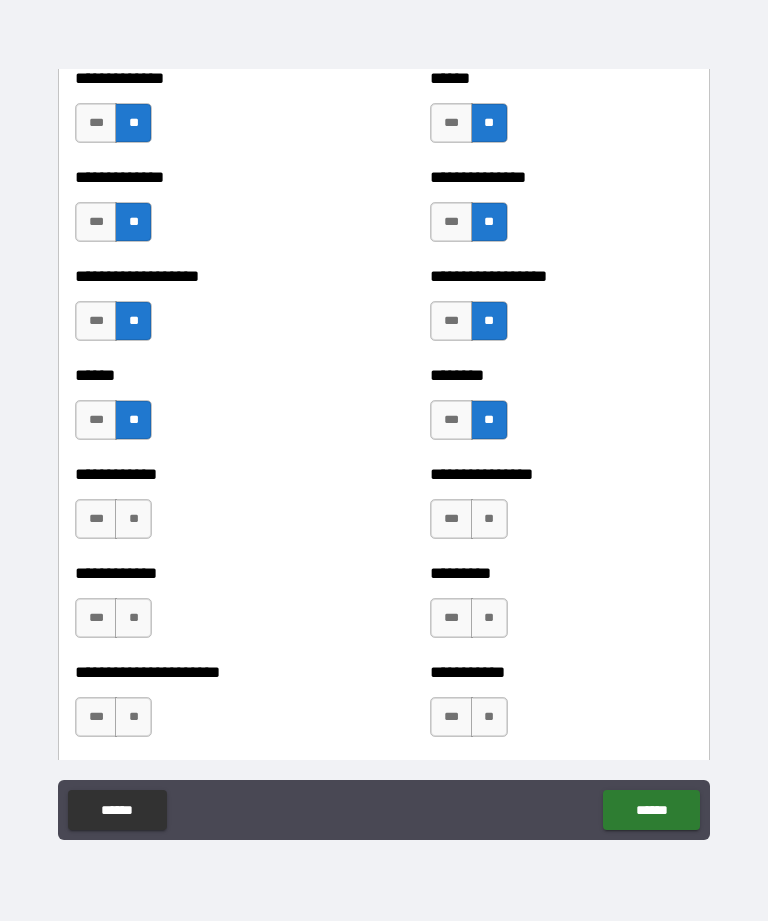 click on "**" at bounding box center (133, 519) 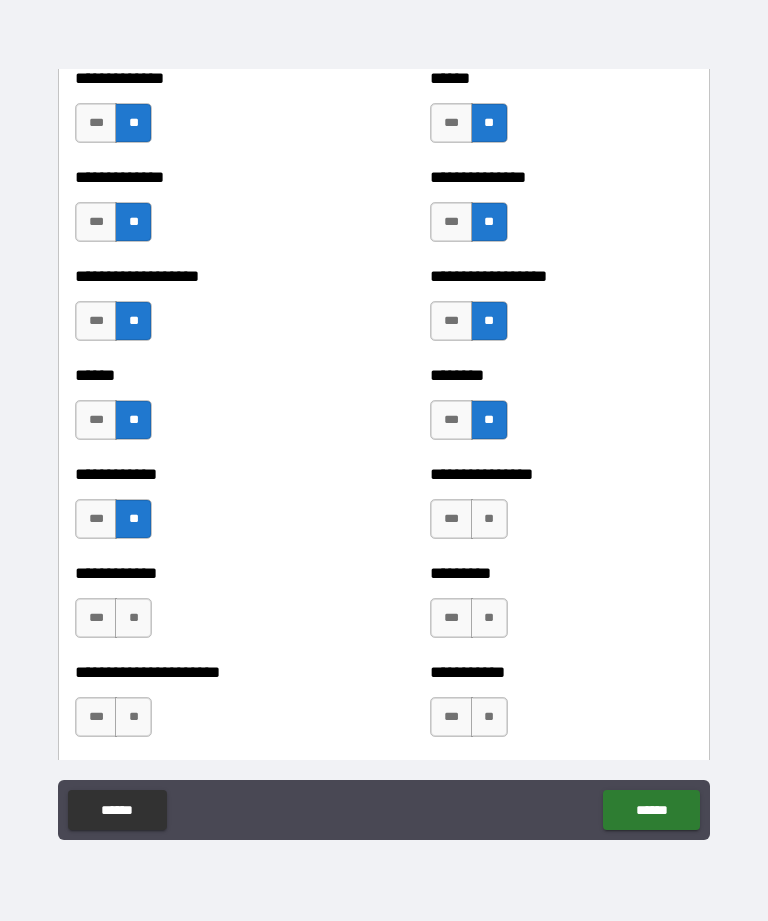 click on "**" at bounding box center (489, 519) 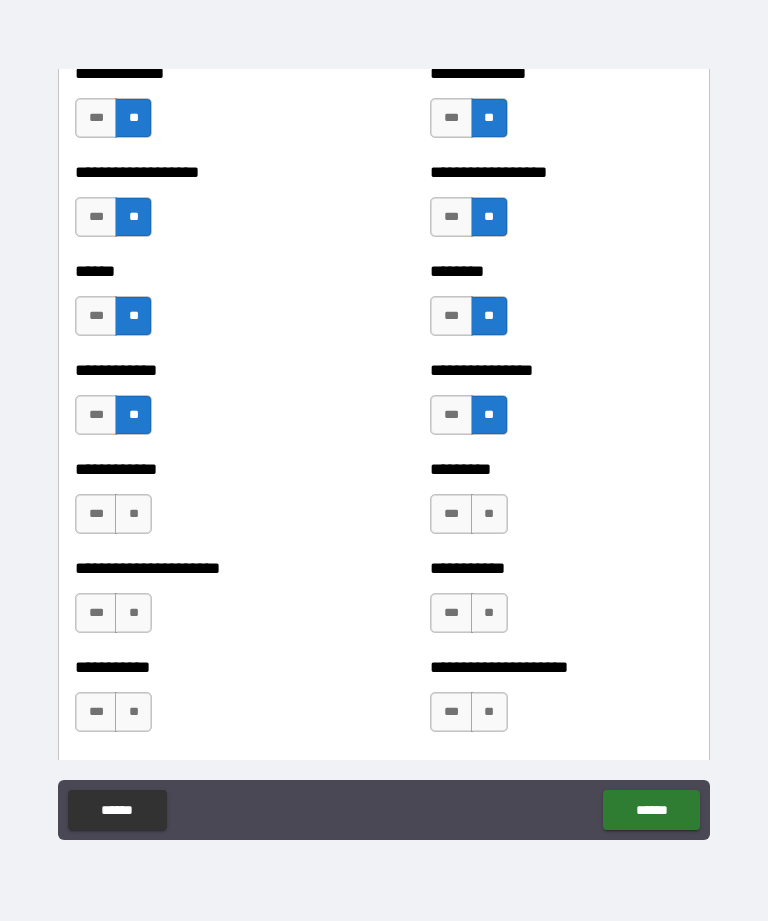 scroll, scrollTop: 5070, scrollLeft: 0, axis: vertical 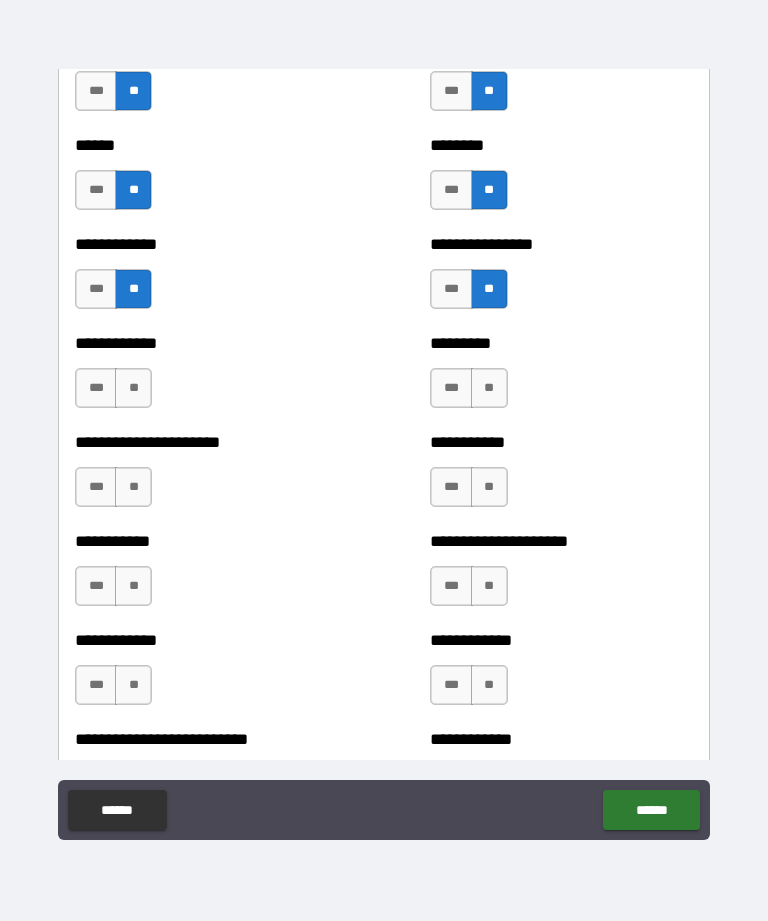 click on "**" at bounding box center (489, 388) 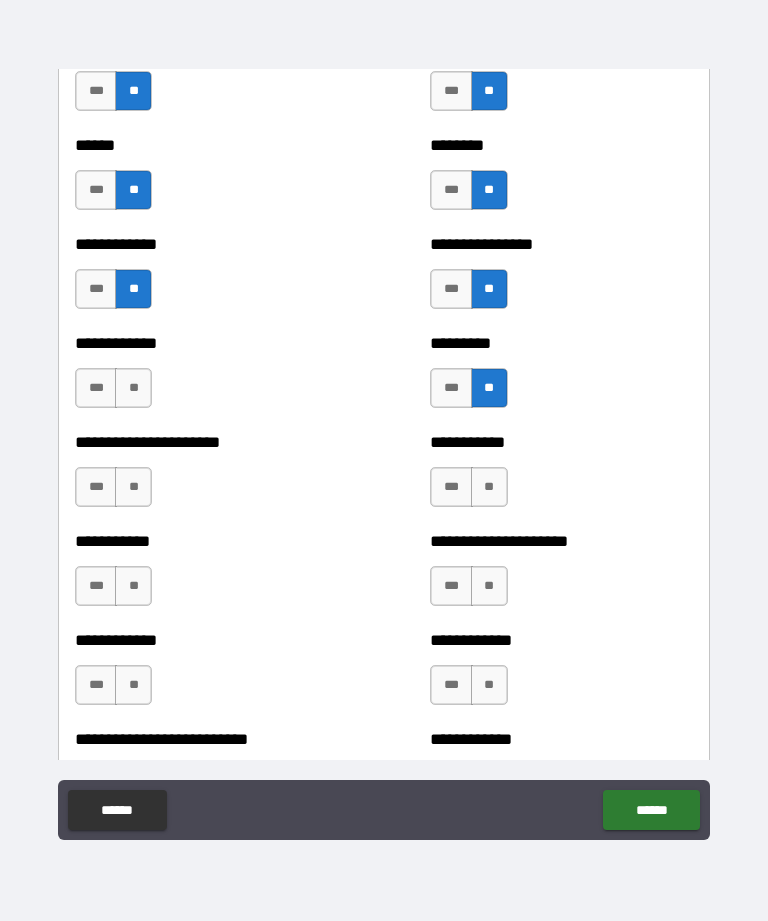 click on "**" at bounding box center [133, 388] 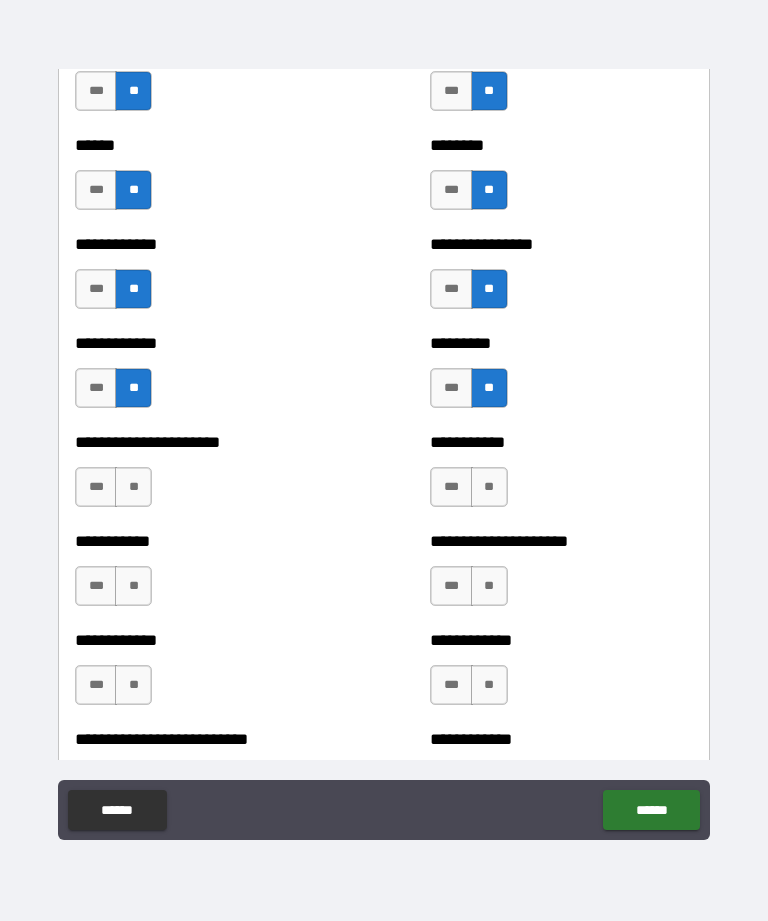 click on "**" at bounding box center [133, 487] 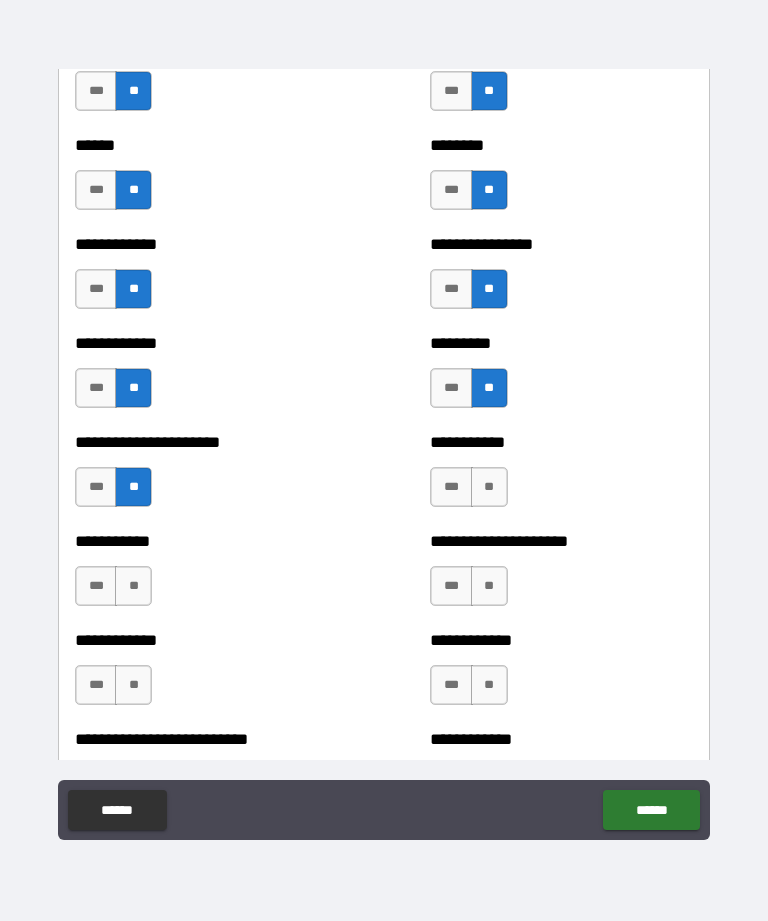click on "**" at bounding box center [489, 487] 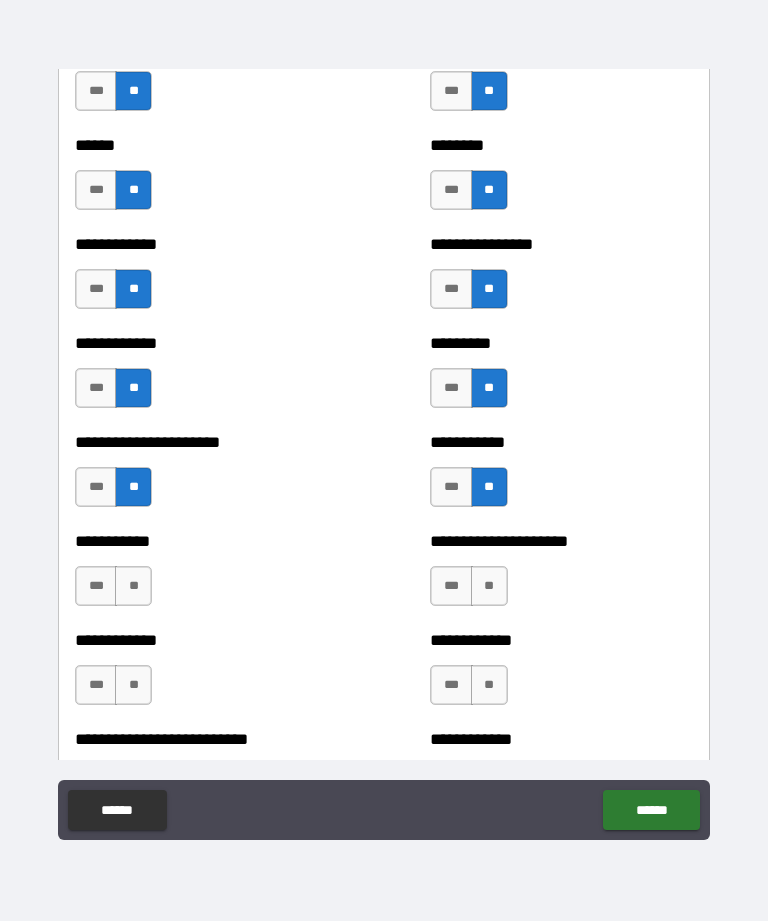 click on "**" at bounding box center (489, 586) 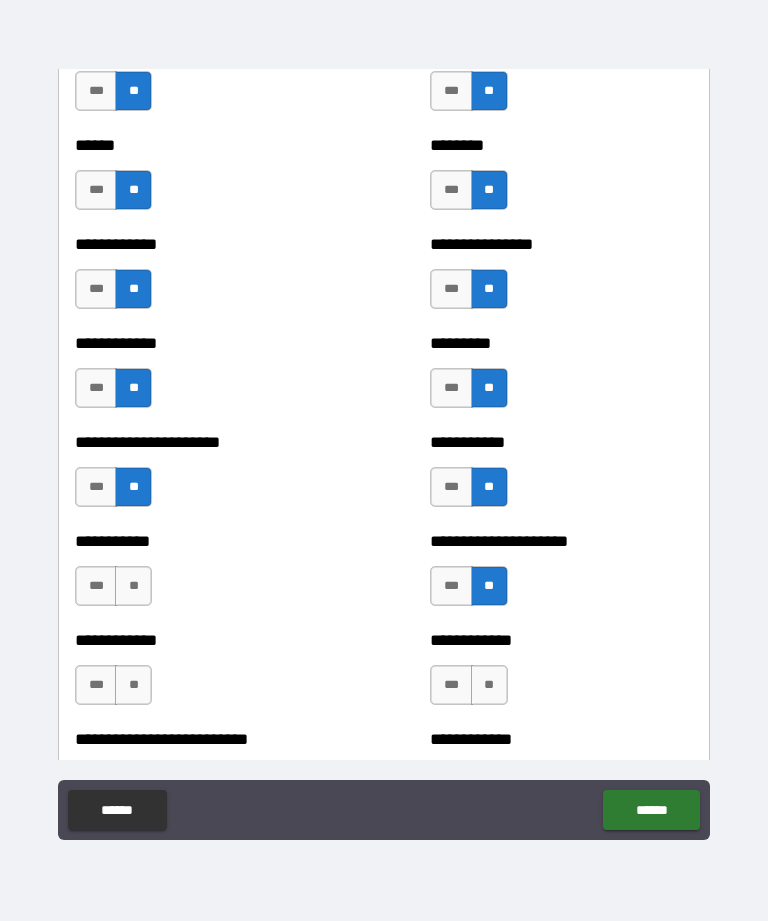 click on "**" at bounding box center [133, 586] 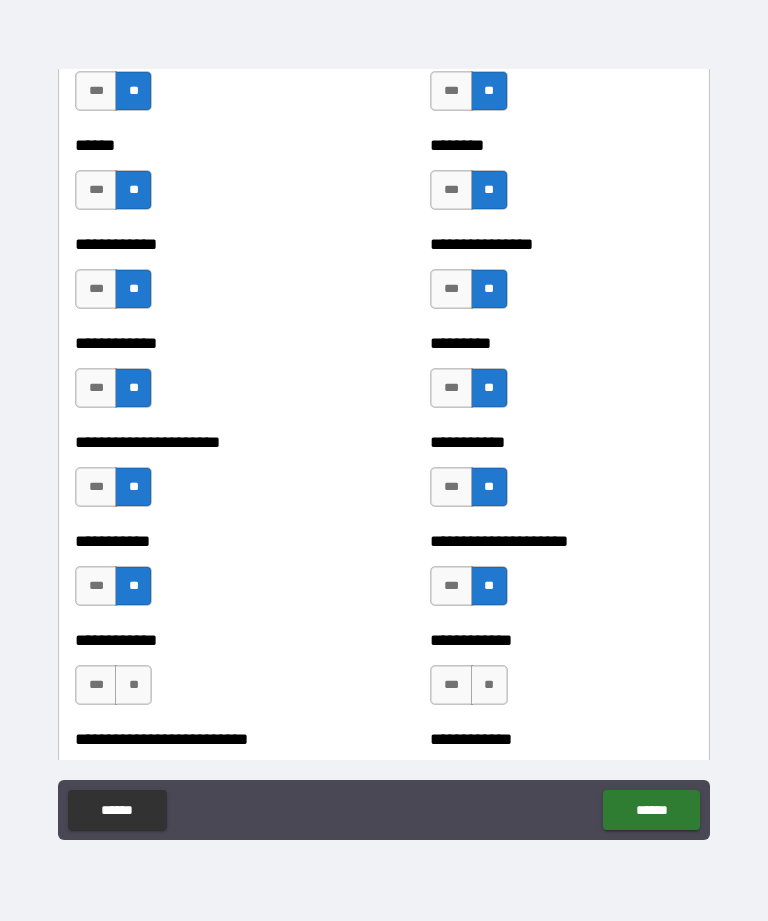 click on "**" at bounding box center [133, 685] 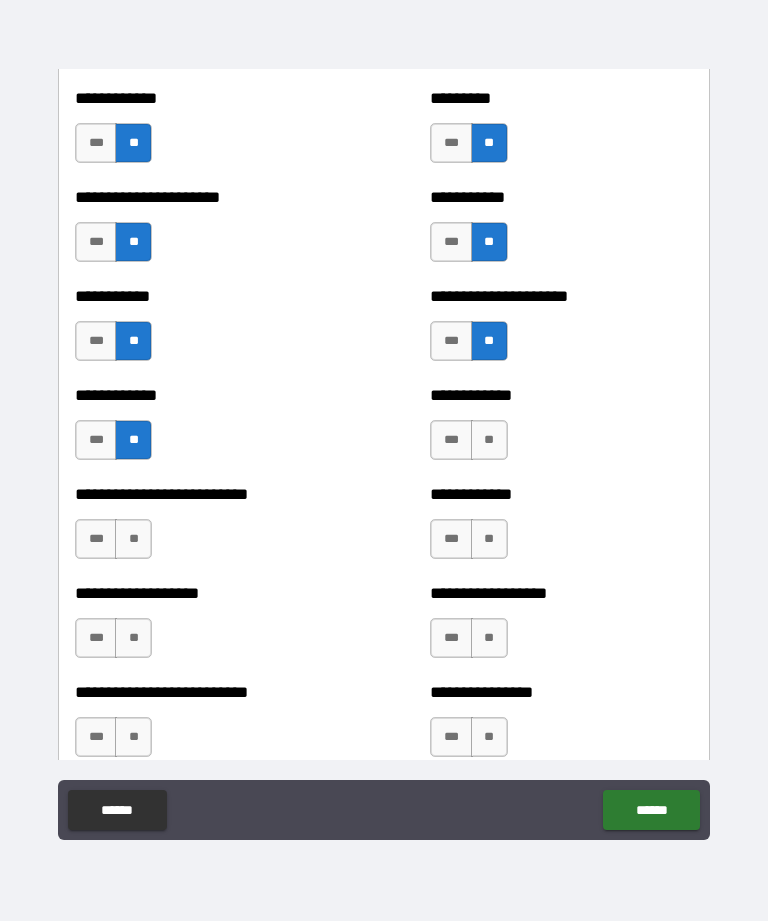 scroll, scrollTop: 5426, scrollLeft: 0, axis: vertical 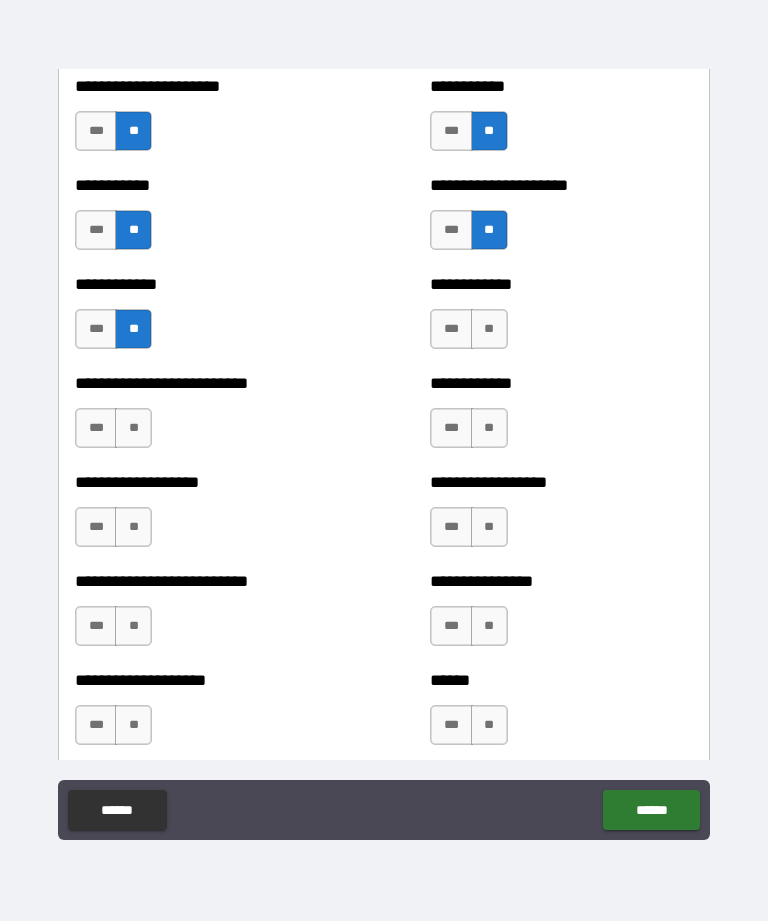 click on "**" at bounding box center (489, 329) 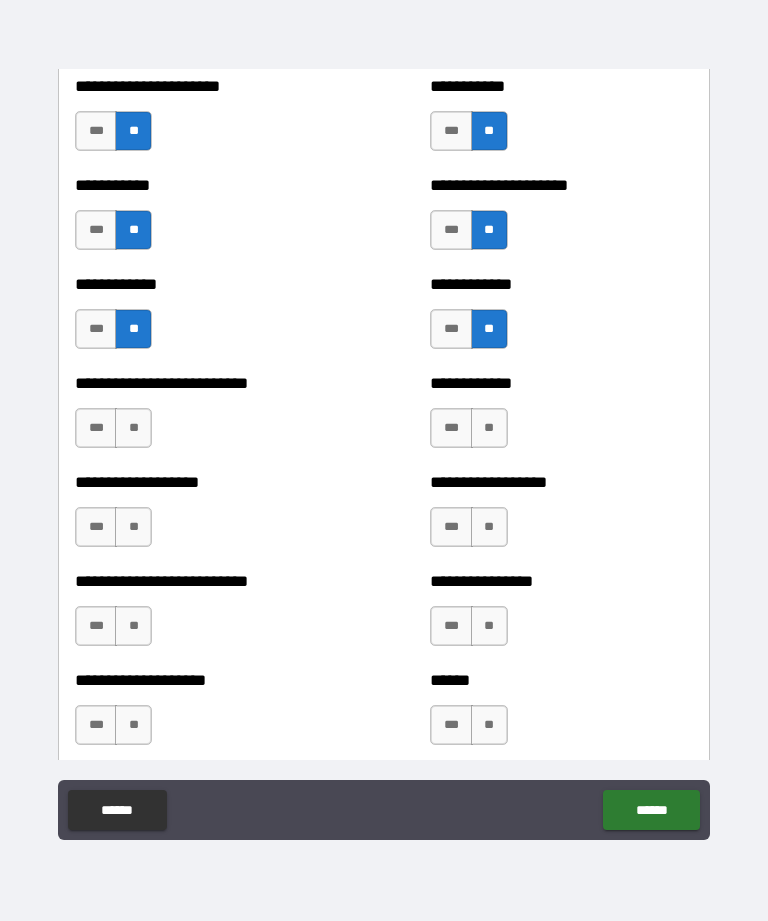 click on "**" at bounding box center [133, 428] 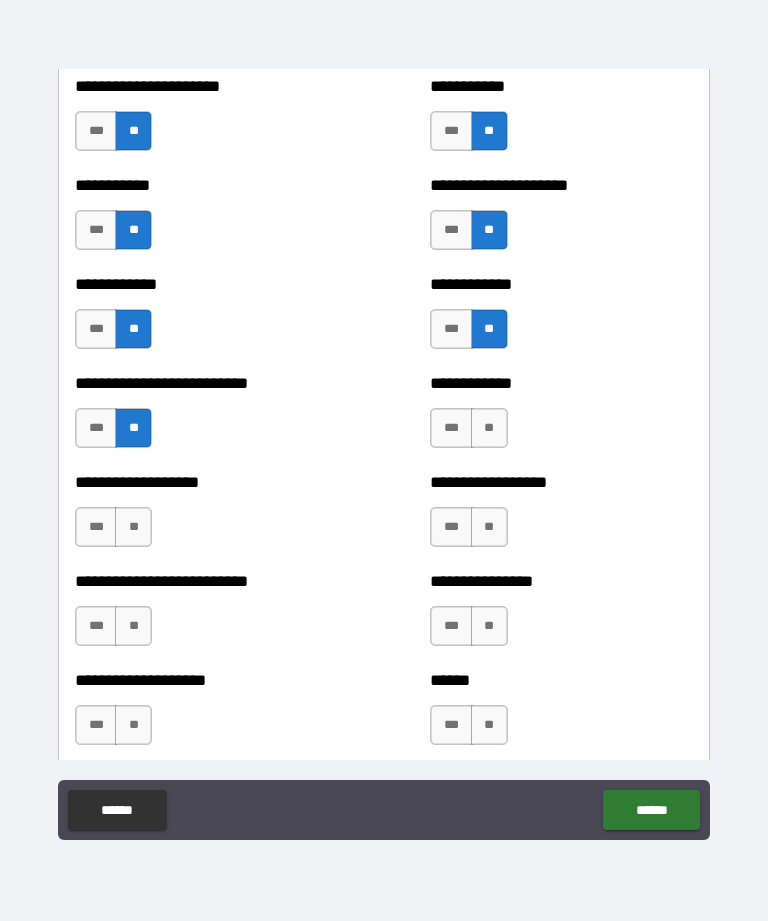 click on "**" at bounding box center [489, 428] 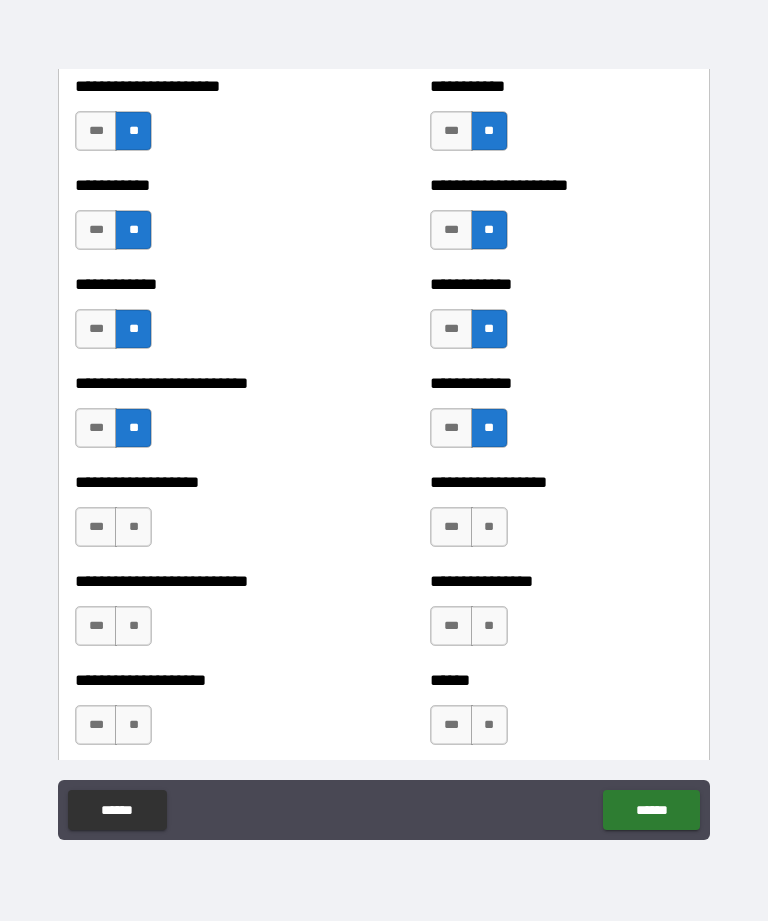 click on "**" at bounding box center [489, 527] 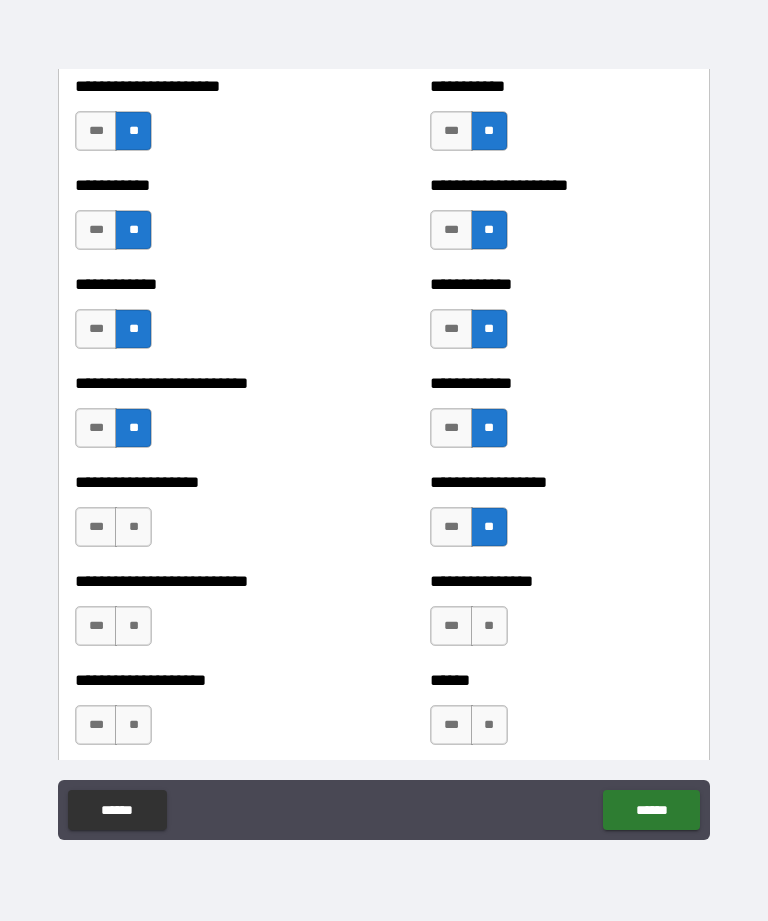 click on "**" at bounding box center [133, 527] 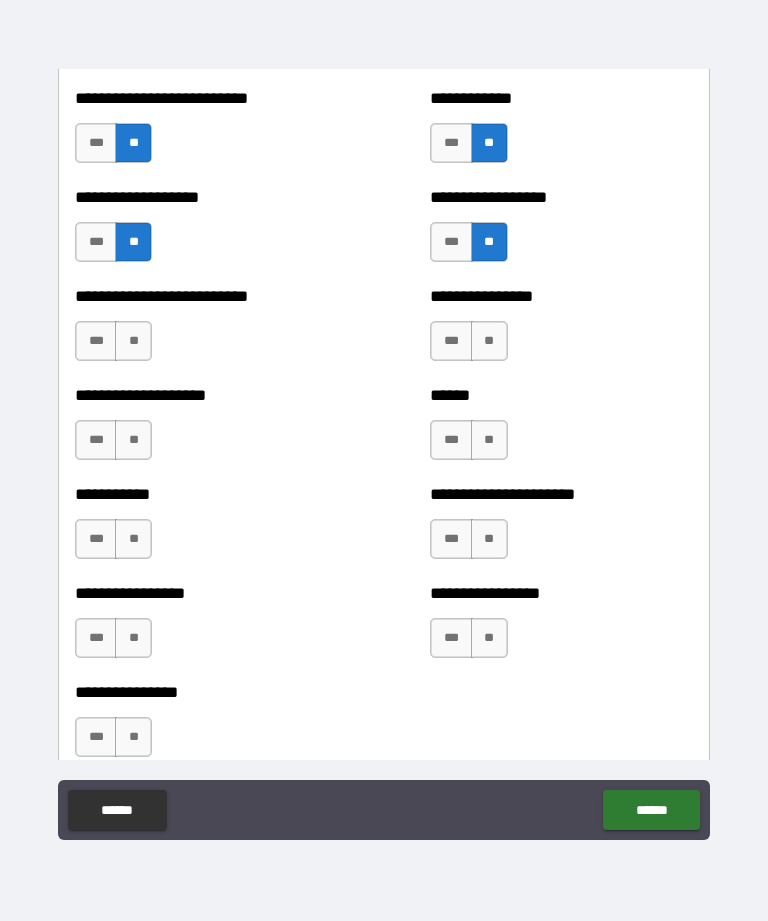 scroll, scrollTop: 5711, scrollLeft: 0, axis: vertical 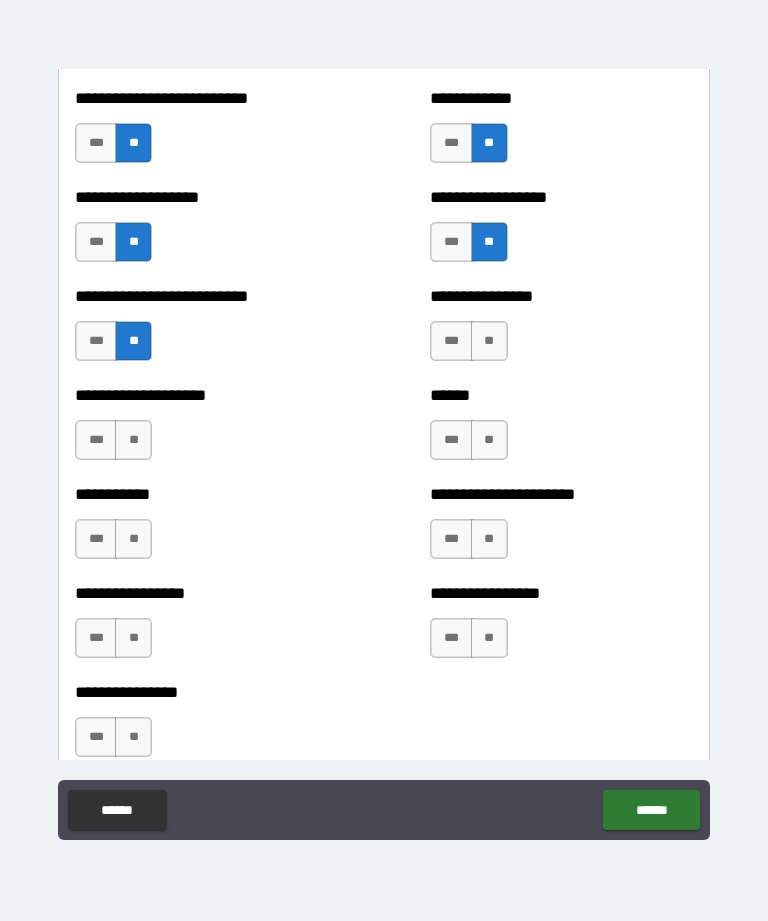 click on "**" at bounding box center (133, 440) 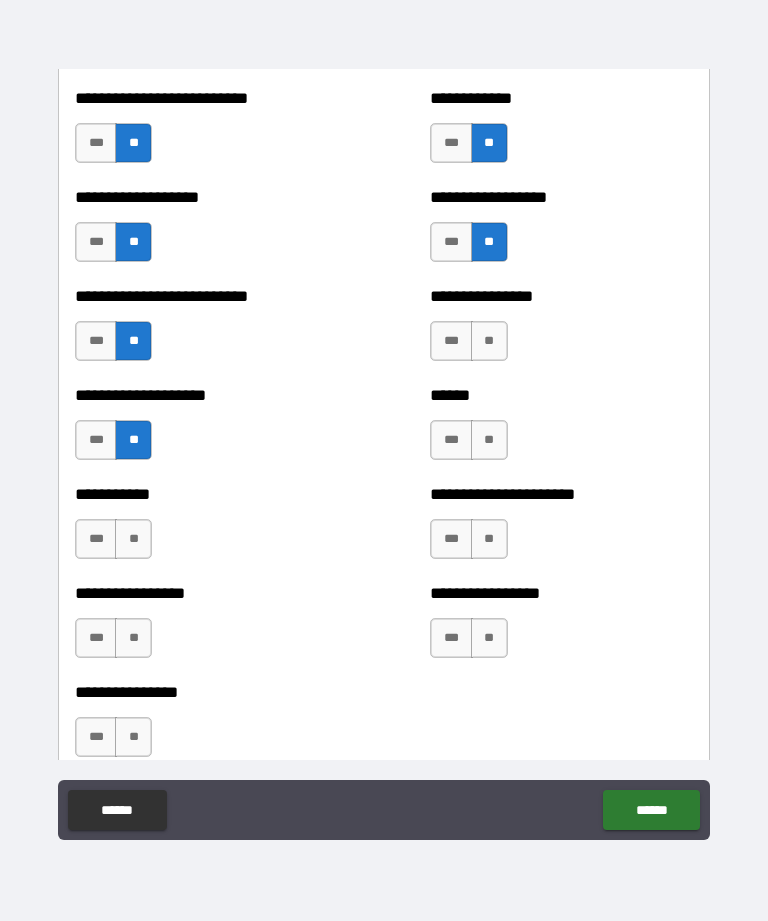 click on "**" at bounding box center [133, 539] 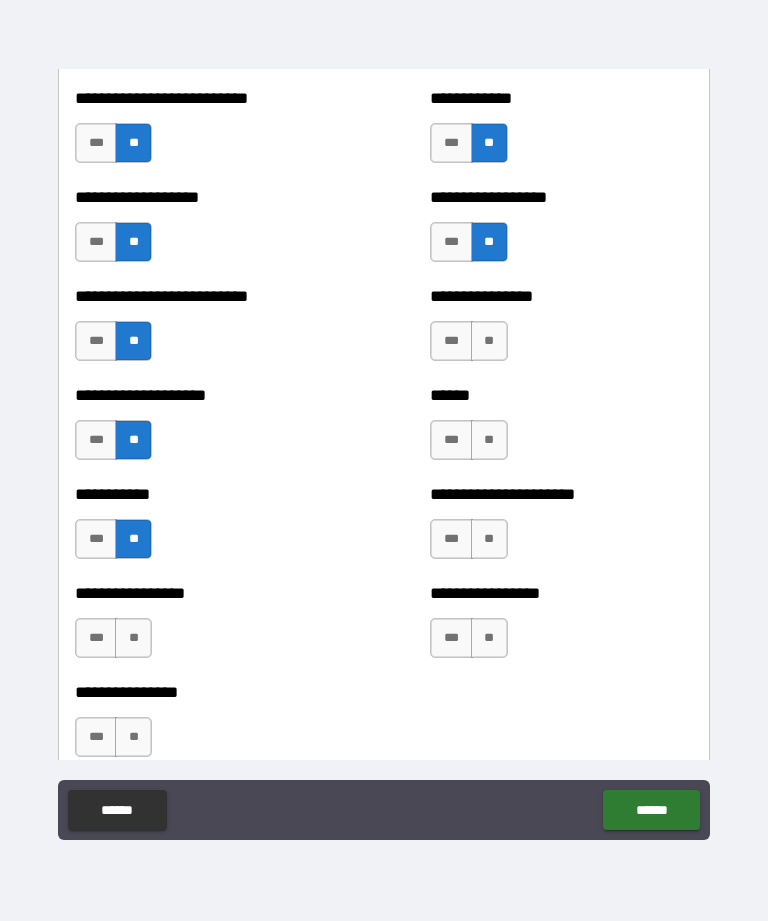 click on "**" at bounding box center [133, 638] 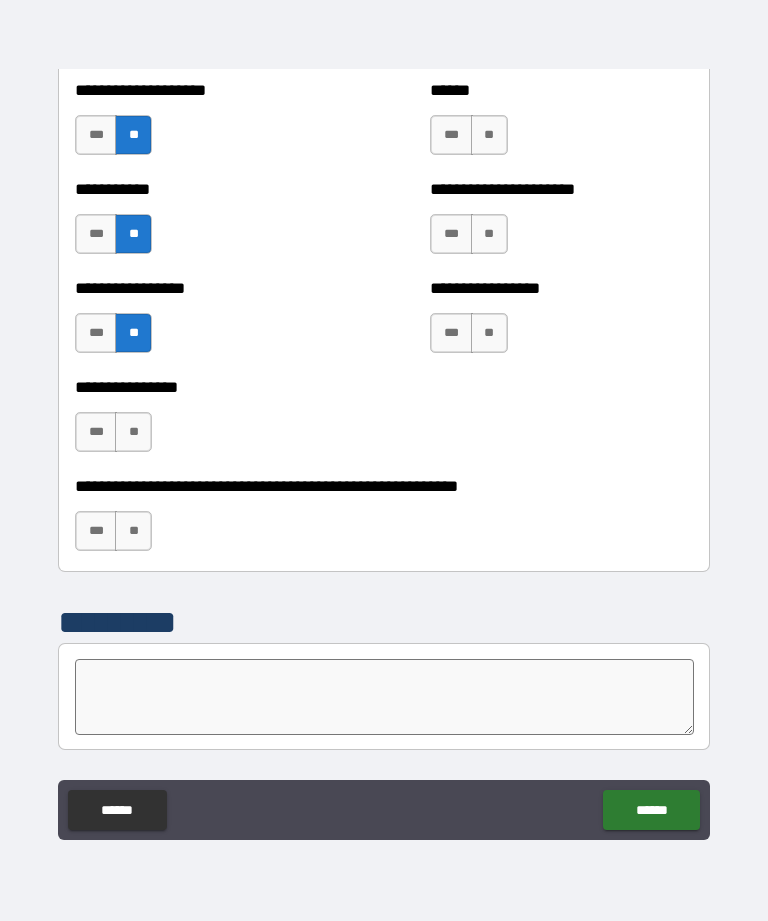 scroll, scrollTop: 6021, scrollLeft: 0, axis: vertical 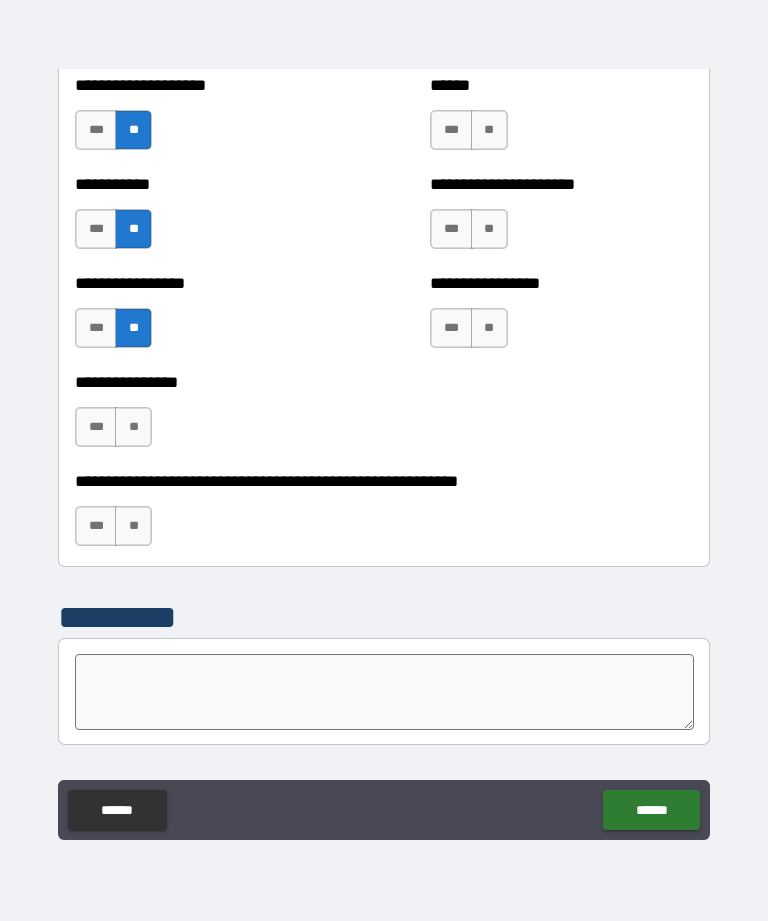 click on "**" at bounding box center [133, 427] 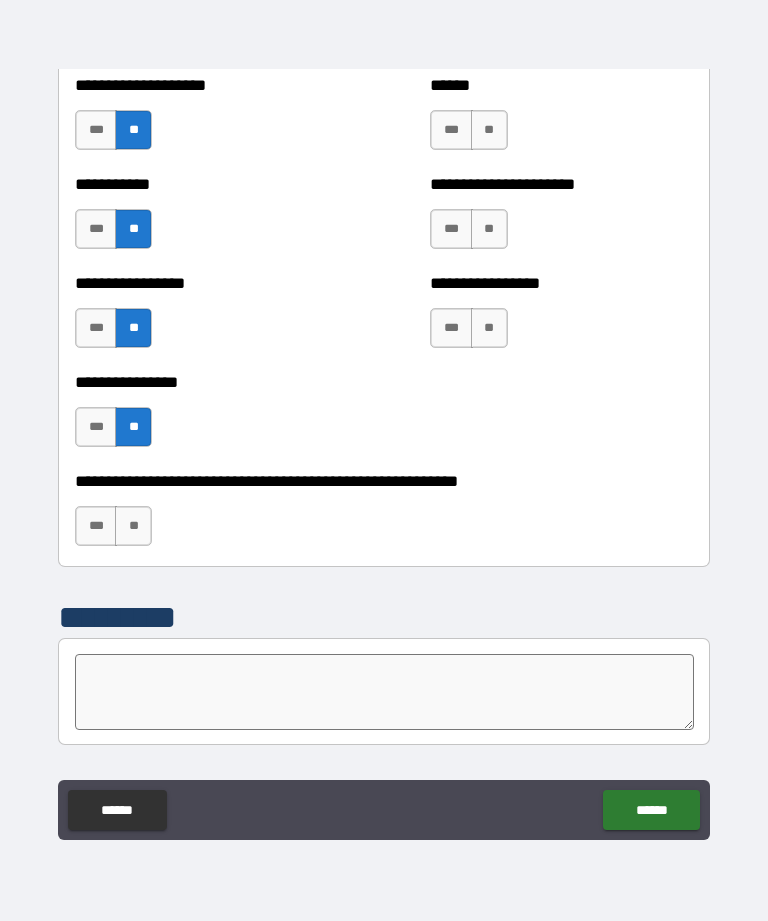click on "**" at bounding box center (489, 328) 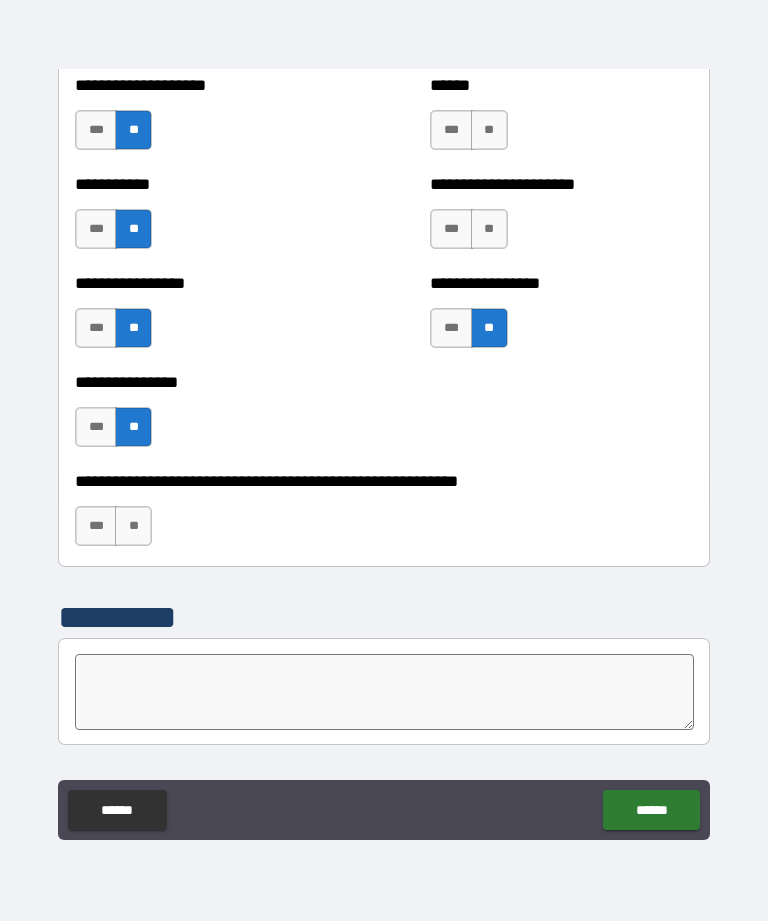 click on "**" at bounding box center (489, 229) 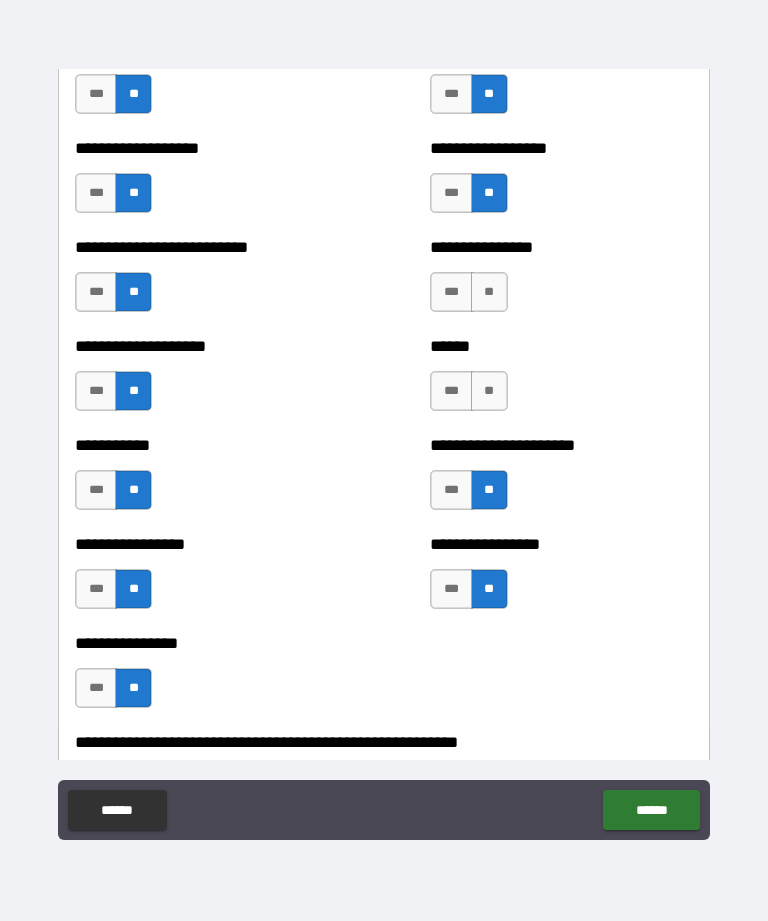 scroll, scrollTop: 5748, scrollLeft: 0, axis: vertical 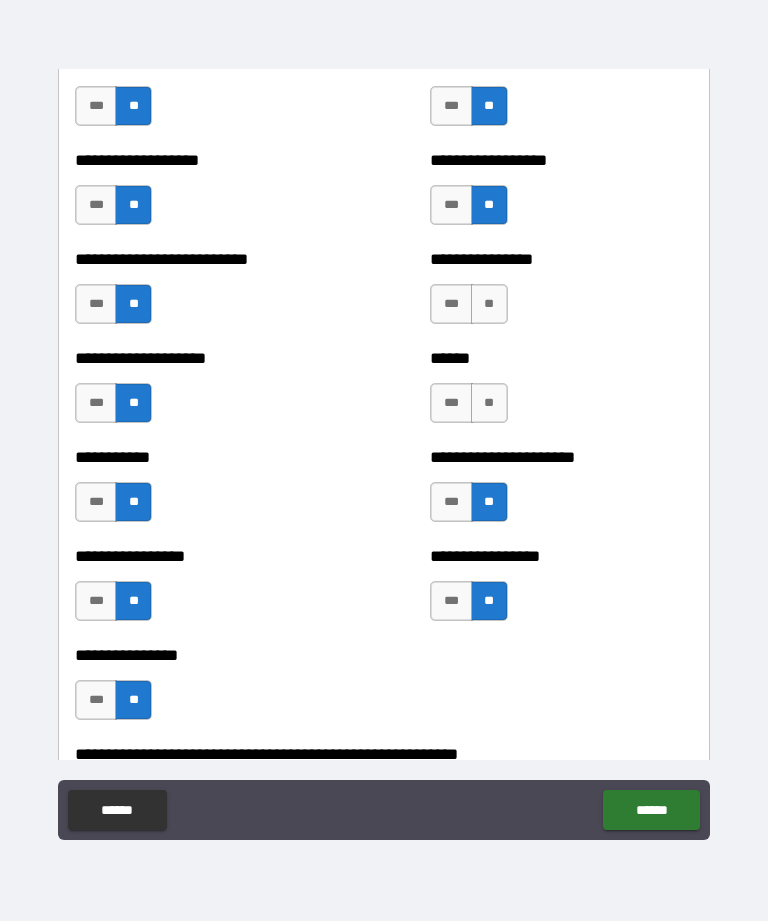 click on "**" at bounding box center [489, 403] 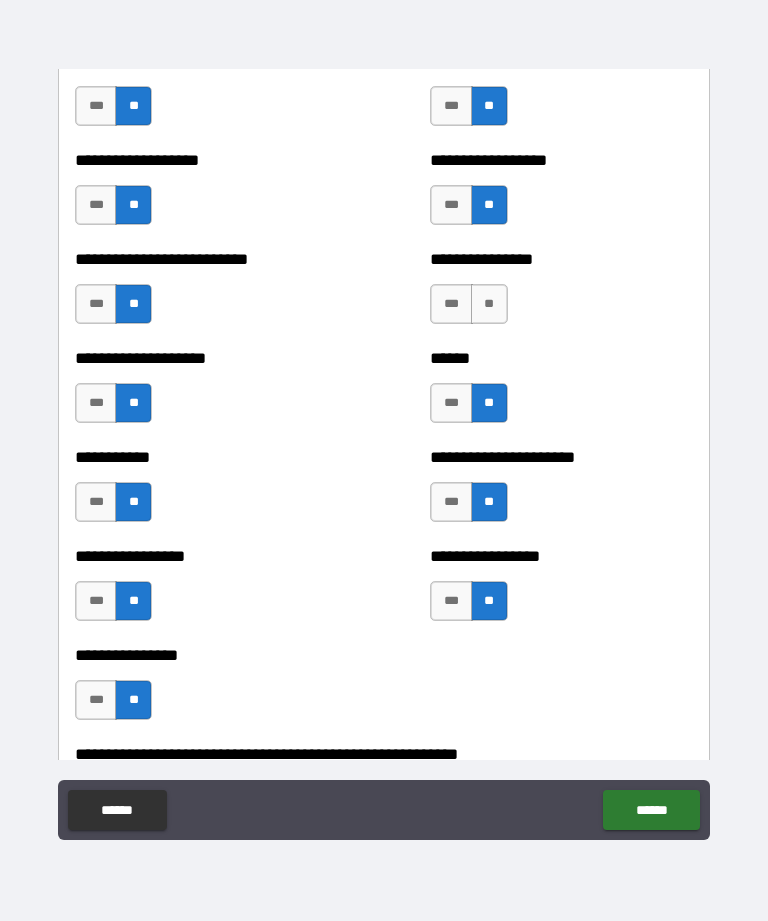 click on "**" at bounding box center (489, 304) 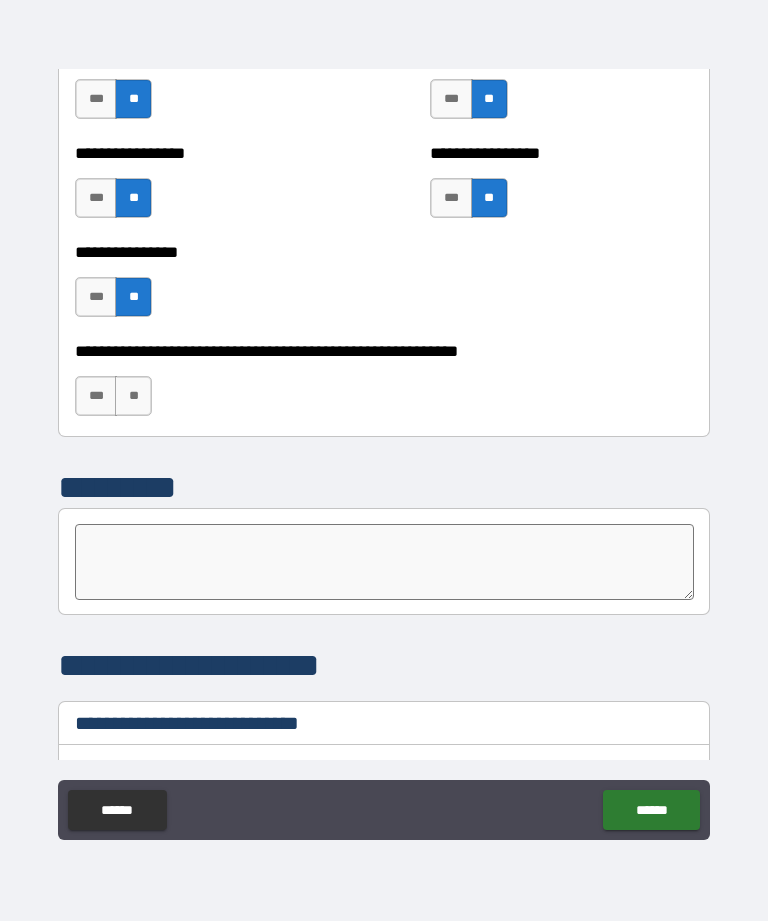scroll, scrollTop: 6159, scrollLeft: 0, axis: vertical 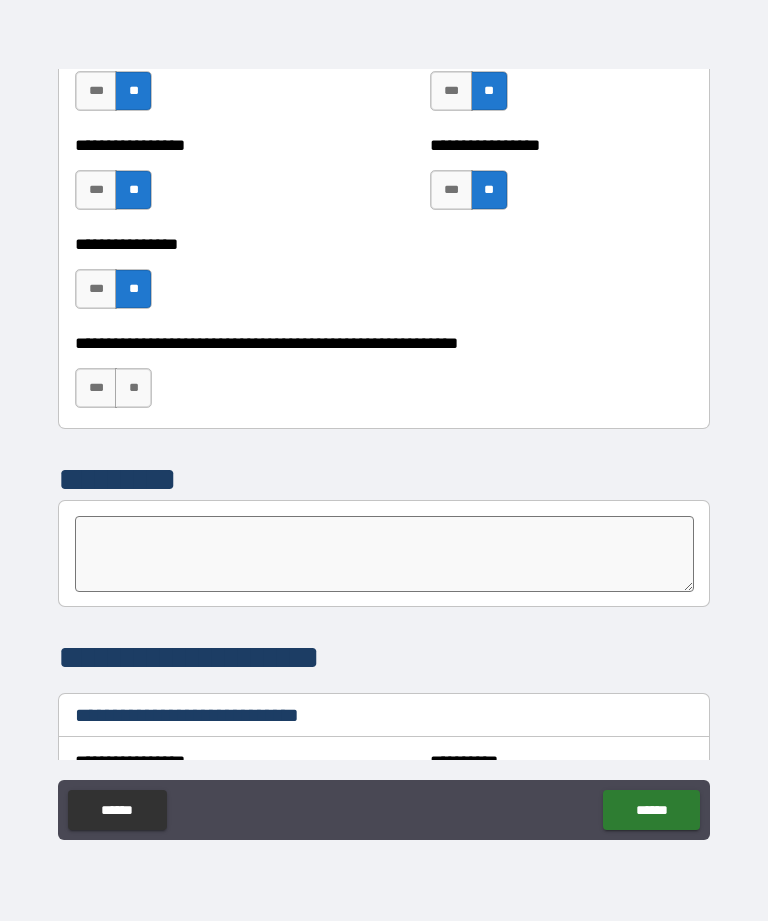 click on "**" at bounding box center [133, 388] 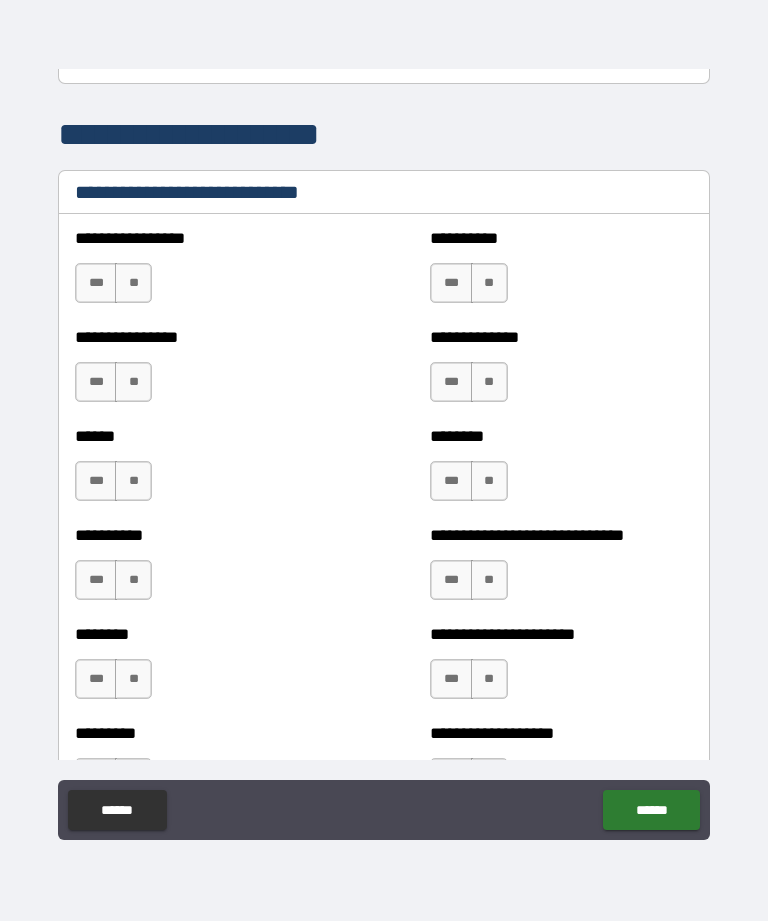 scroll, scrollTop: 6683, scrollLeft: 0, axis: vertical 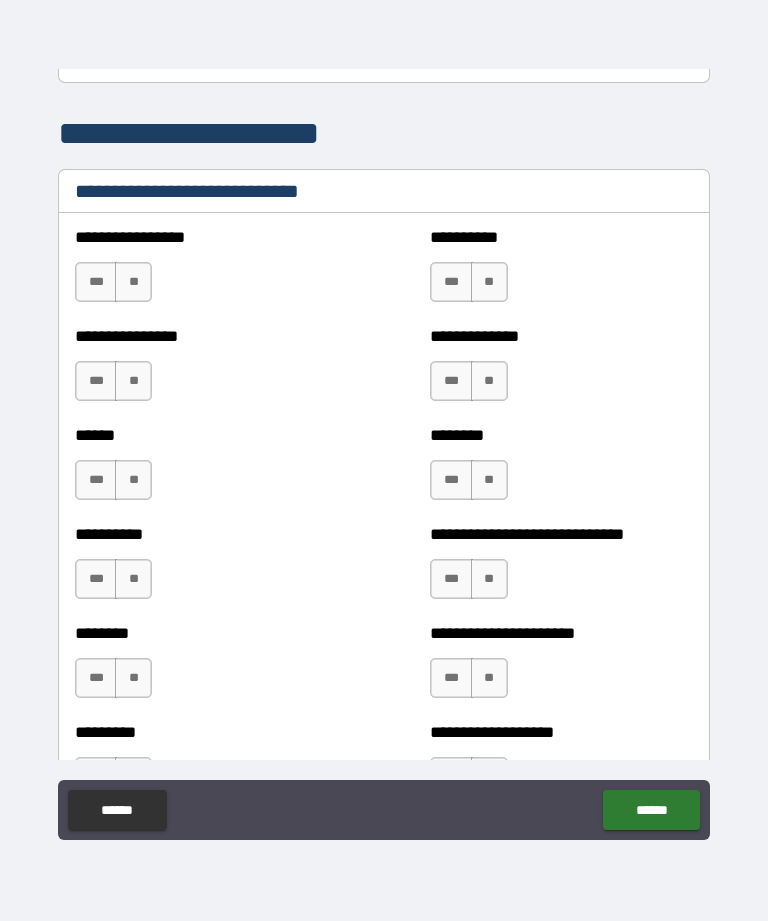 click on "**" at bounding box center [133, 282] 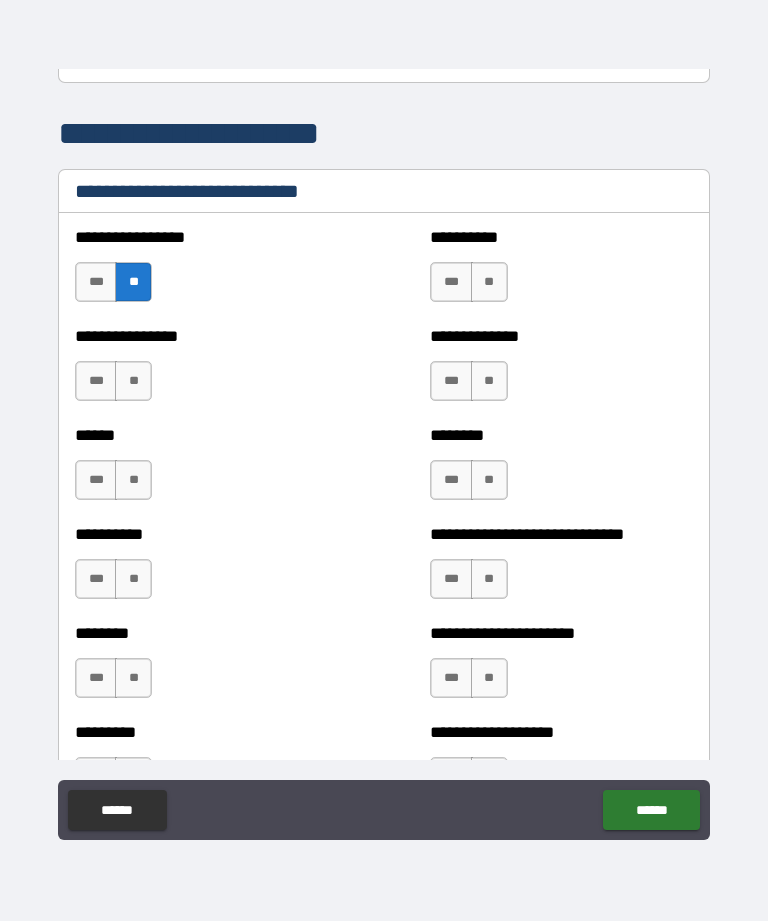 click on "**" at bounding box center [489, 282] 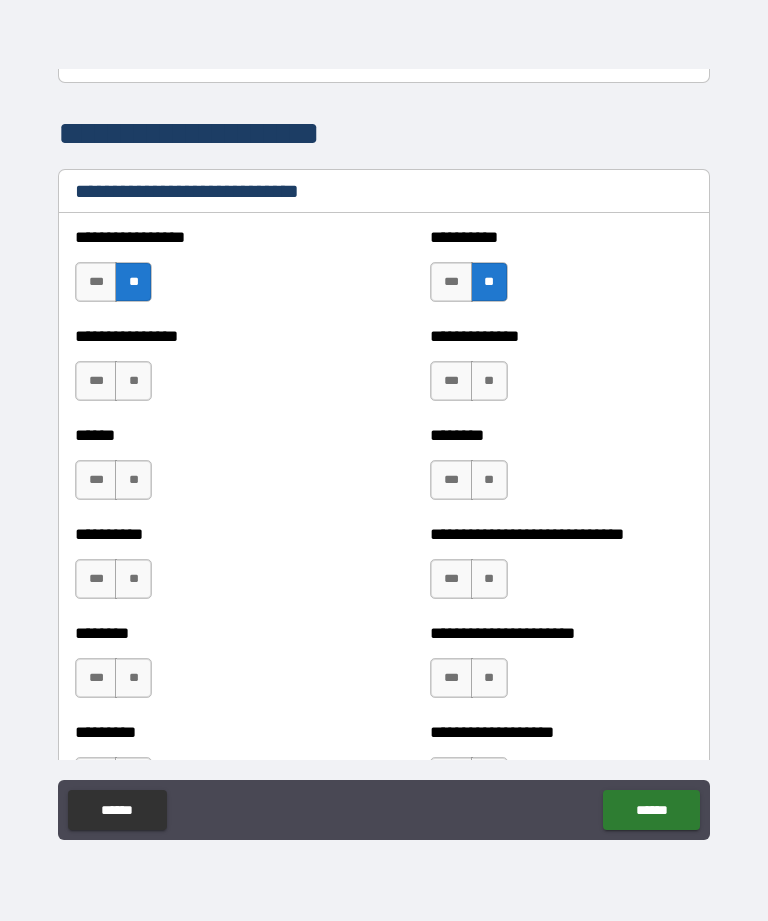 click on "**" at bounding box center [489, 381] 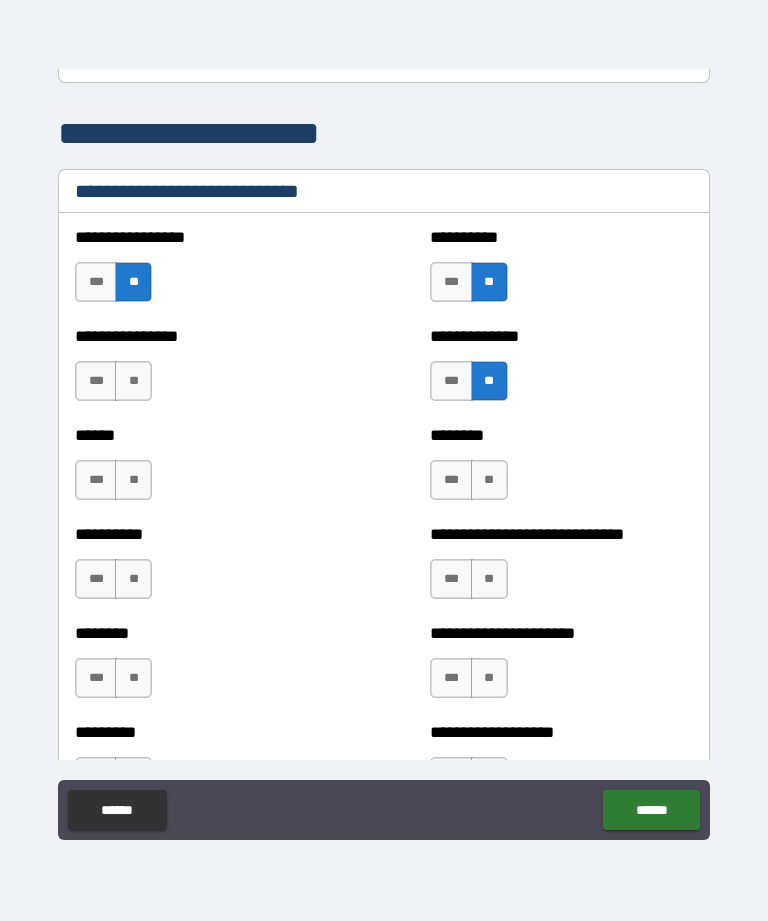 click on "**" at bounding box center (133, 381) 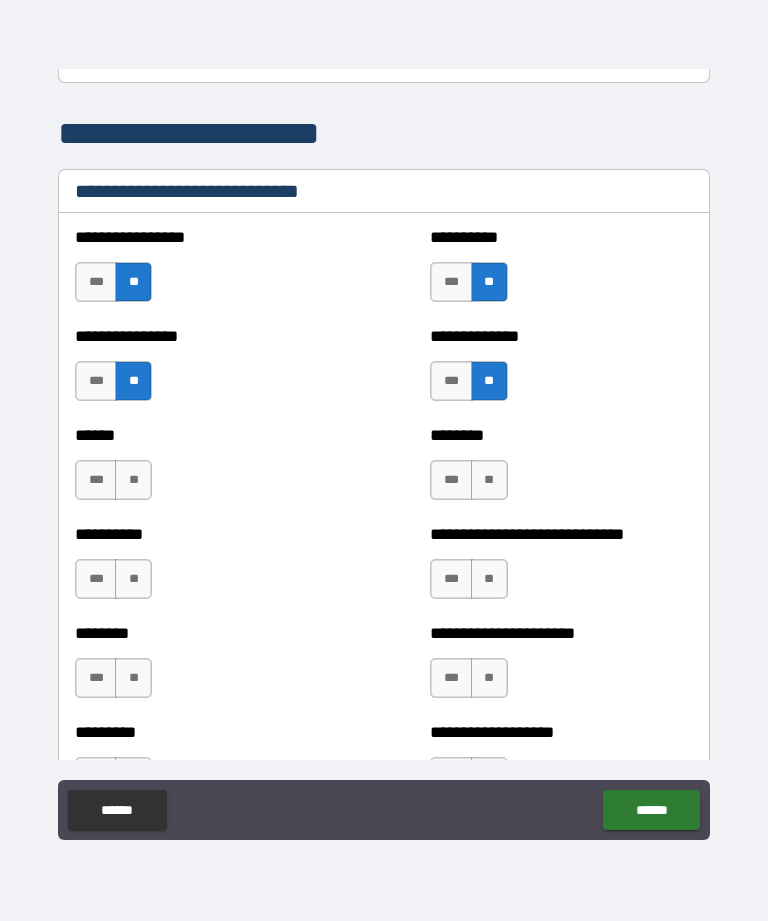 click on "**" at bounding box center (133, 480) 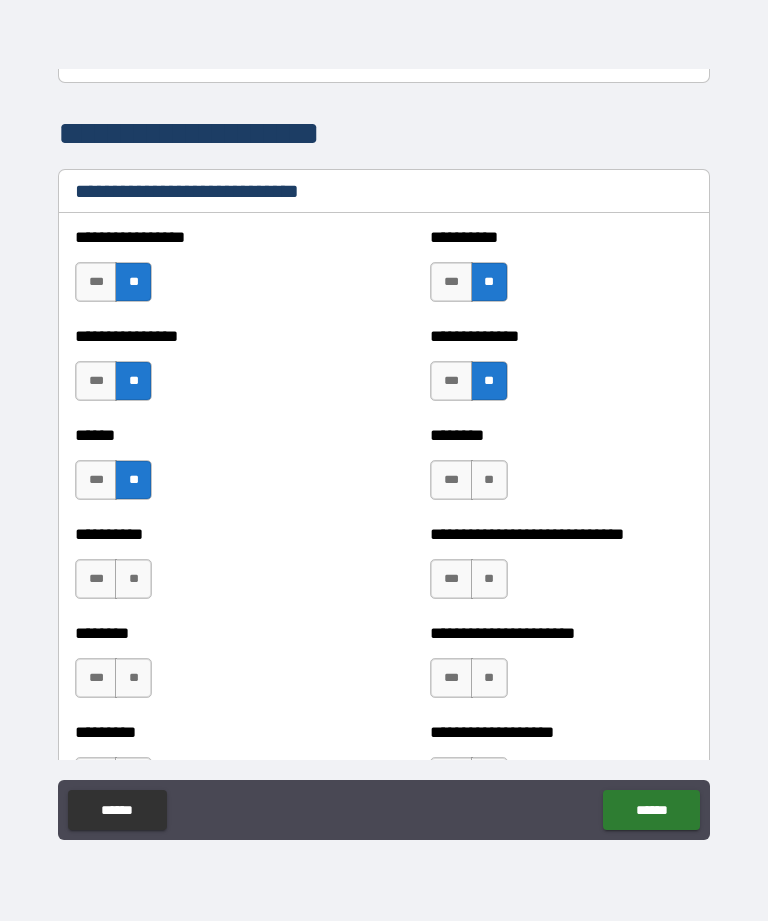 click on "**" at bounding box center [489, 480] 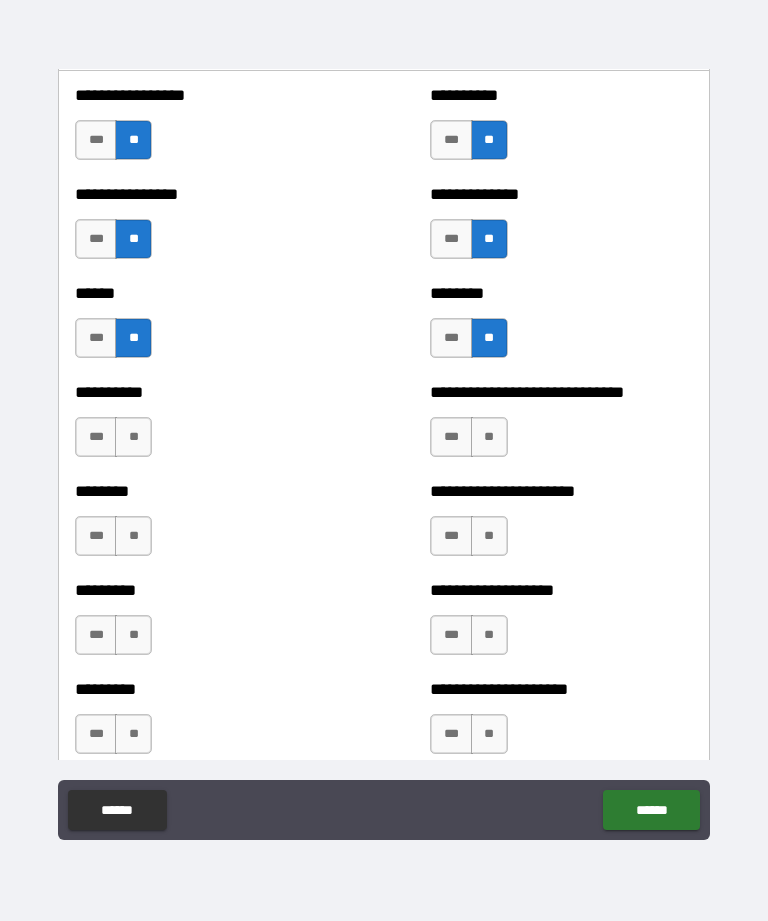 scroll, scrollTop: 6831, scrollLeft: 0, axis: vertical 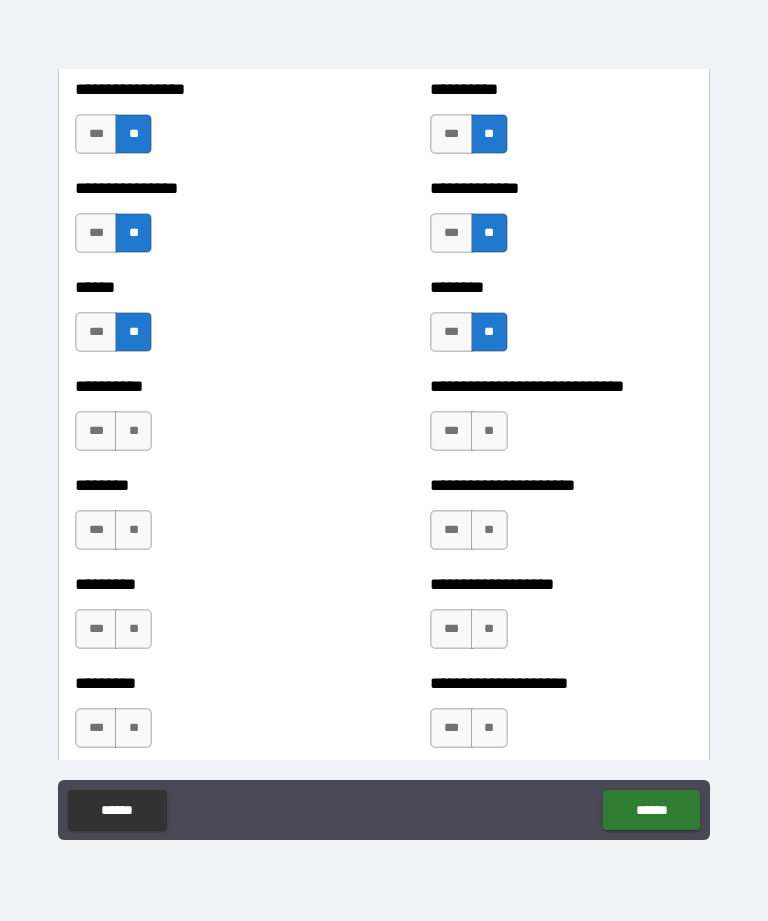 click on "**" at bounding box center (133, 431) 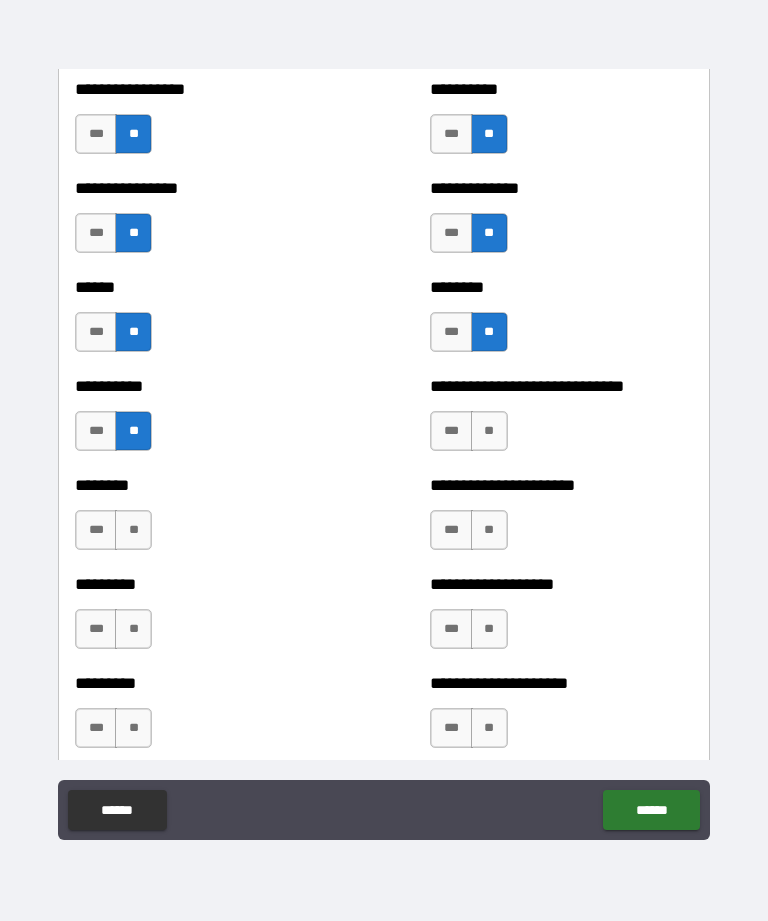 click on "**" at bounding box center (489, 431) 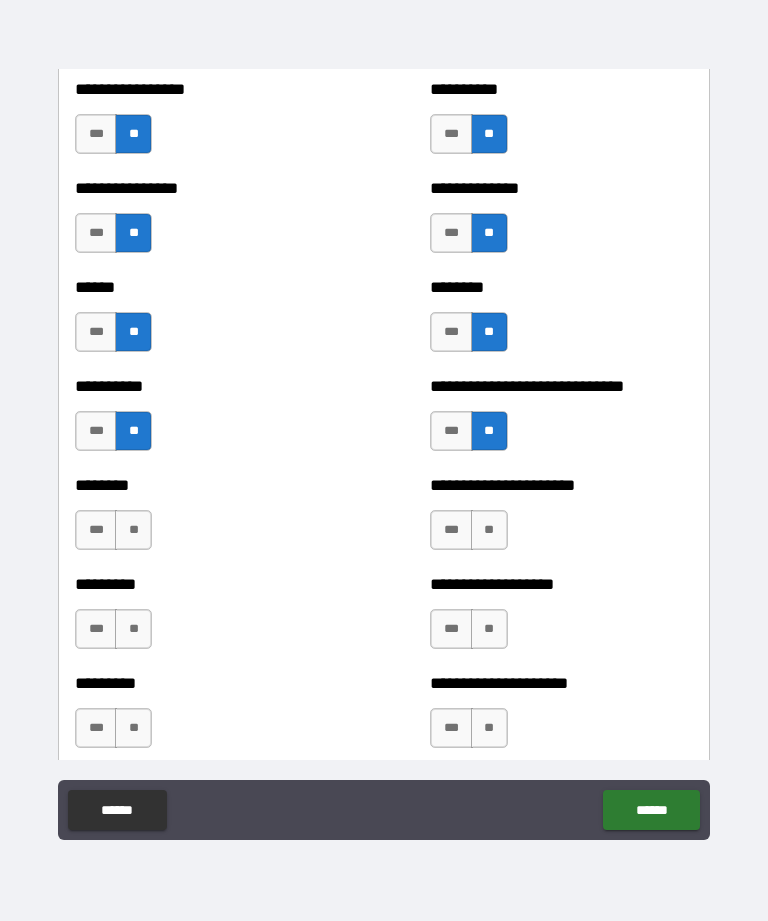 click on "**" at bounding box center [489, 530] 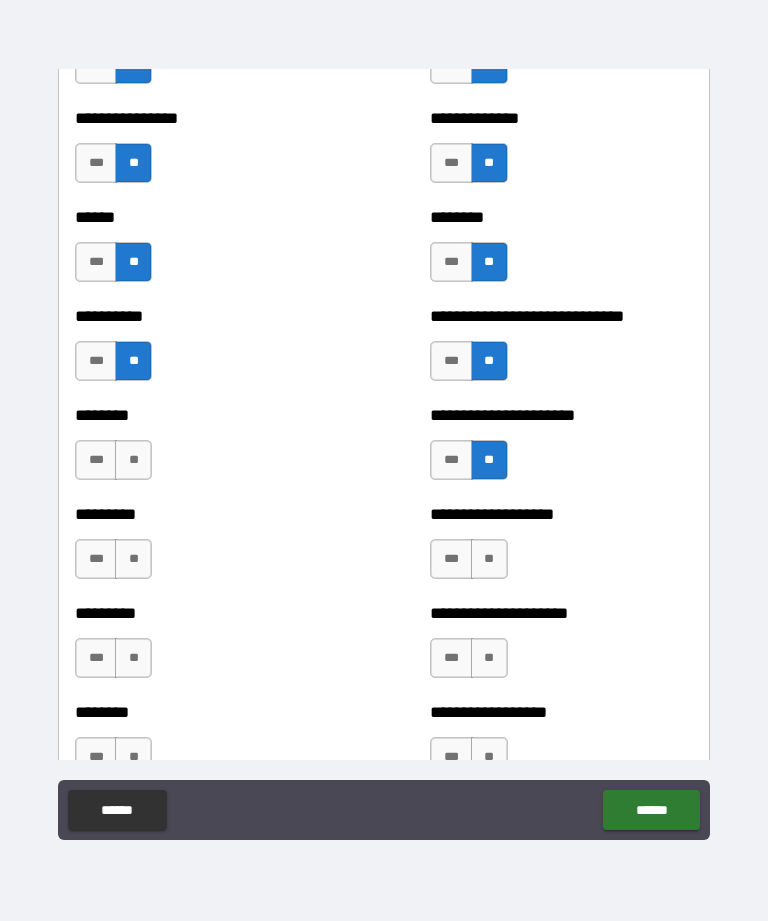 scroll, scrollTop: 6907, scrollLeft: 0, axis: vertical 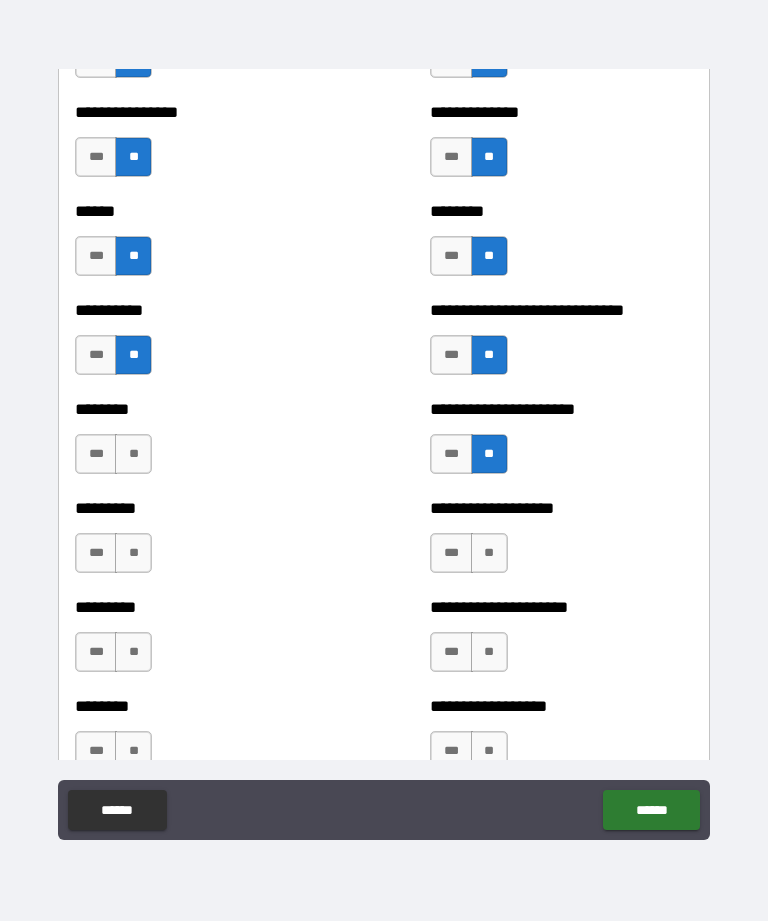 click on "**" at bounding box center (133, 454) 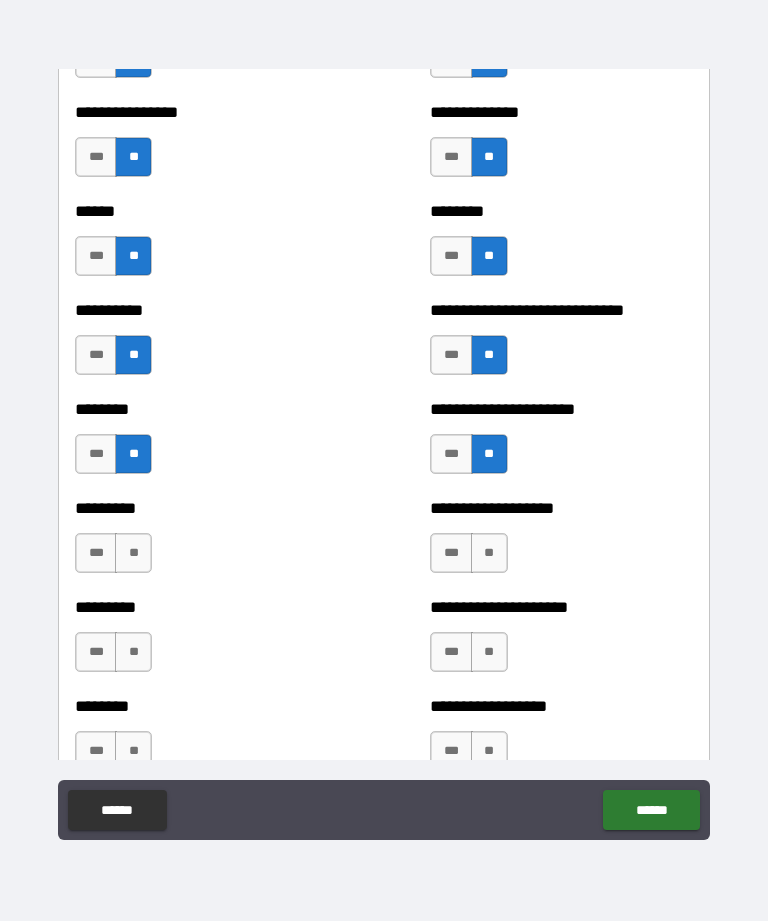 click on "**" at bounding box center (133, 553) 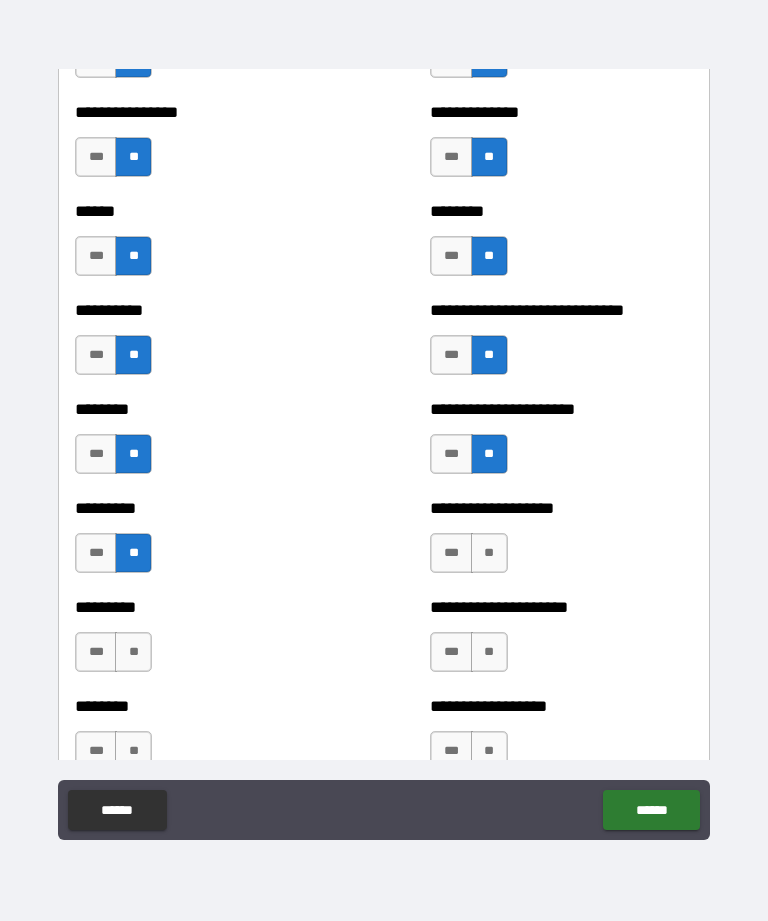 click on "**" at bounding box center (489, 553) 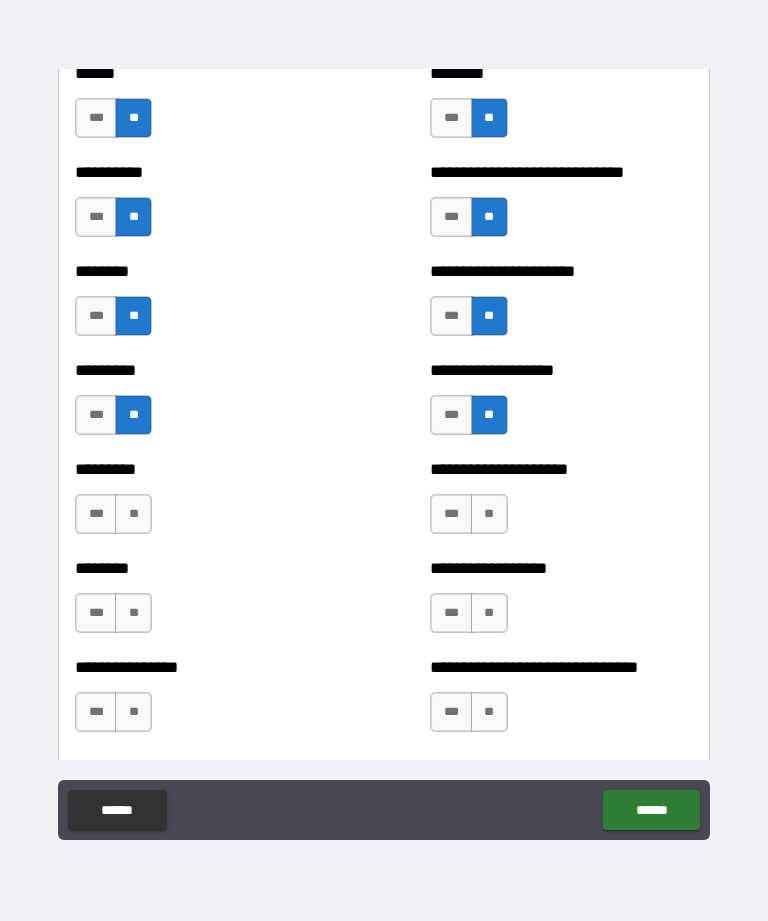 scroll, scrollTop: 7045, scrollLeft: 0, axis: vertical 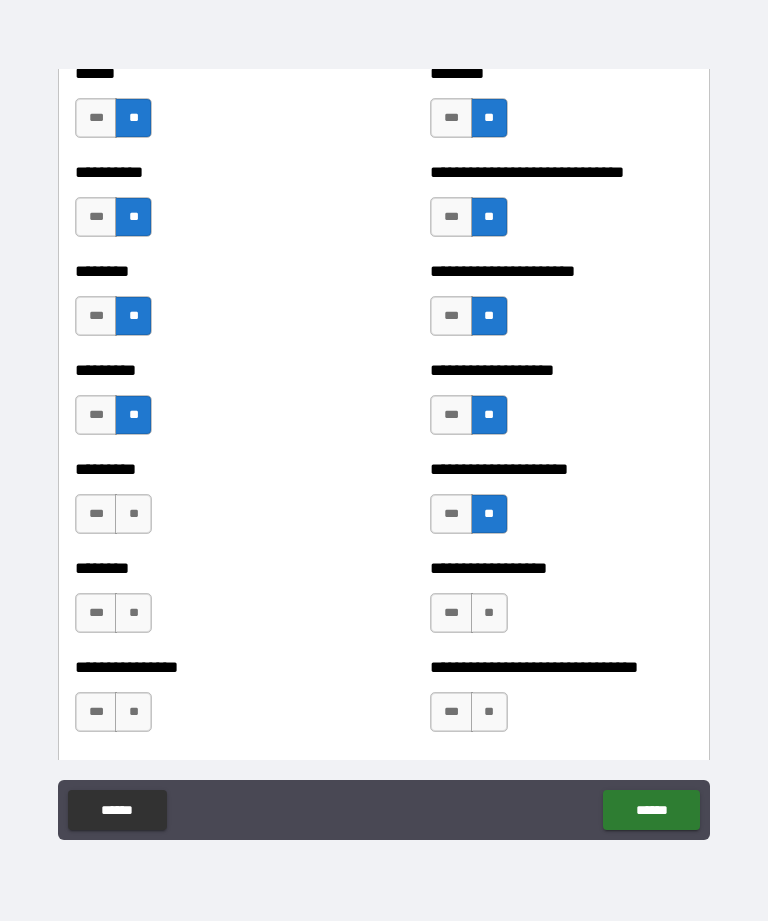 click on "**" at bounding box center [133, 514] 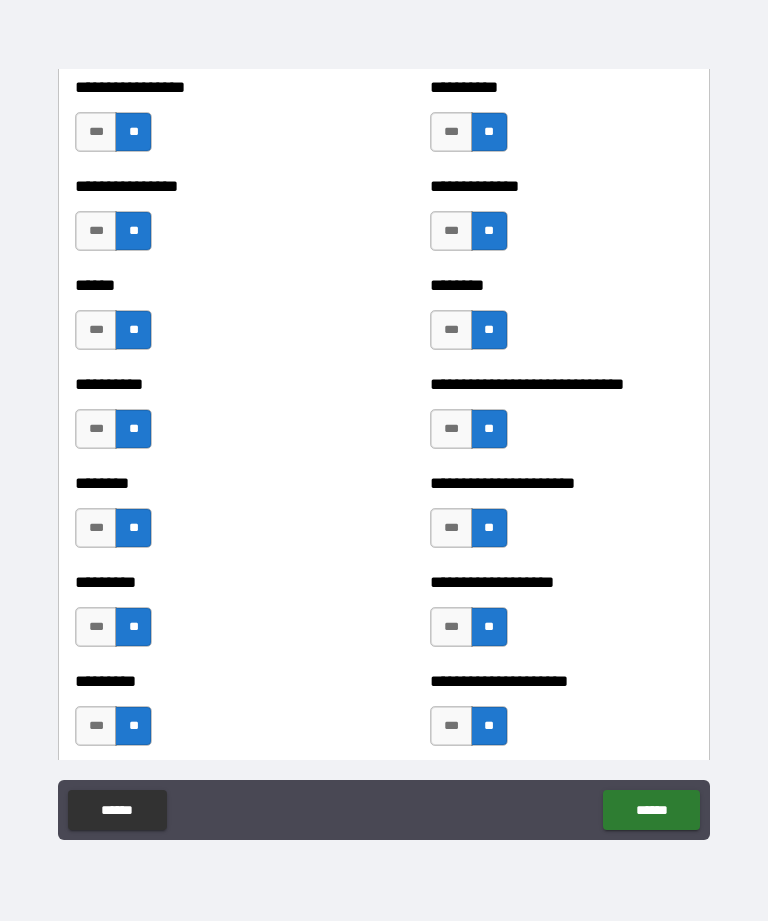 scroll, scrollTop: 6841, scrollLeft: 0, axis: vertical 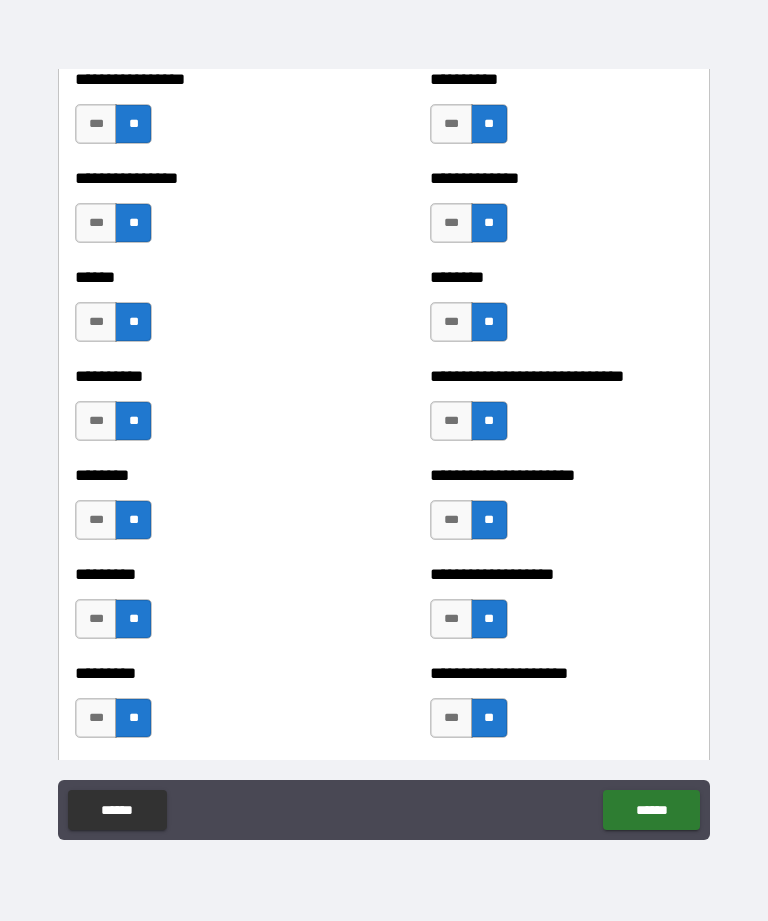 click on "***" at bounding box center [96, 322] 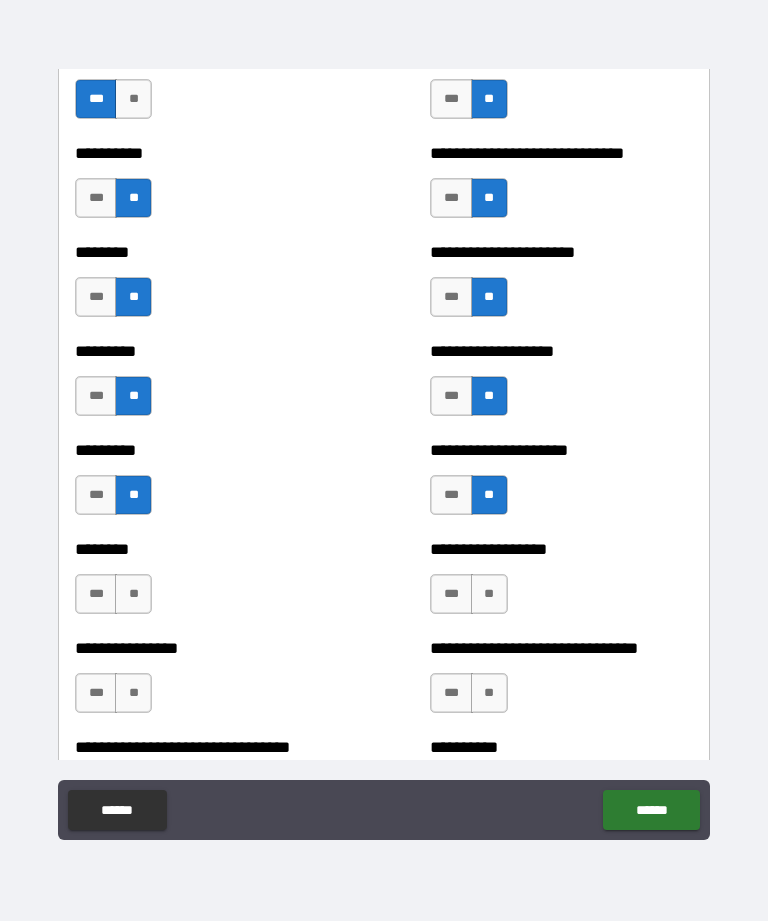scroll, scrollTop: 7059, scrollLeft: 0, axis: vertical 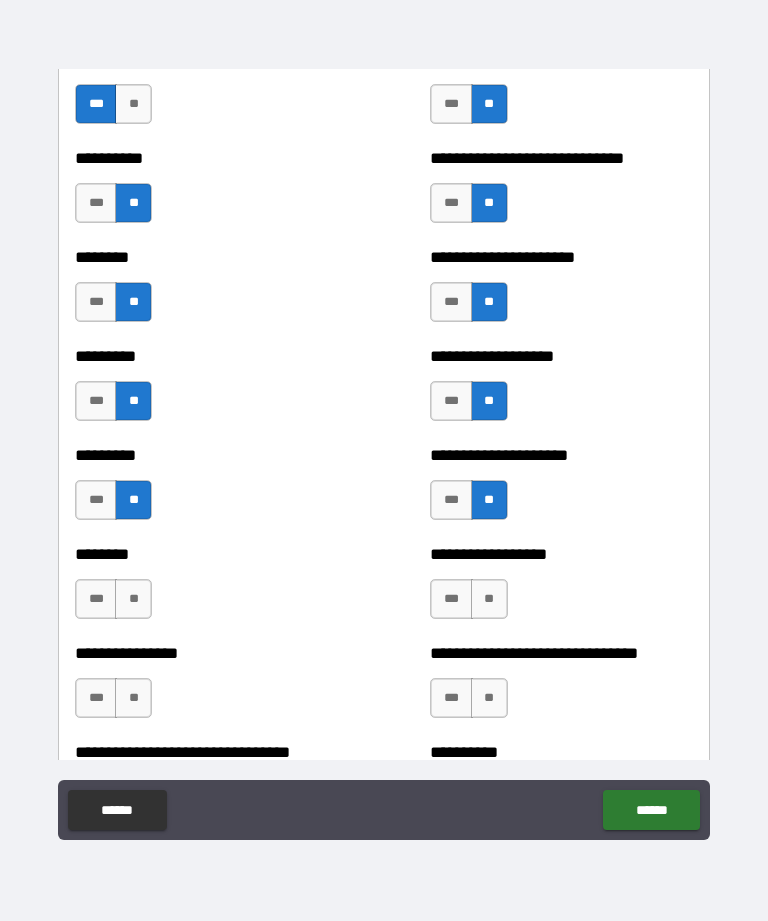 click on "***" at bounding box center (451, 203) 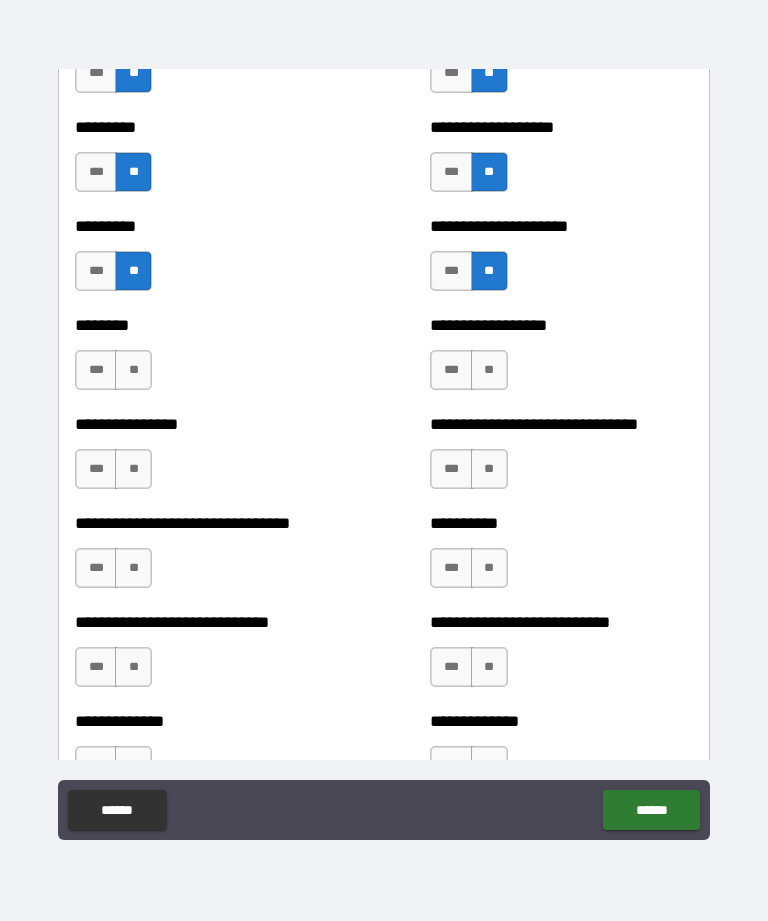 scroll, scrollTop: 7303, scrollLeft: 0, axis: vertical 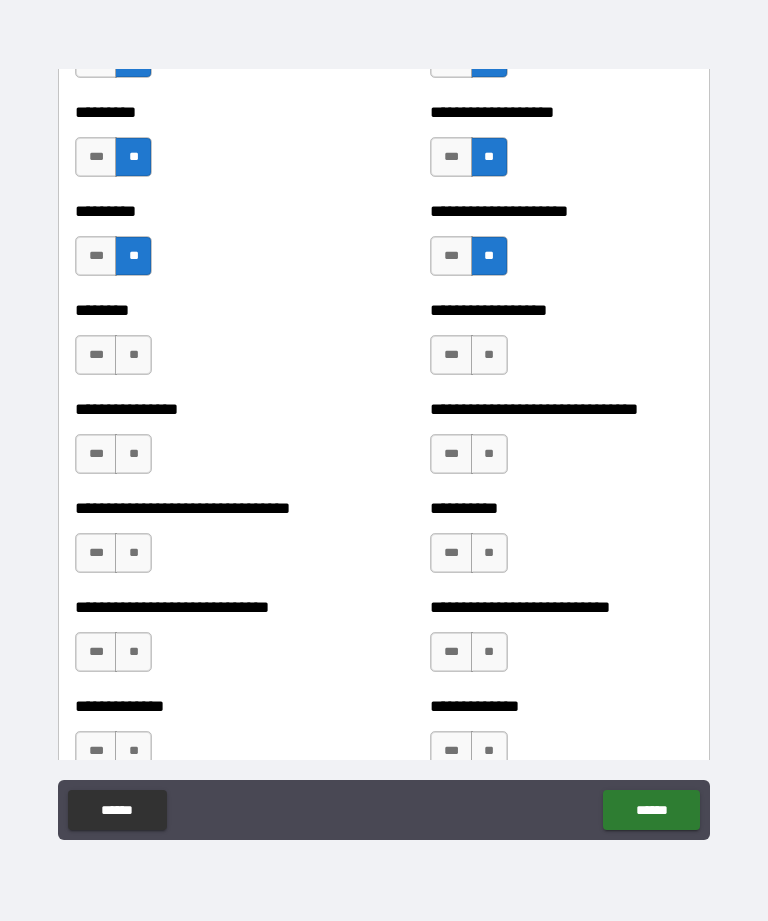 click on "**" at bounding box center (133, 355) 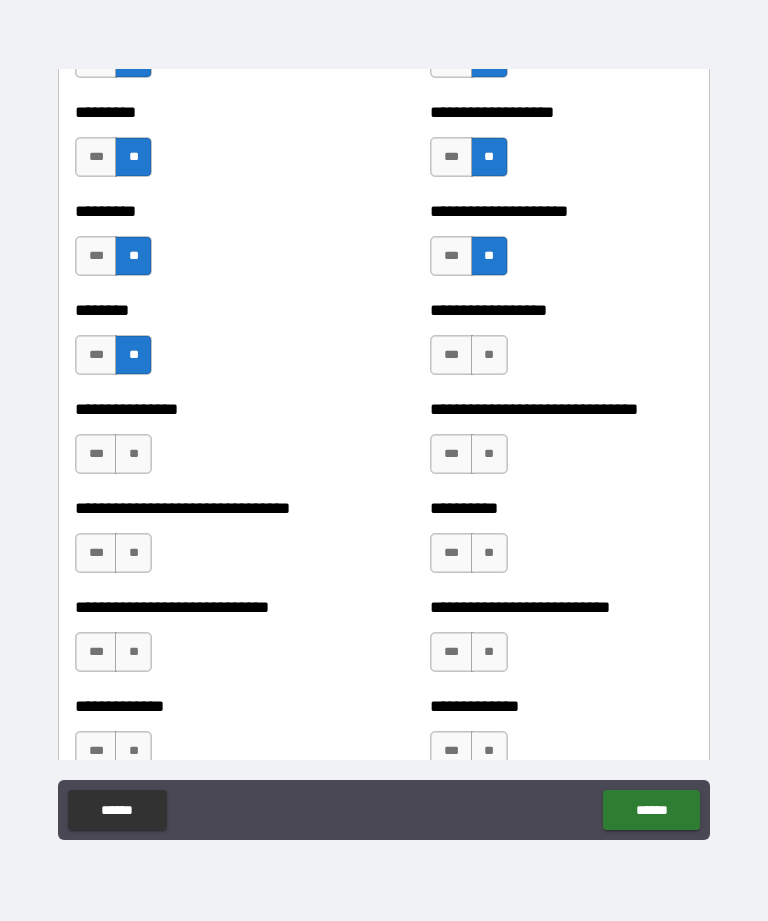 click on "**" at bounding box center (489, 355) 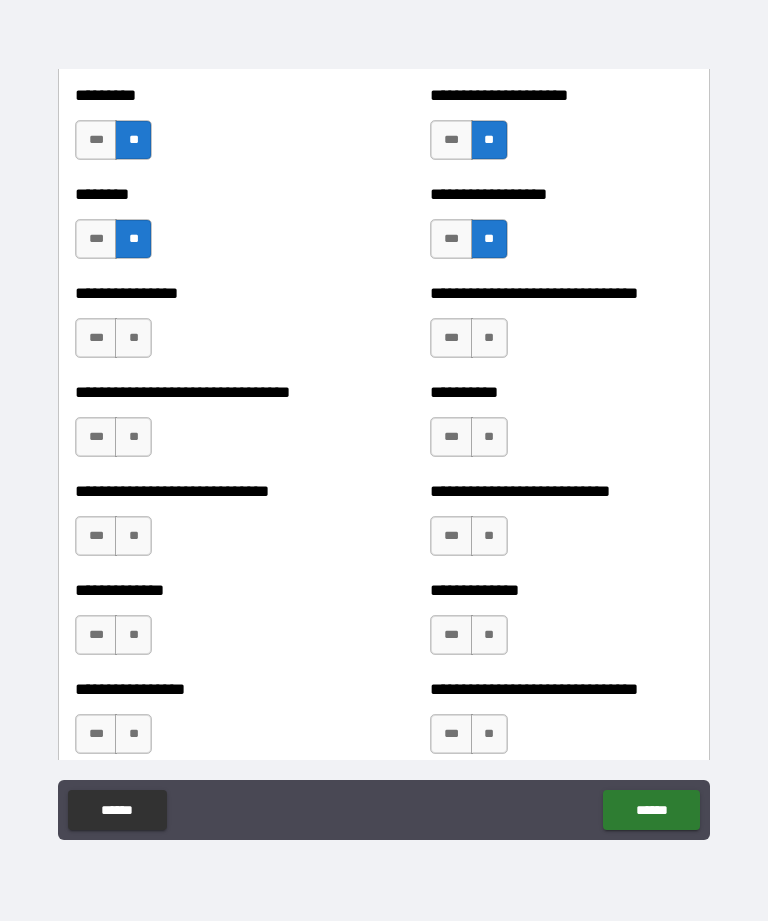 scroll, scrollTop: 7420, scrollLeft: 0, axis: vertical 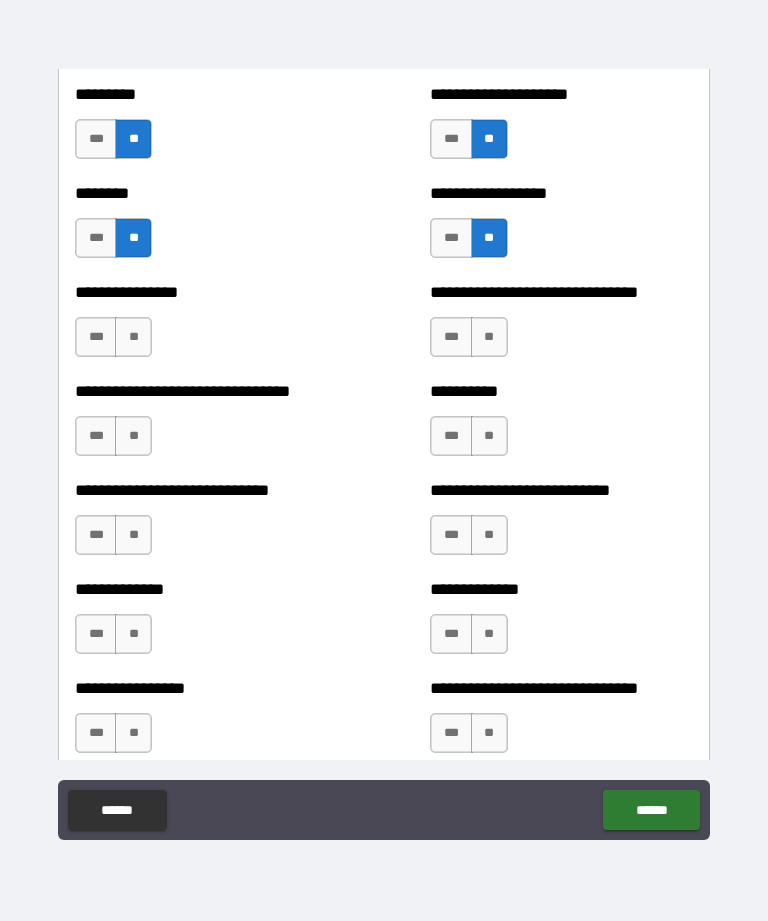 click on "**" at bounding box center [133, 337] 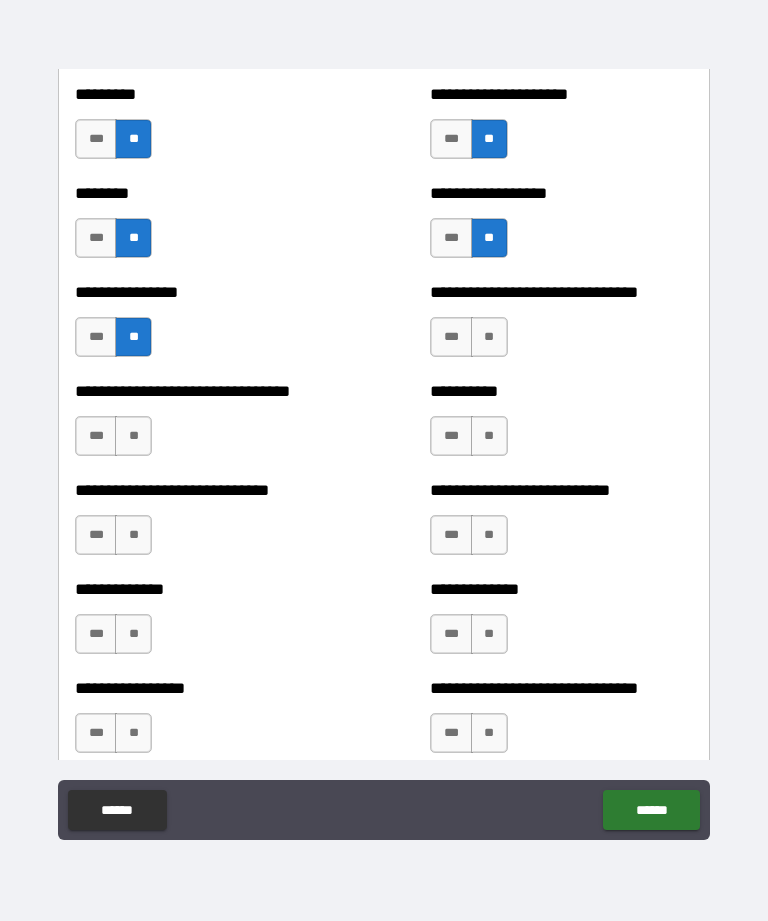 click on "**" at bounding box center (489, 337) 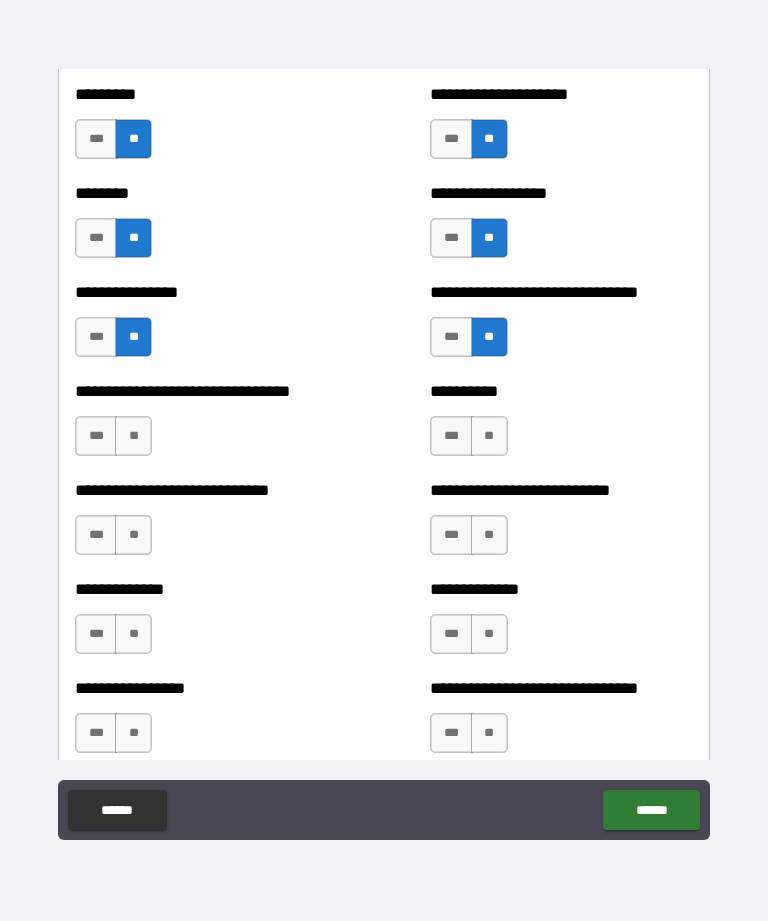 click on "**" at bounding box center (489, 436) 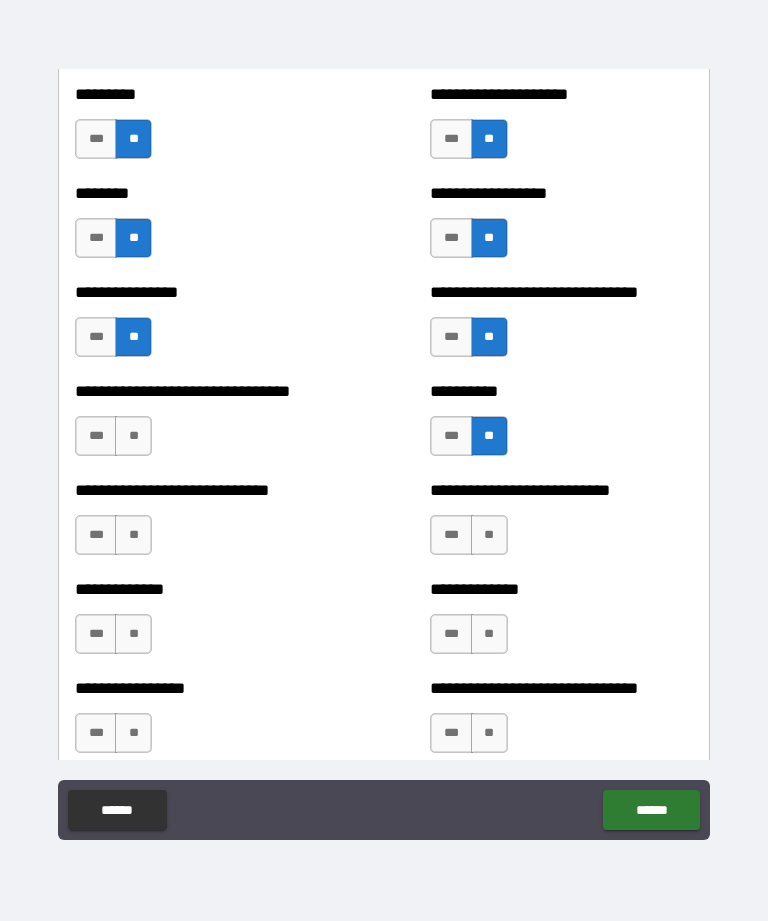 click on "**" at bounding box center [133, 436] 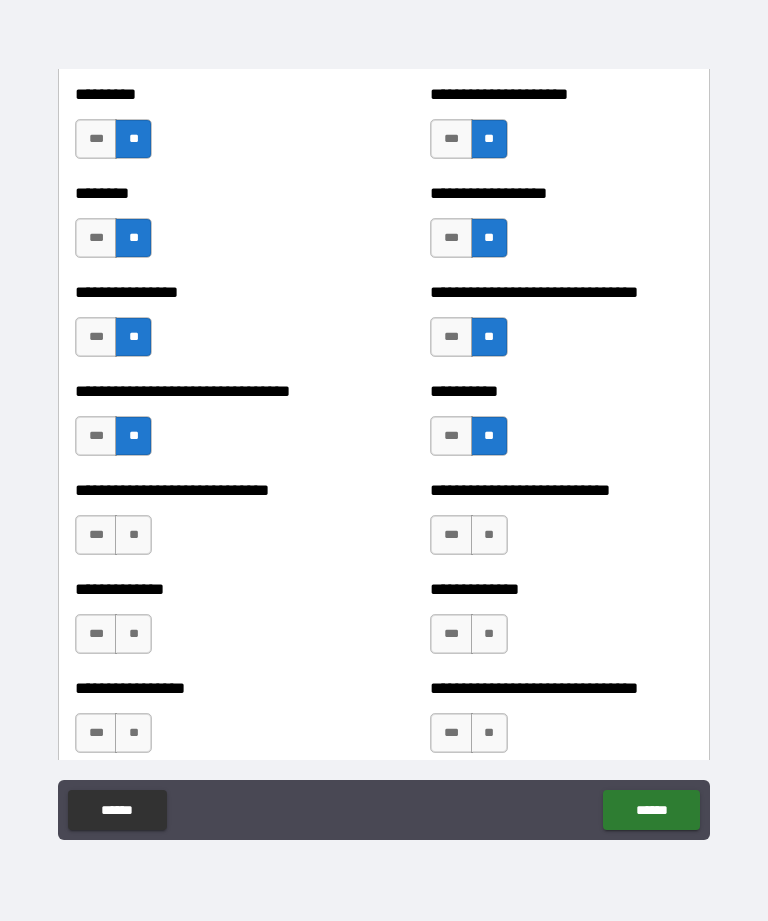 click on "***" at bounding box center [96, 436] 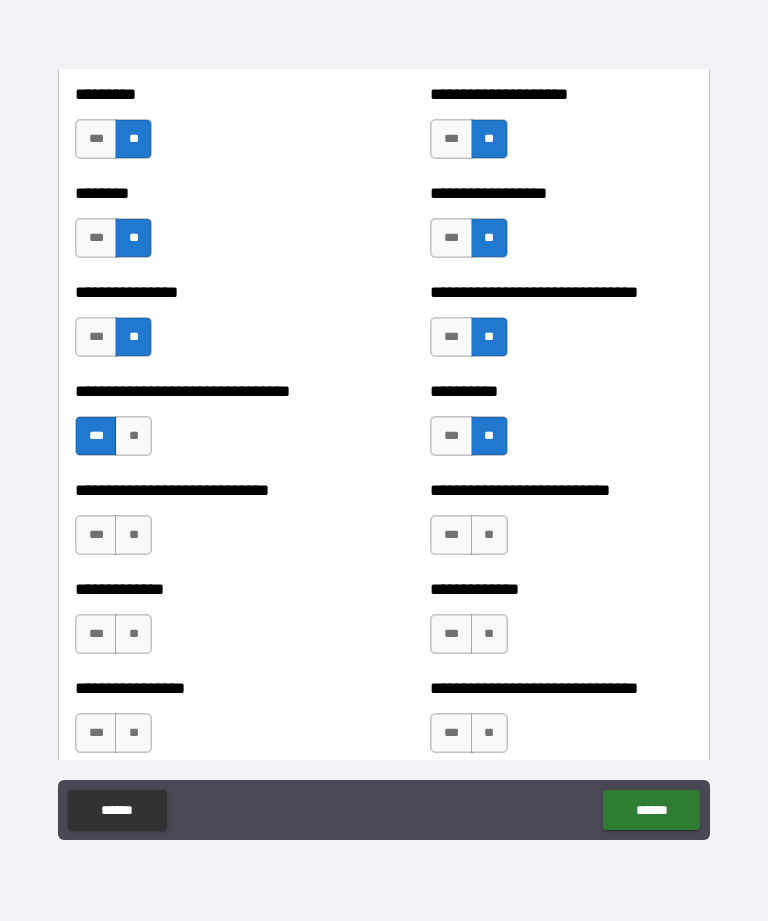 click on "***" at bounding box center [451, 436] 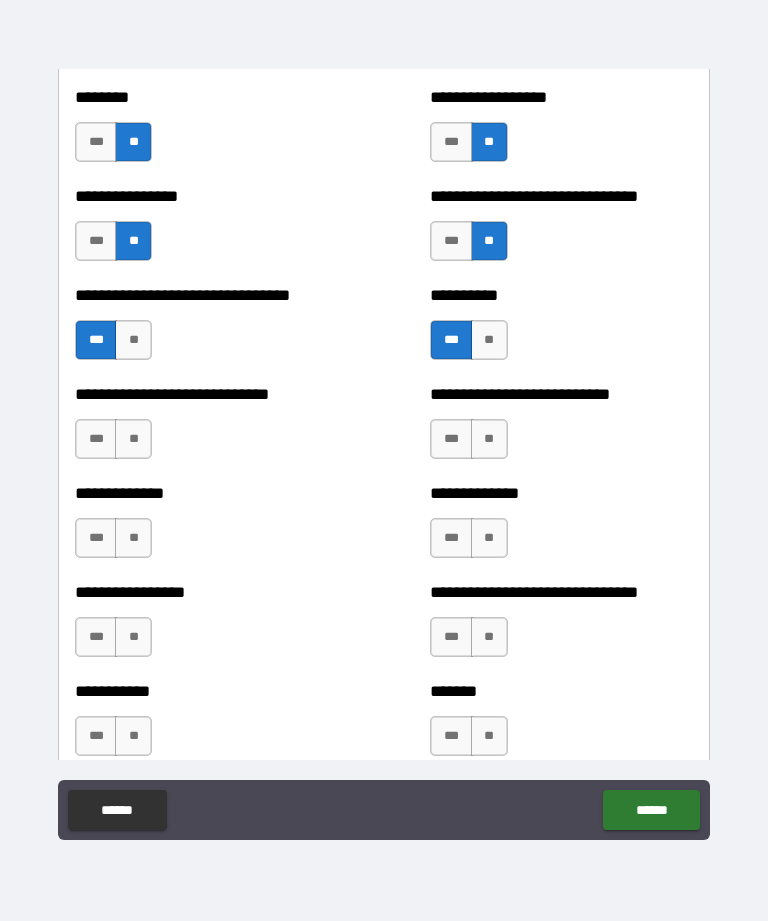 scroll, scrollTop: 7524, scrollLeft: 0, axis: vertical 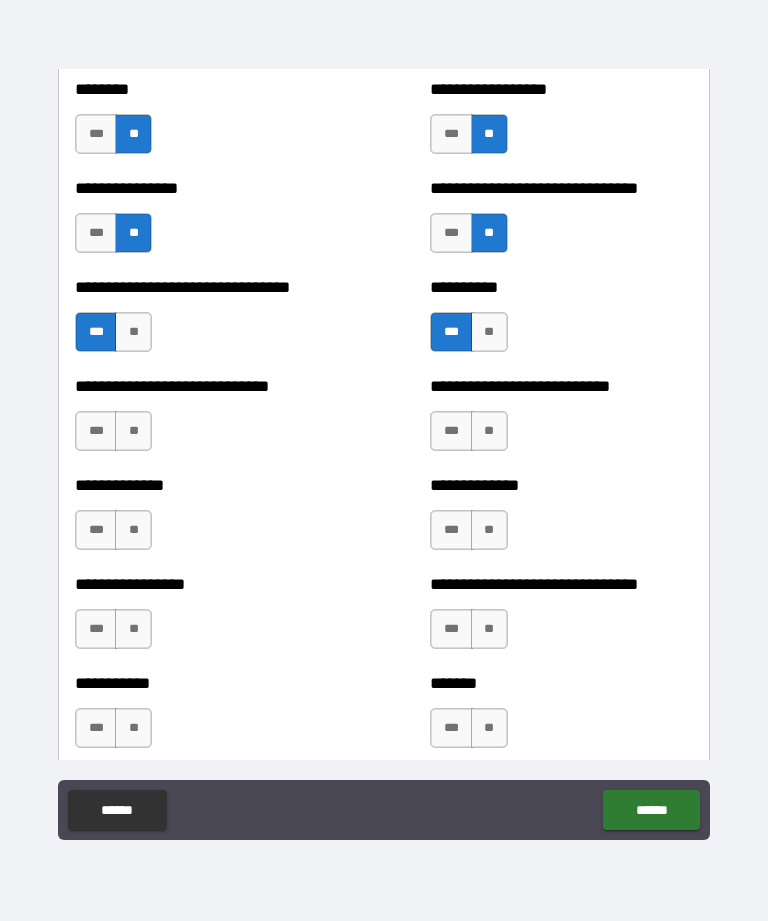 click on "**" at bounding box center (133, 431) 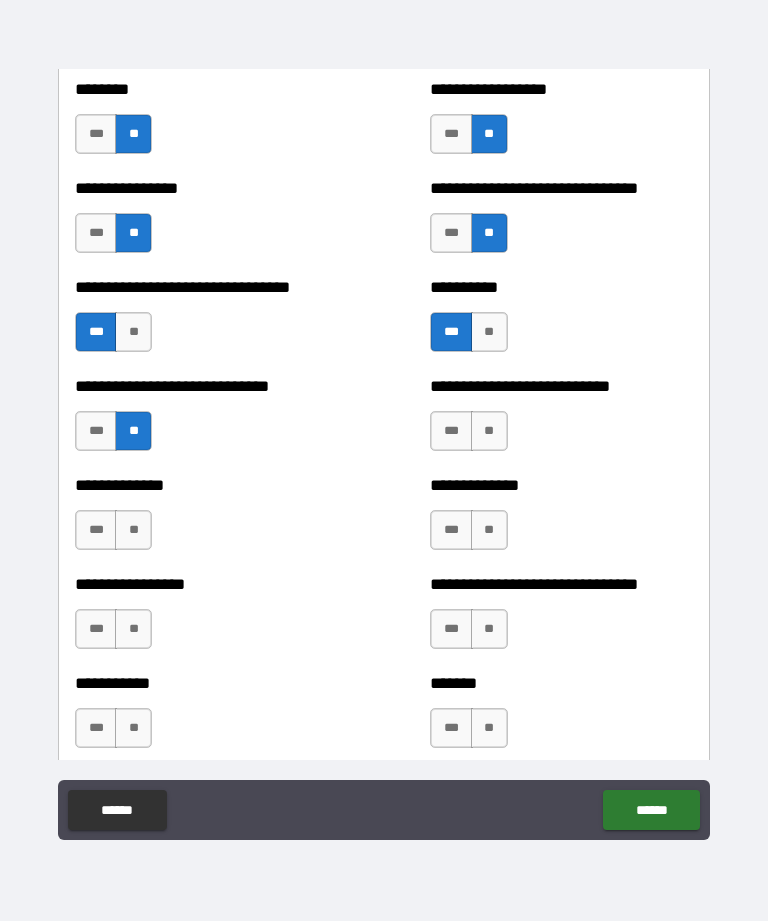 click on "**" at bounding box center (489, 431) 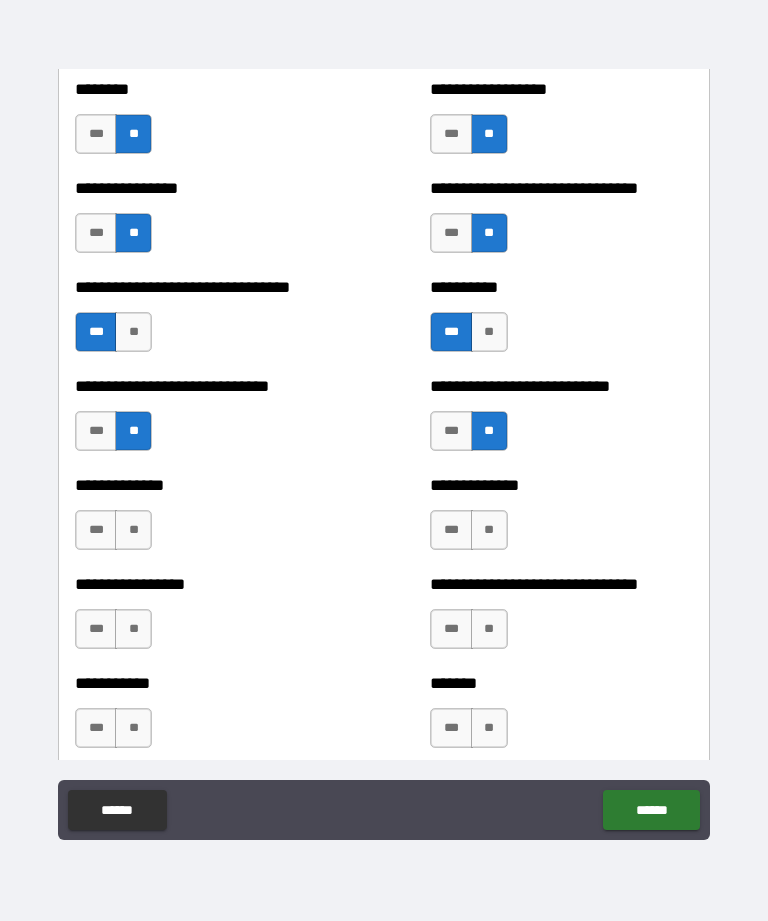 click on "***" at bounding box center [451, 431] 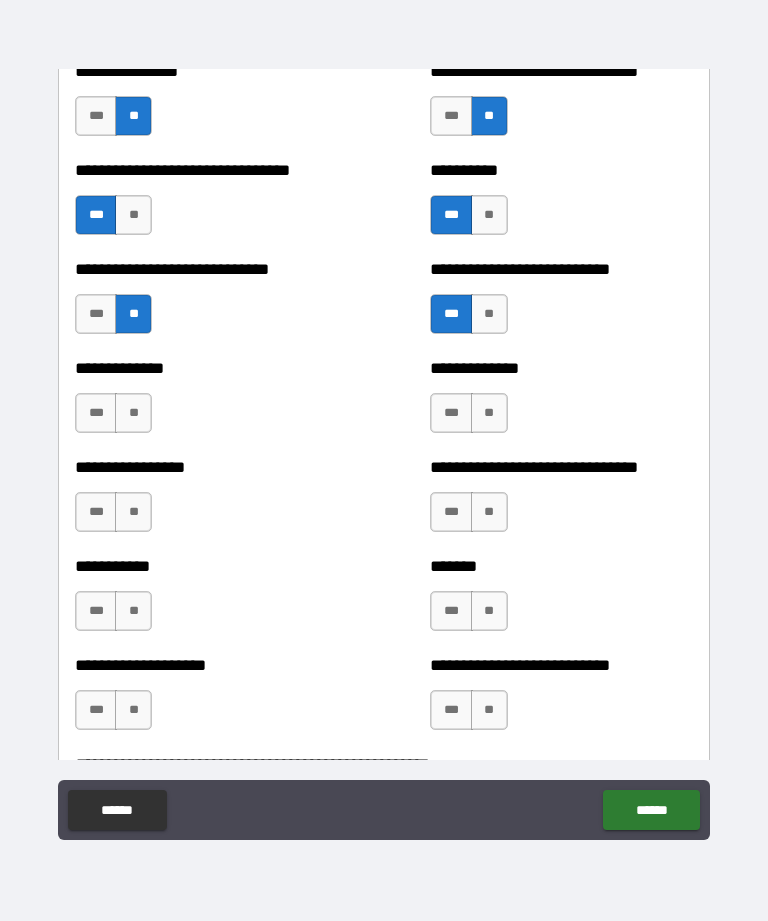 scroll, scrollTop: 7645, scrollLeft: 0, axis: vertical 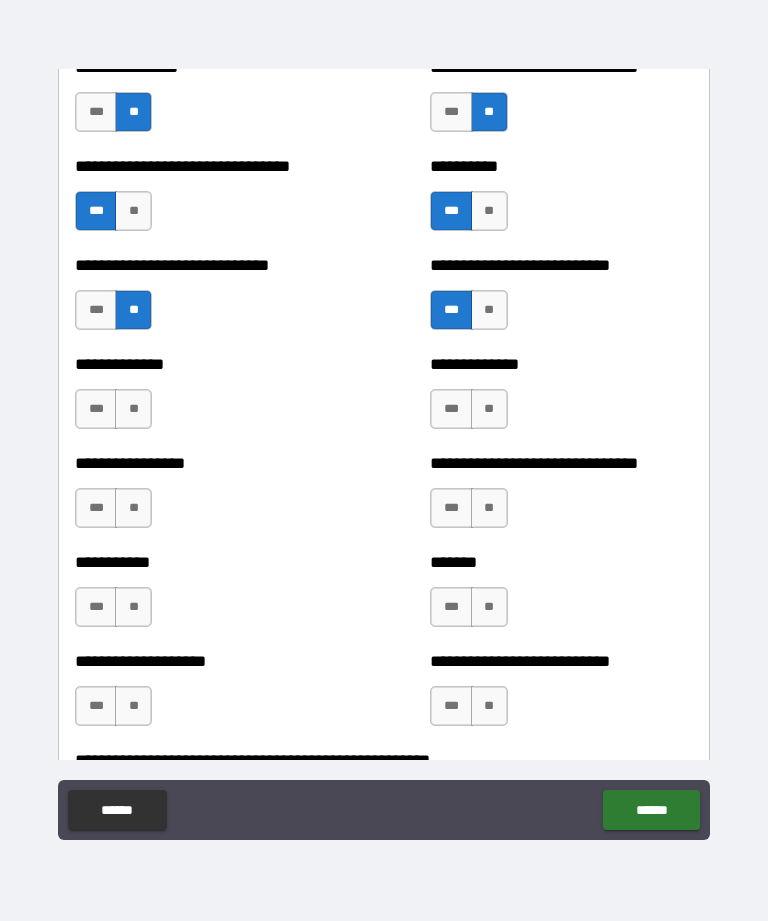 click on "**" at bounding box center (489, 409) 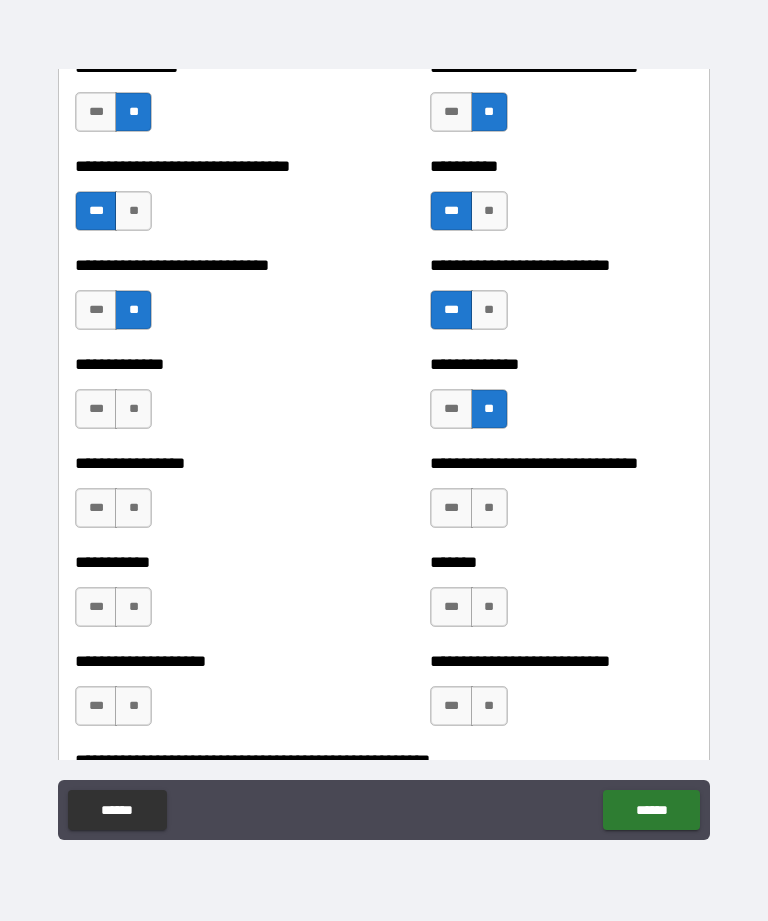 click on "**" at bounding box center [133, 409] 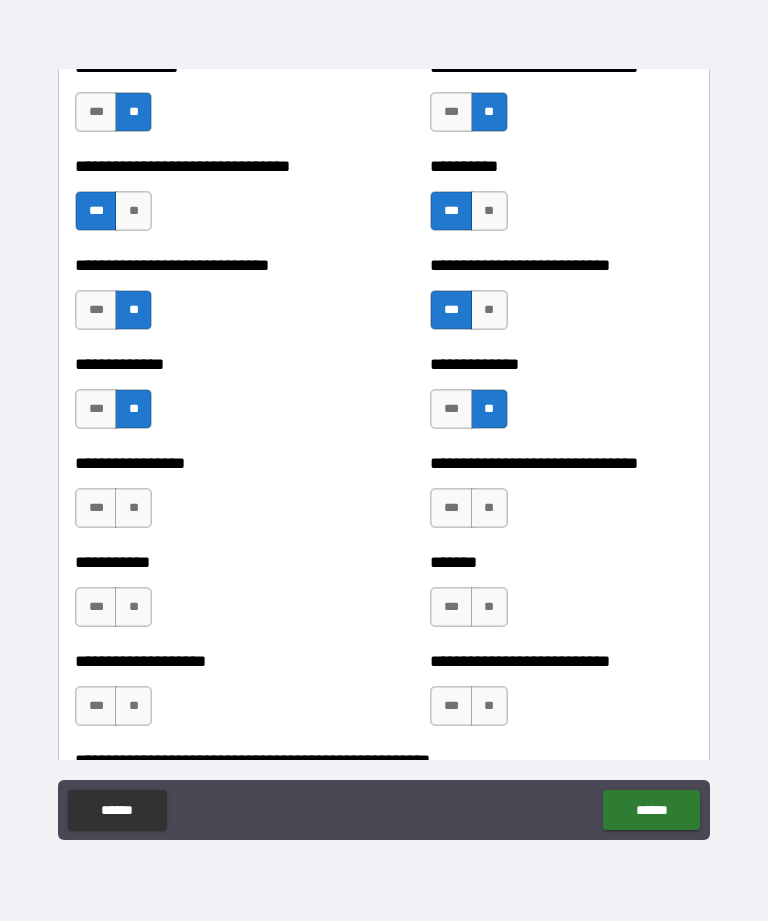 click on "**" at bounding box center (133, 508) 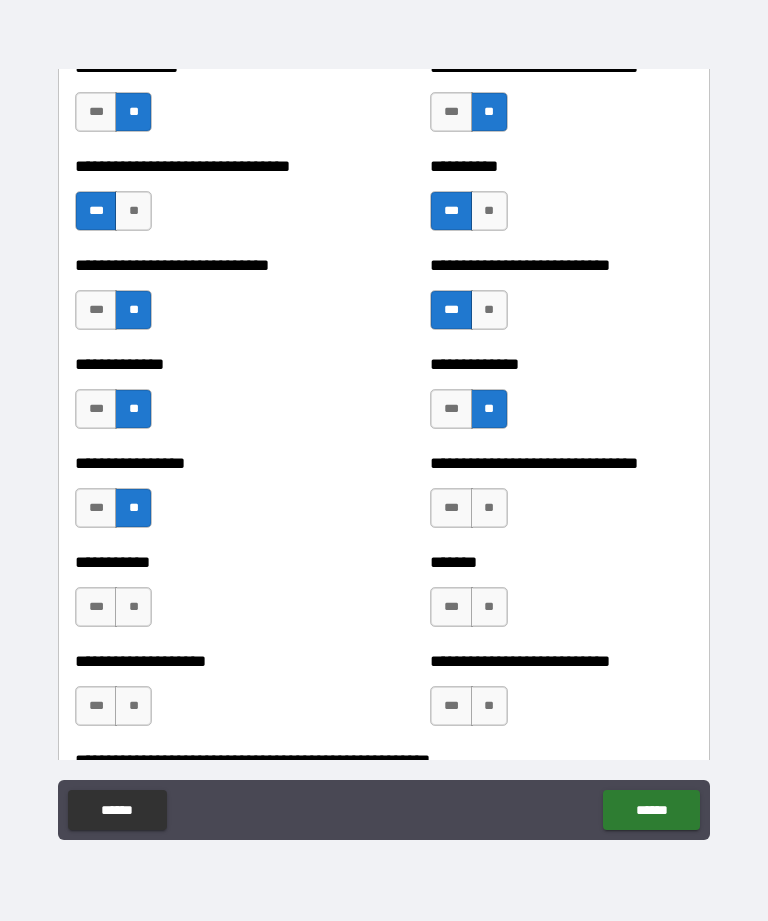 click on "**" at bounding box center (489, 508) 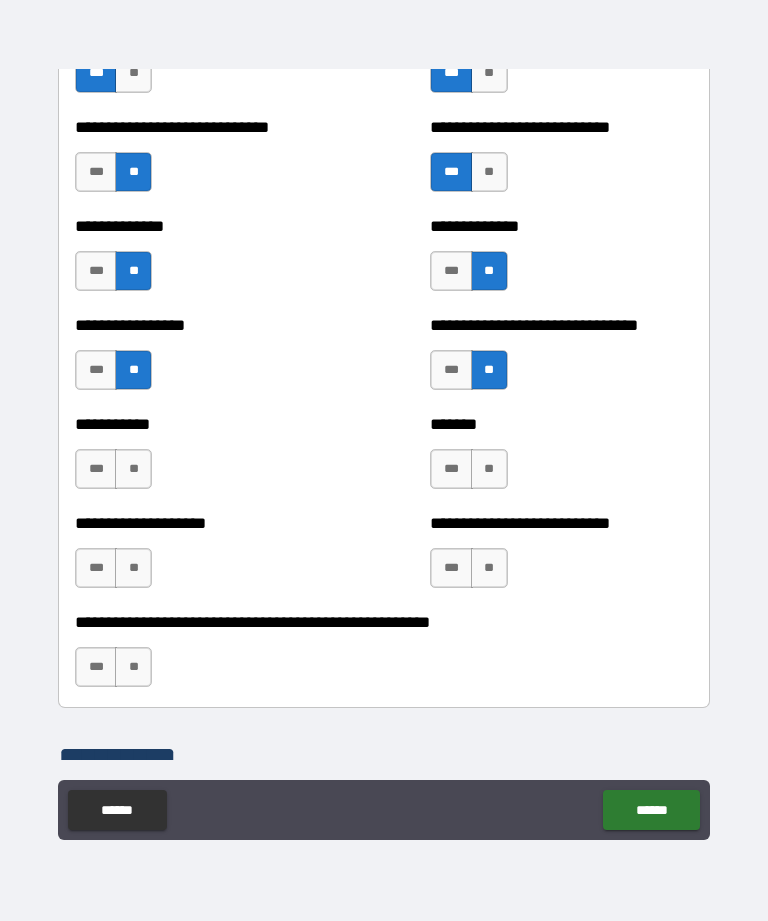 scroll, scrollTop: 7785, scrollLeft: 0, axis: vertical 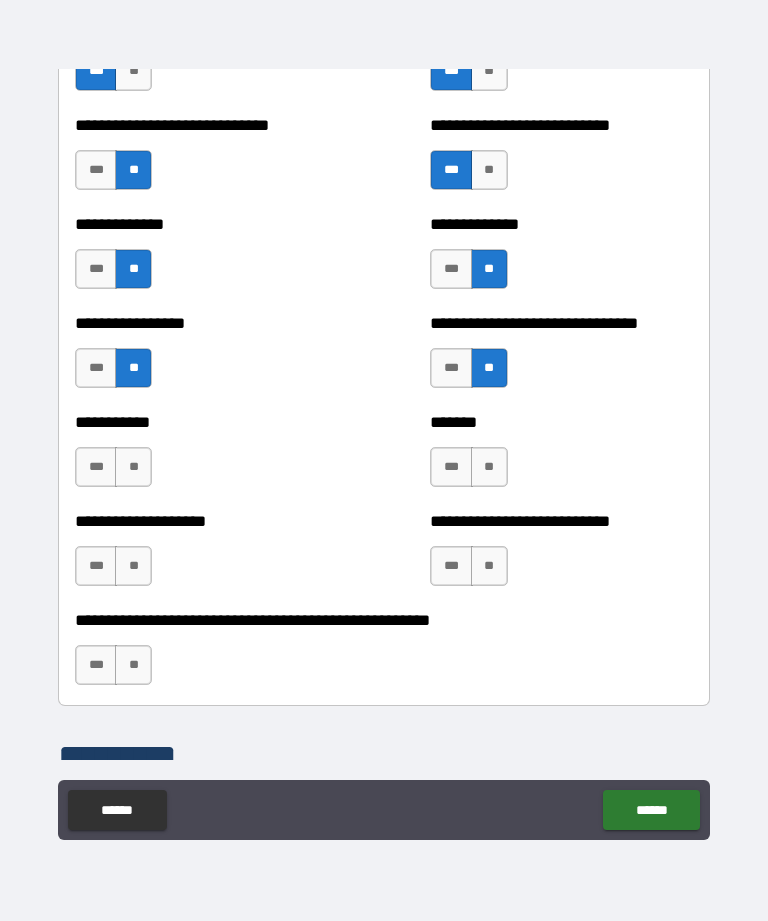 click on "**" at bounding box center [489, 467] 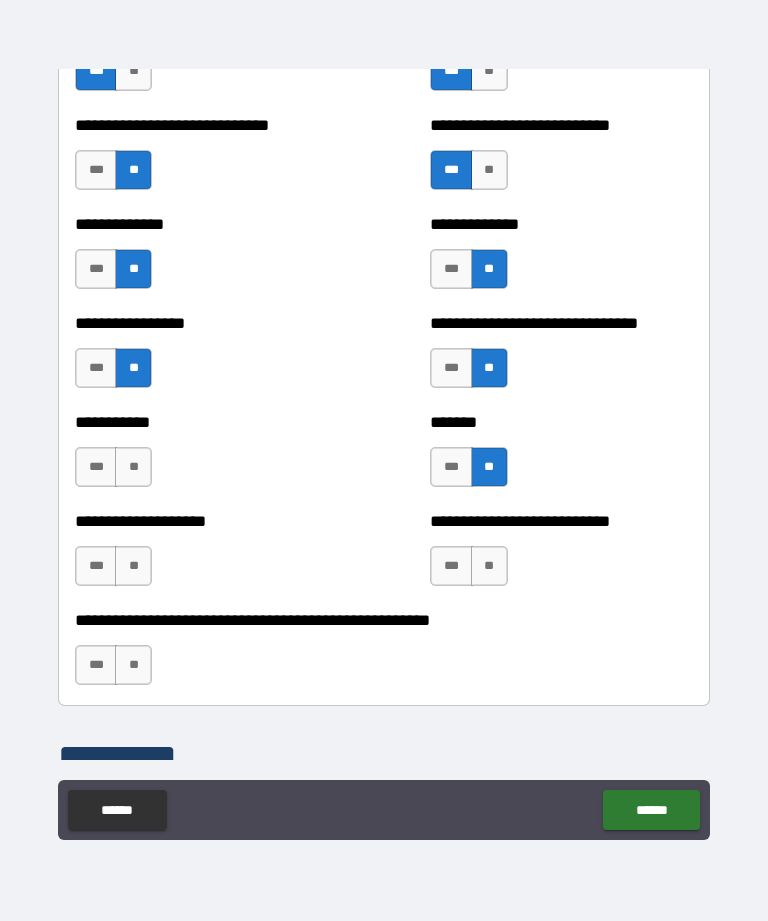 click on "**" at bounding box center [133, 467] 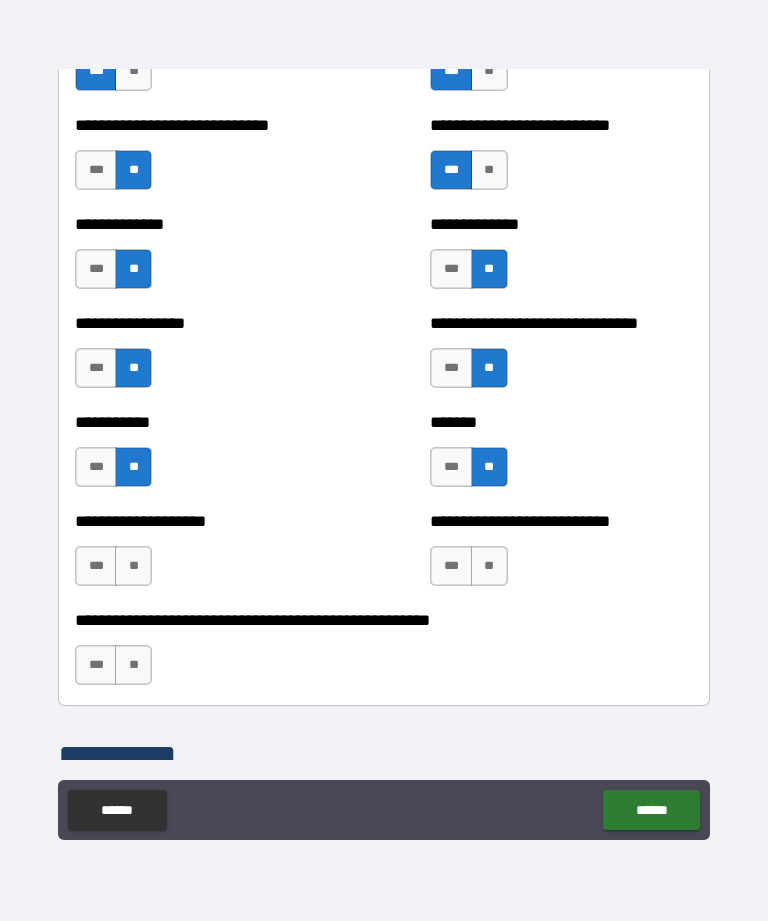 click on "**" at bounding box center [133, 566] 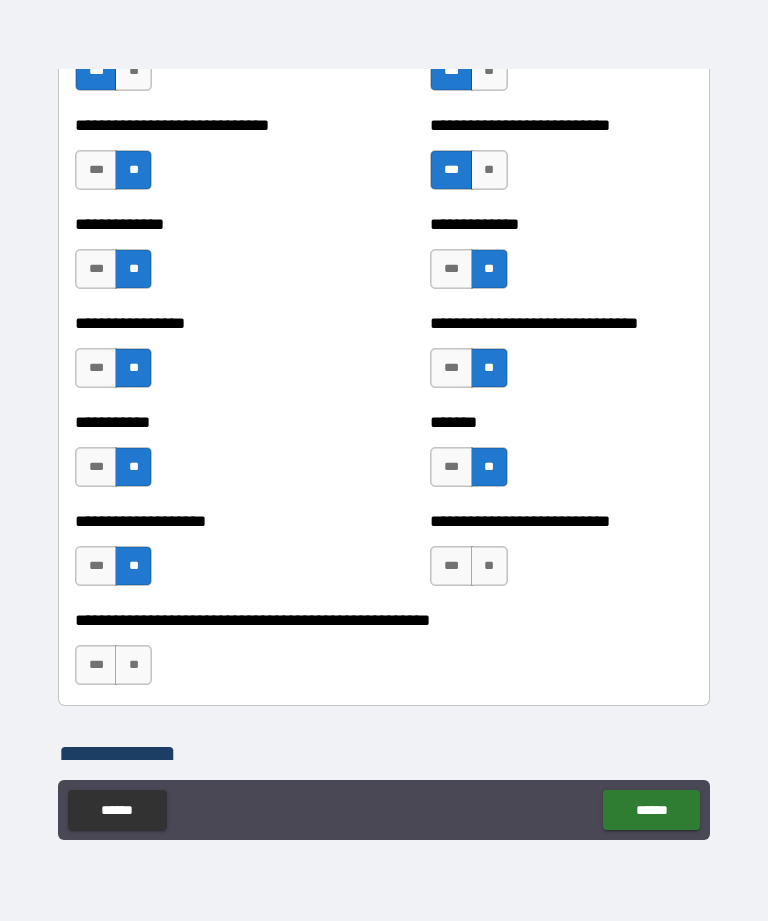 click on "**" at bounding box center (489, 566) 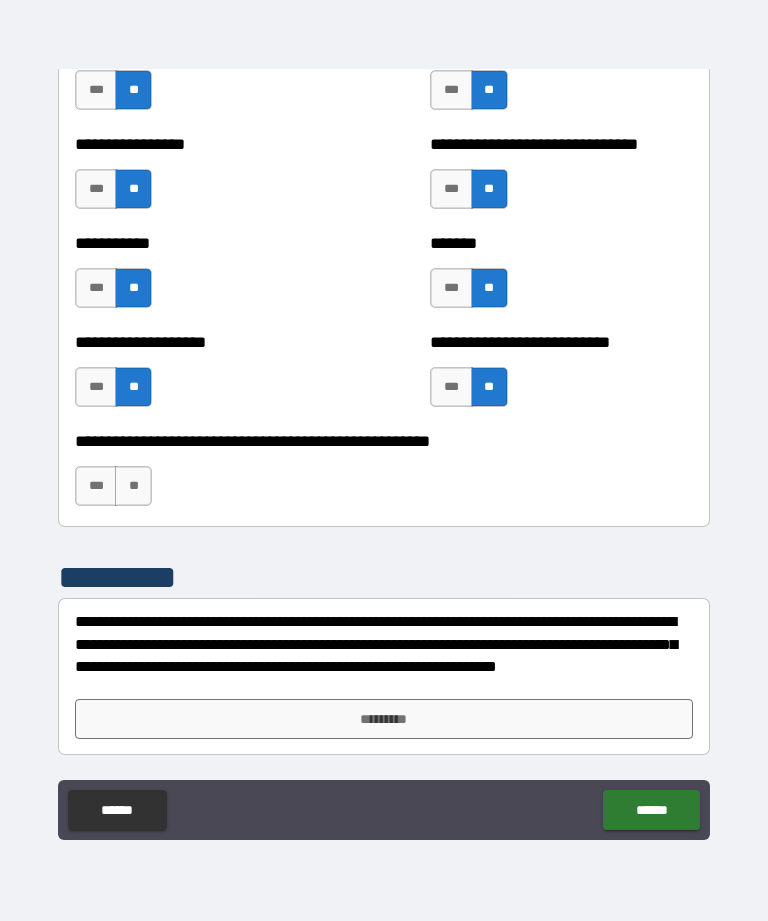 scroll, scrollTop: 7964, scrollLeft: 0, axis: vertical 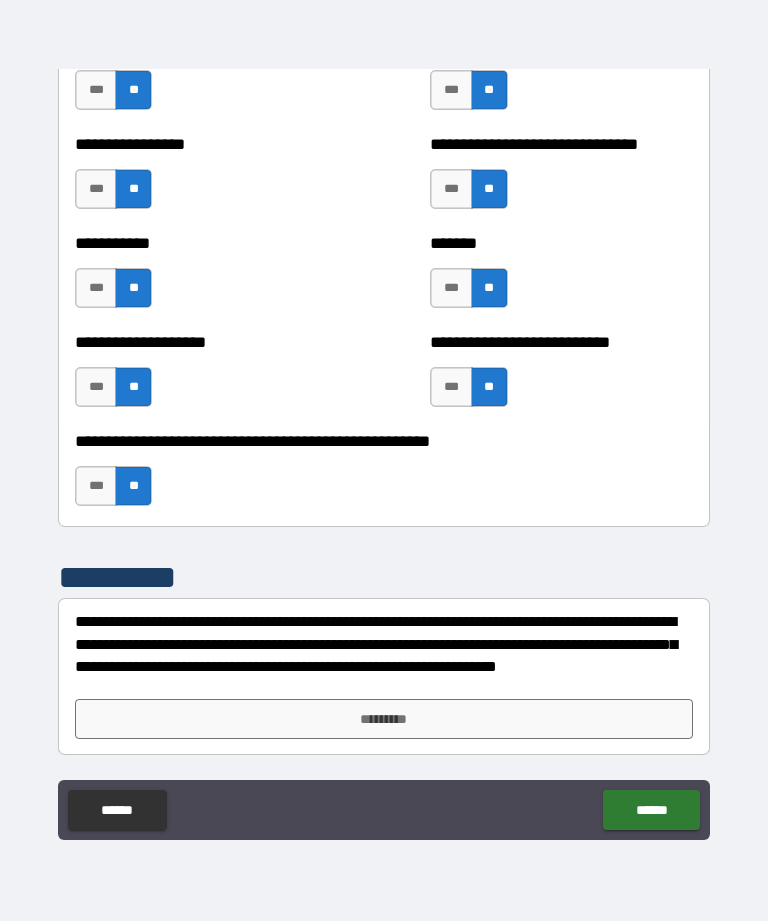 click on "*********" at bounding box center [384, 719] 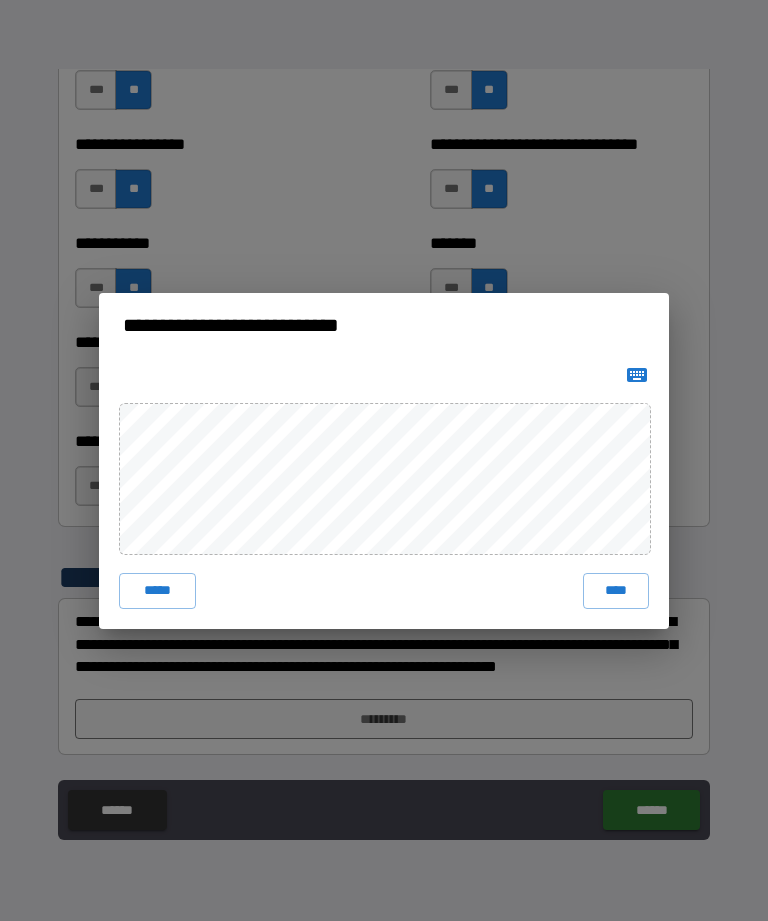 click on "****" at bounding box center [616, 591] 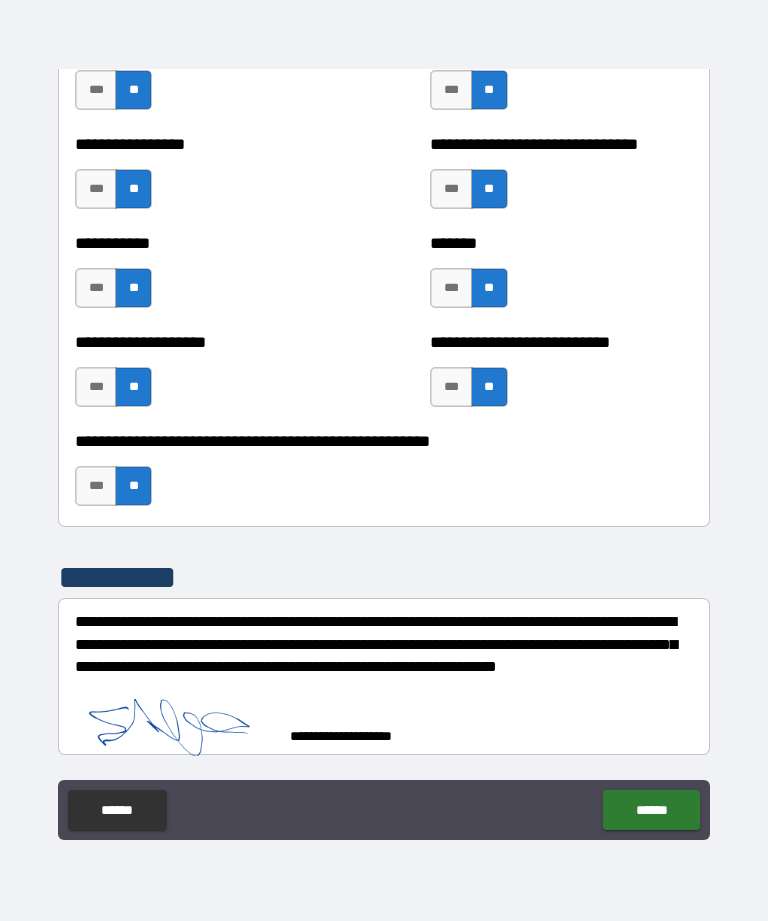 scroll, scrollTop: 7954, scrollLeft: 0, axis: vertical 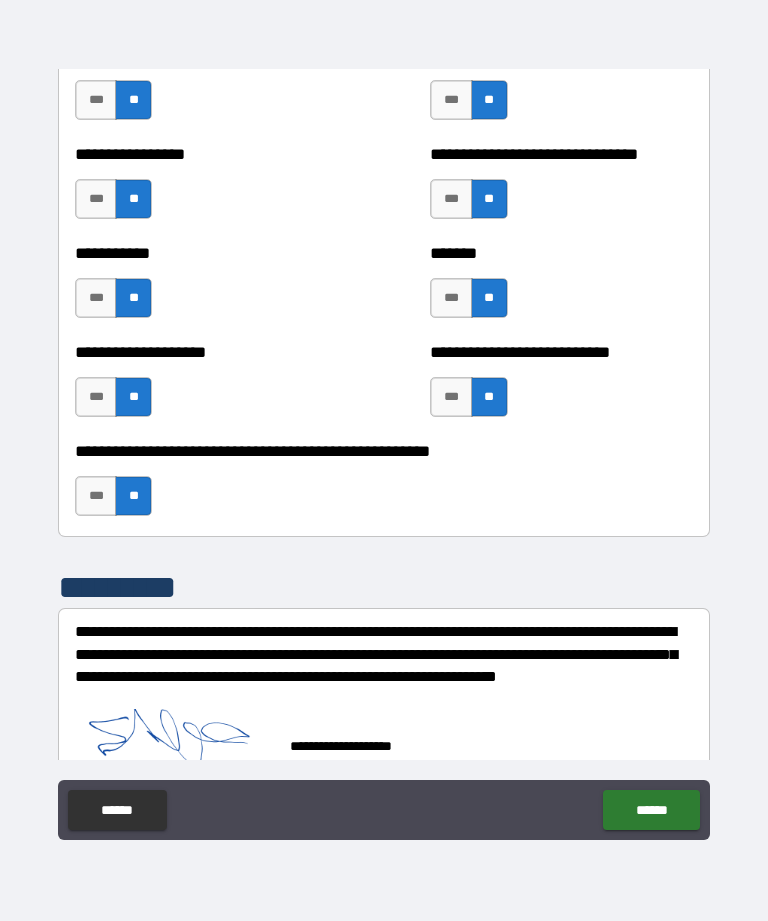 click on "******" at bounding box center (651, 810) 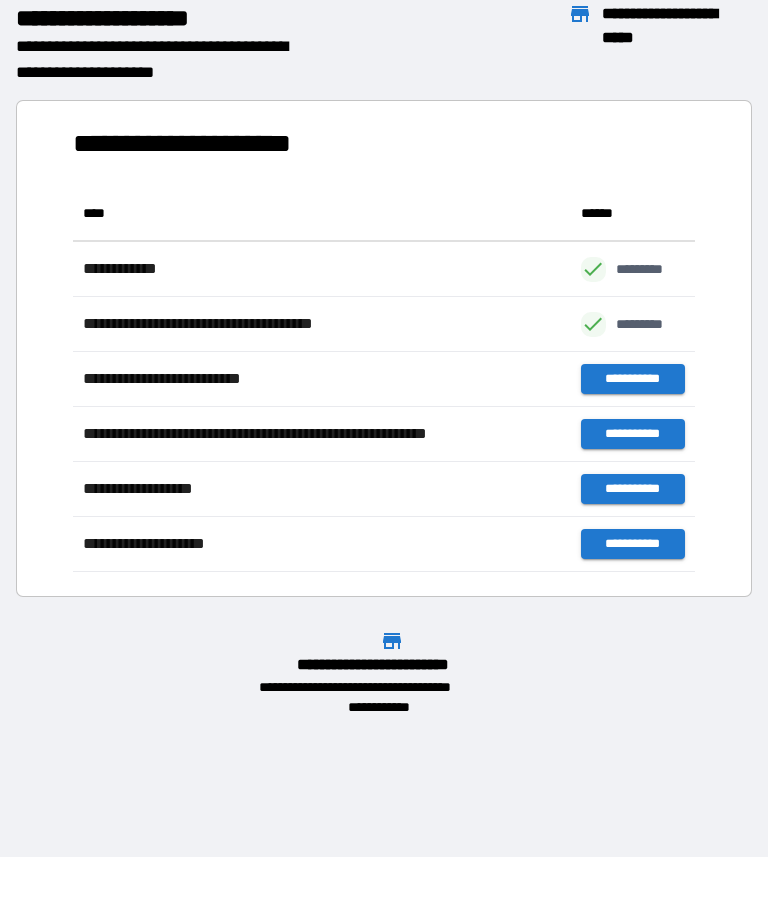 scroll, scrollTop: 386, scrollLeft: 622, axis: both 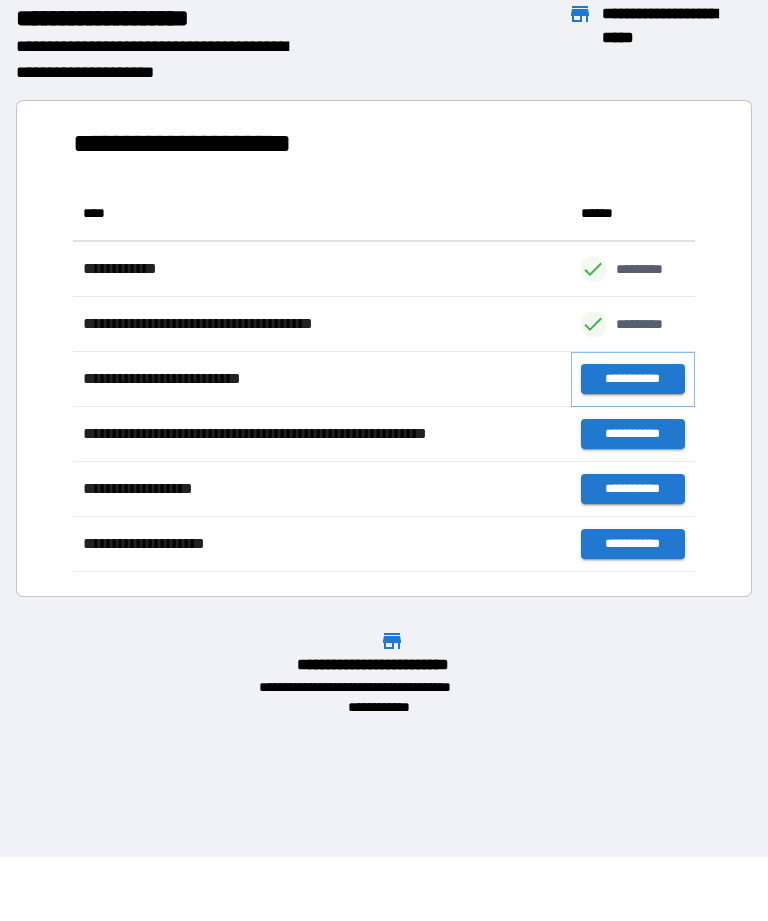 click on "**********" at bounding box center (633, 379) 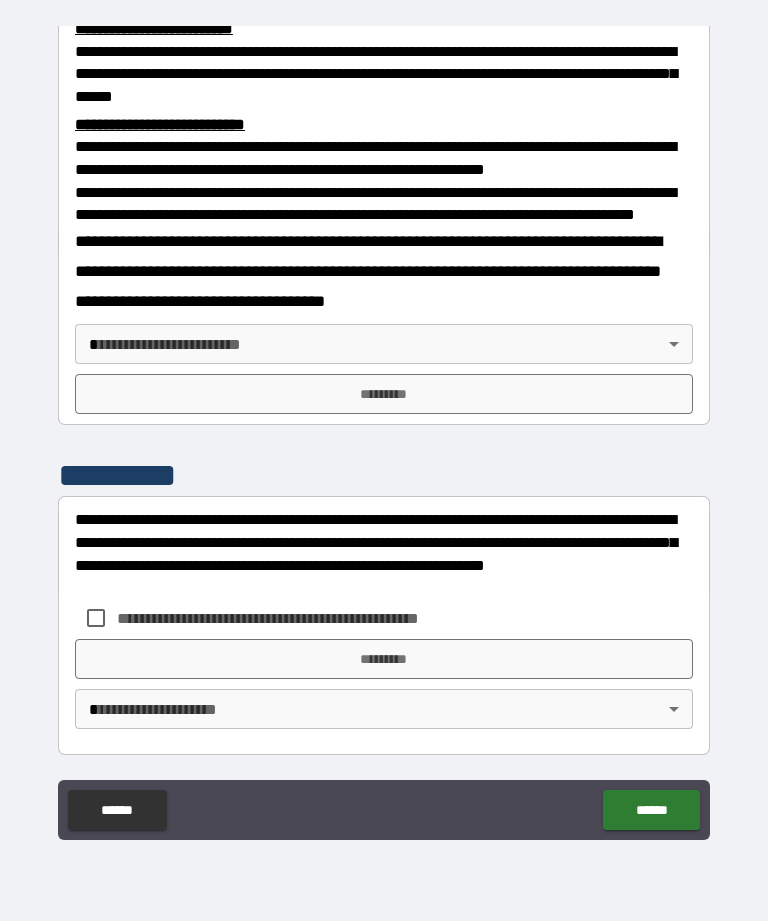 scroll, scrollTop: 734, scrollLeft: 0, axis: vertical 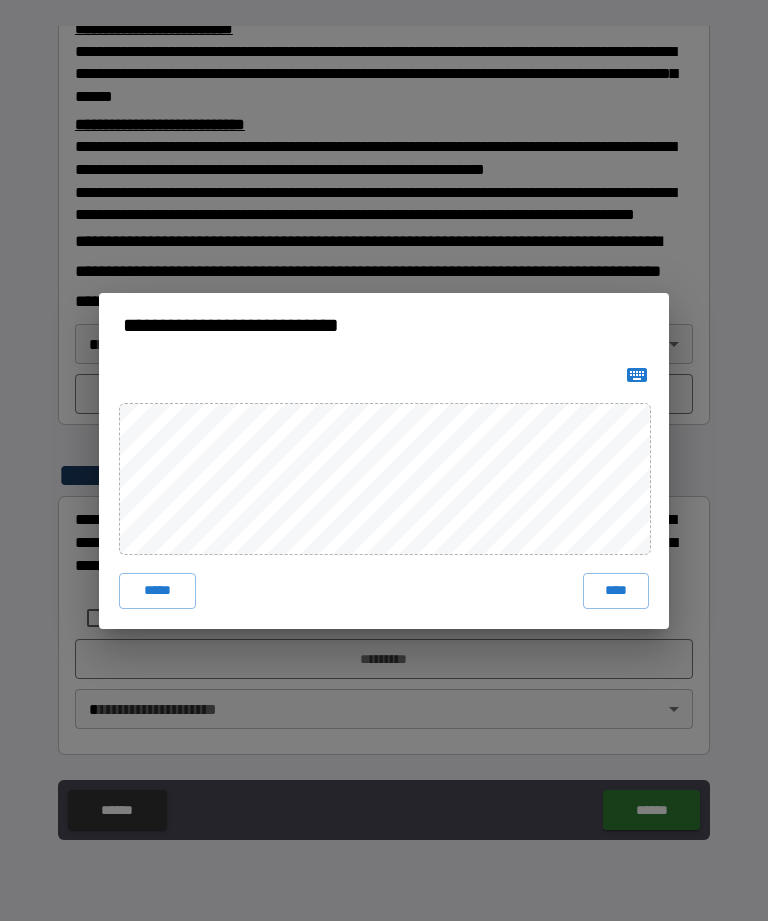 click on "****" at bounding box center [616, 591] 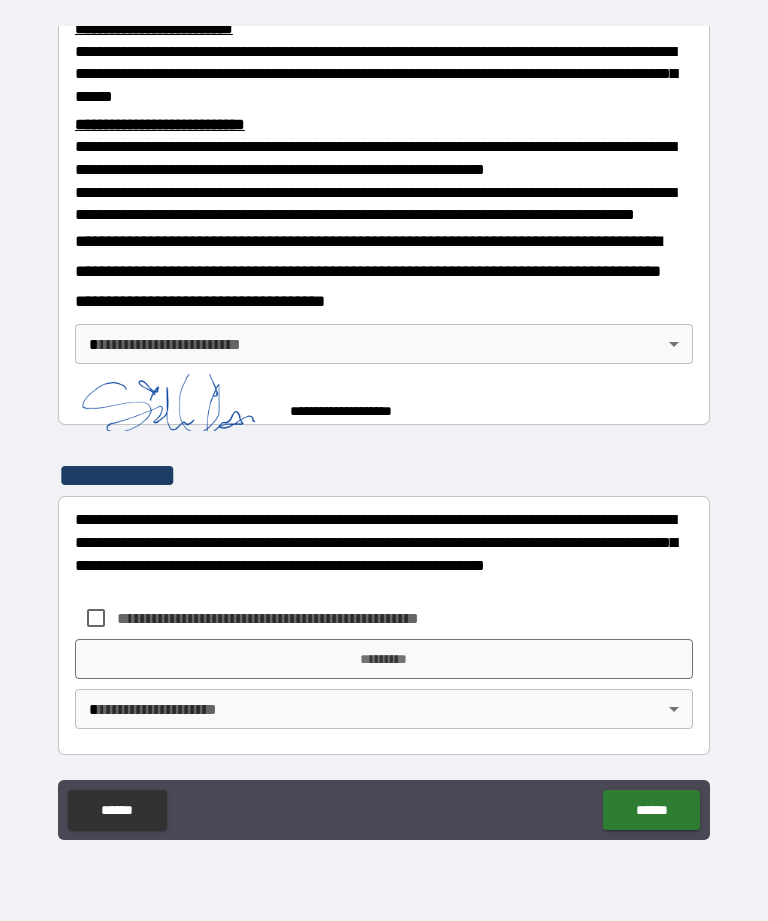 scroll, scrollTop: 724, scrollLeft: 0, axis: vertical 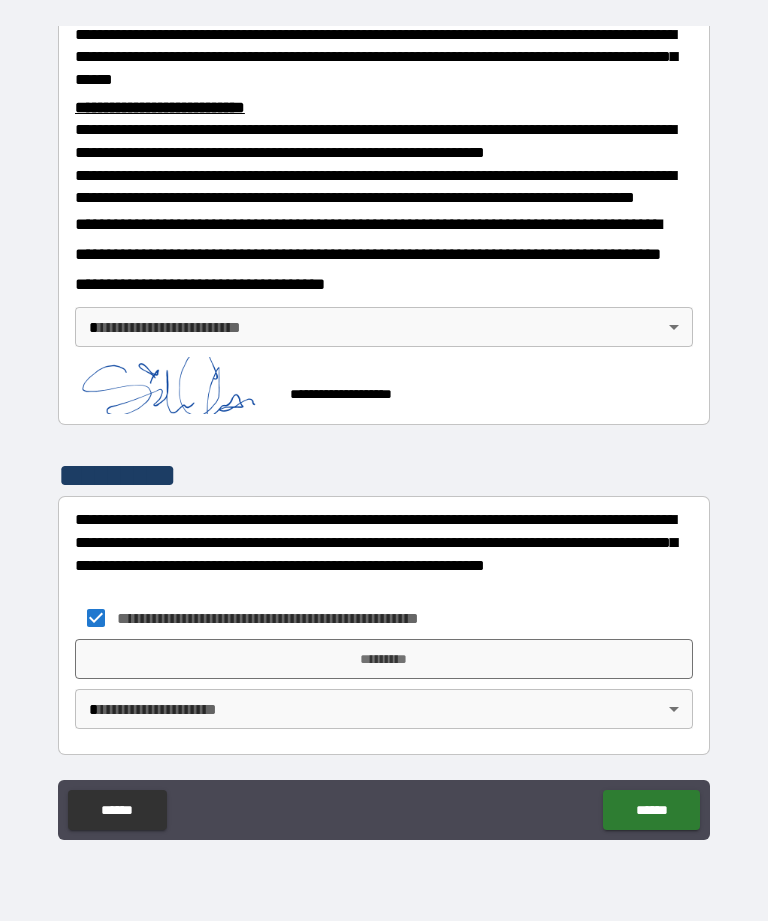 click on "*********" at bounding box center (384, 659) 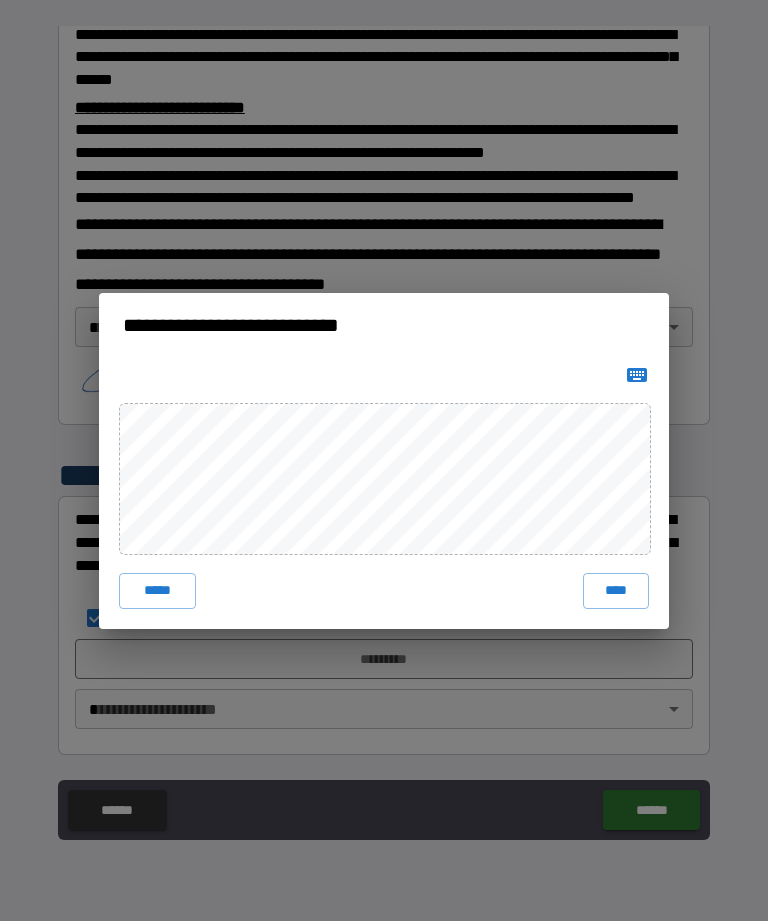 click on "****" at bounding box center (616, 591) 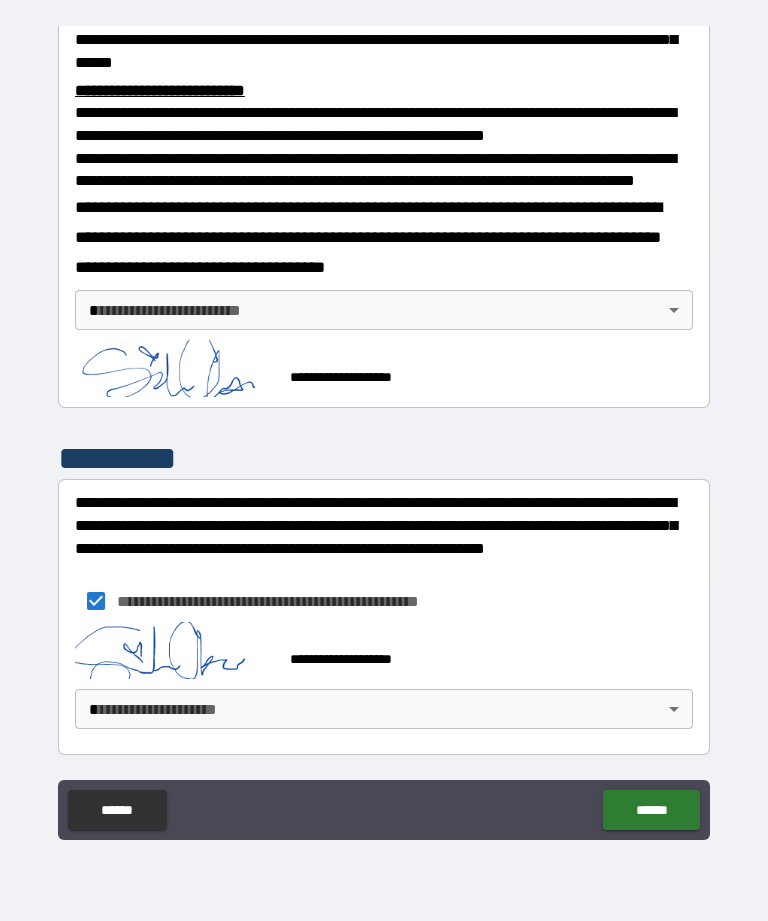 scroll, scrollTop: 768, scrollLeft: 0, axis: vertical 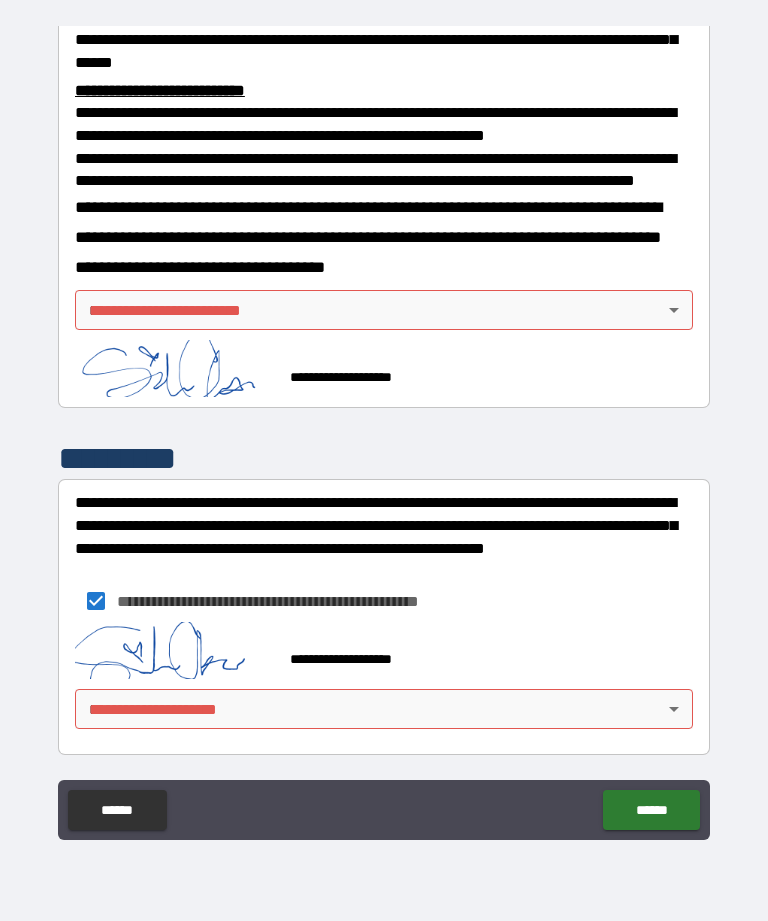 click on "**********" at bounding box center (384, 428) 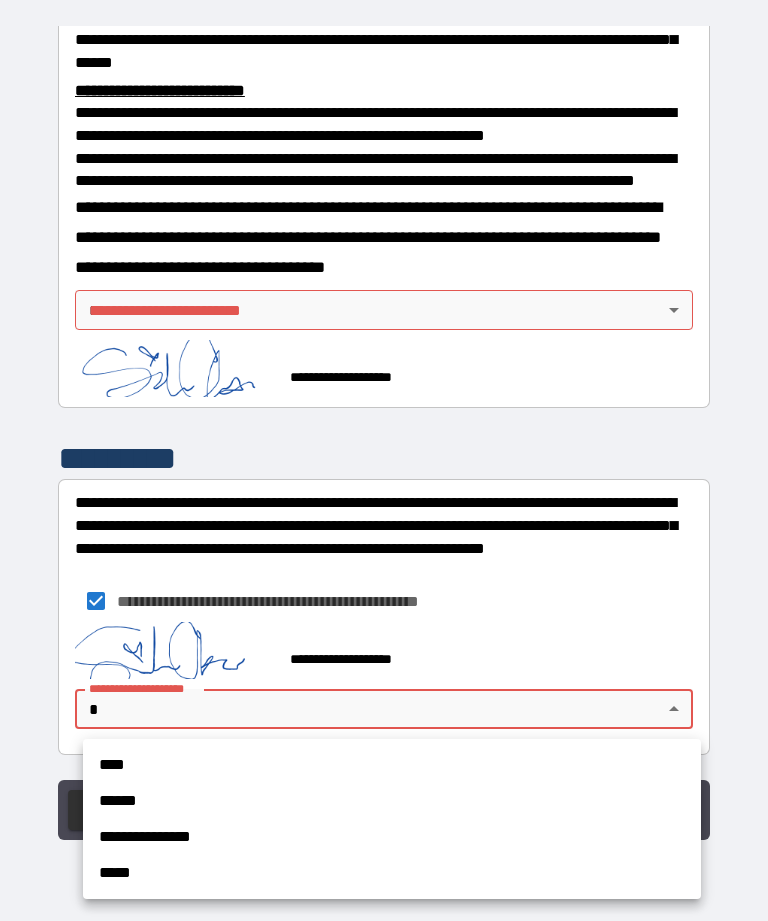 click on "****" at bounding box center [392, 765] 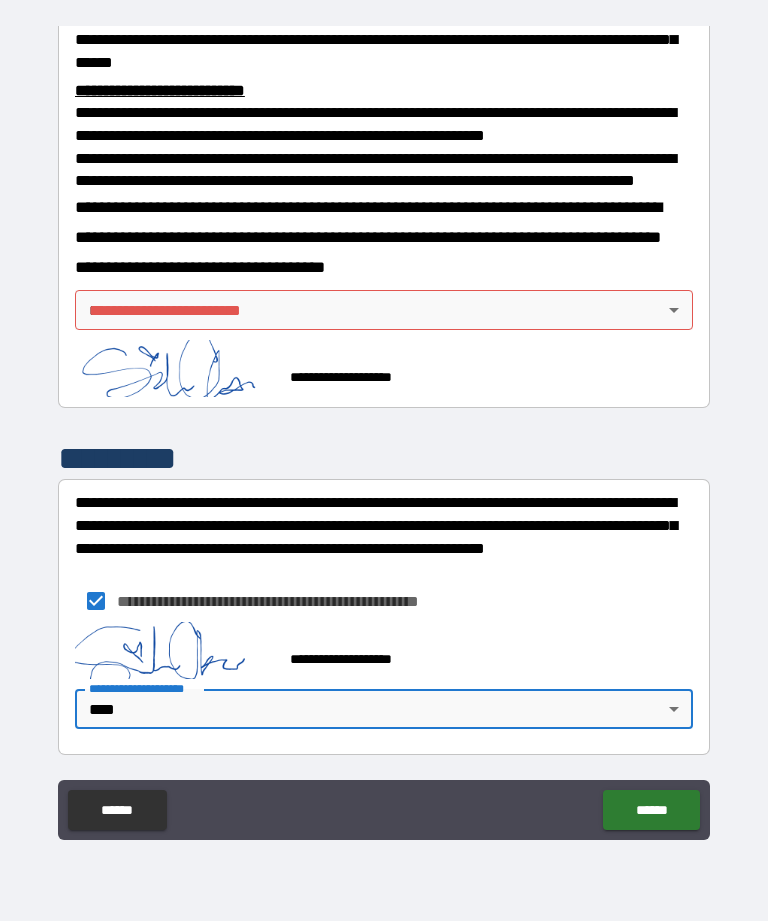 click on "**********" at bounding box center [384, 428] 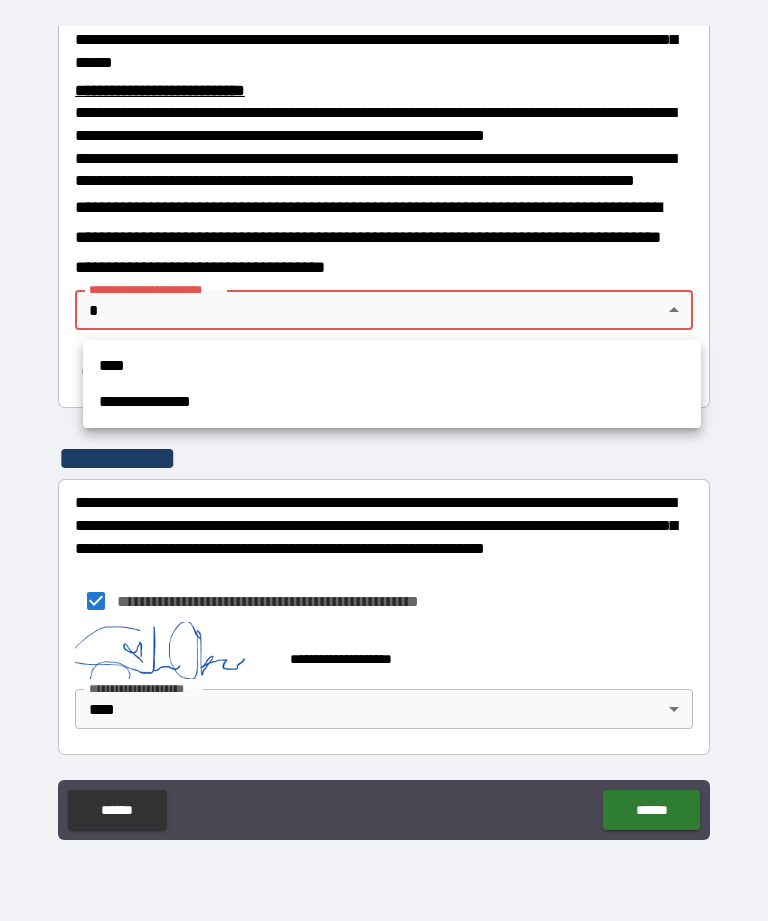 click on "****" at bounding box center (392, 366) 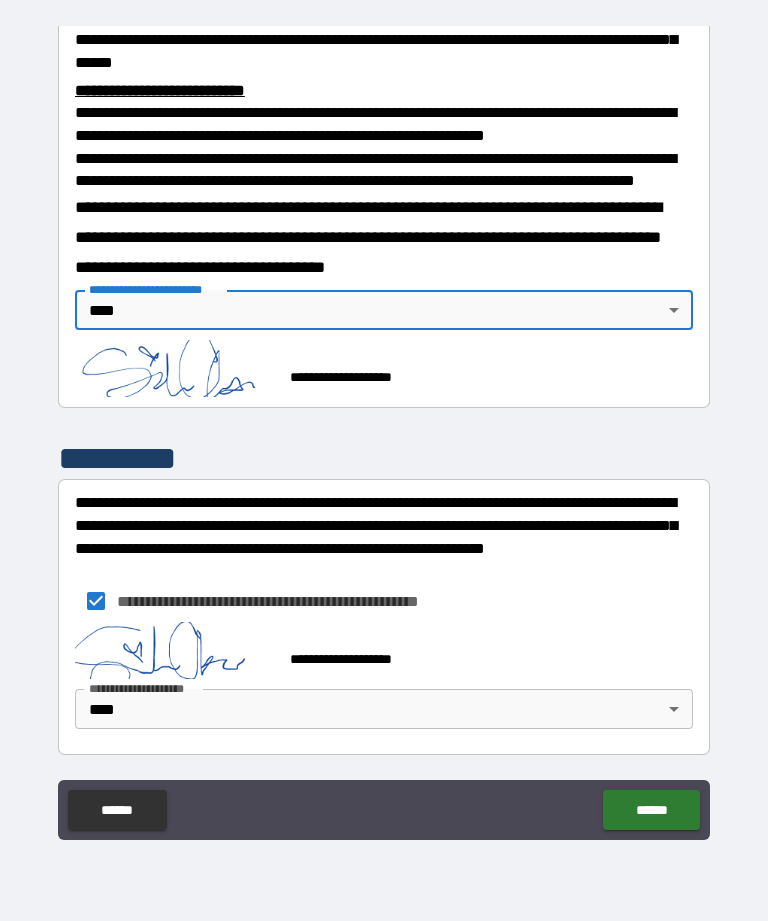 click on "******" at bounding box center [651, 810] 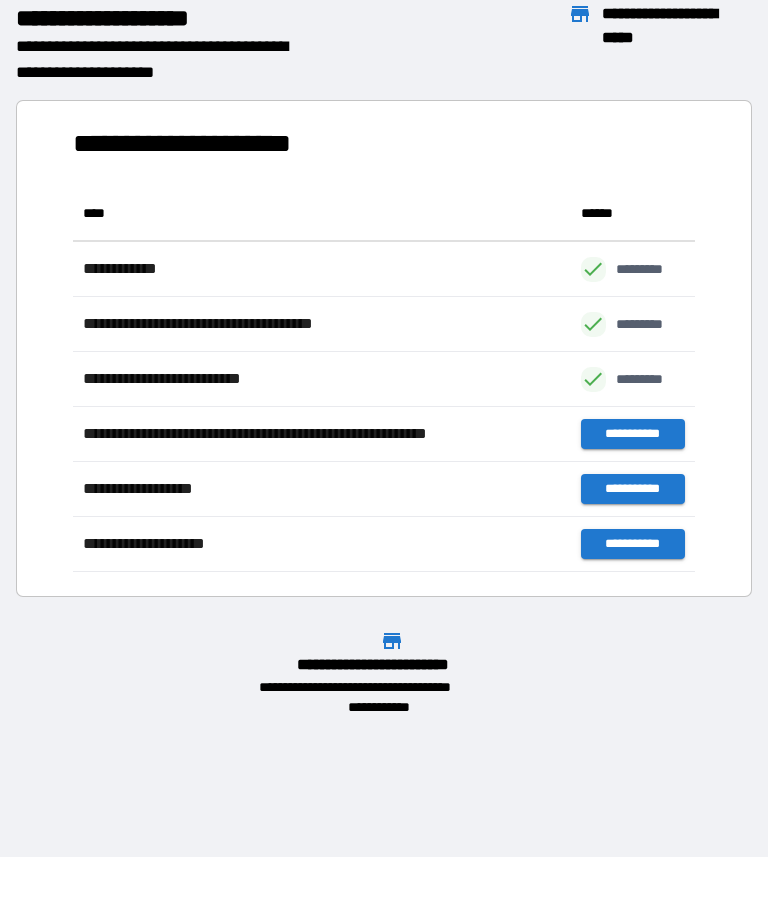 scroll, scrollTop: 386, scrollLeft: 622, axis: both 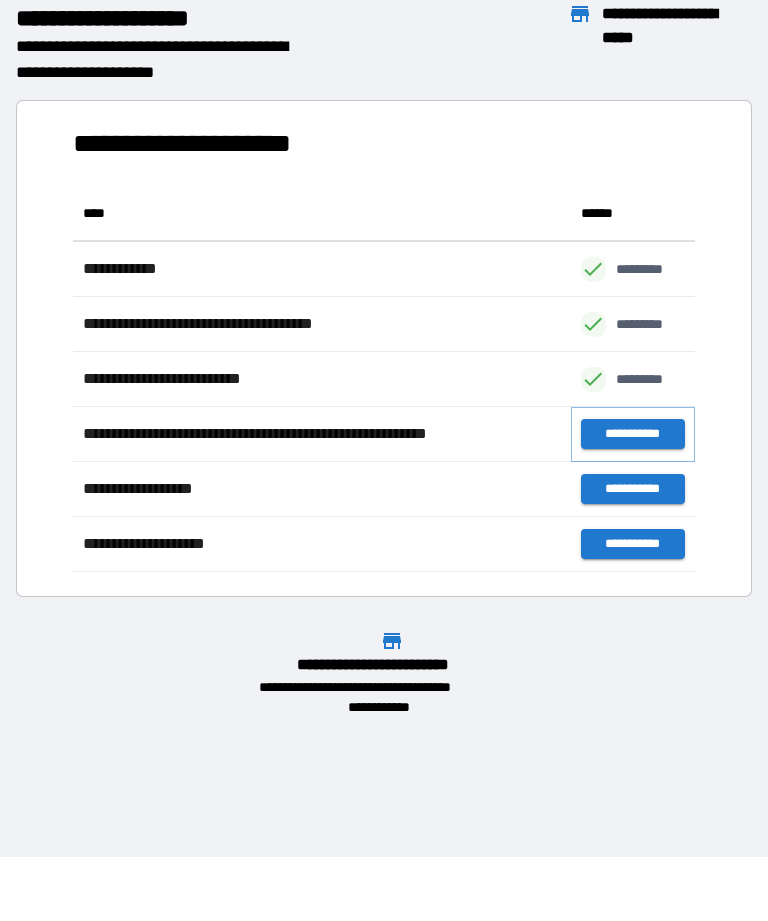 click on "**********" at bounding box center [633, 434] 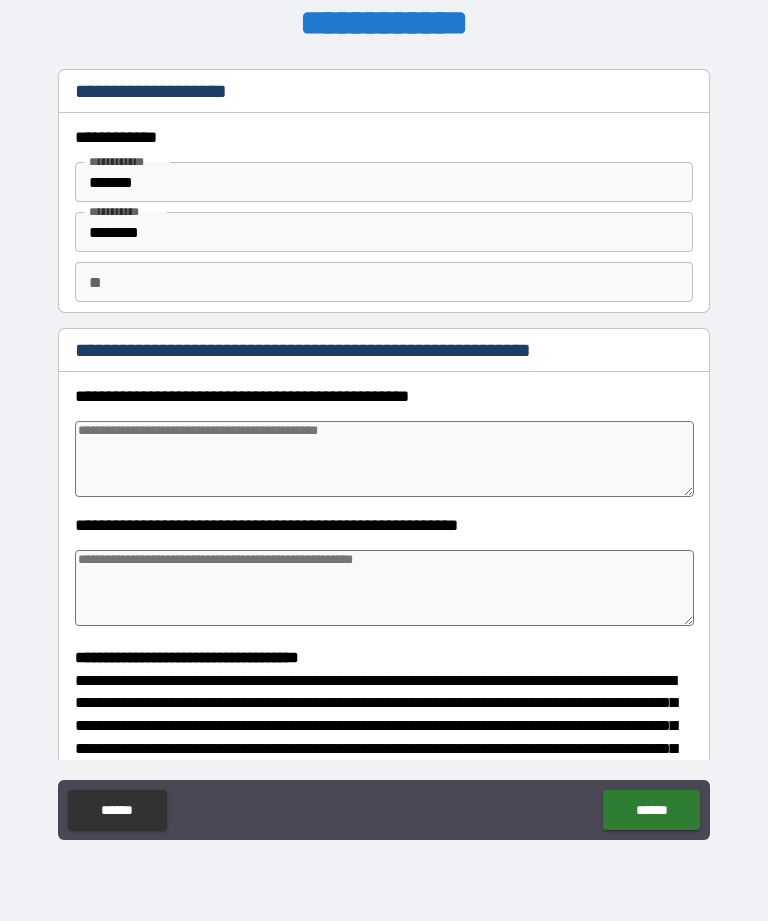type on "*" 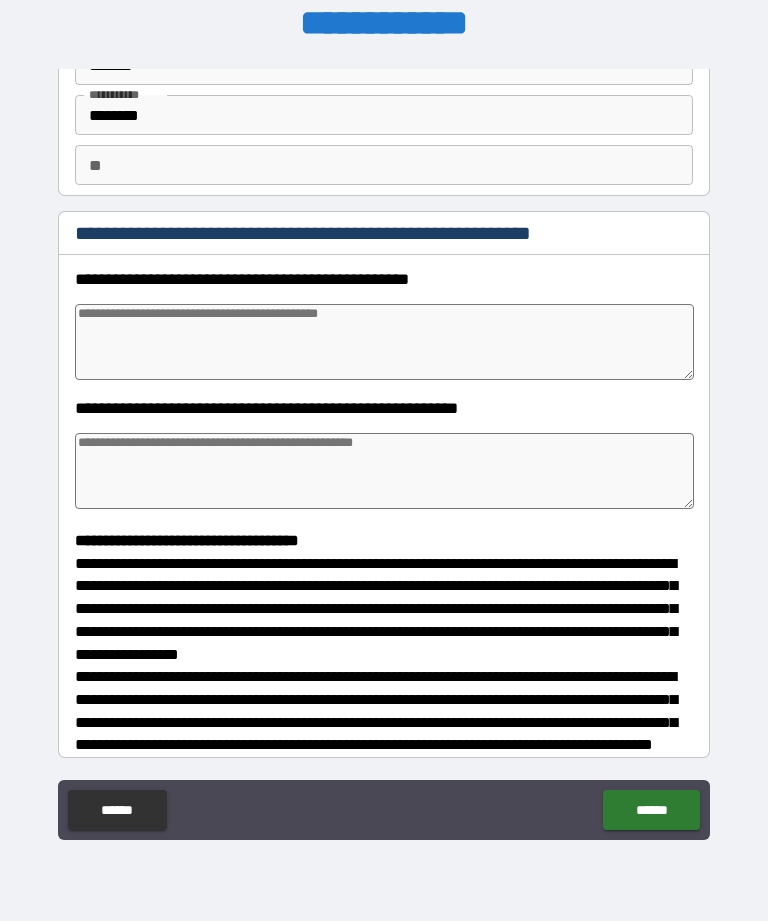scroll, scrollTop: 121, scrollLeft: 0, axis: vertical 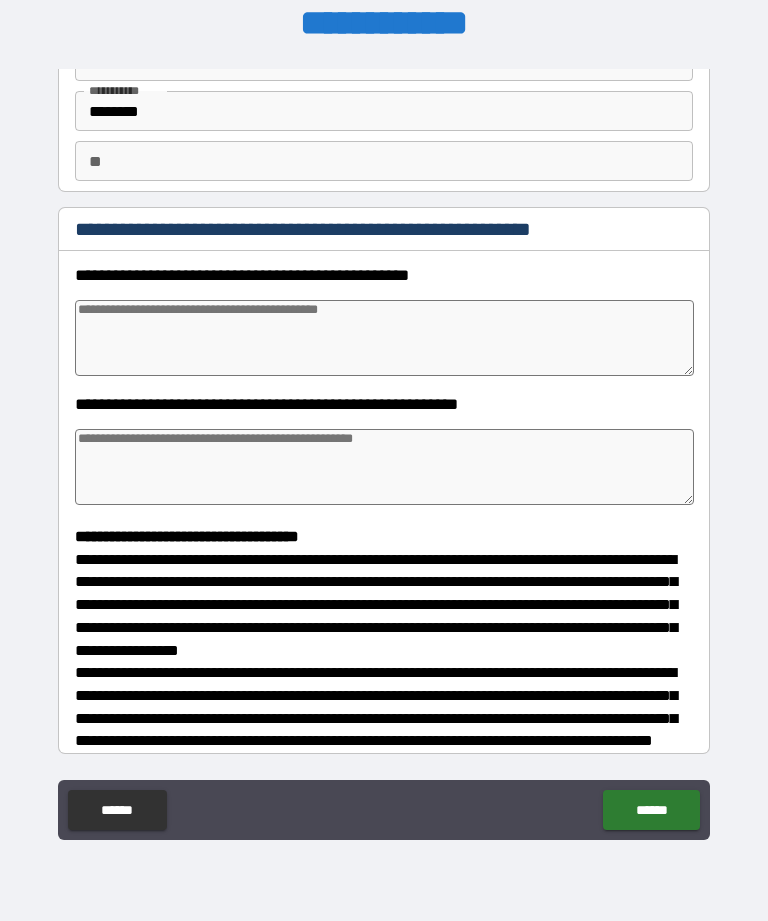 click at bounding box center [384, 338] 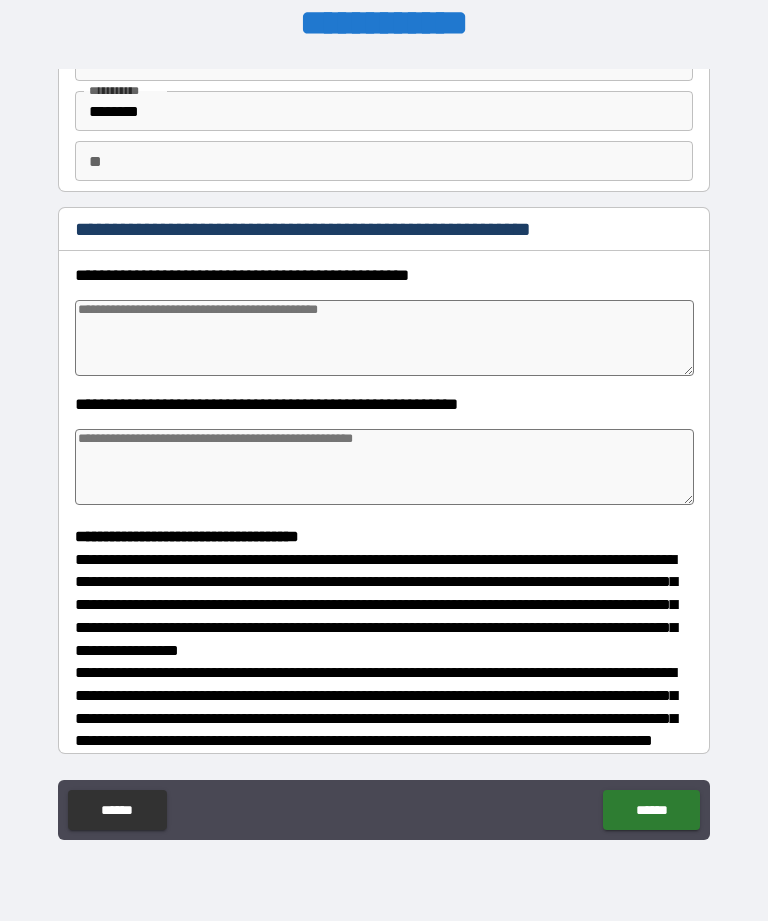 type on "*" 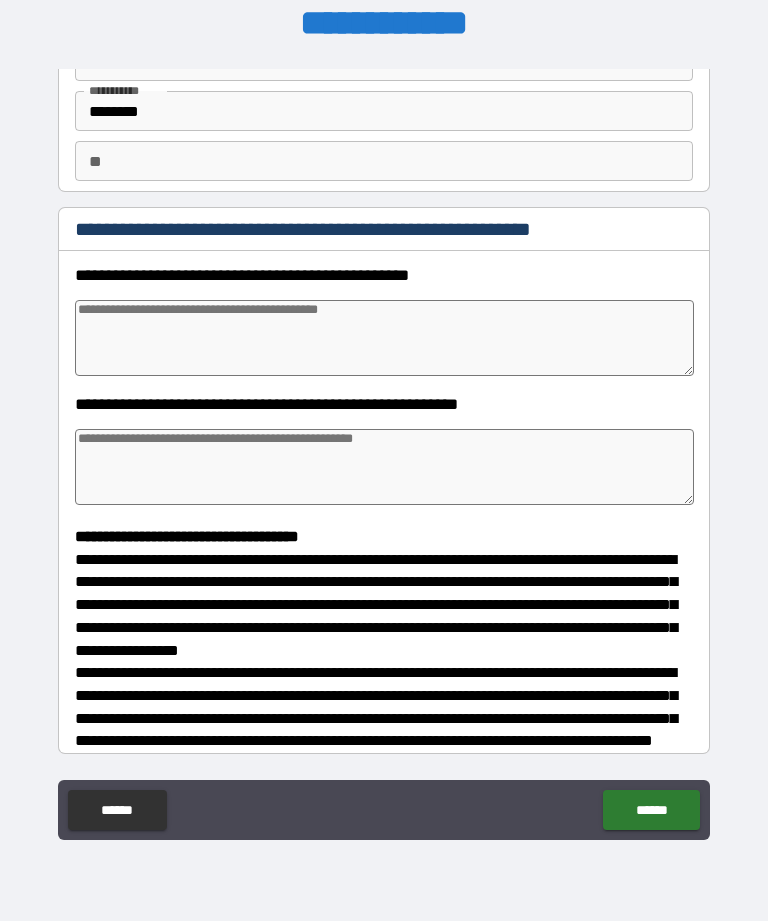 type on "*" 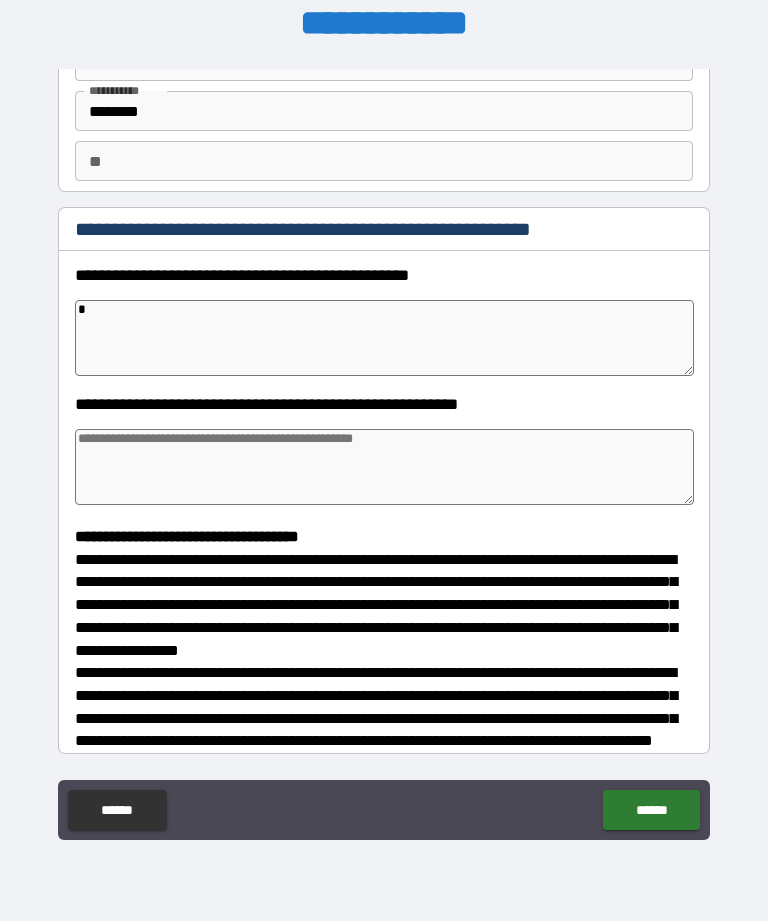type on "*" 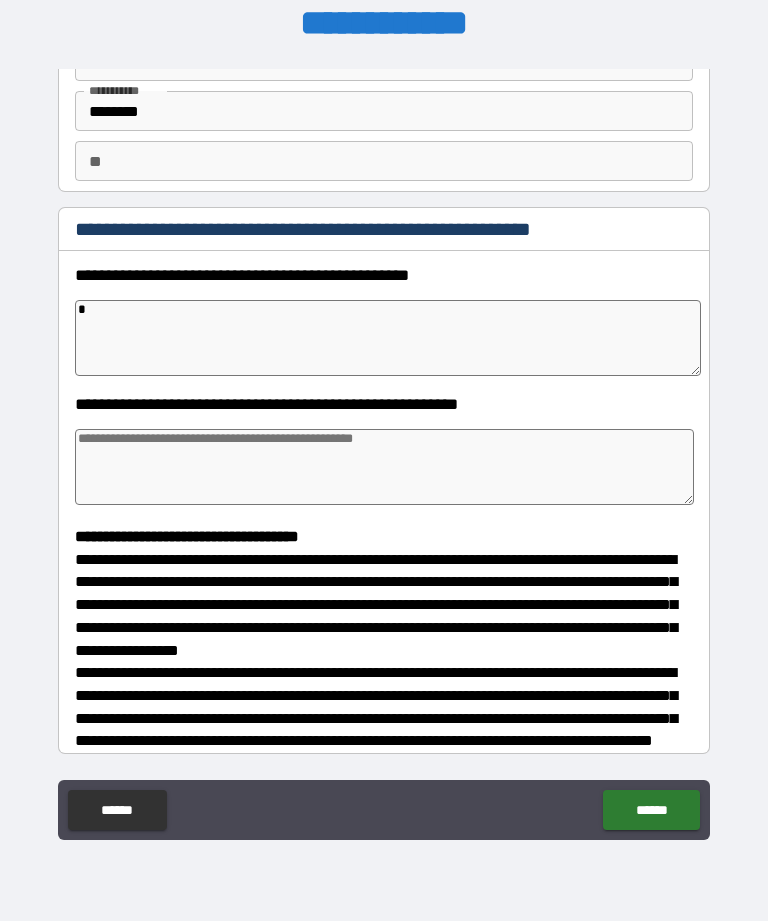 type on "*" 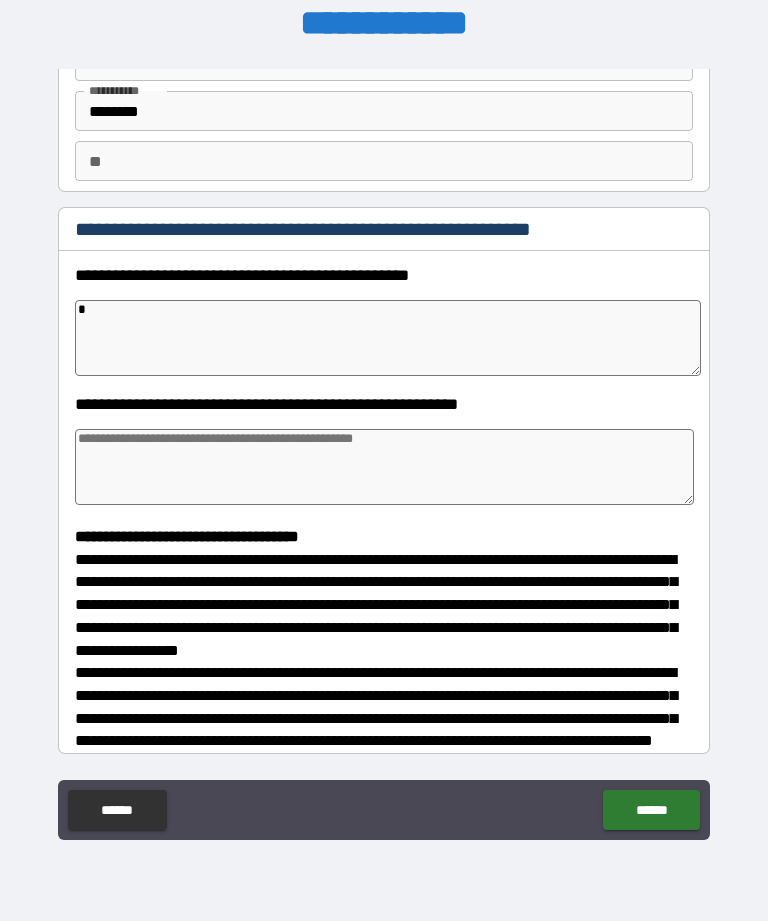 type on "*" 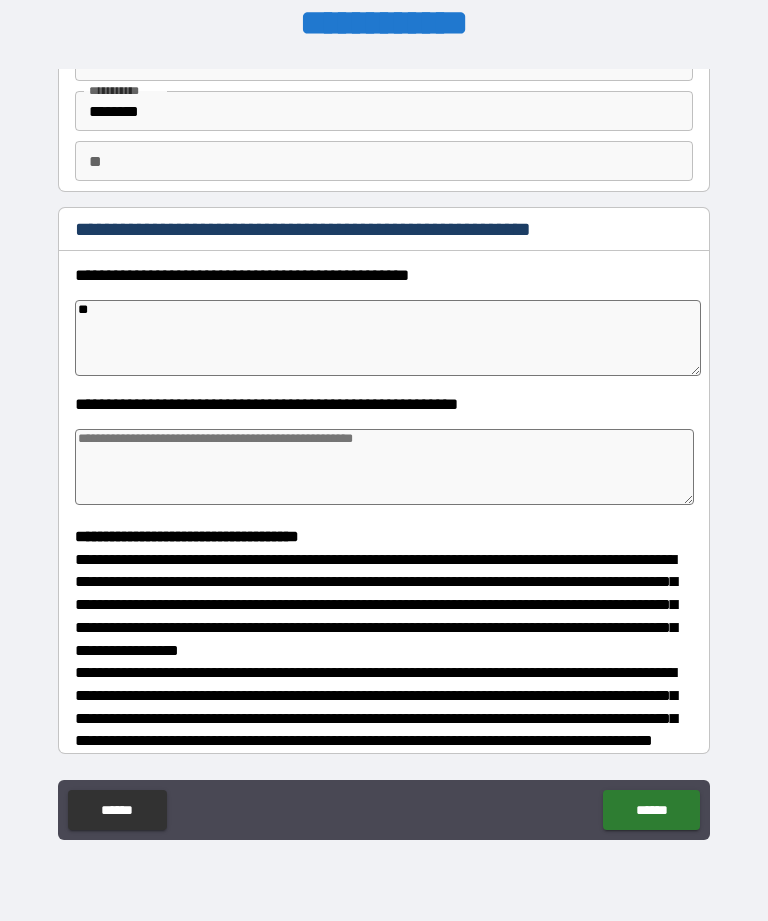 type on "*" 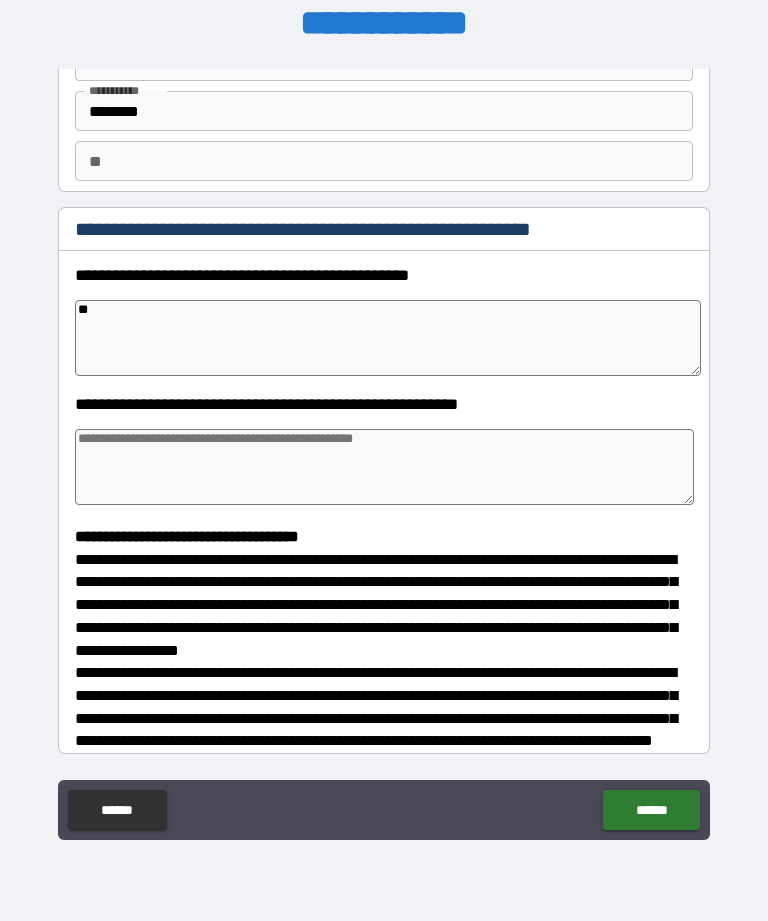 type on "*" 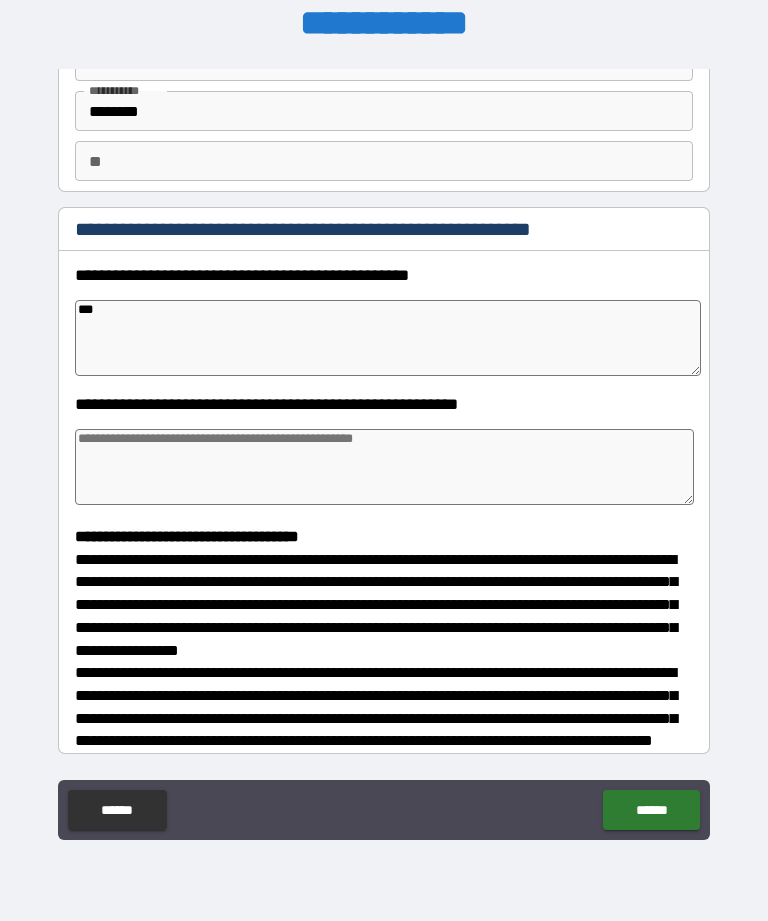 type on "*" 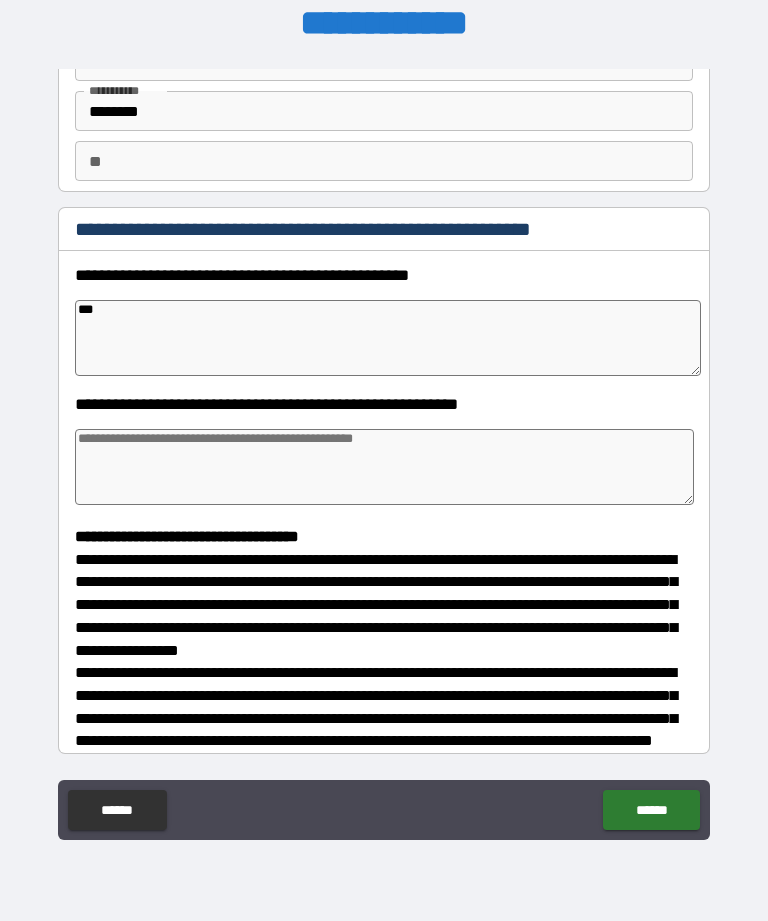 type on "*" 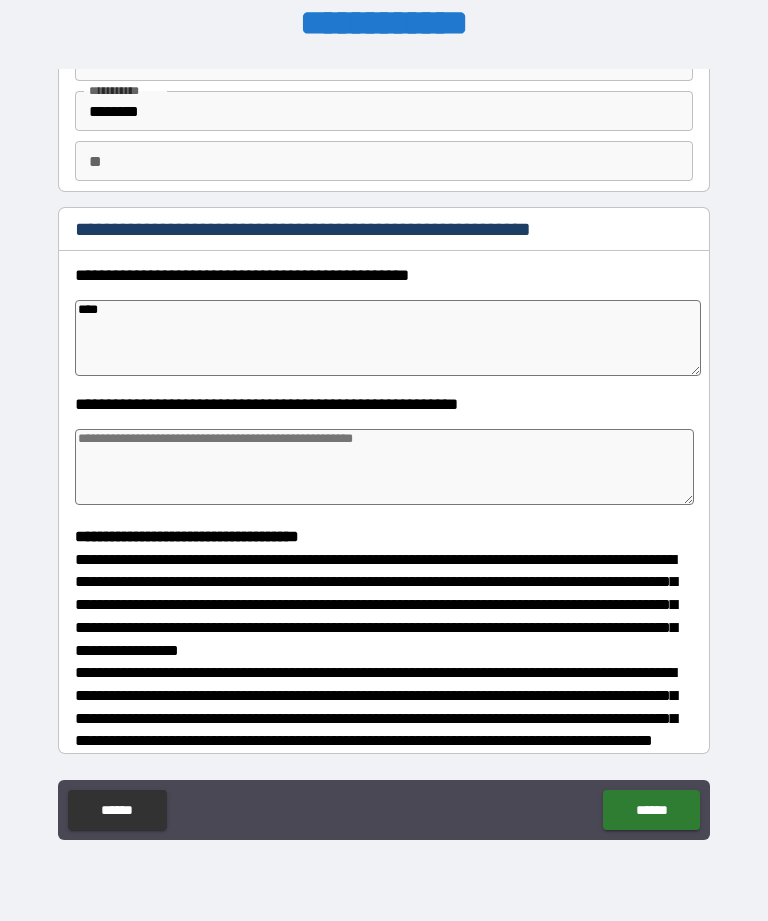 type on "*****" 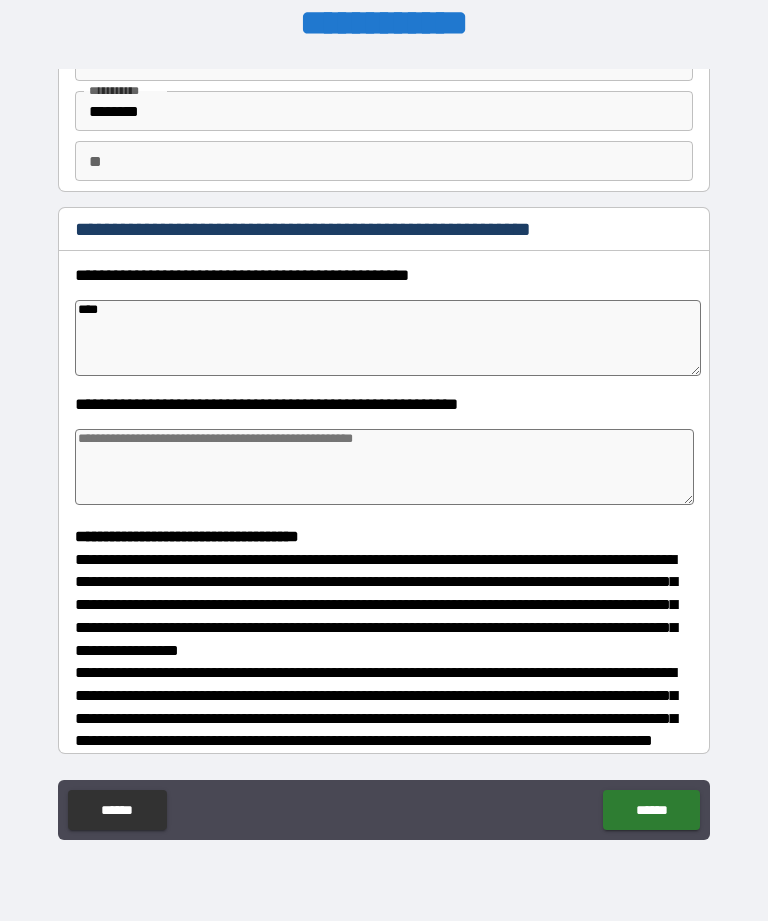 type on "*" 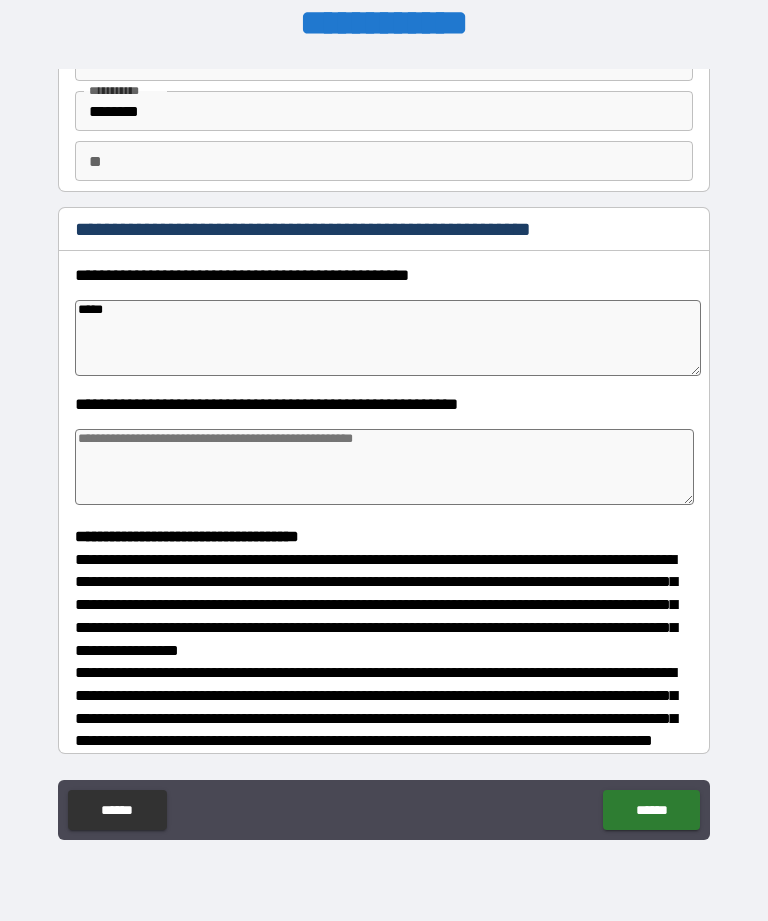 type on "******" 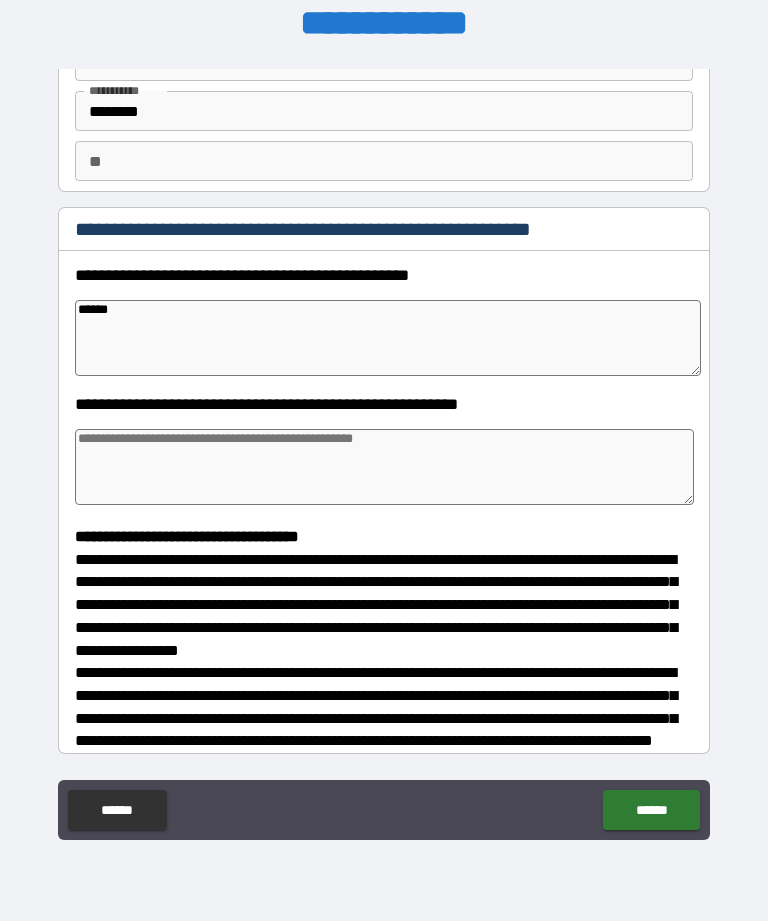 type on "*" 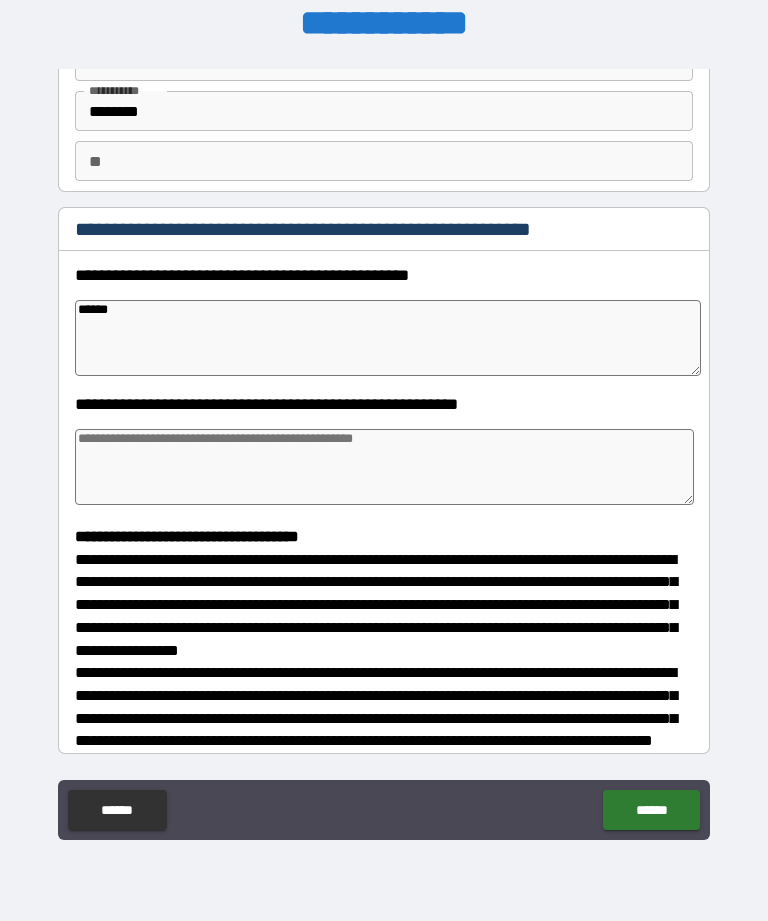 type on "*" 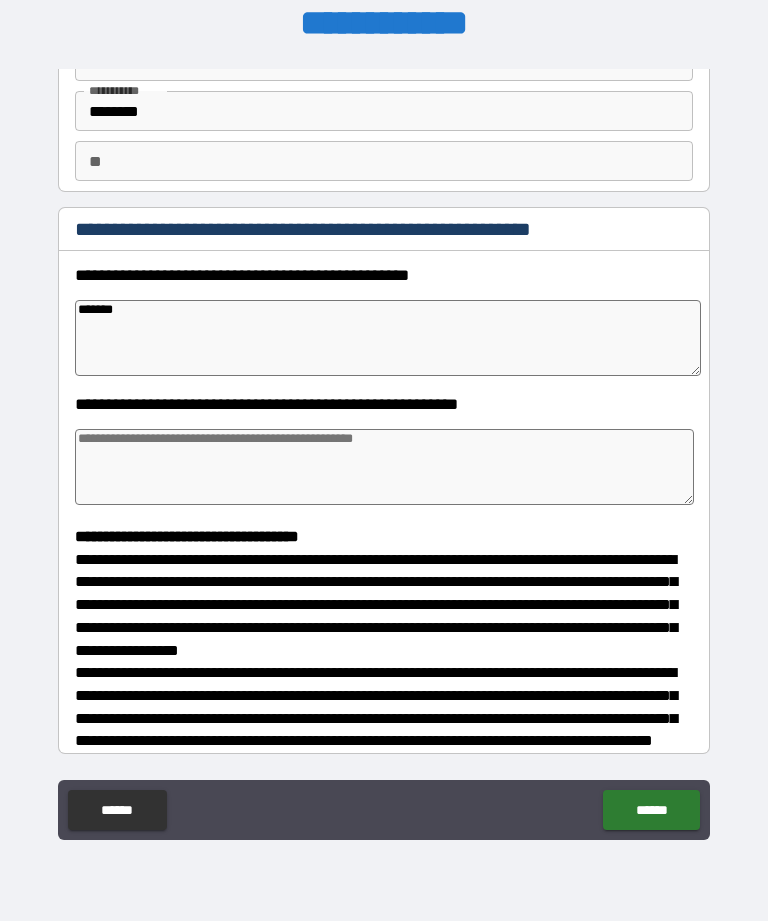 type on "*" 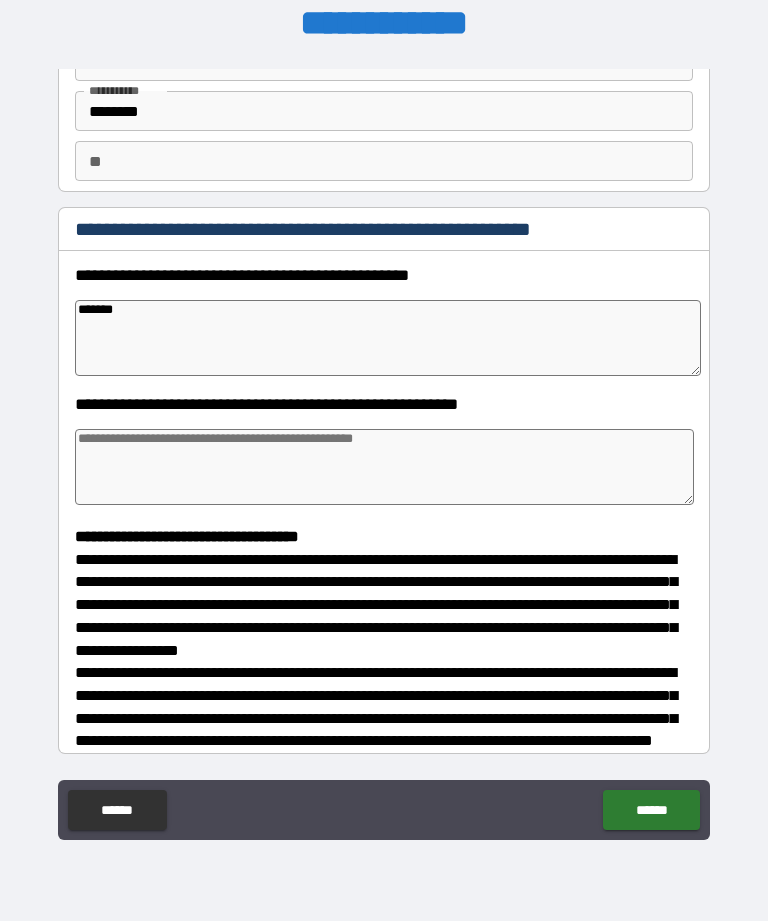 type on "*" 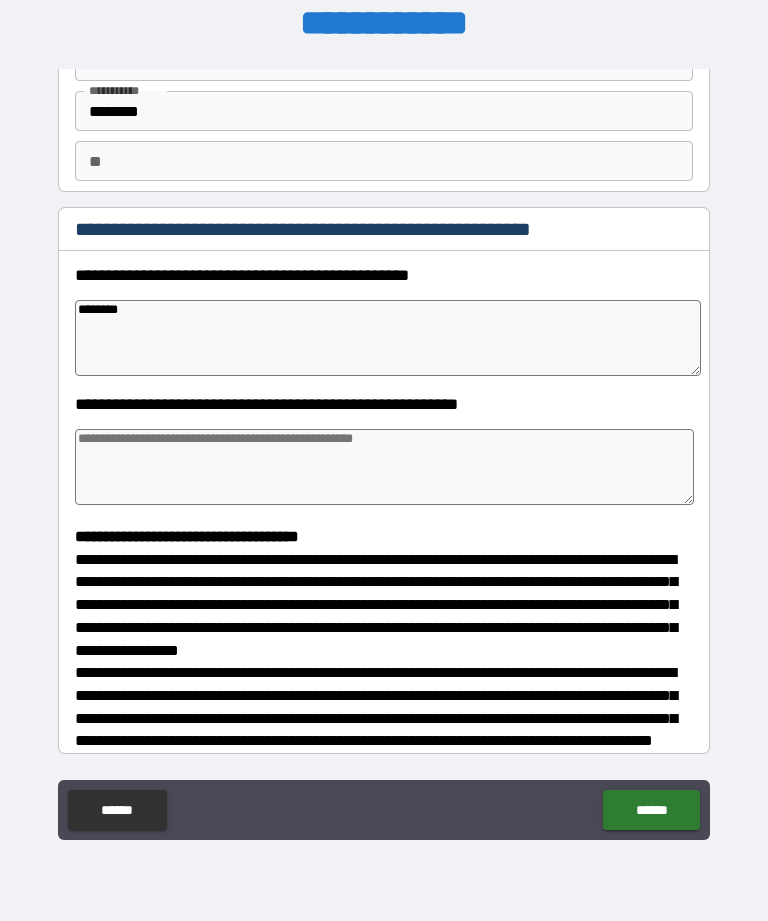 type on "*" 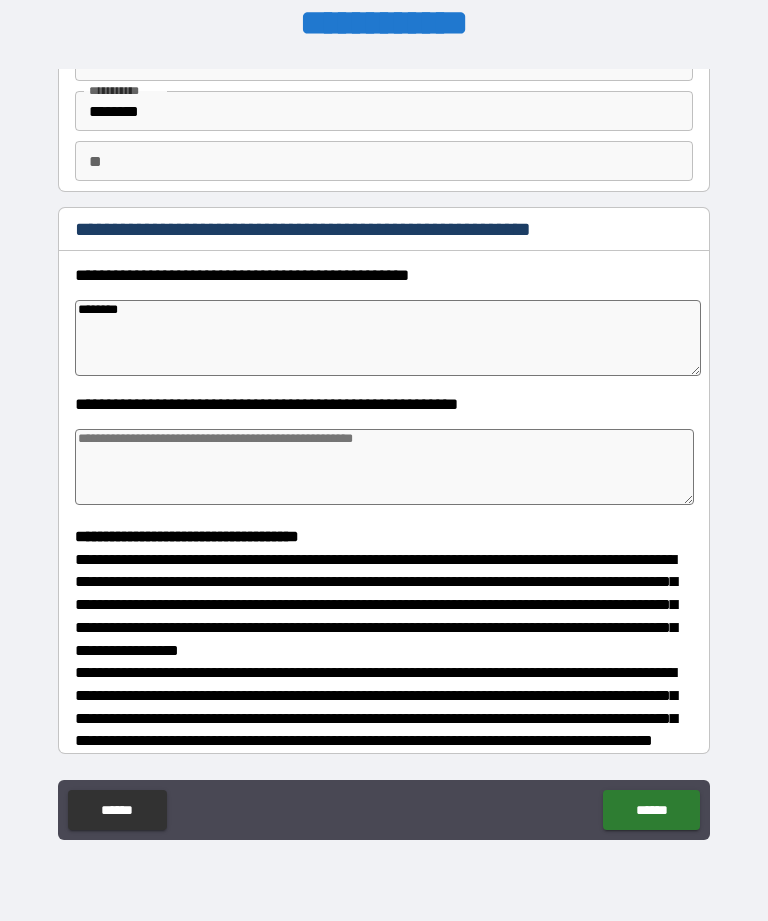 type on "*" 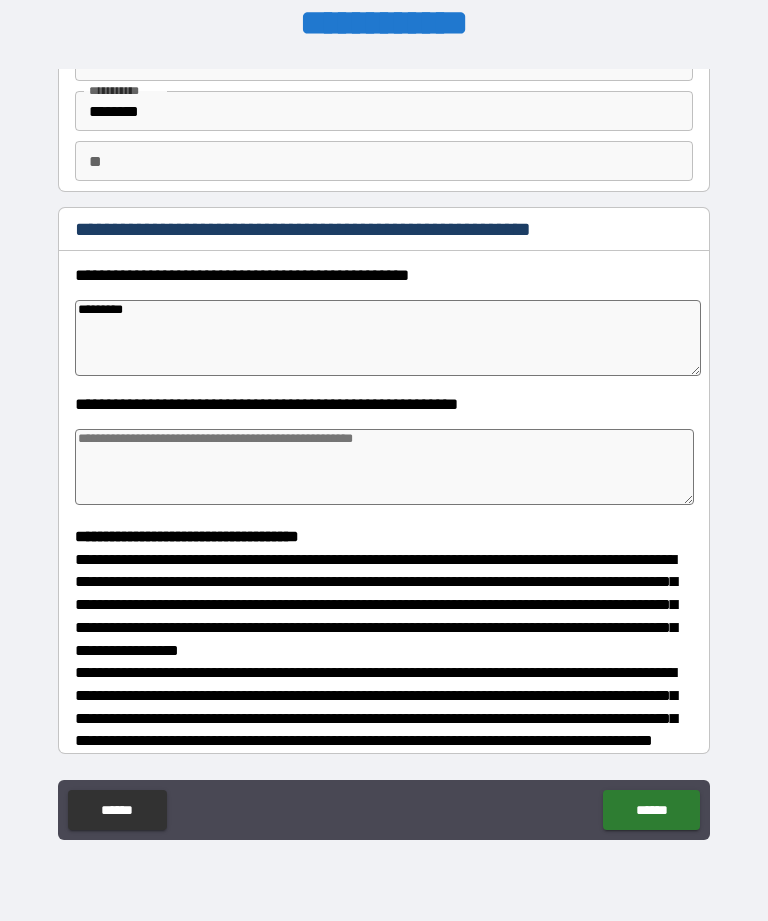 type on "*" 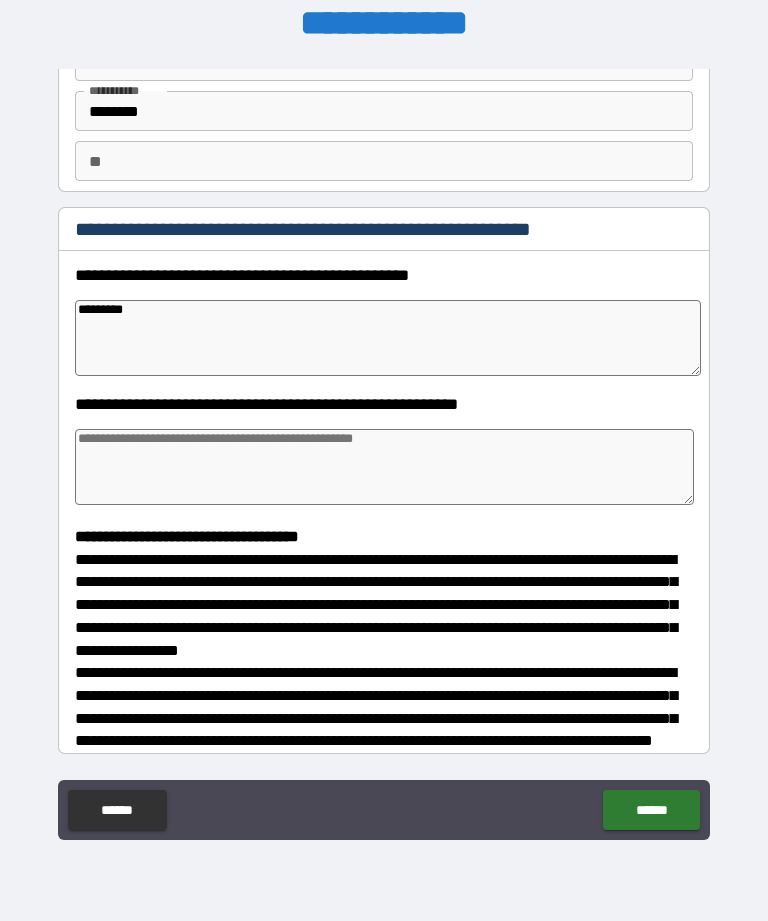 type on "*" 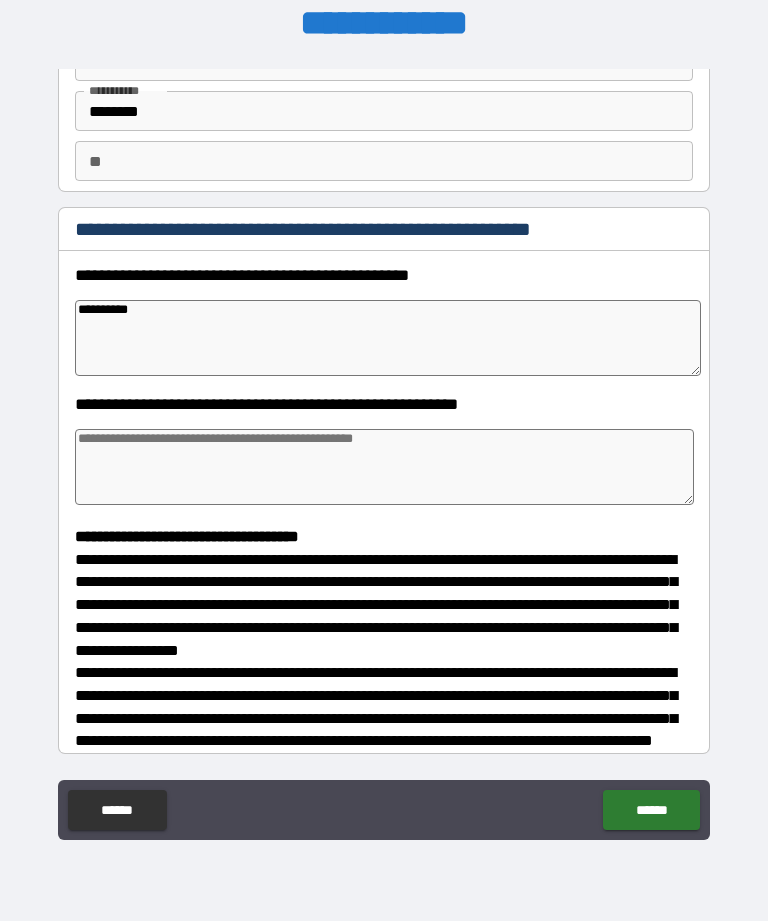 type on "**********" 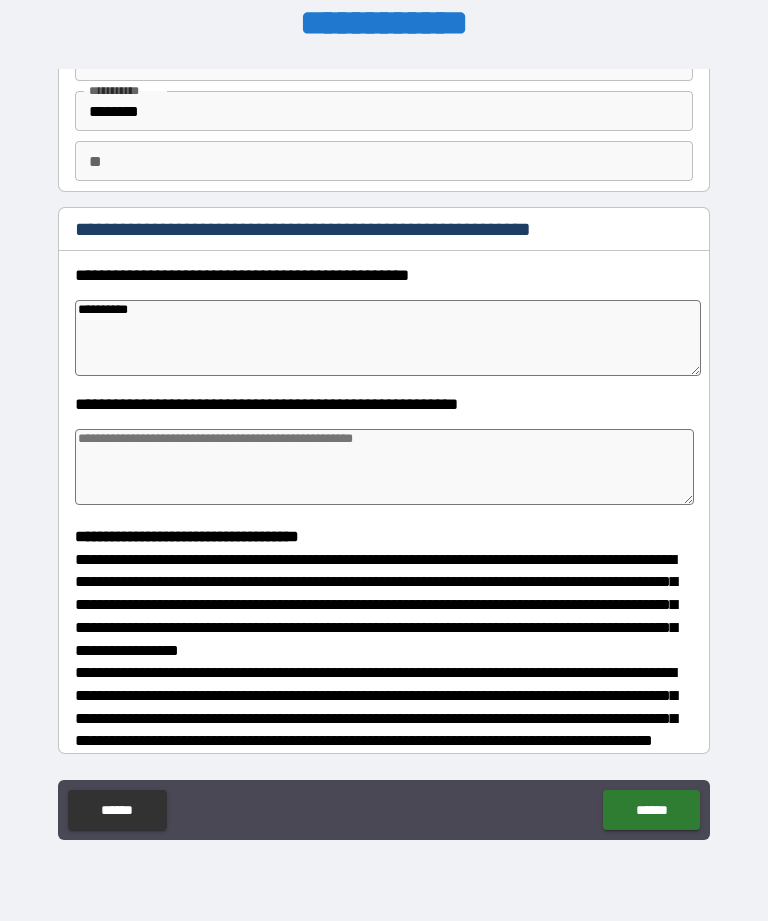 type on "*" 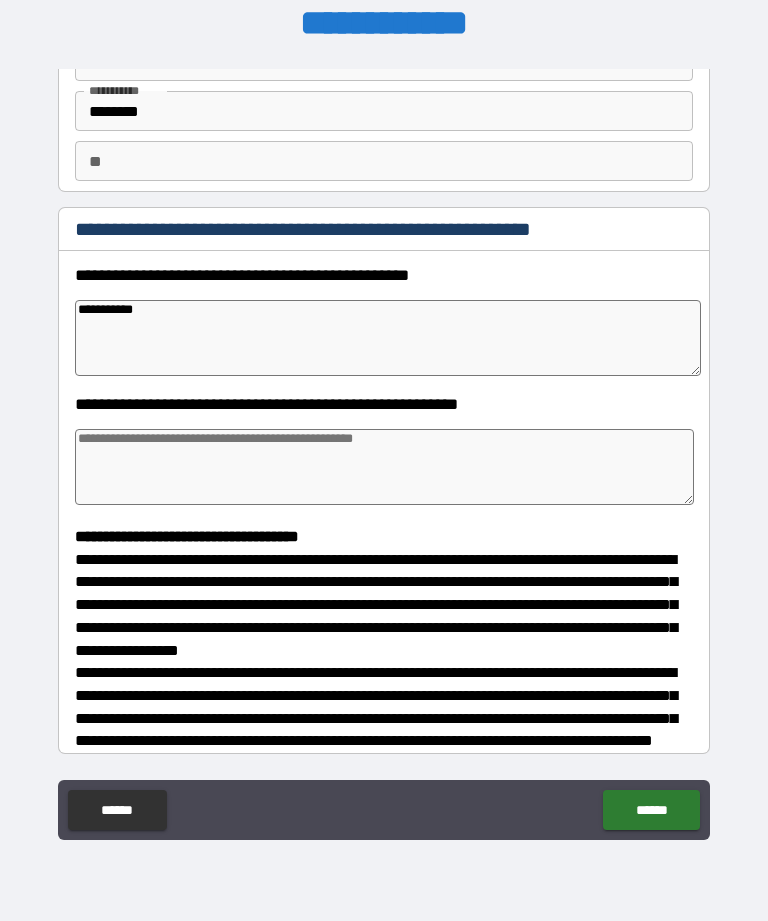type on "**********" 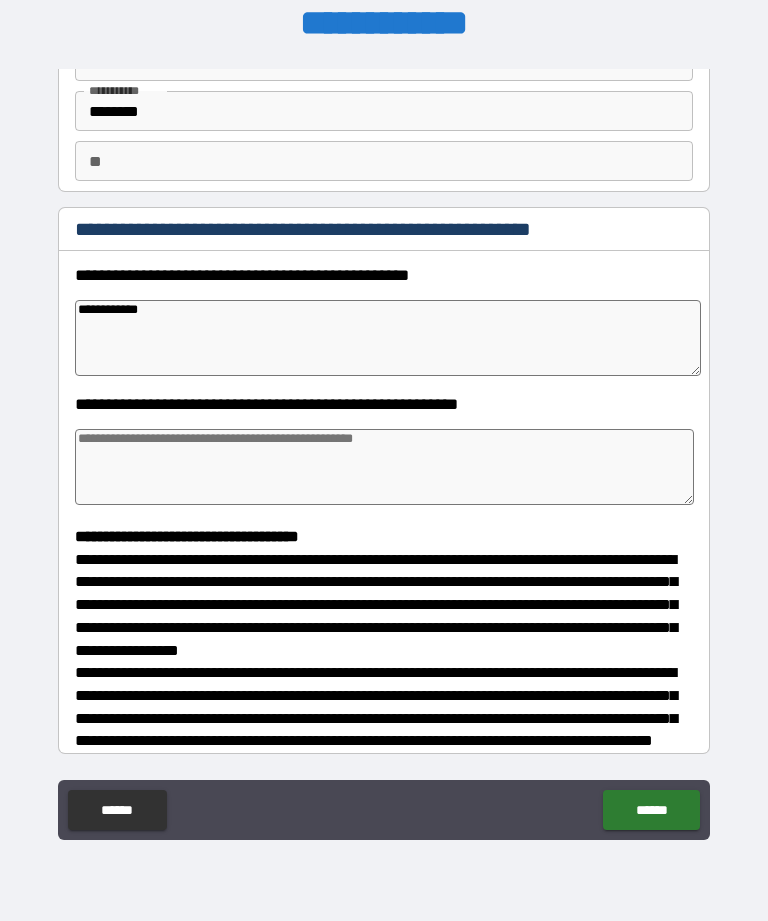 type on "*" 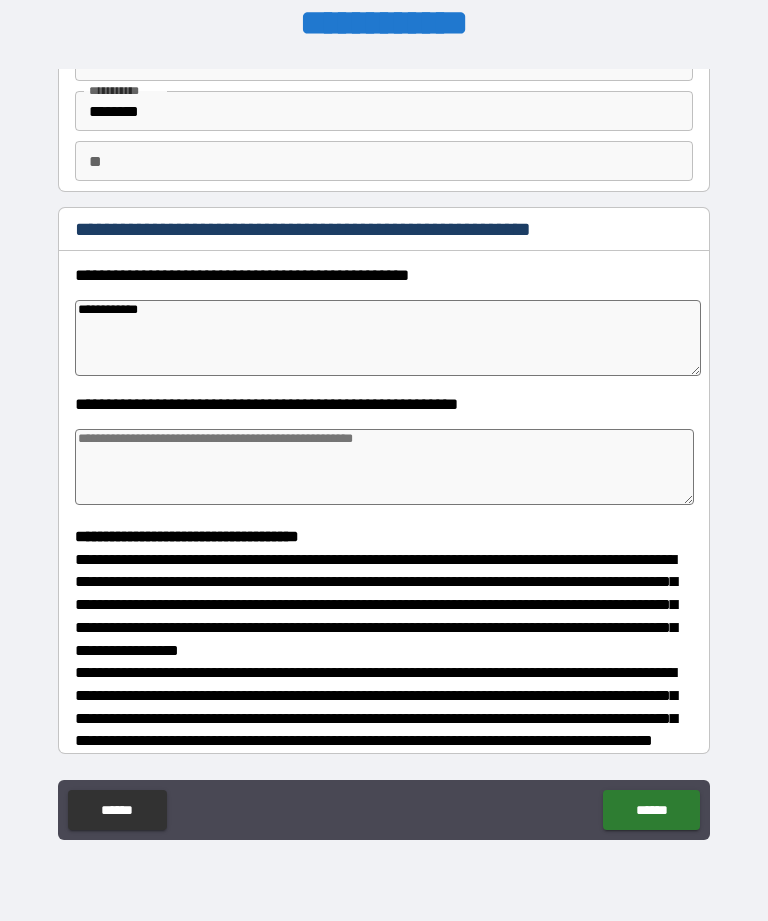 type on "**********" 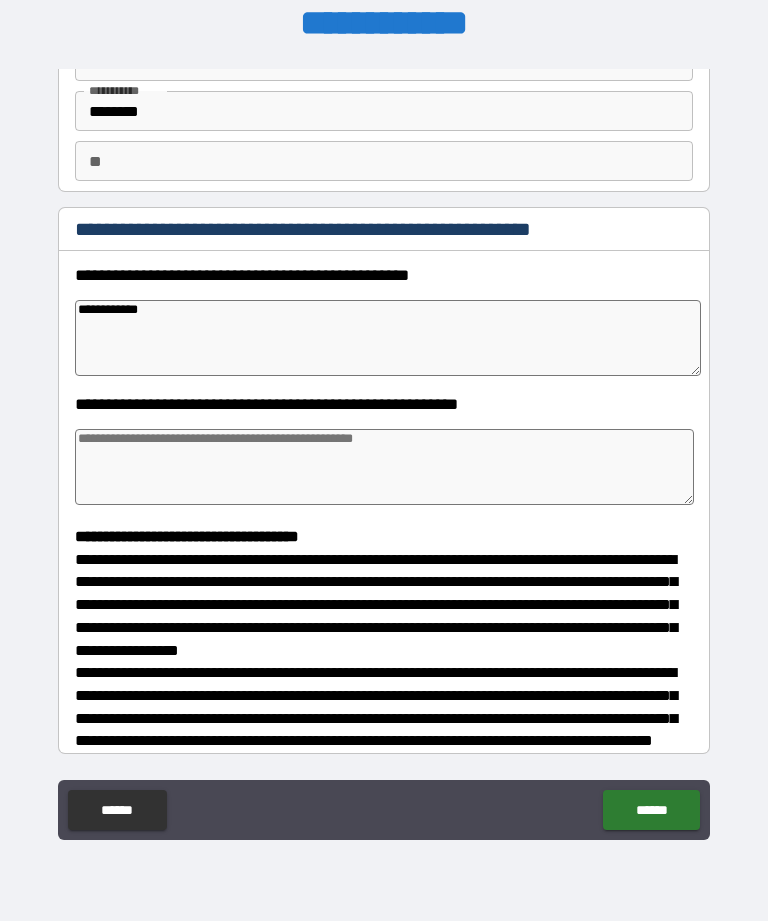 type on "*" 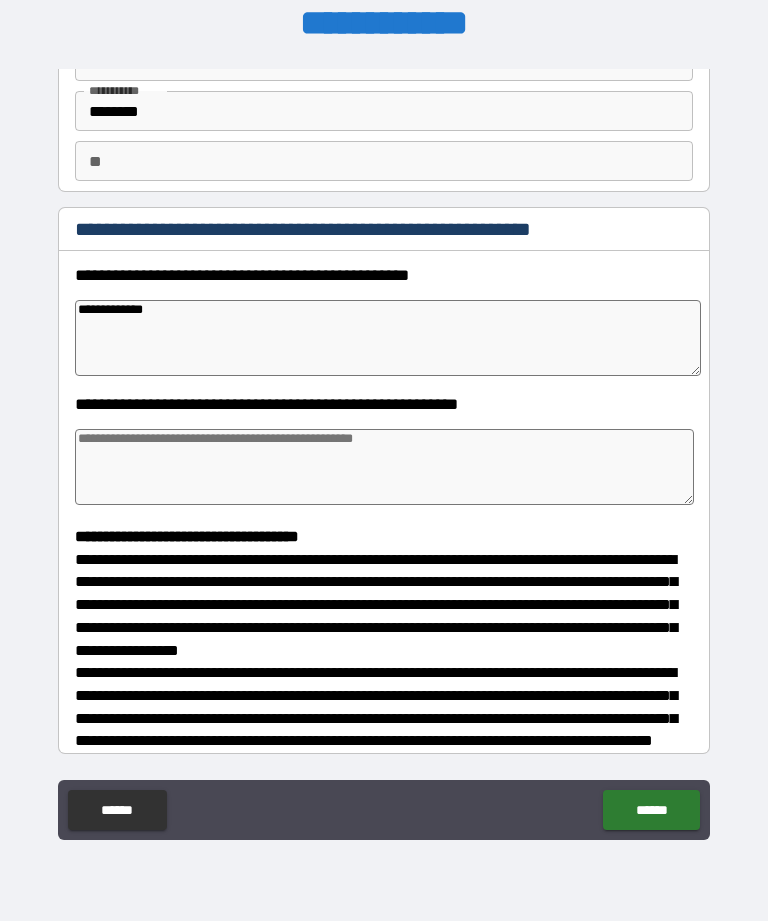 type on "*" 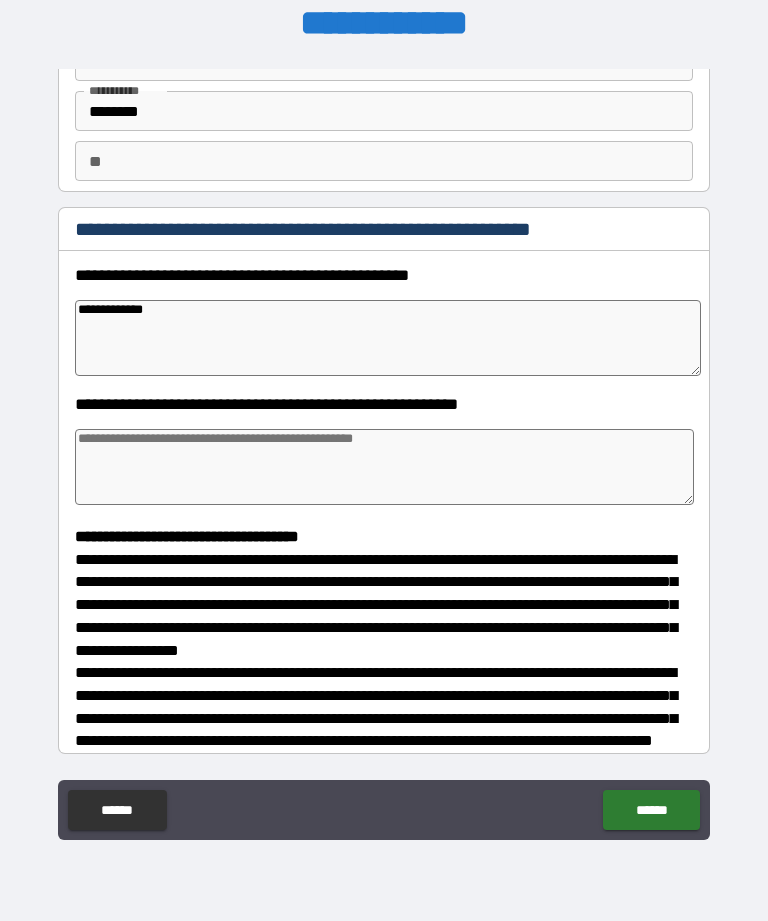 type on "*" 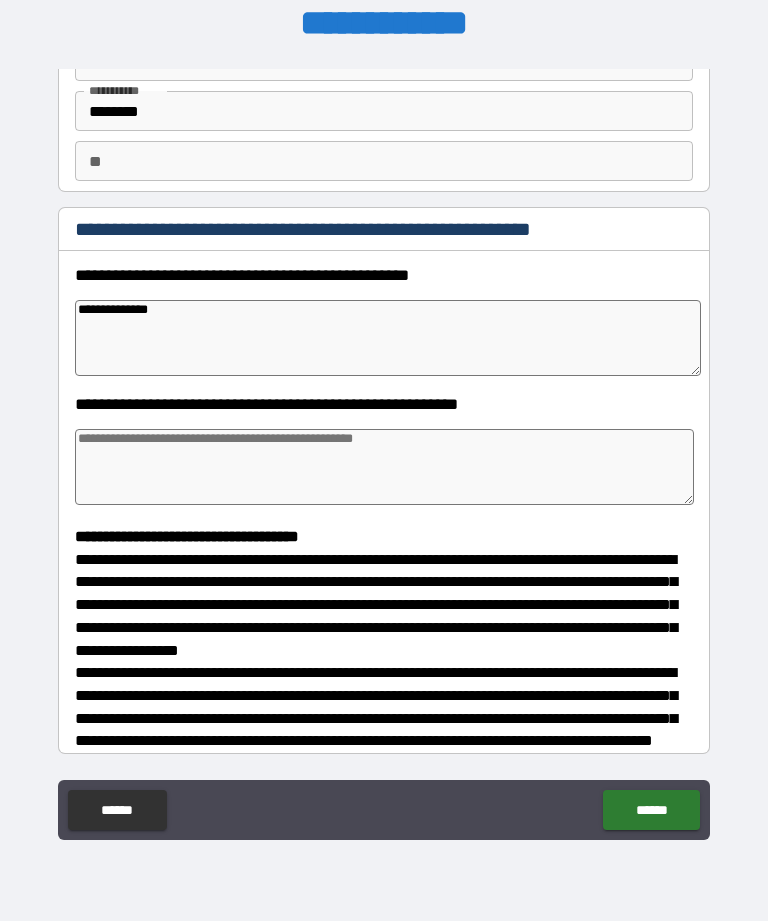 type on "*" 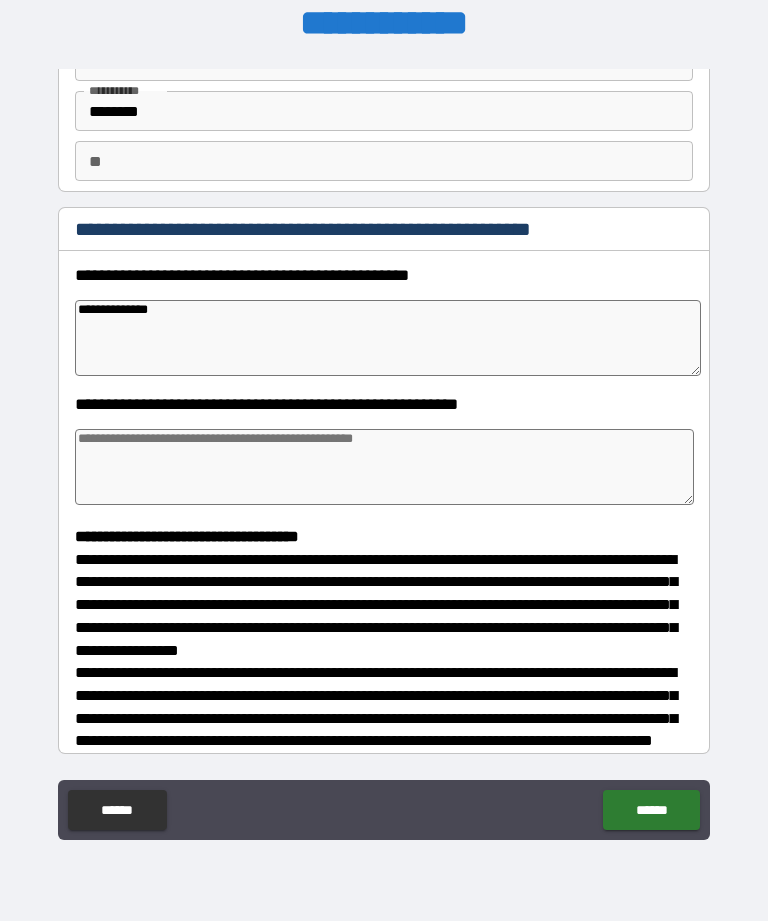 type on "*" 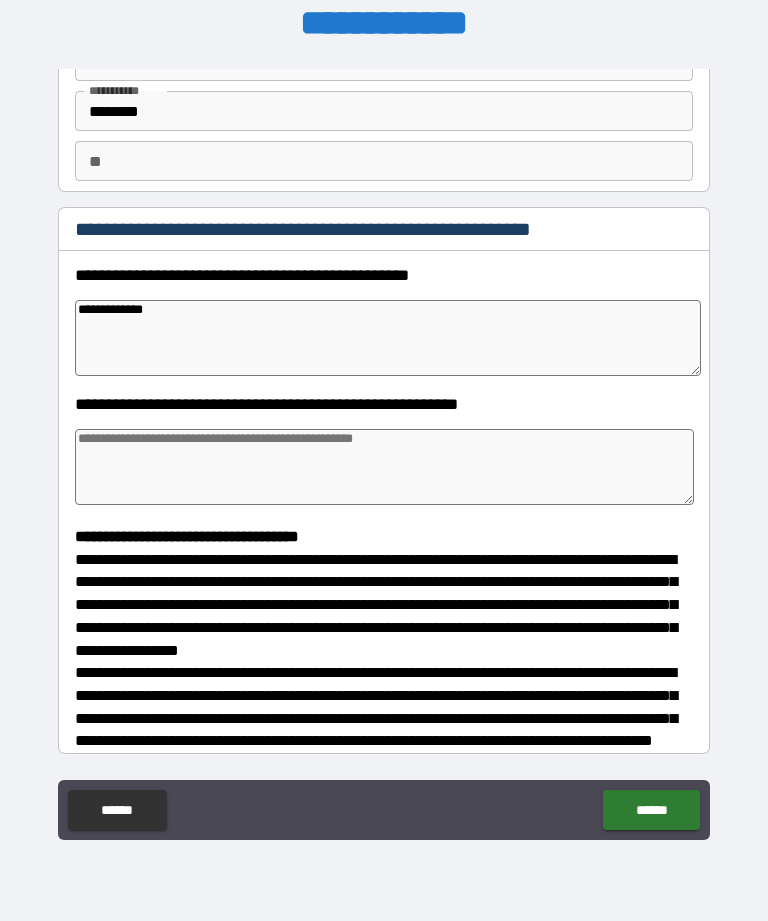 type on "*" 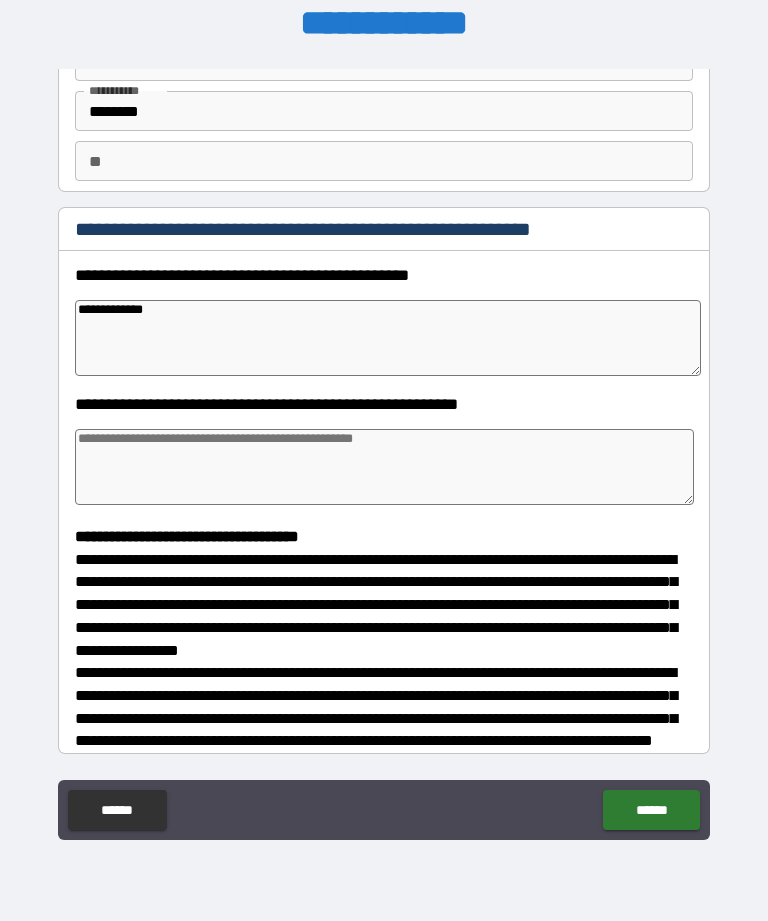 type on "*" 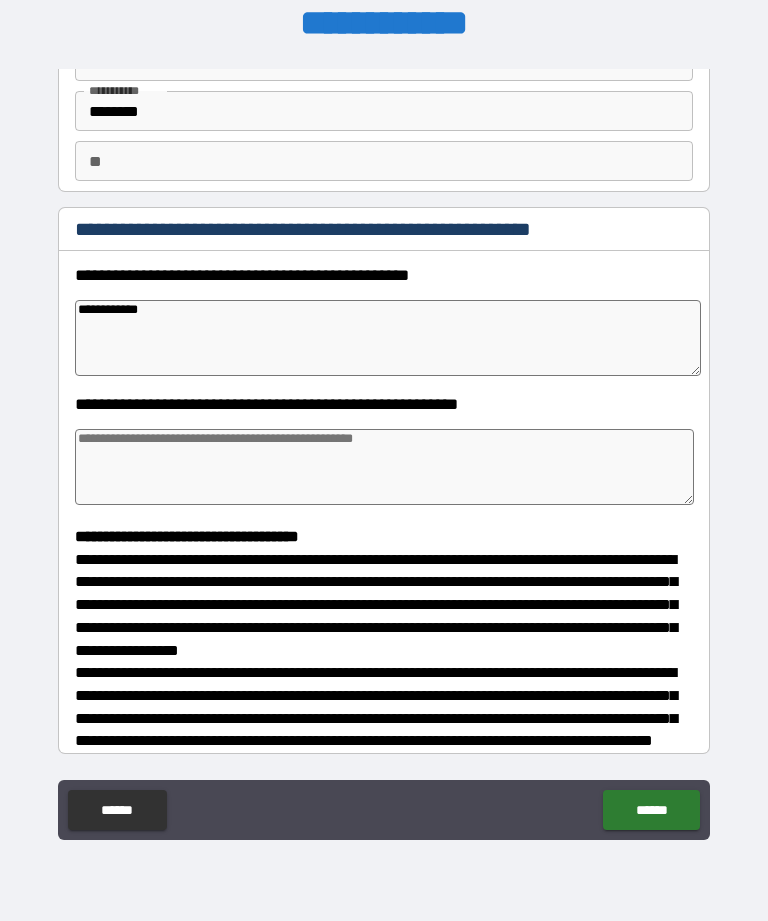 type on "**********" 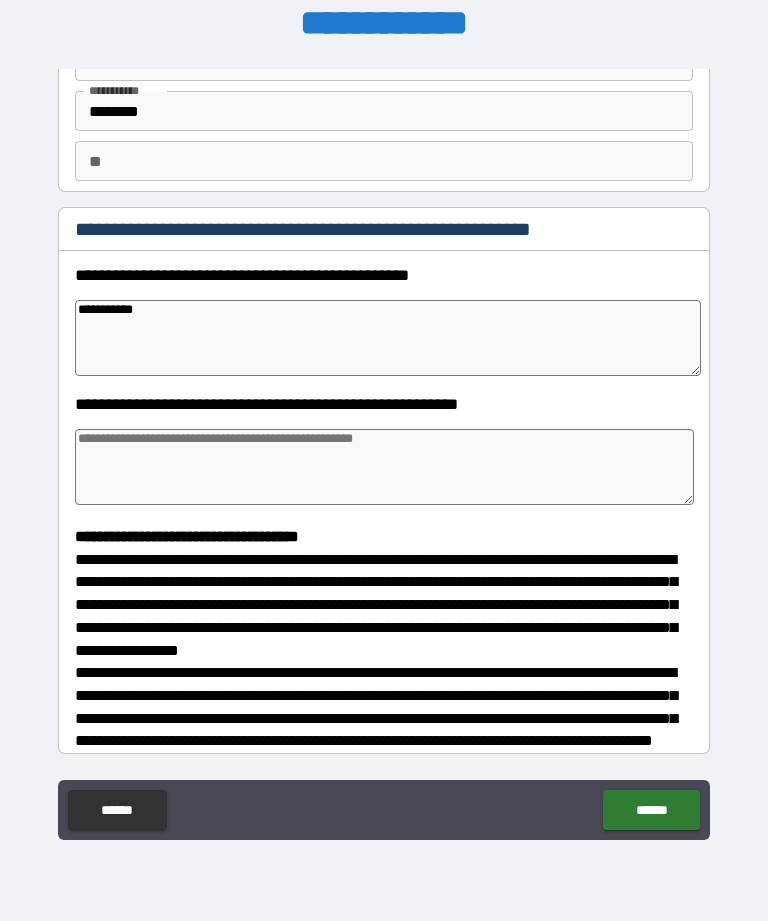 type on "**********" 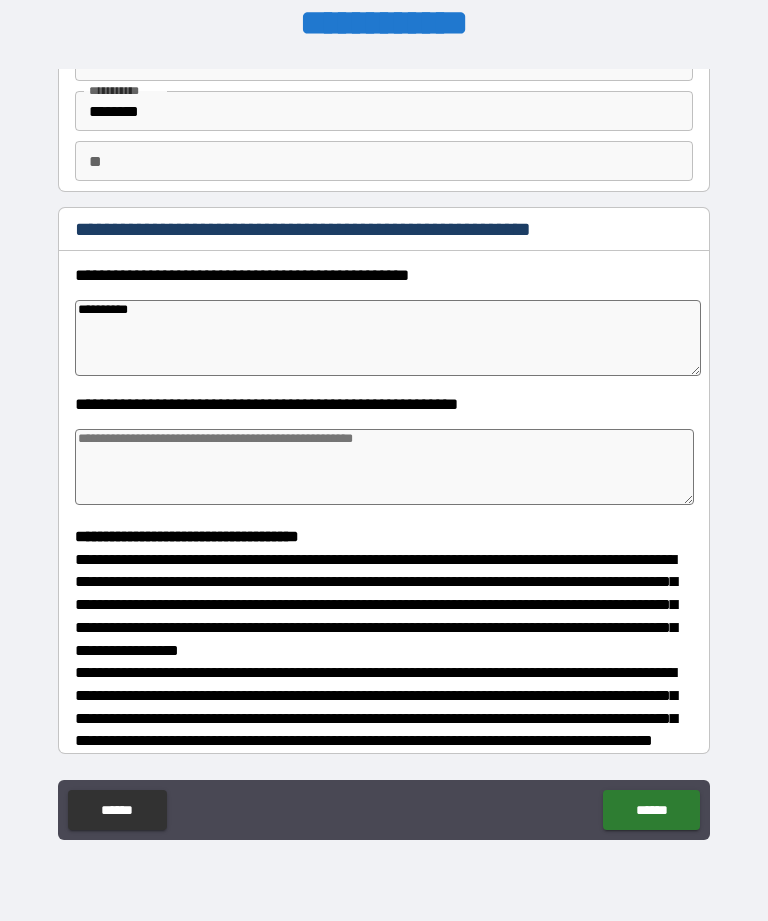 type on "*" 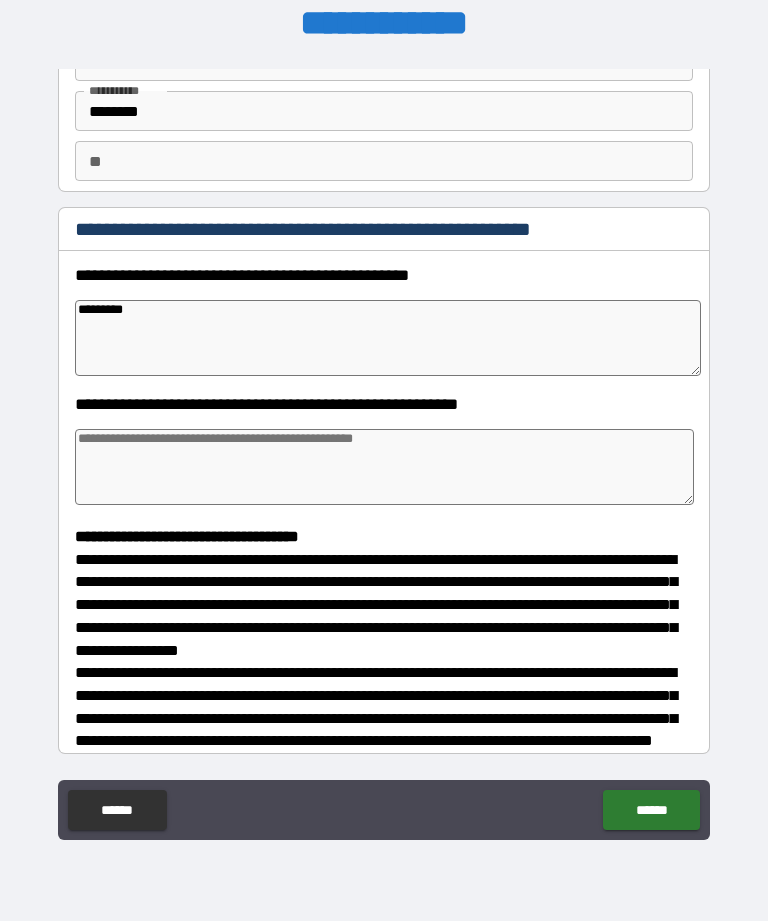 type on "********" 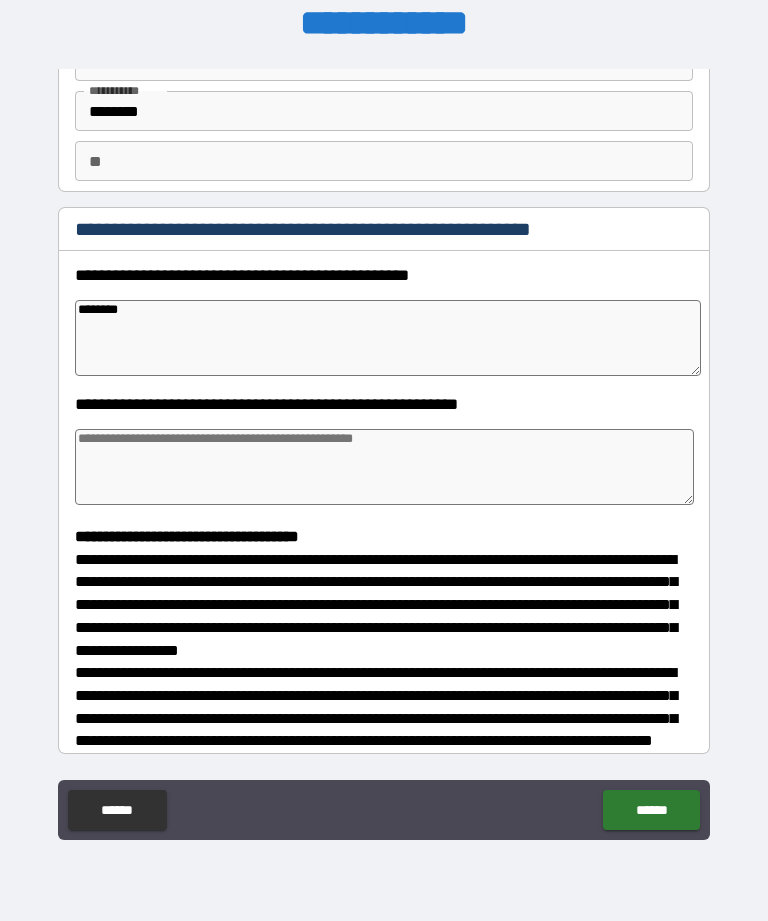 type on "******" 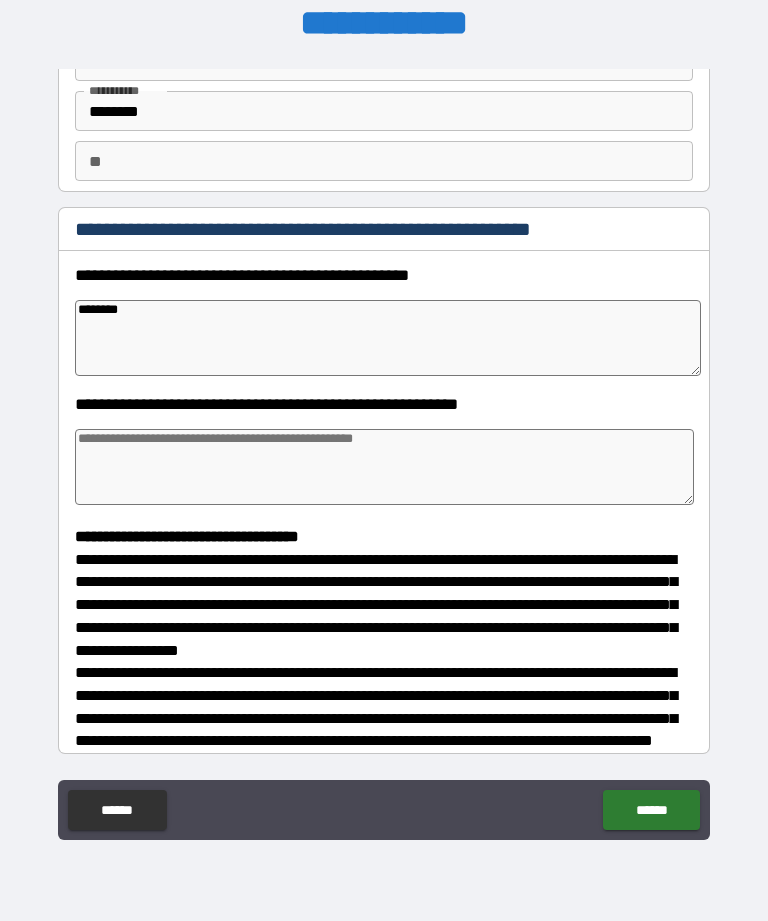 type on "*" 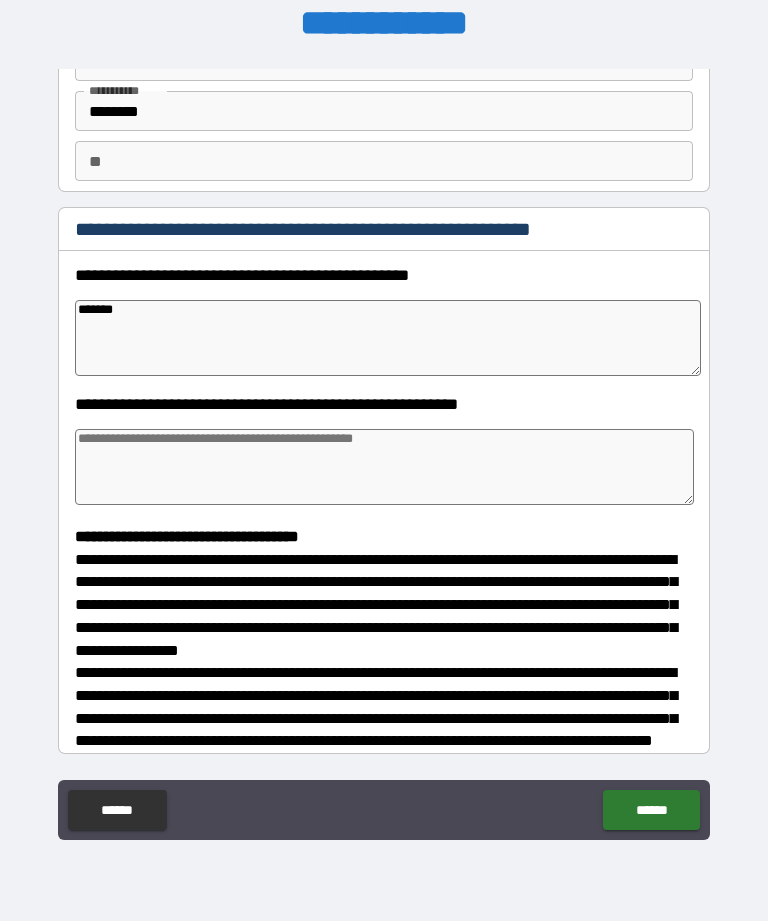 type on "******" 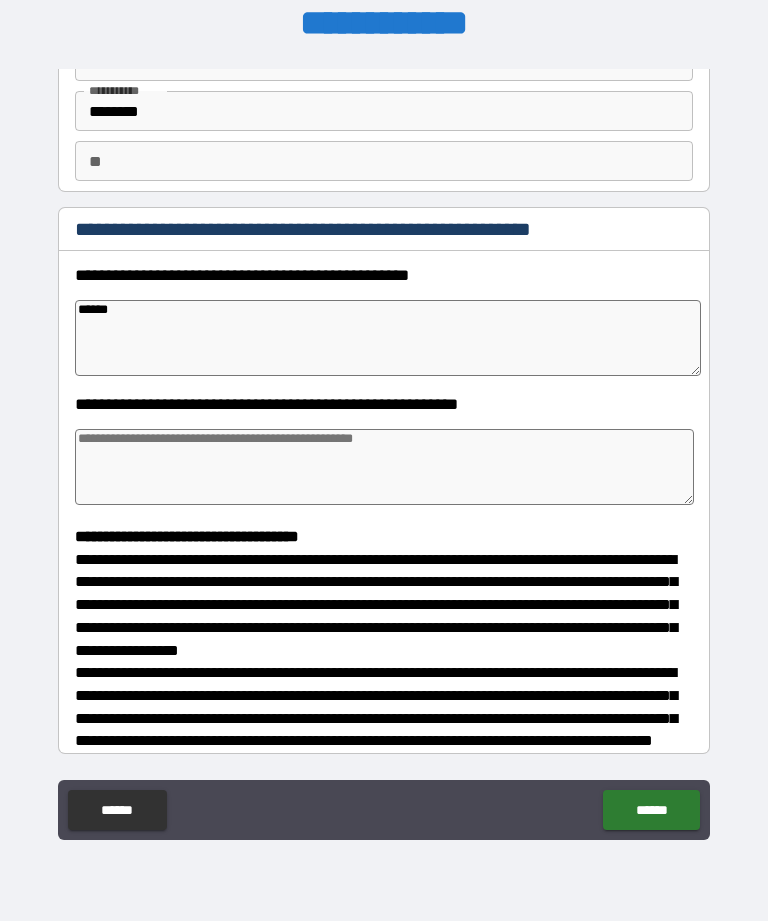 type on "*****" 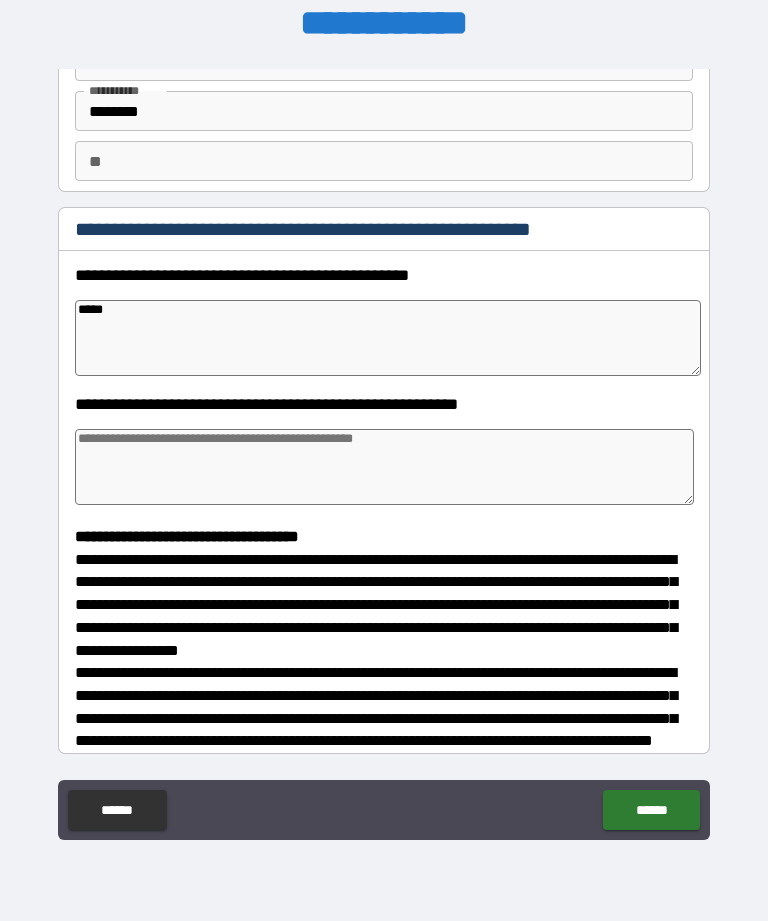 type on "****" 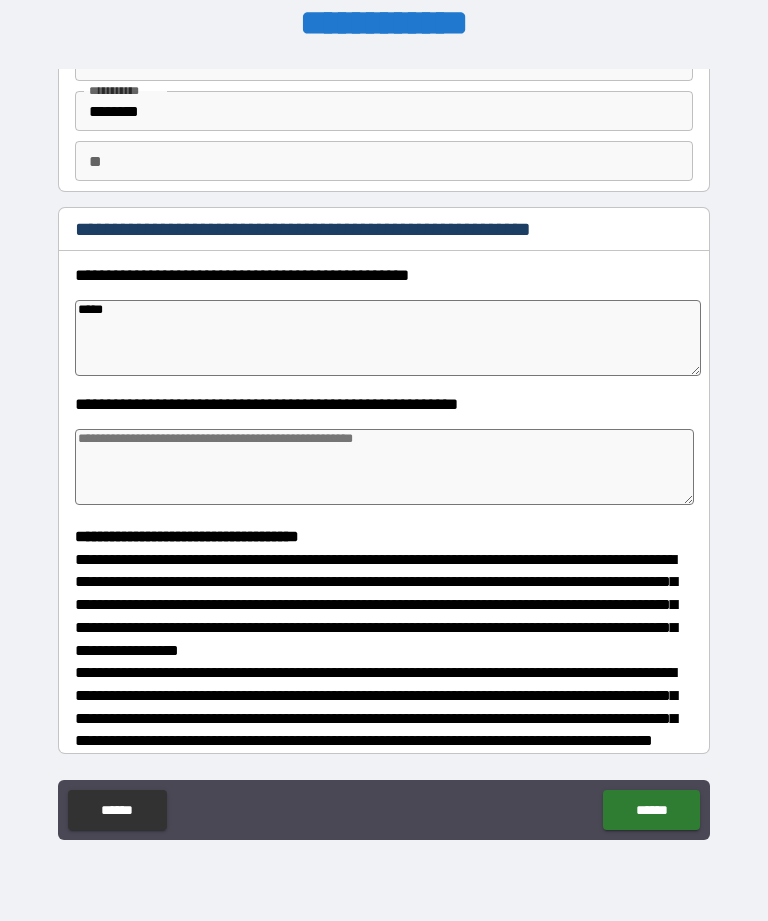 type on "*" 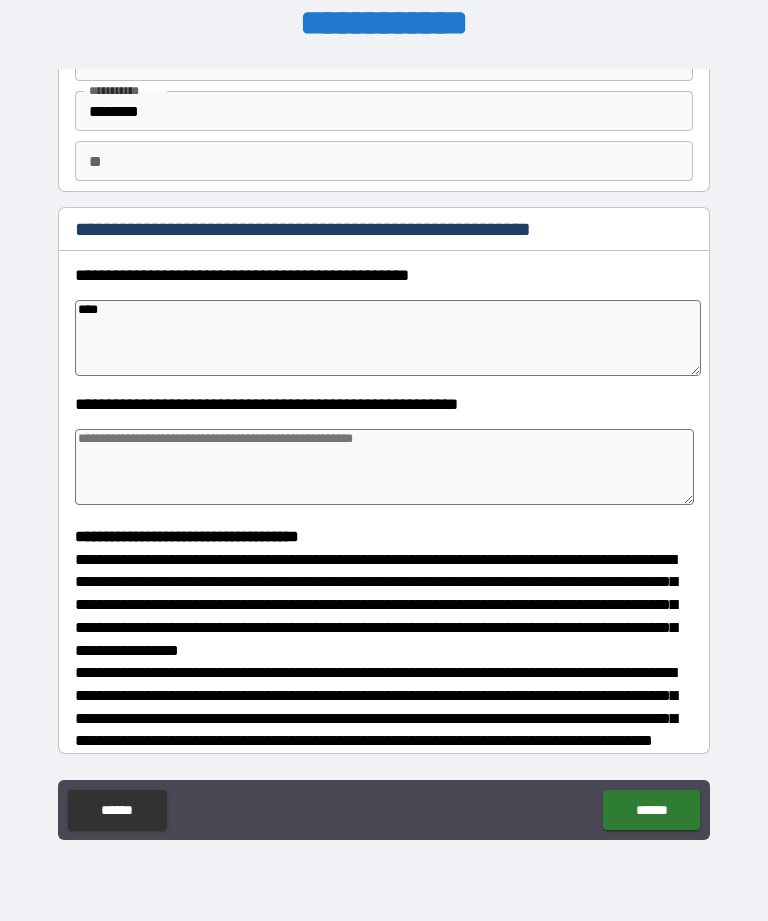 type on "***" 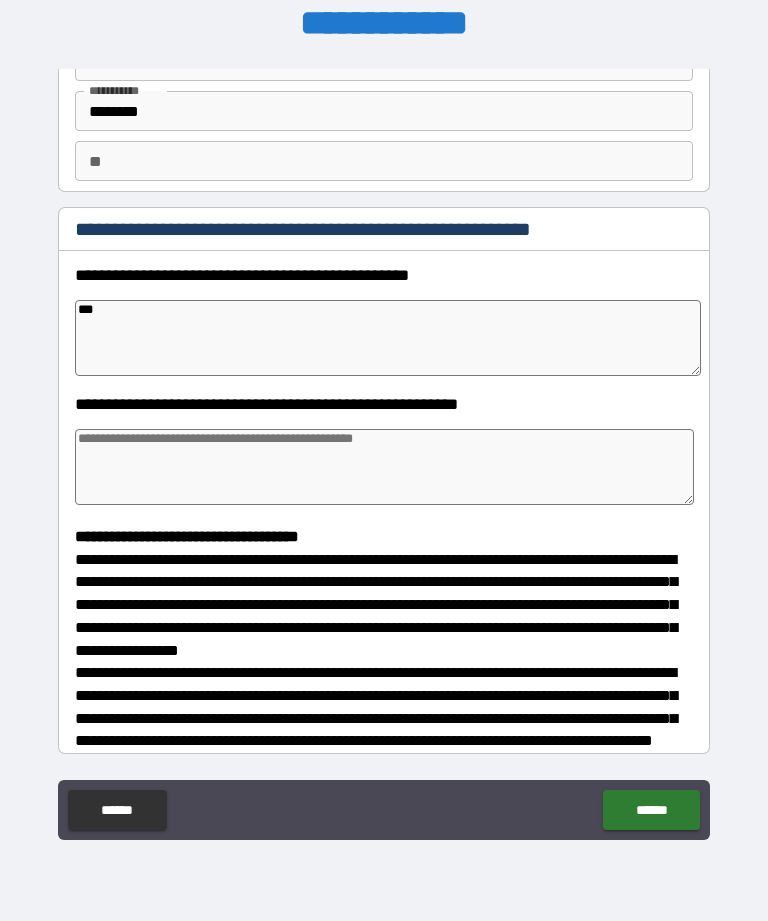 type on "**" 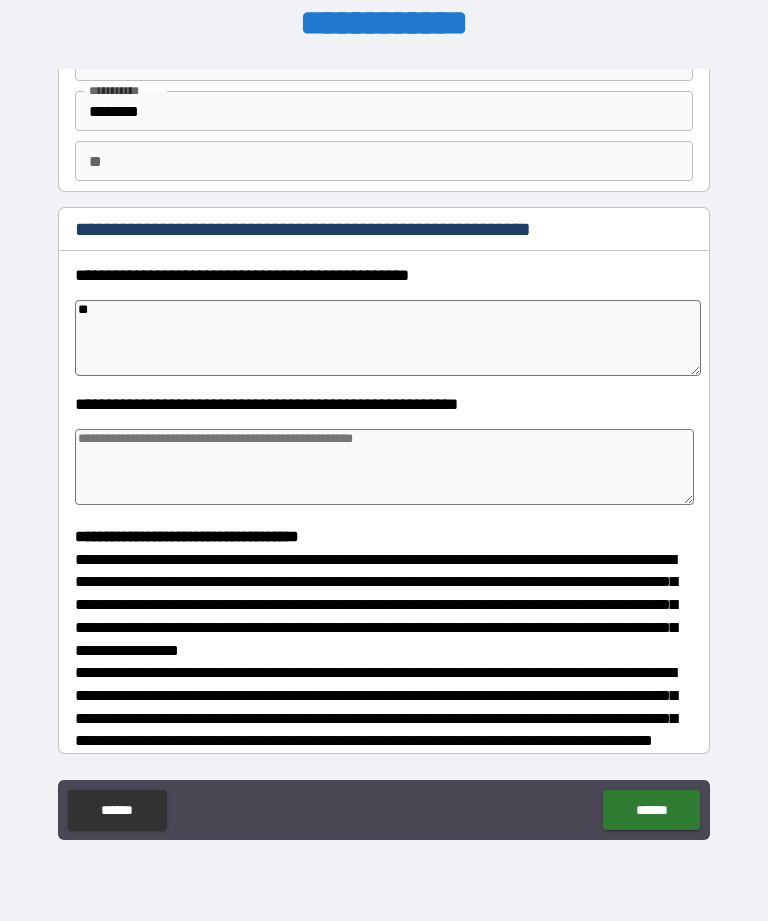 type on "*" 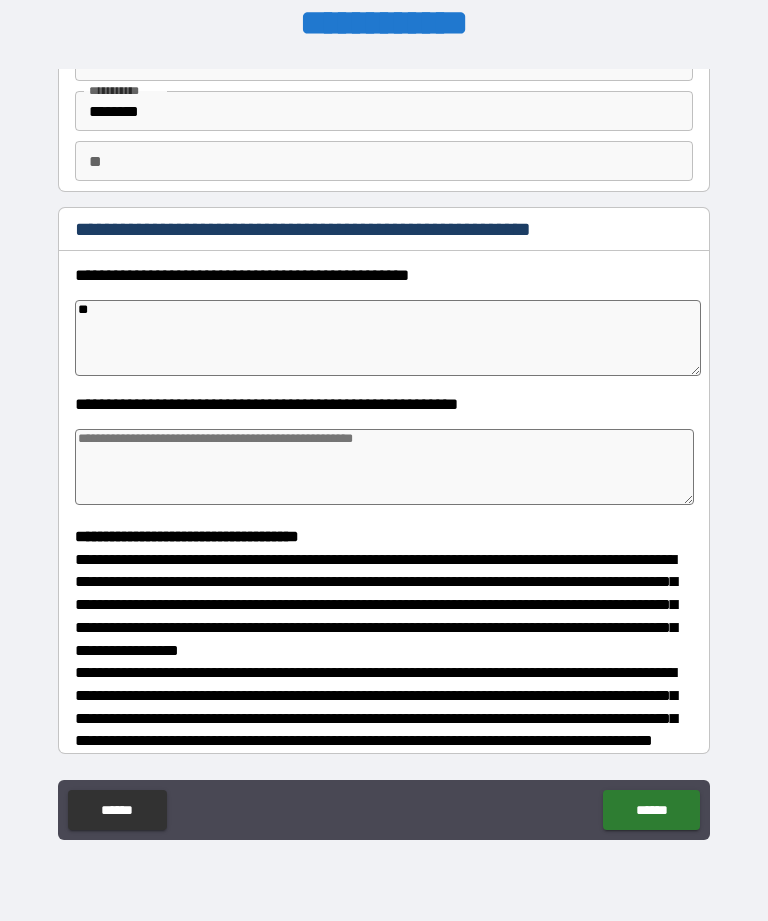 type on "*" 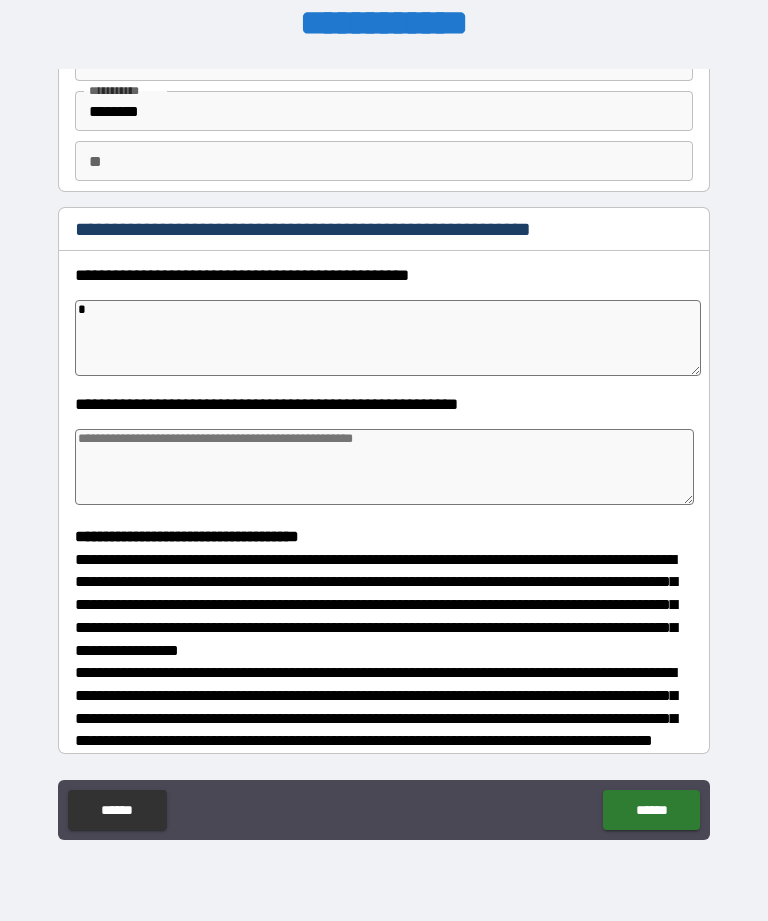 type 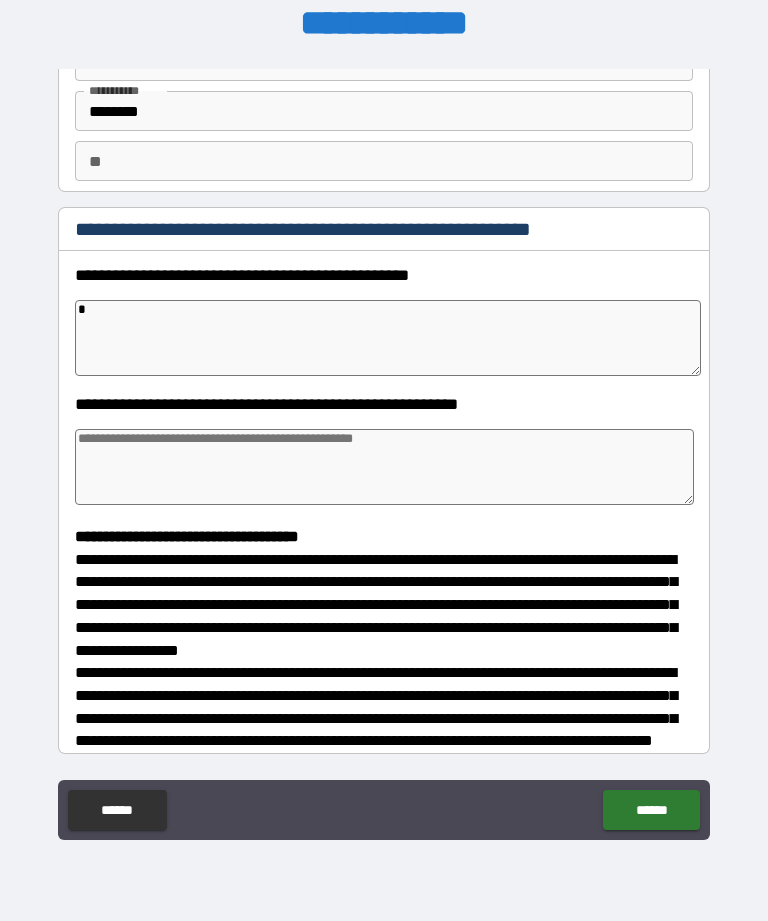 type on "*" 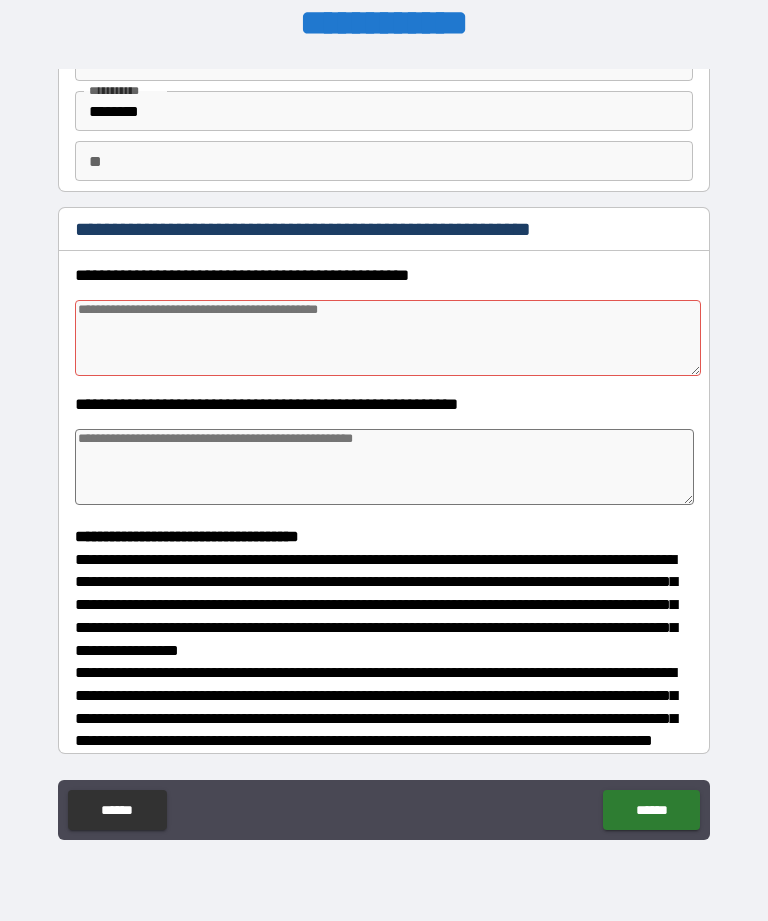 type on "*" 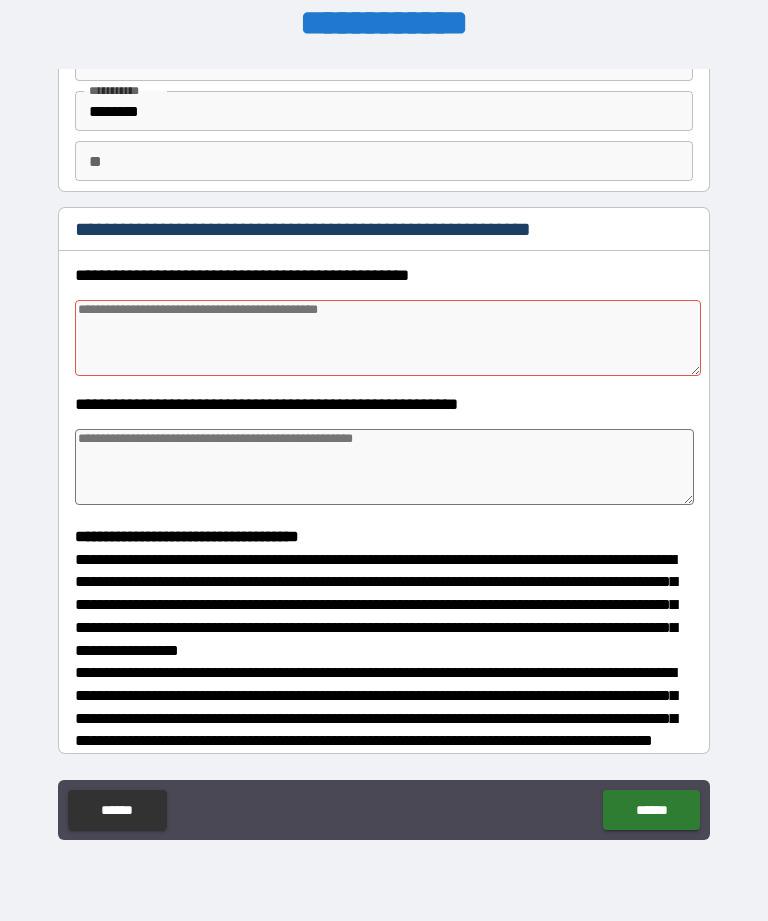 type on "*" 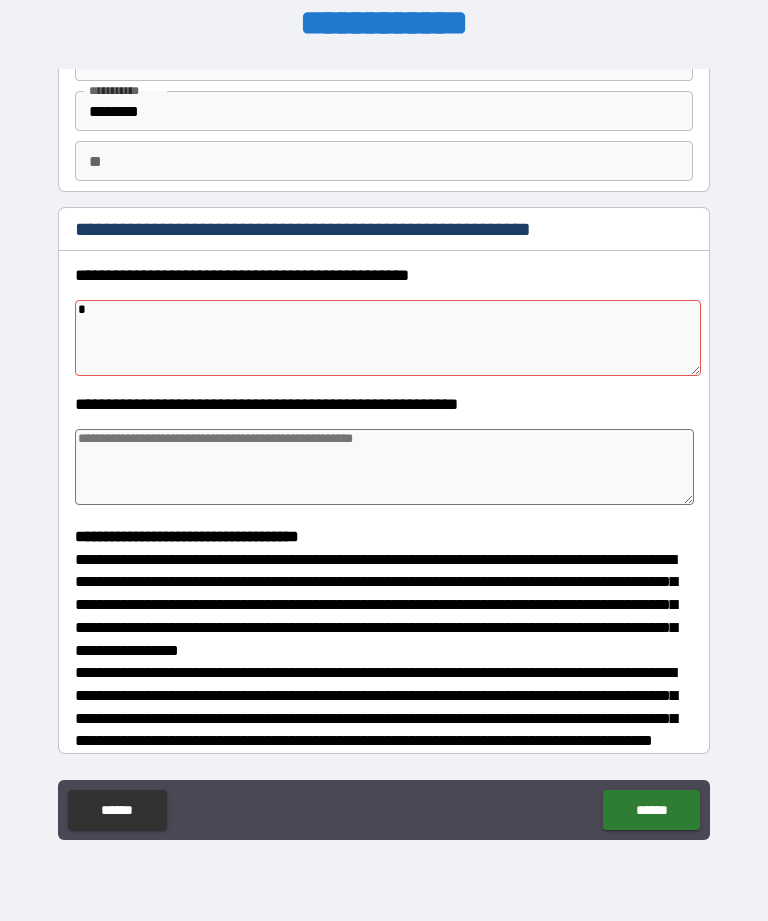 type on "*" 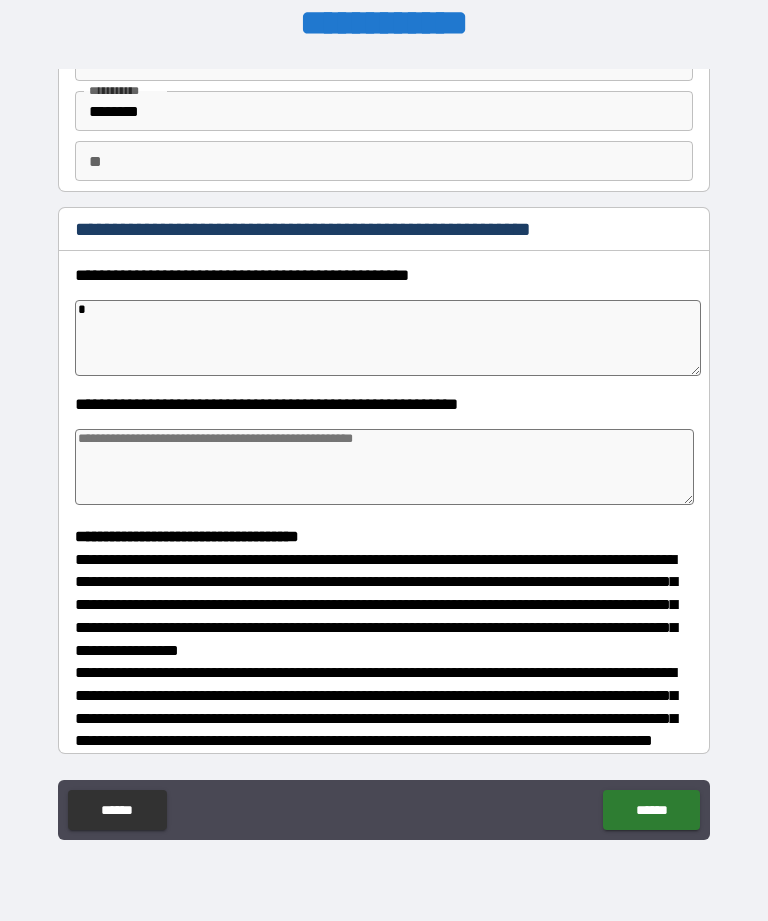 type on "**" 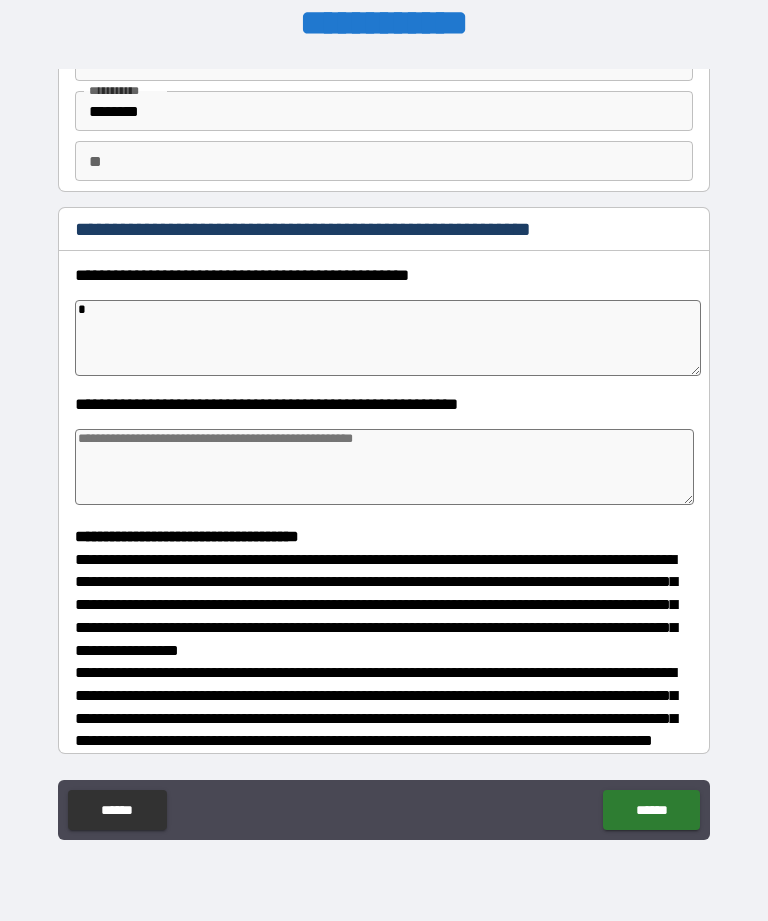 type on "*" 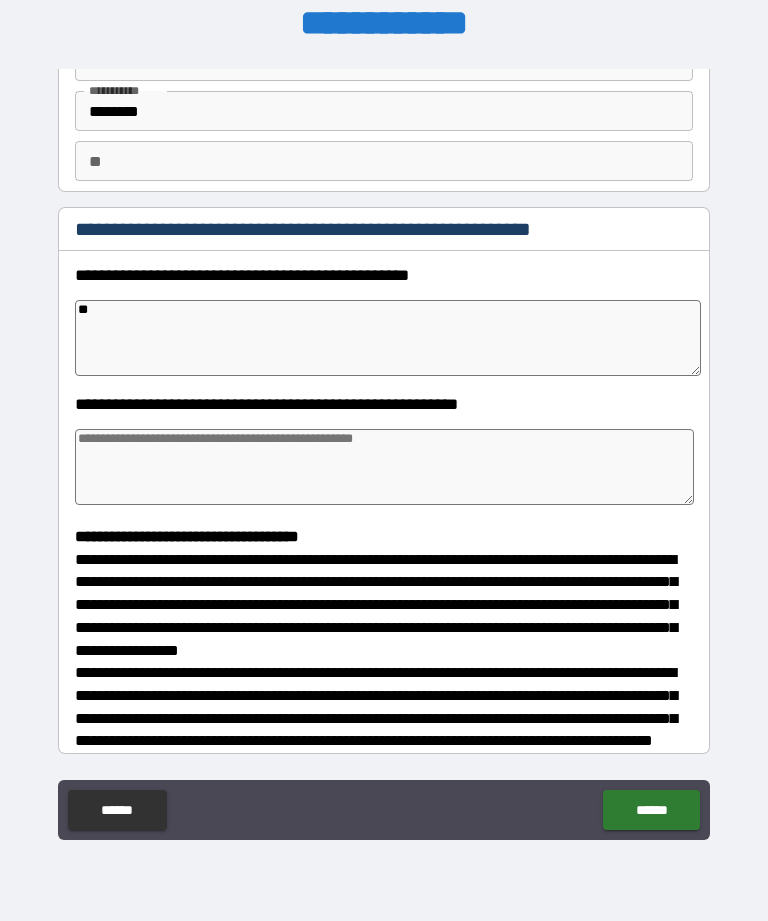 type on "*" 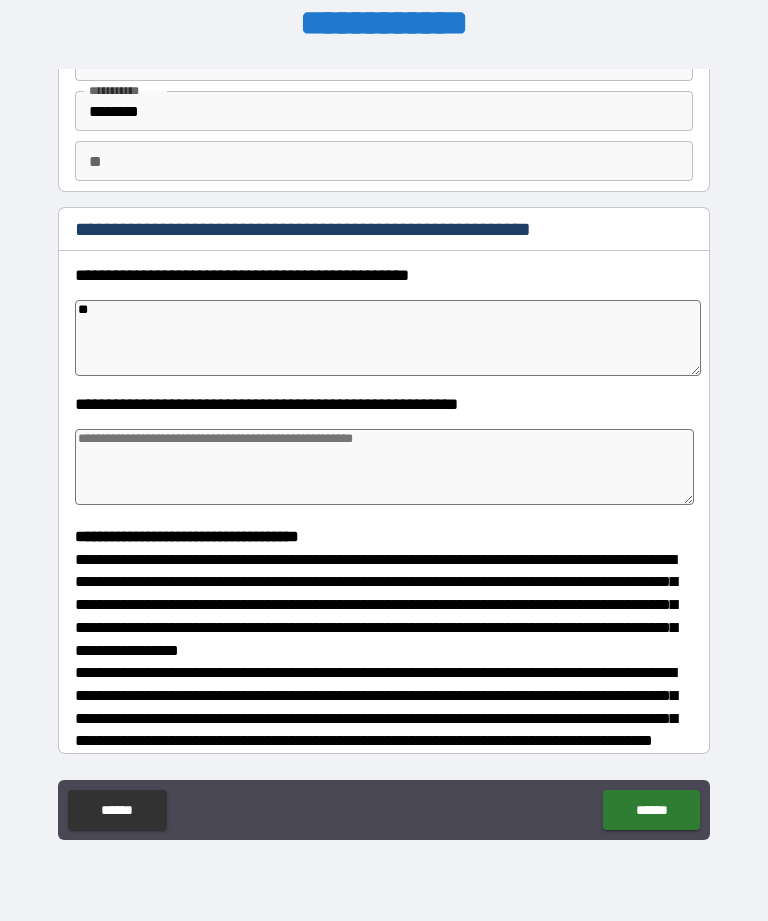 type on "***" 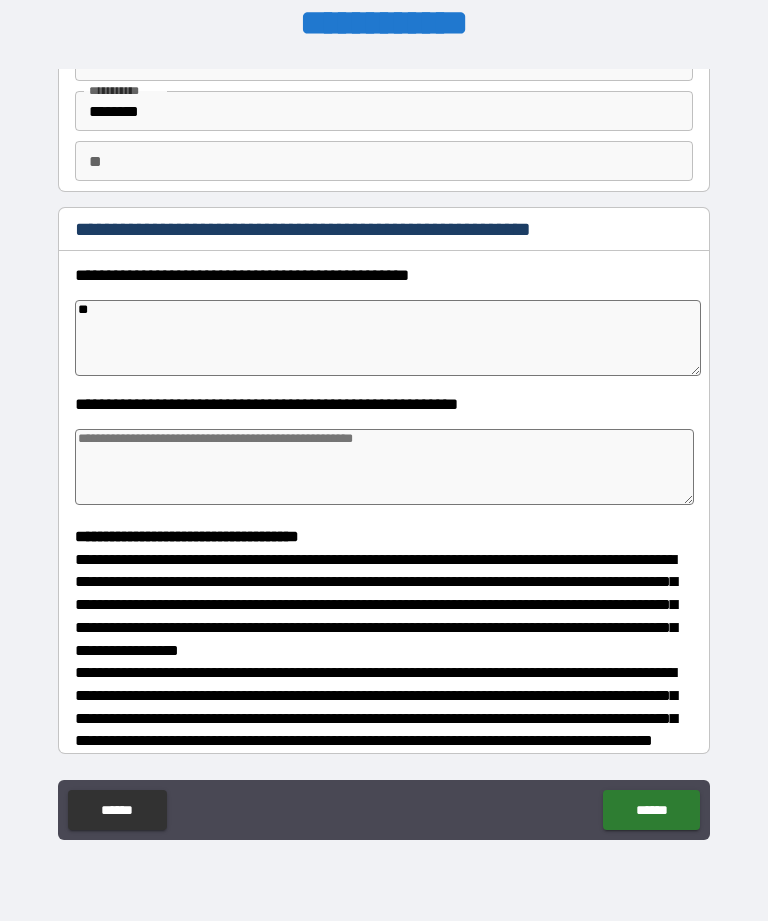 type on "*" 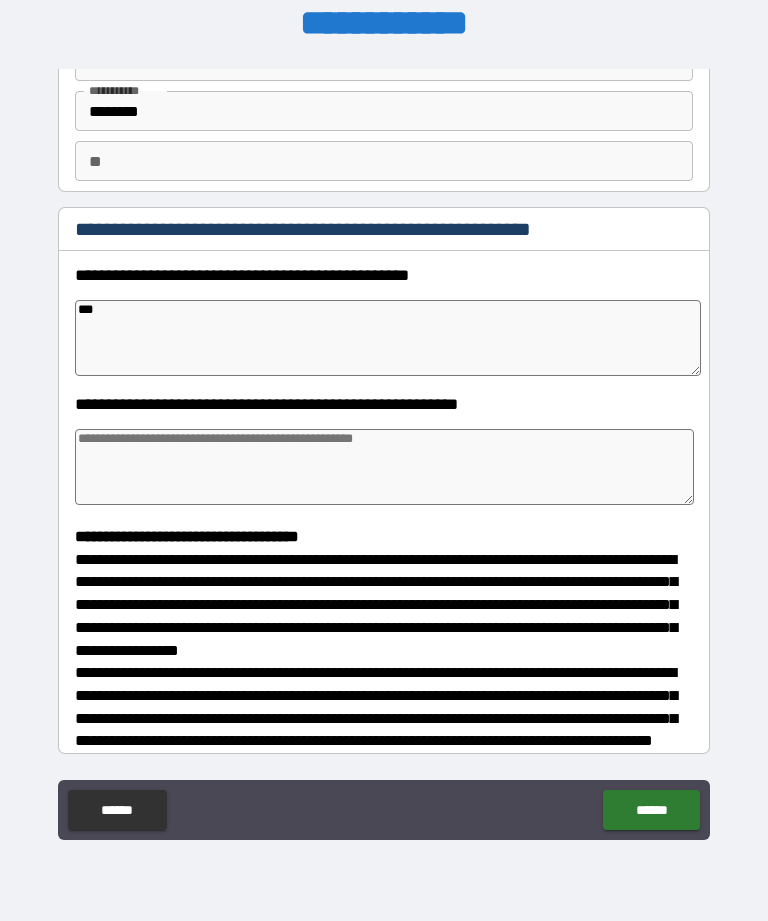 type on "*" 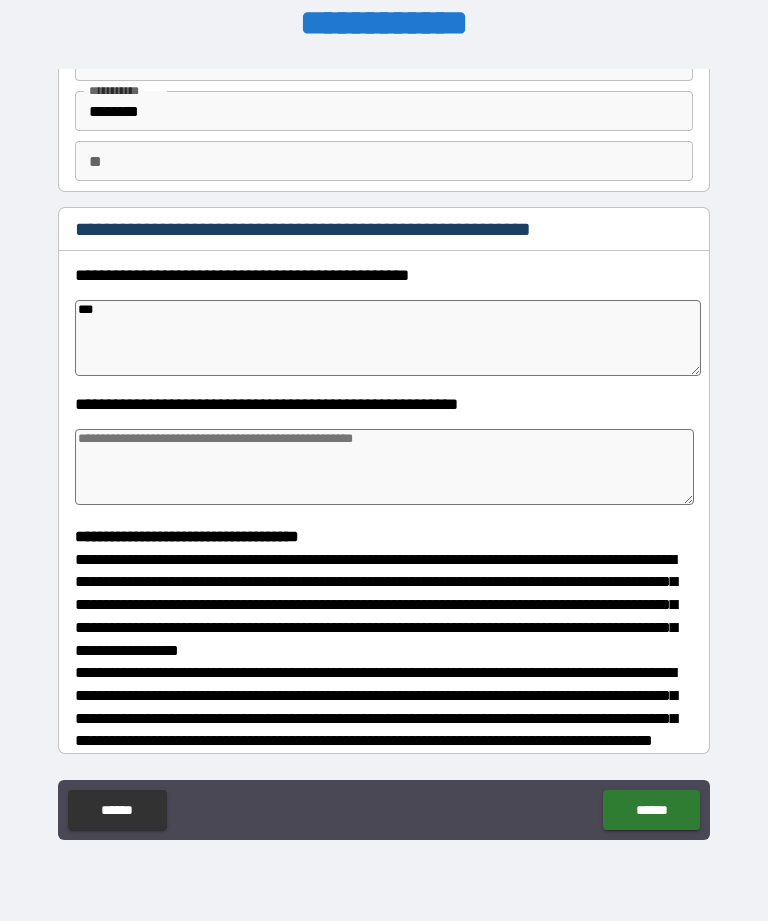 type on "*" 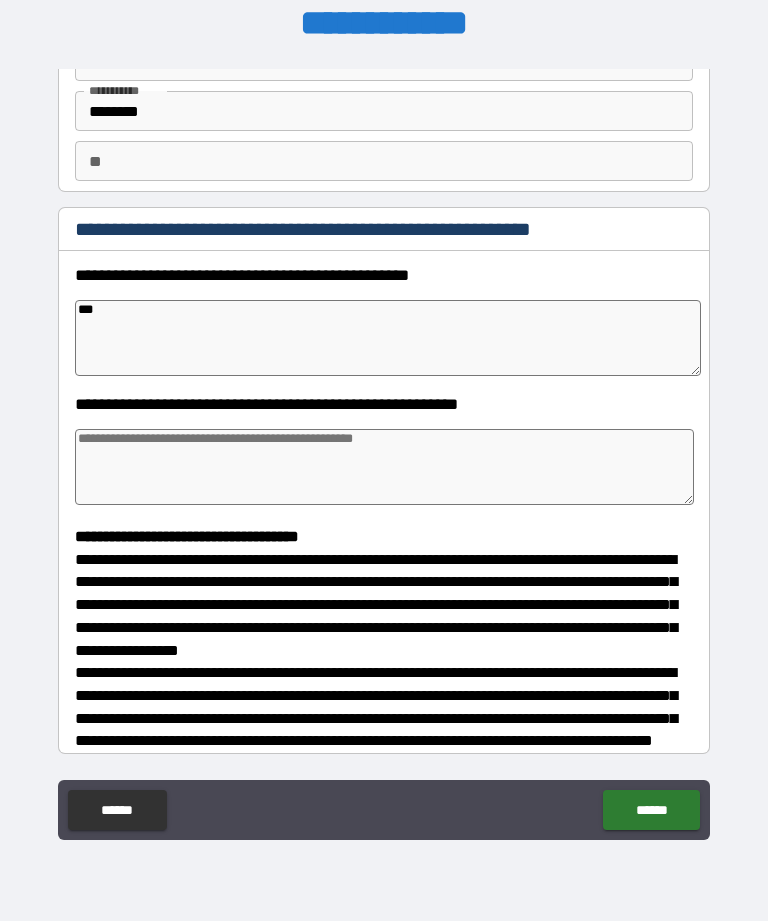 type on "****" 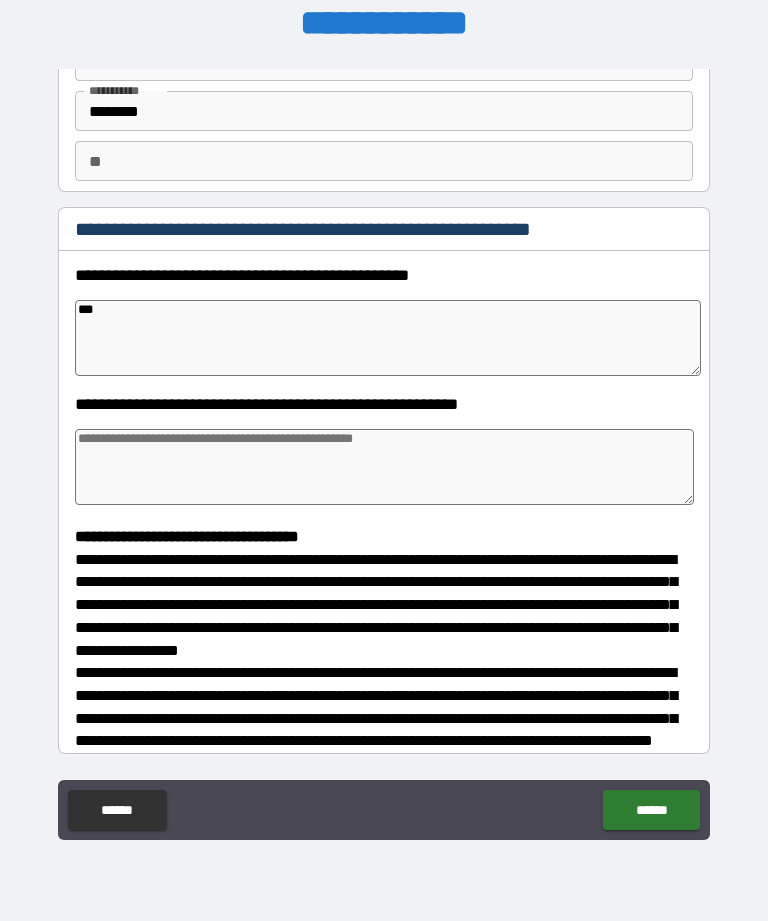 type on "*" 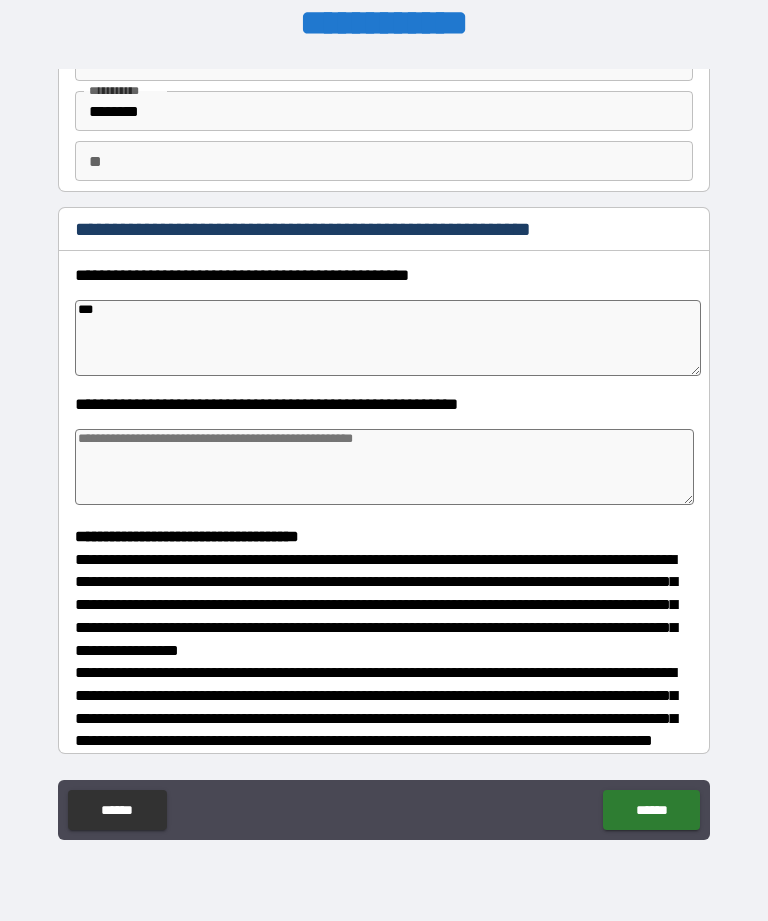 type on "*" 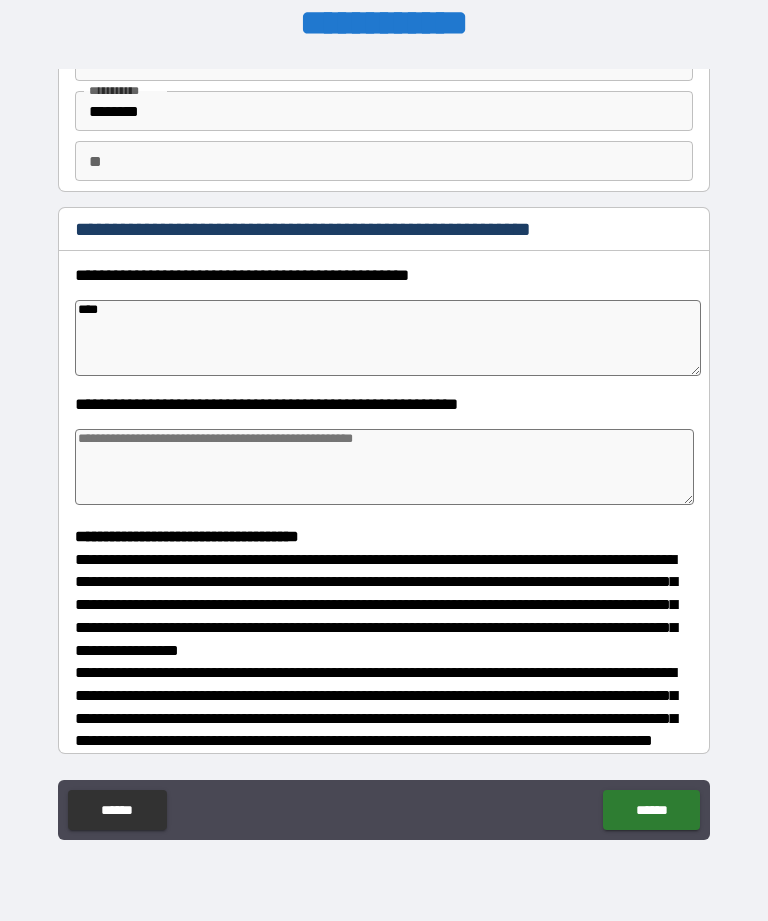 type on "*" 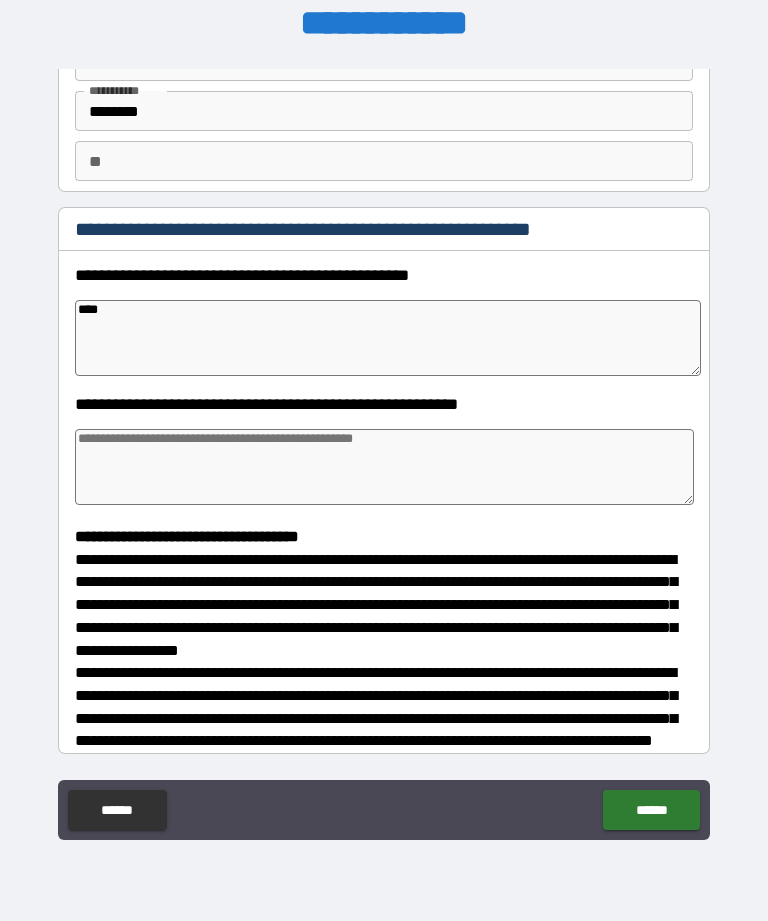 type on "*" 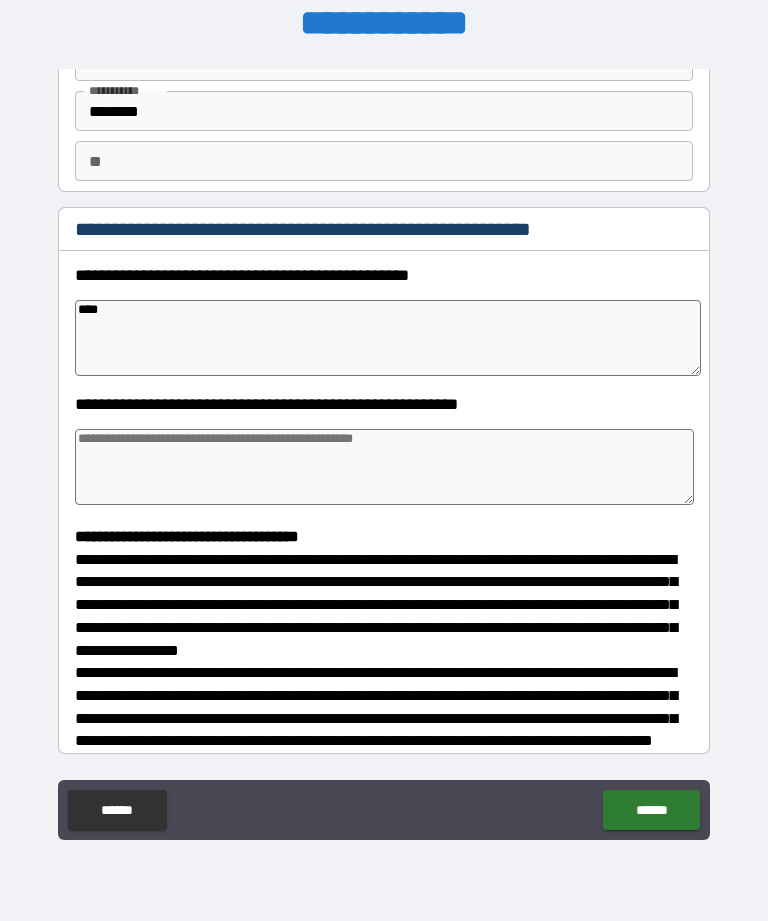 type on "*****" 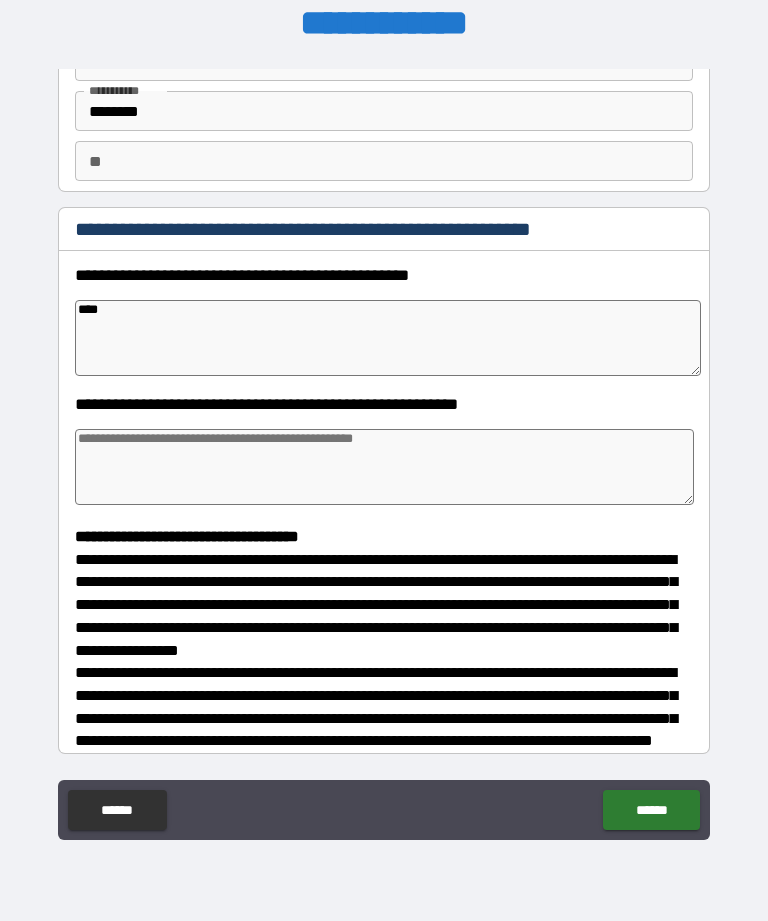 type on "*" 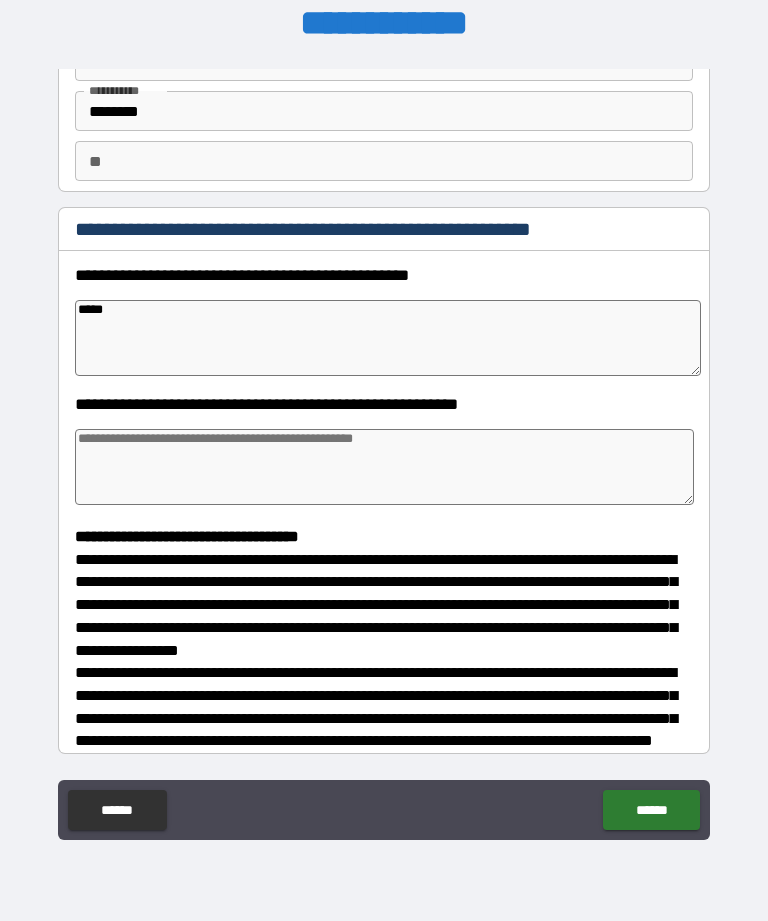 type on "******" 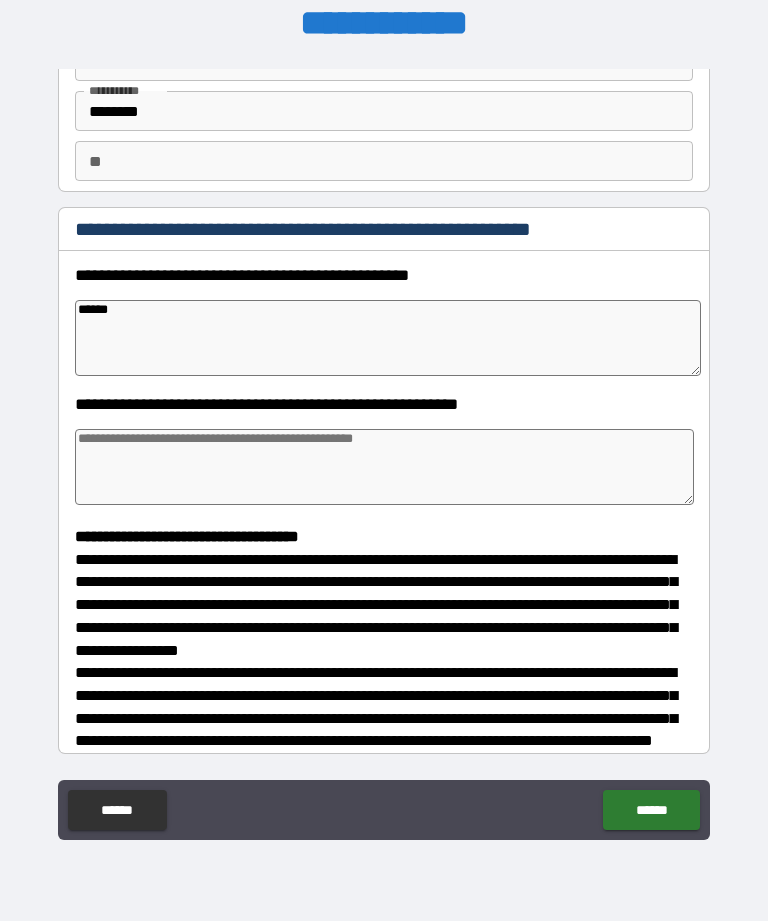 type on "*" 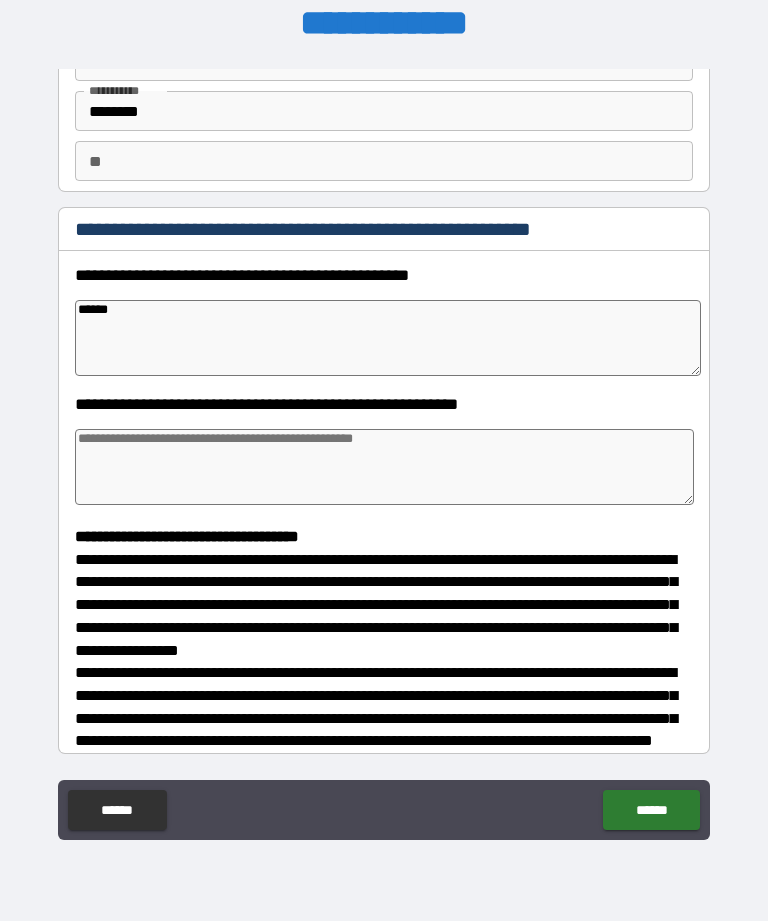 type on "*" 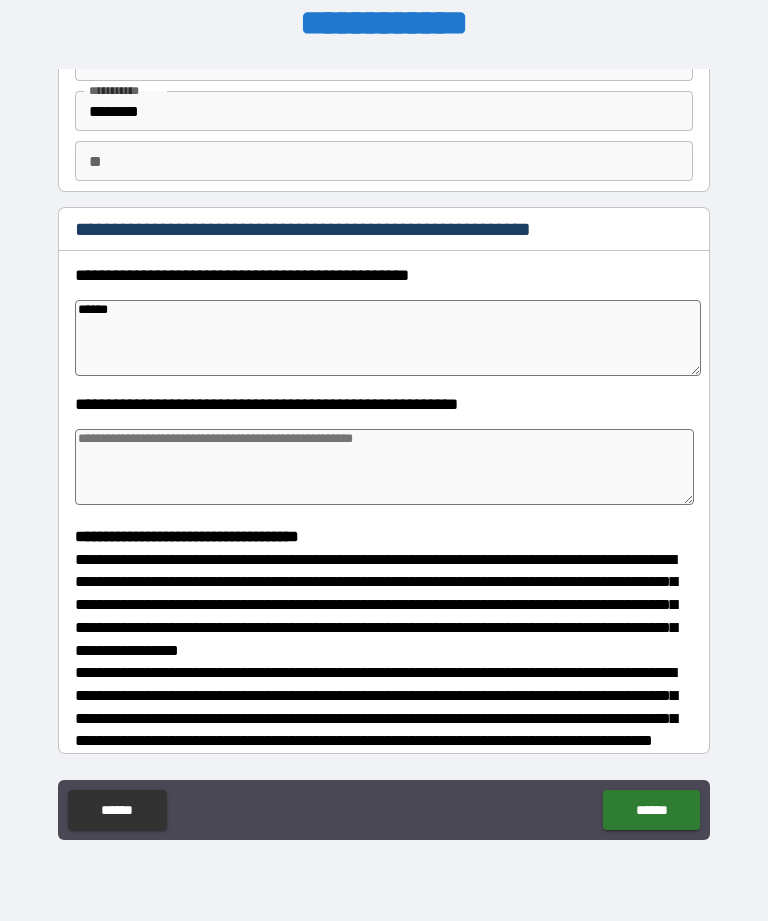 type on "*" 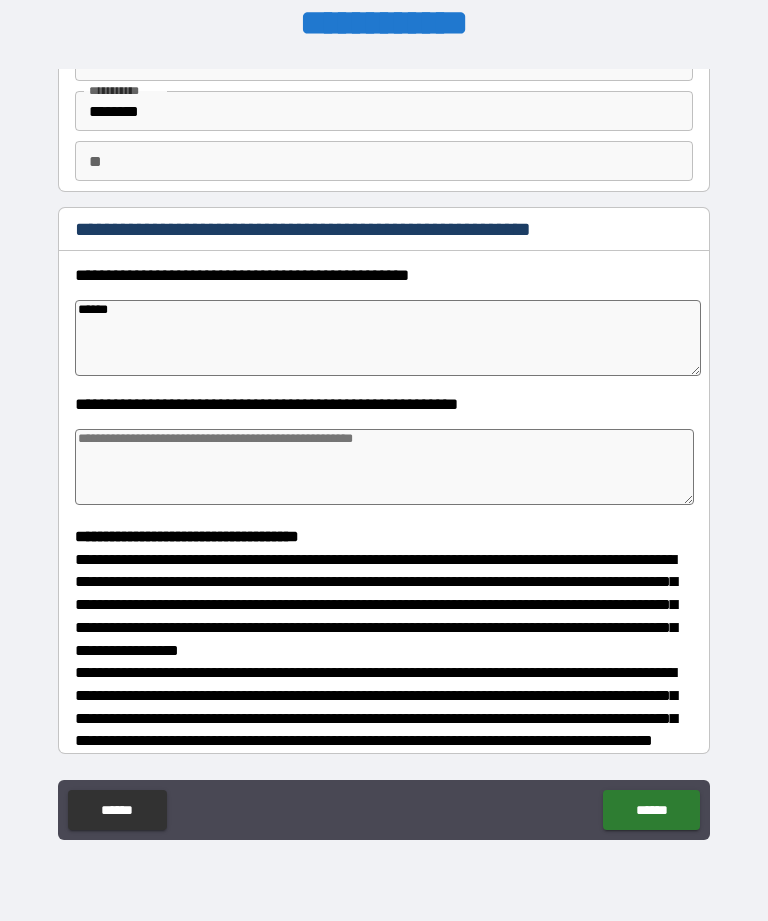 type on "*******" 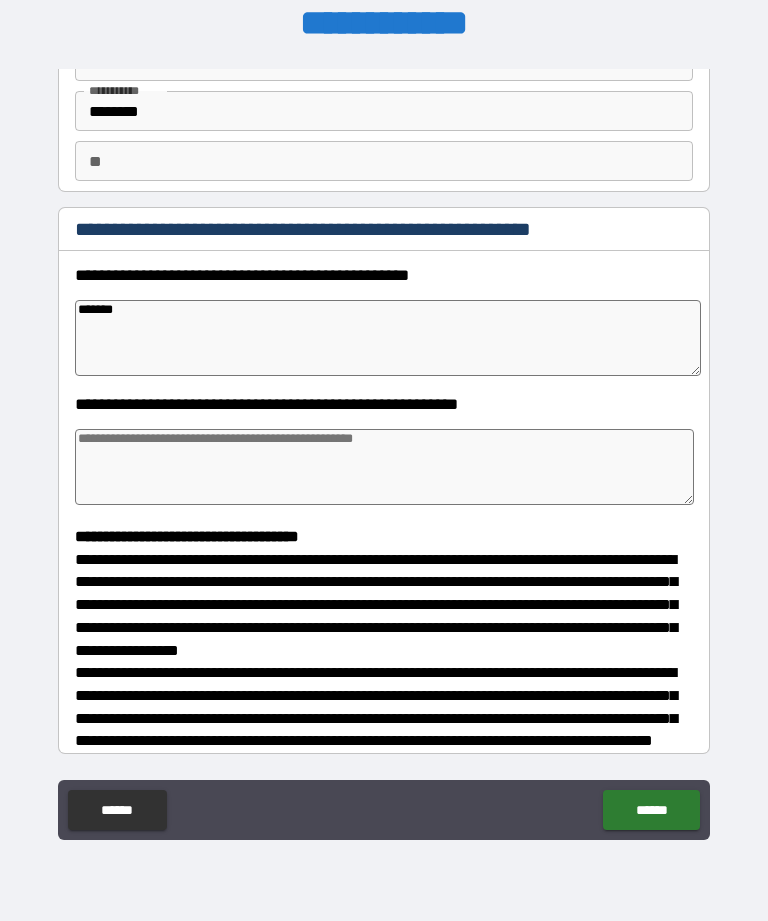 type on "*" 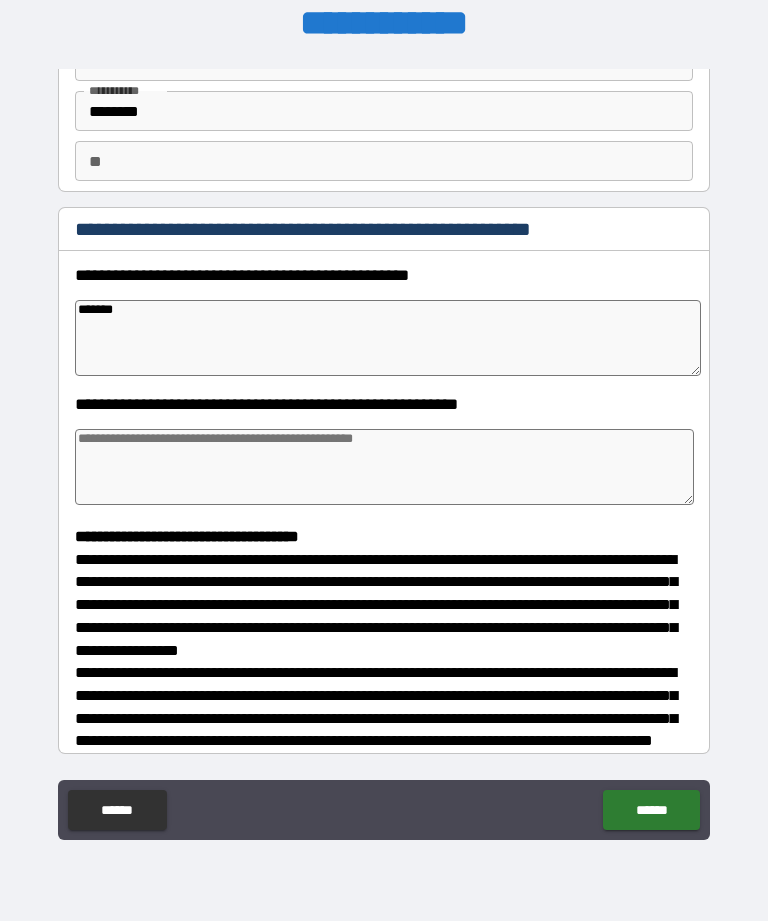type on "*" 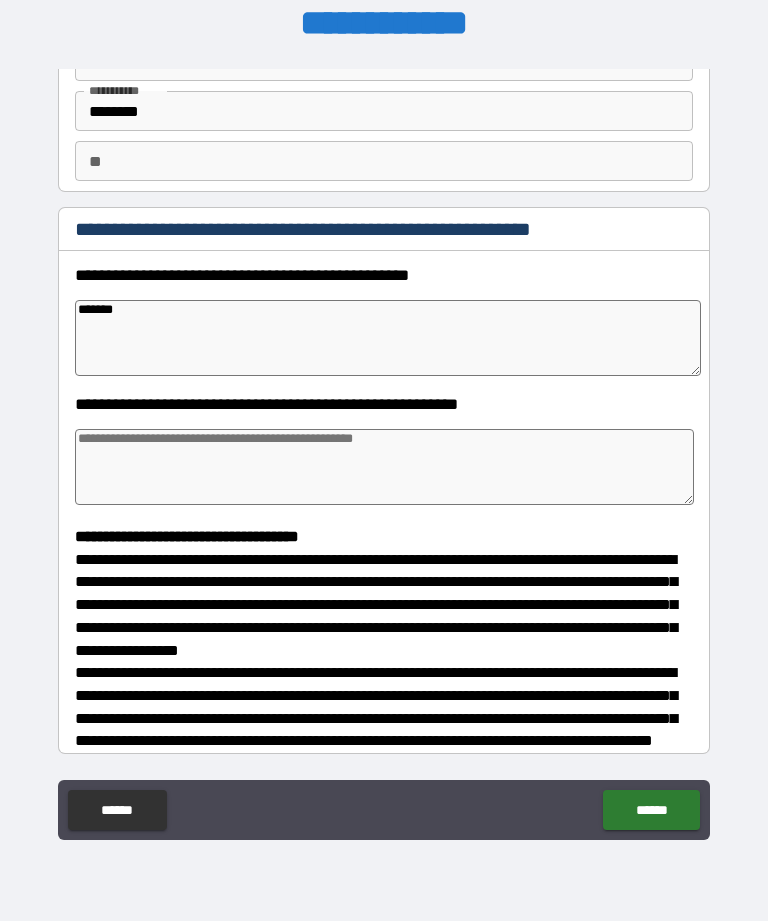 type on "*" 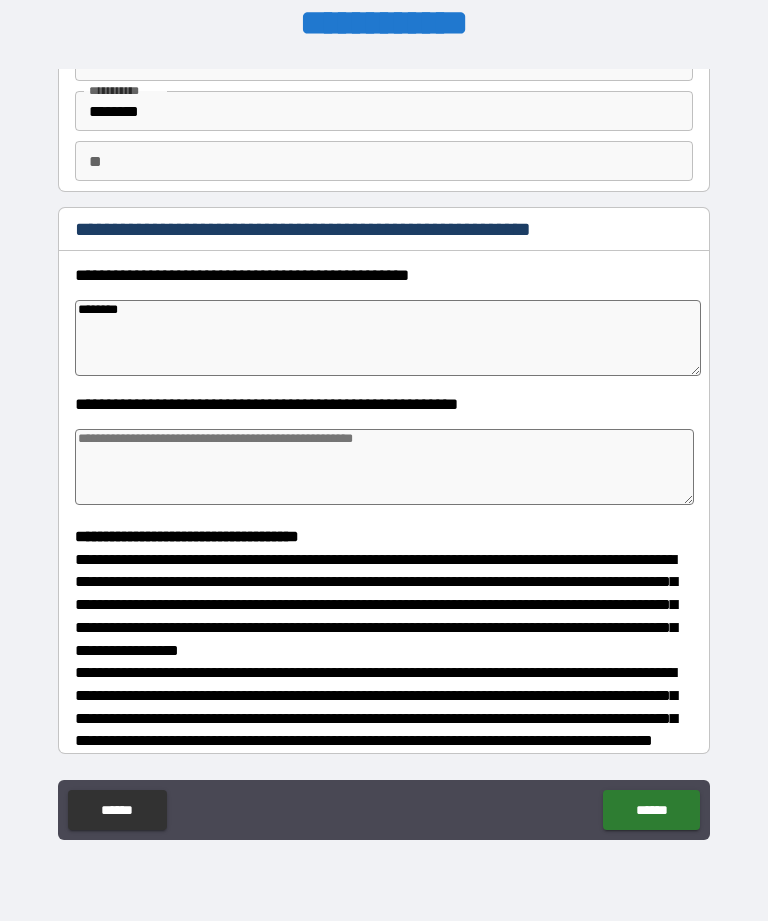 type on "*" 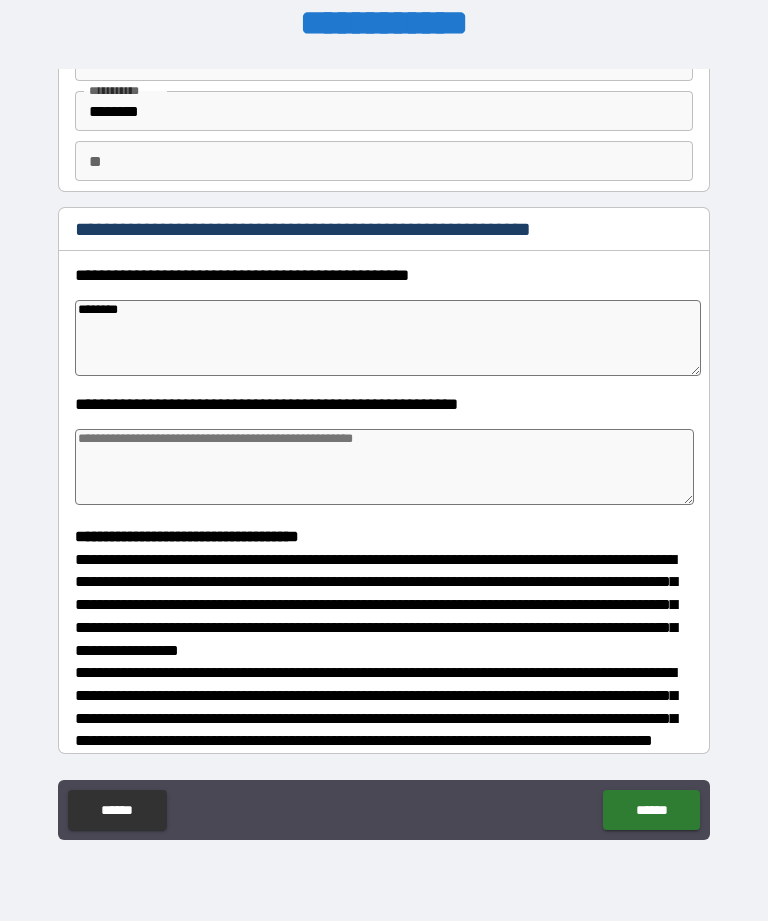 type on "*" 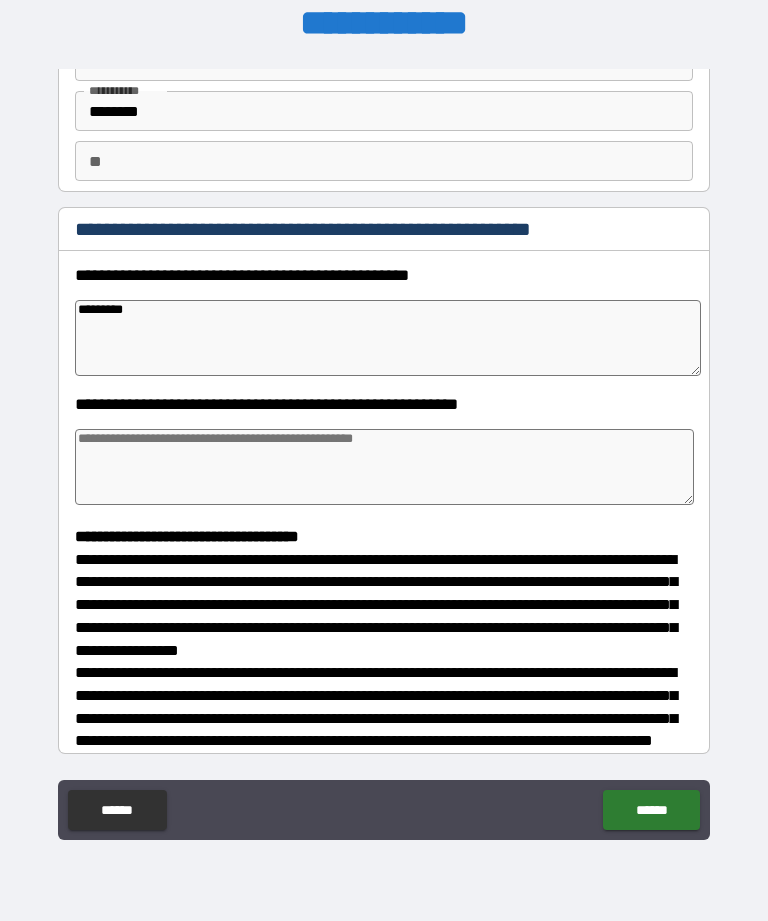 type on "**********" 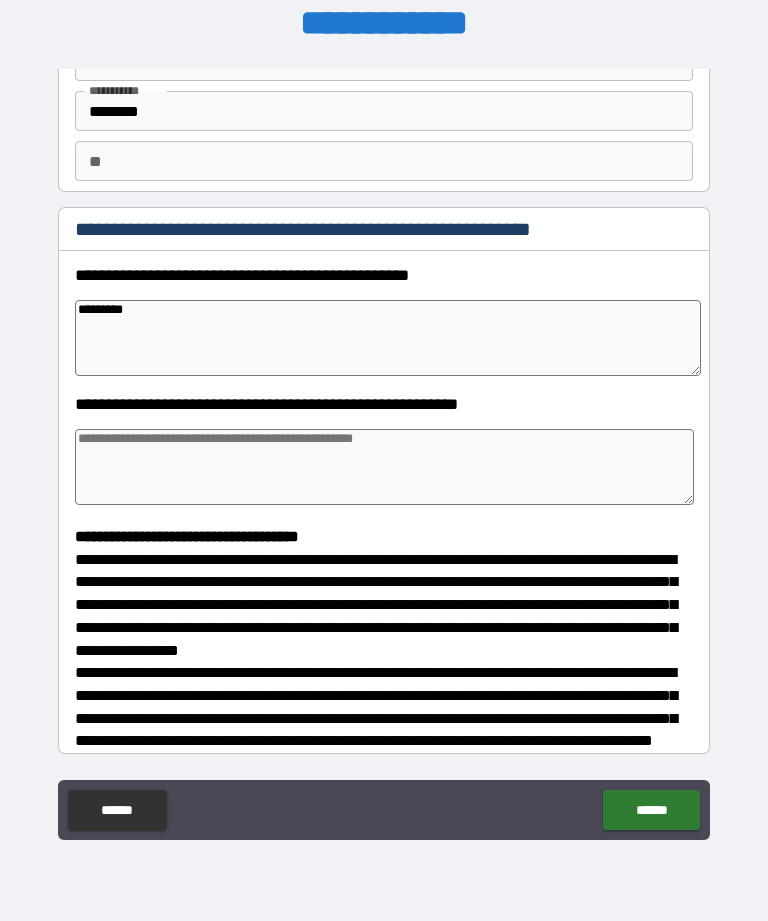 type on "*" 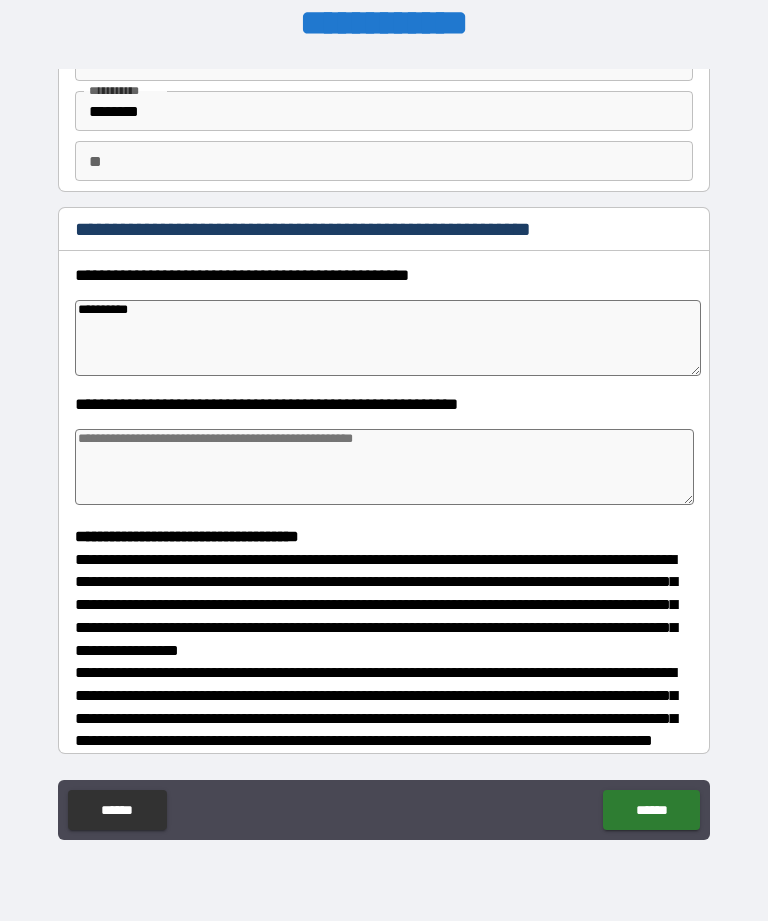 type on "*" 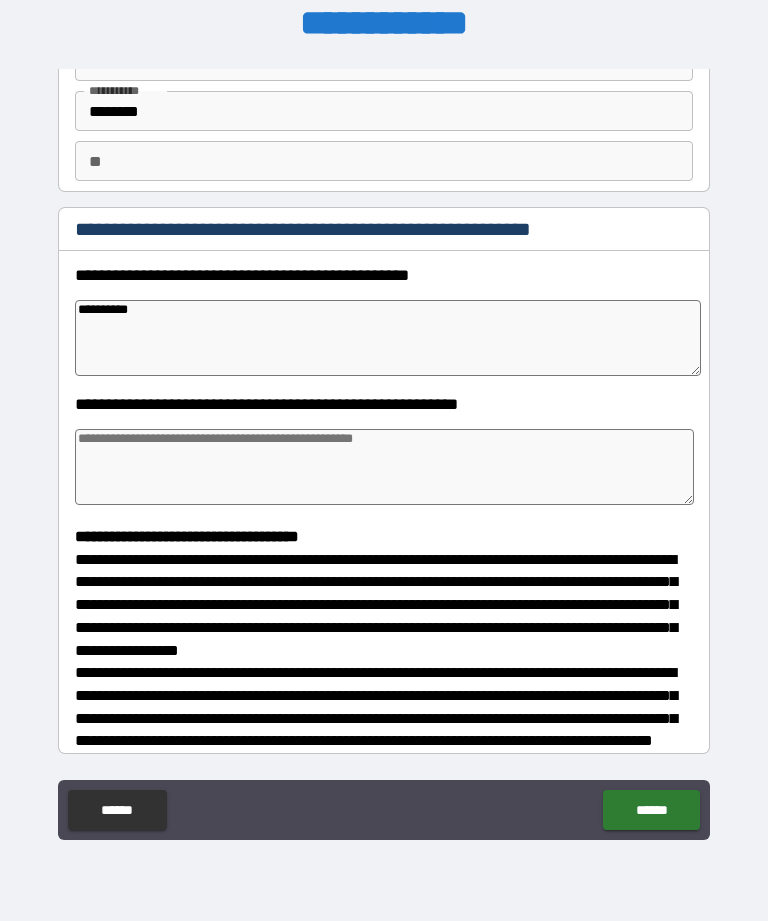type on "*" 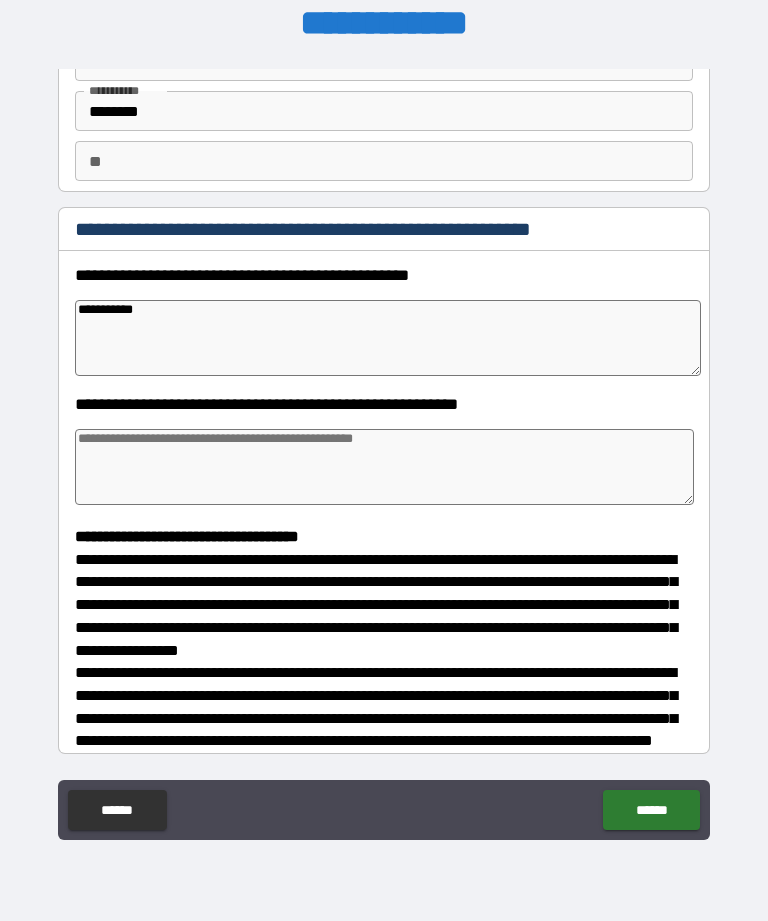 type on "*" 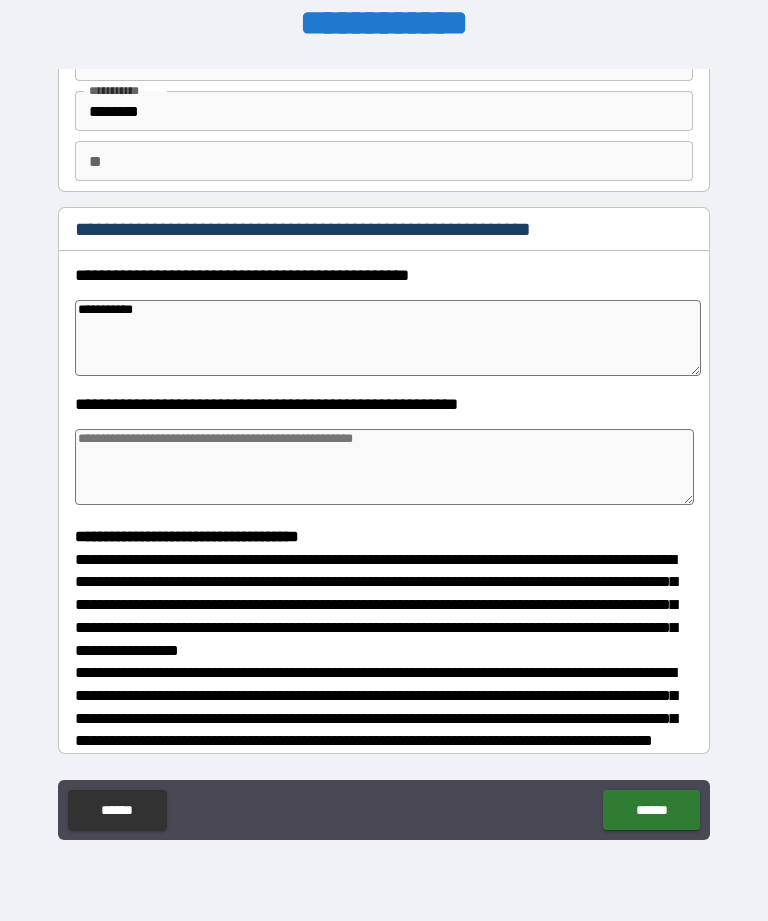 type on "**********" 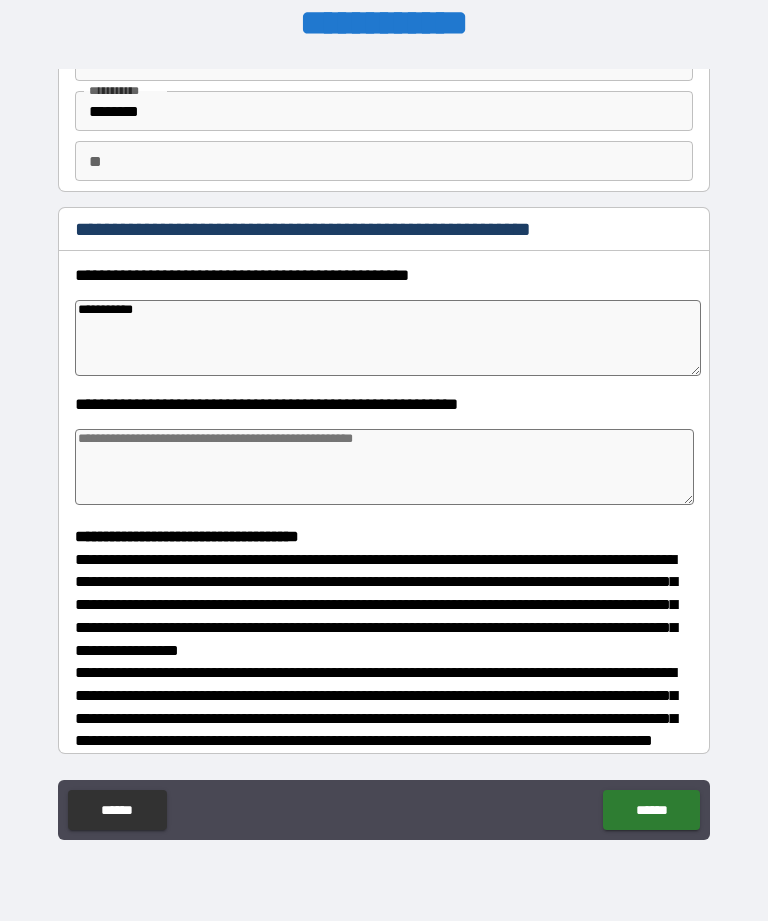 type on "*" 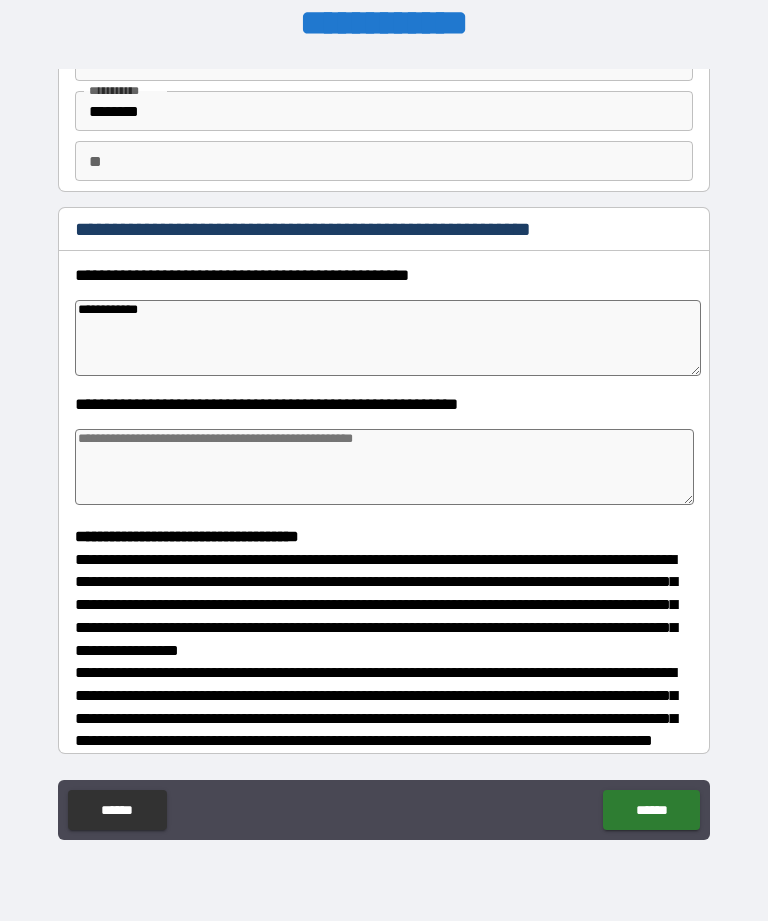 type on "*" 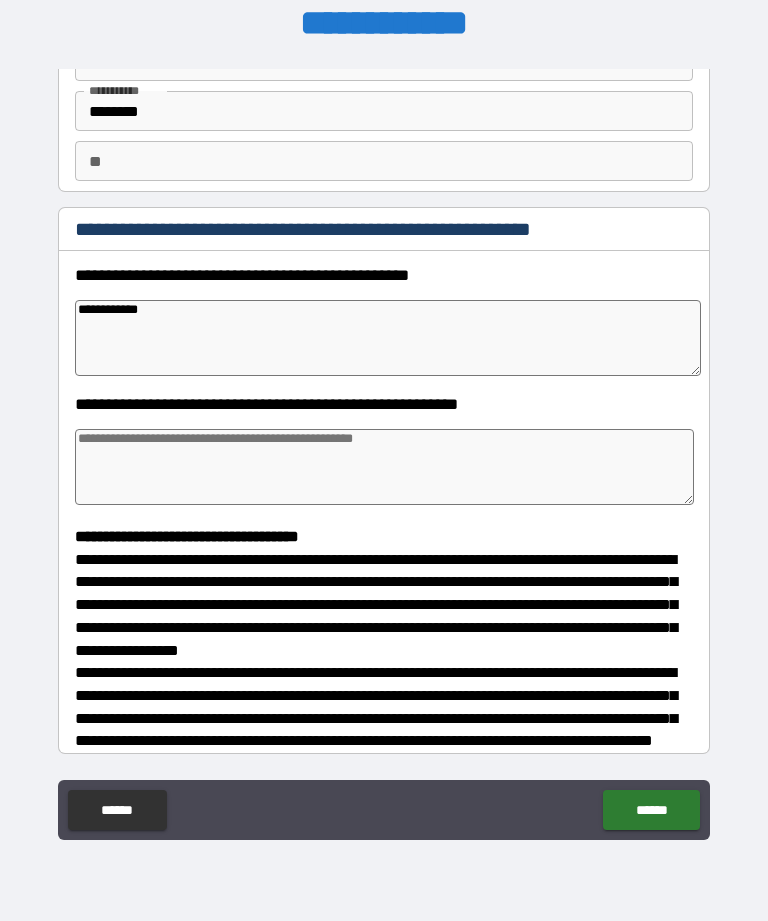 type on "*" 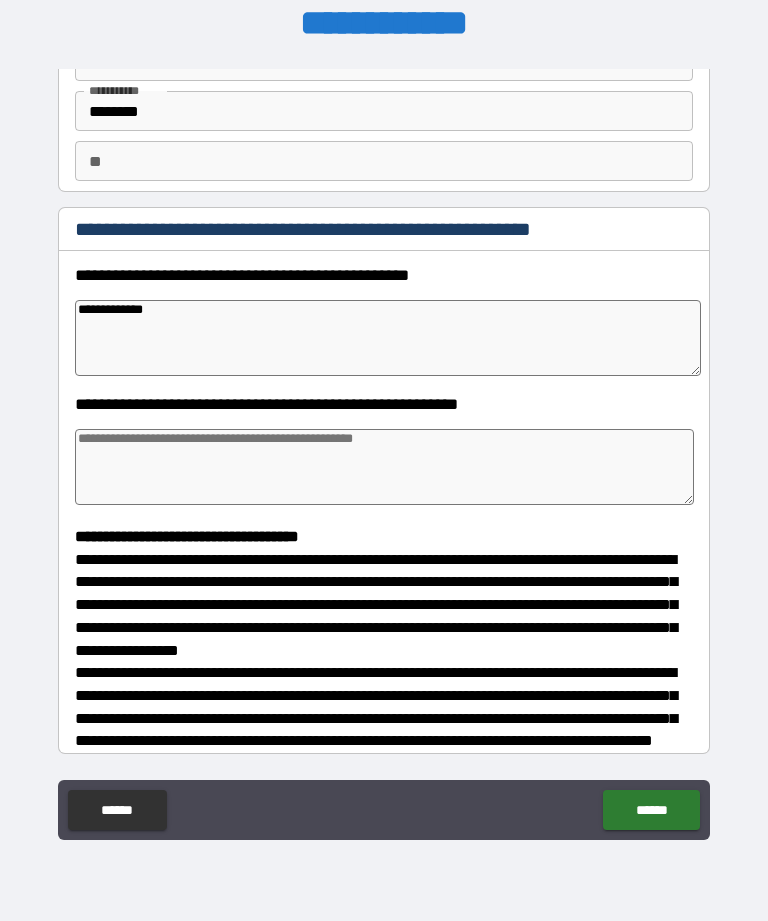 type on "**********" 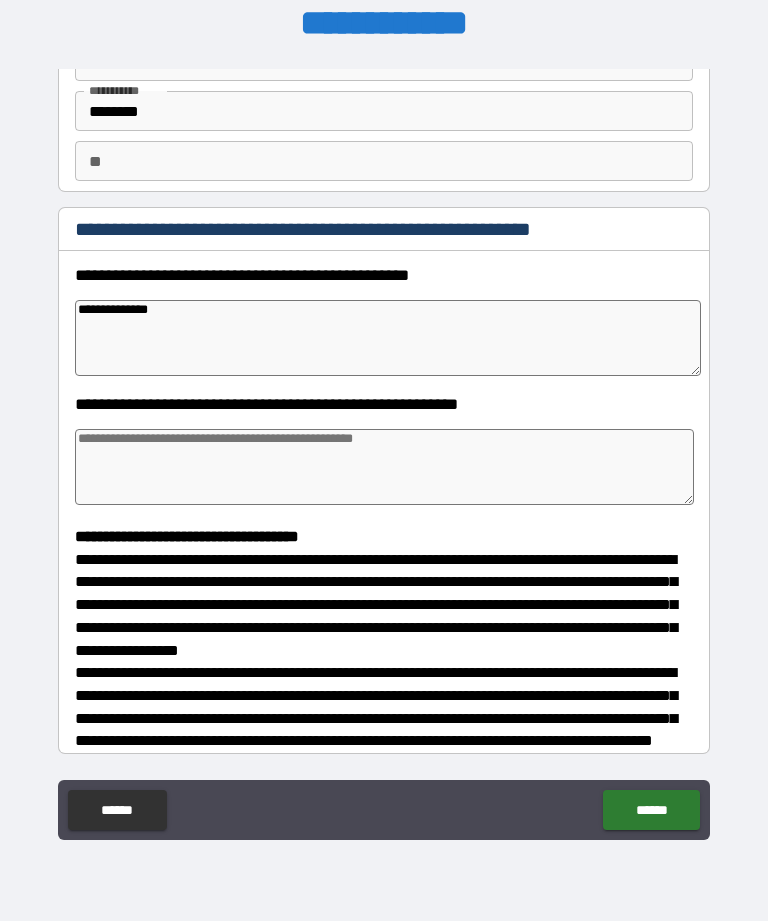 type on "*" 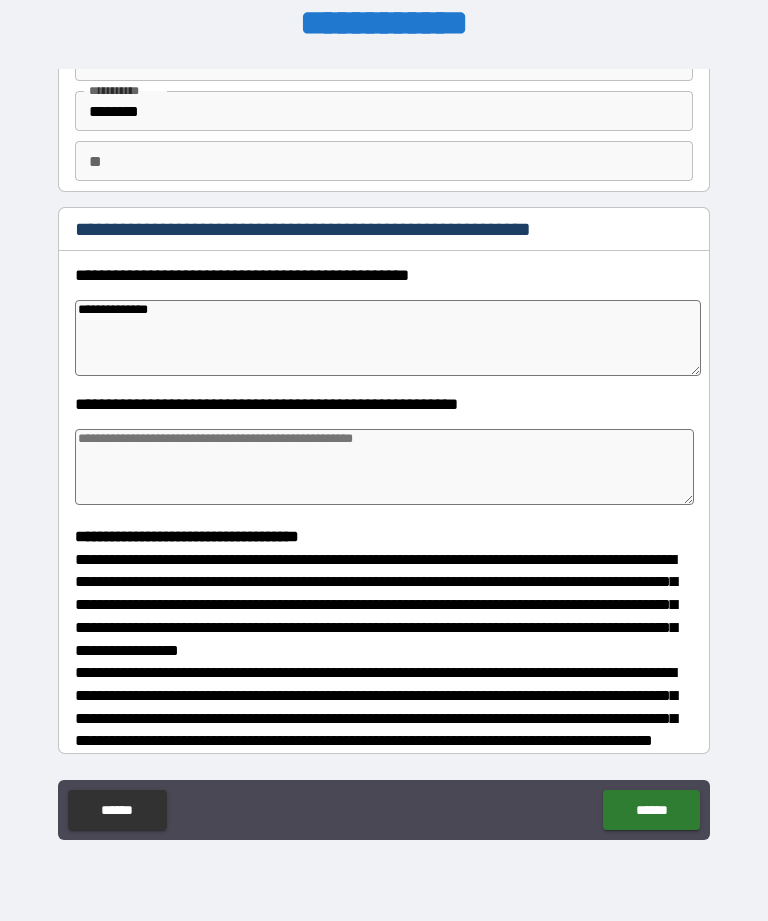 type on "*" 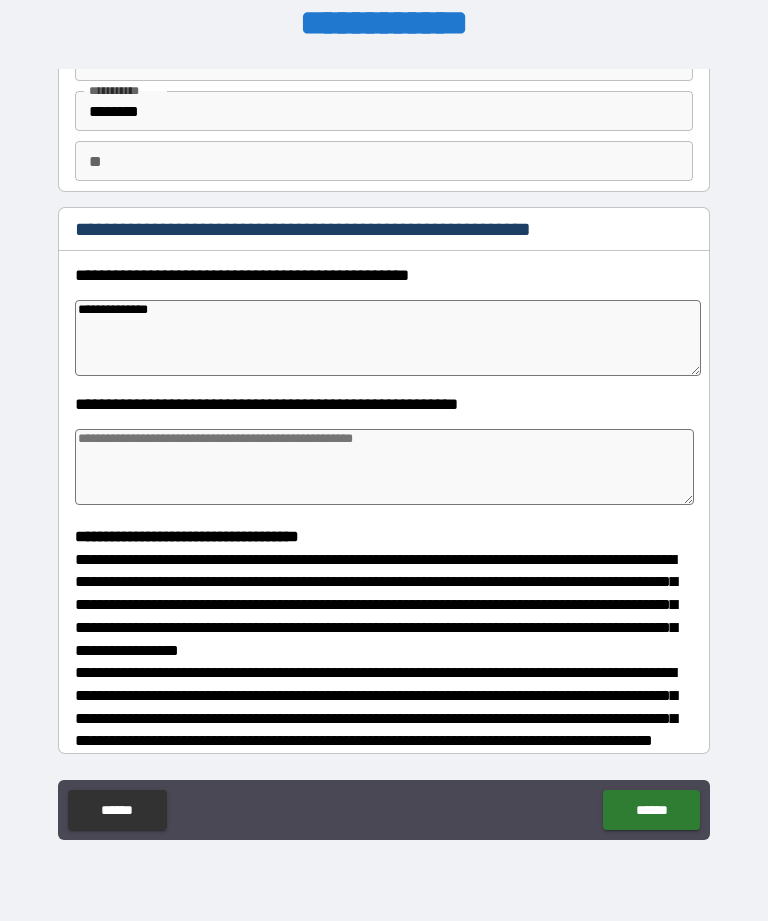 type on "*" 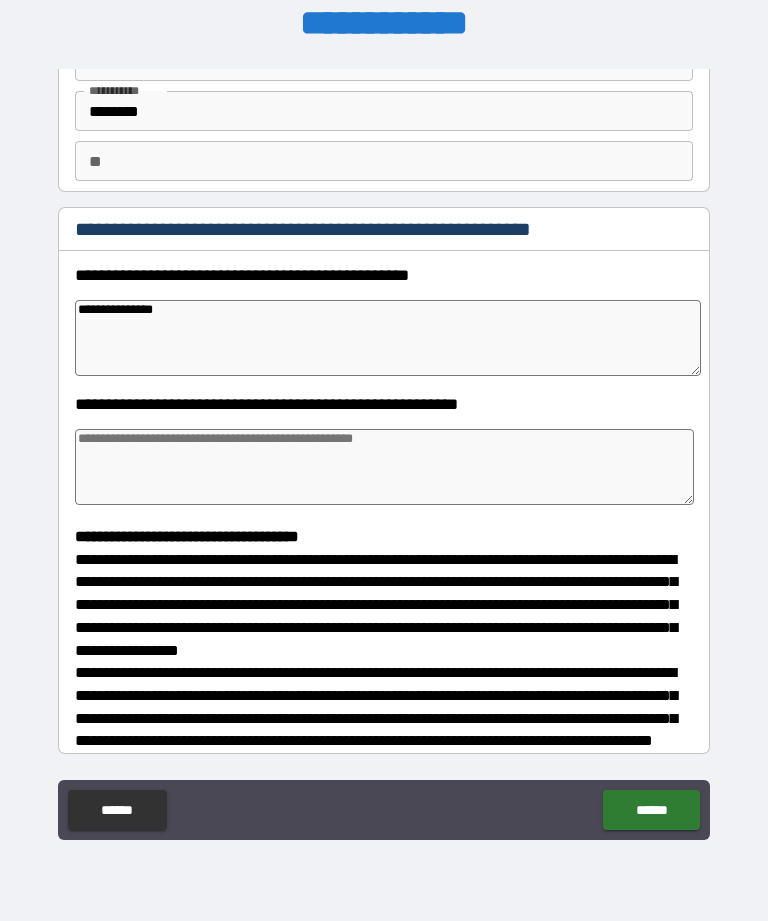 type on "*" 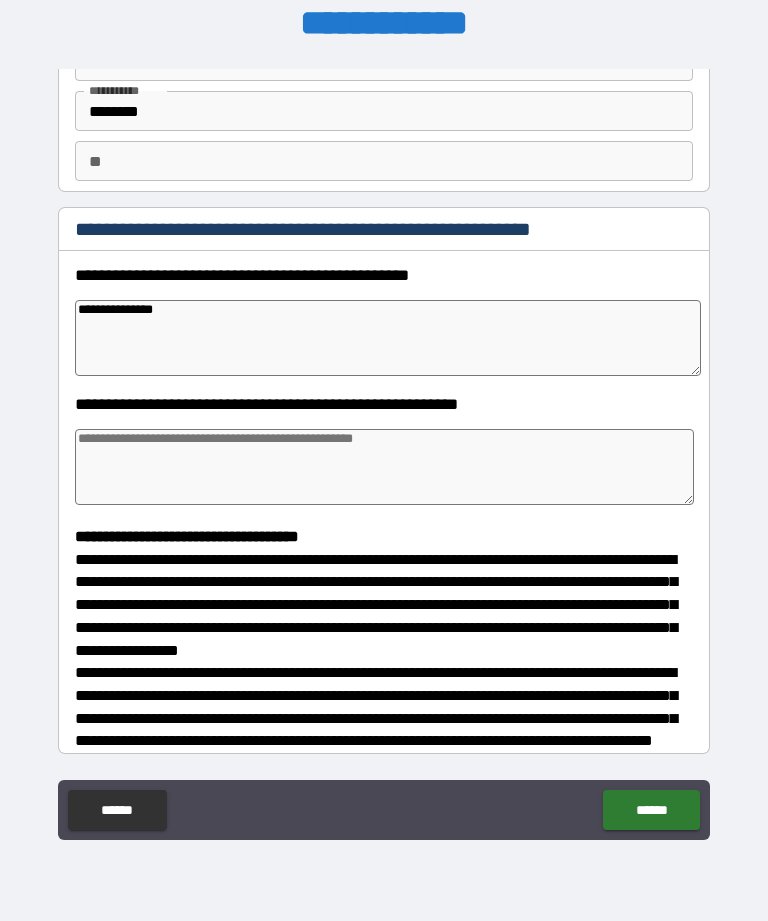 type on "*" 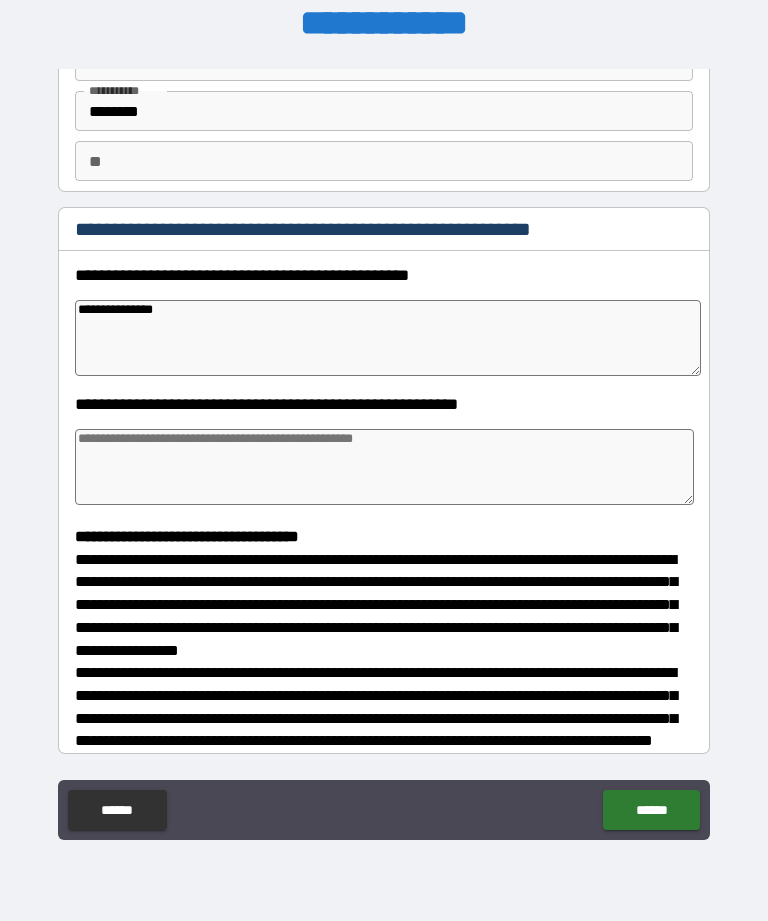 type on "**********" 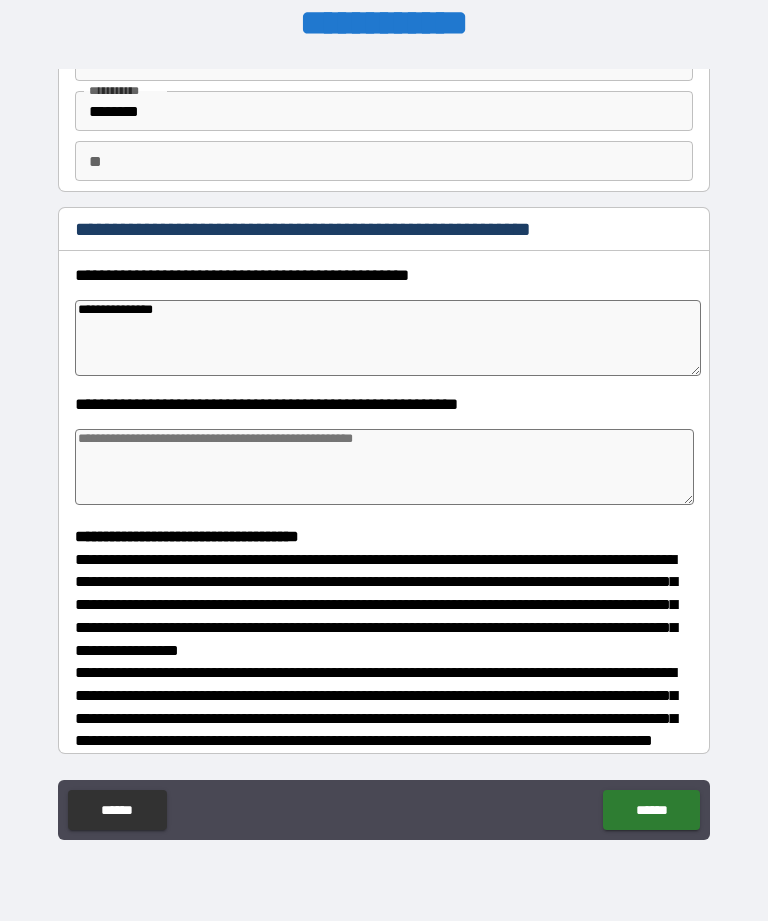 type on "*" 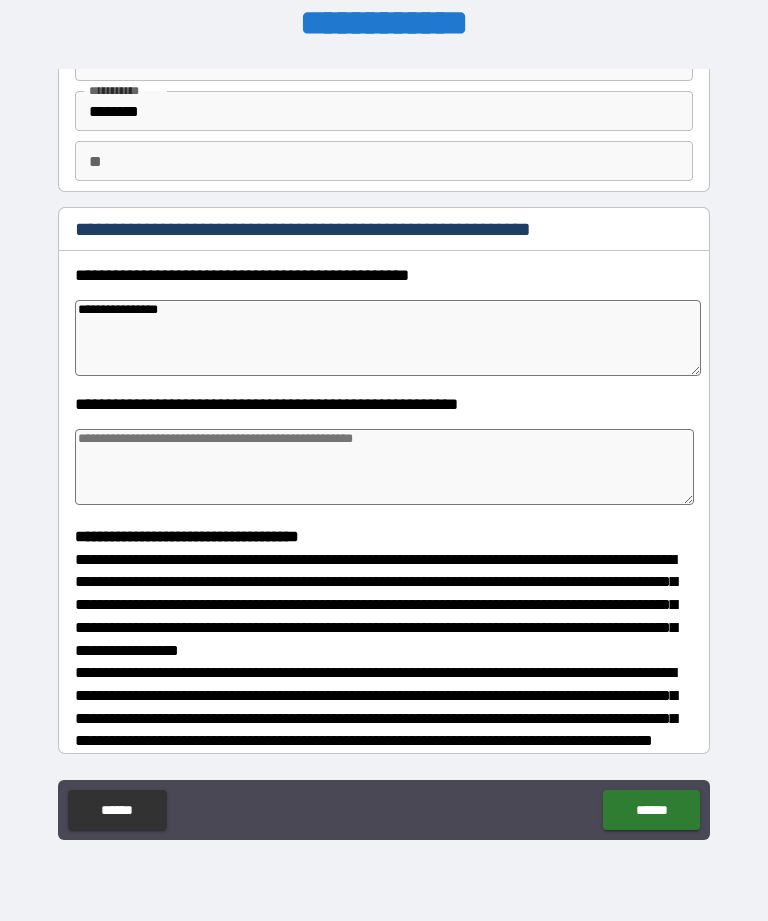 type on "*" 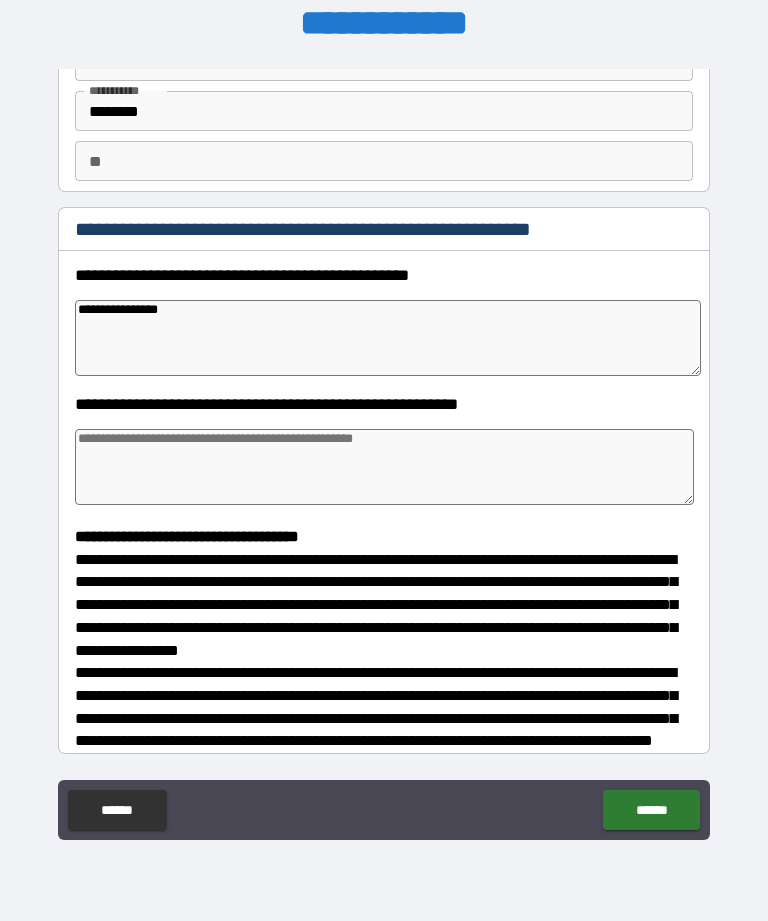 type 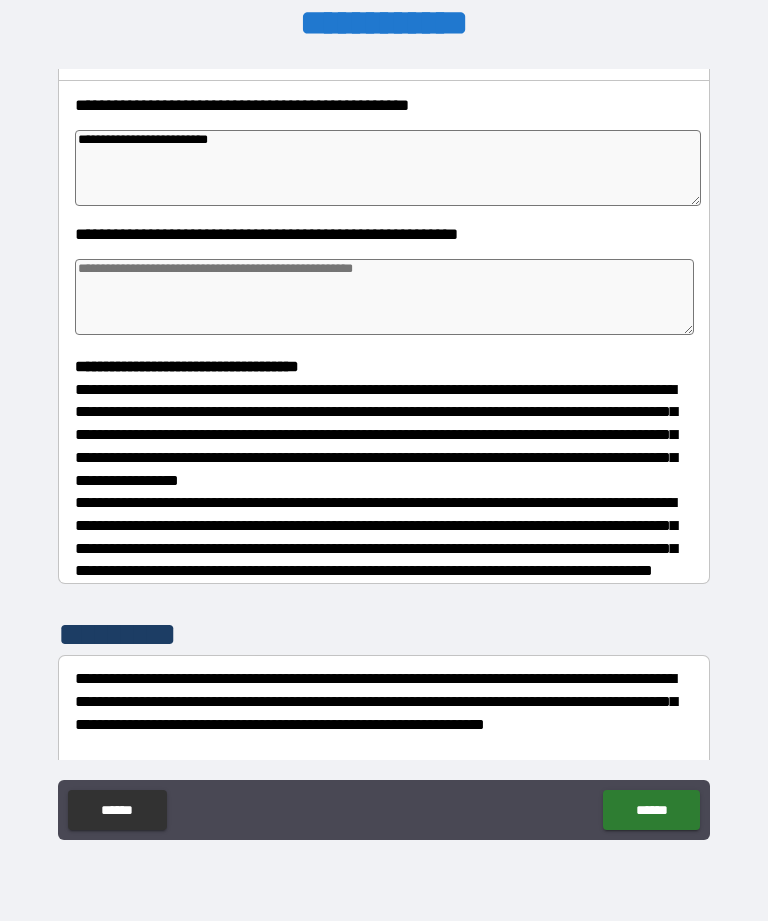 scroll, scrollTop: 292, scrollLeft: 0, axis: vertical 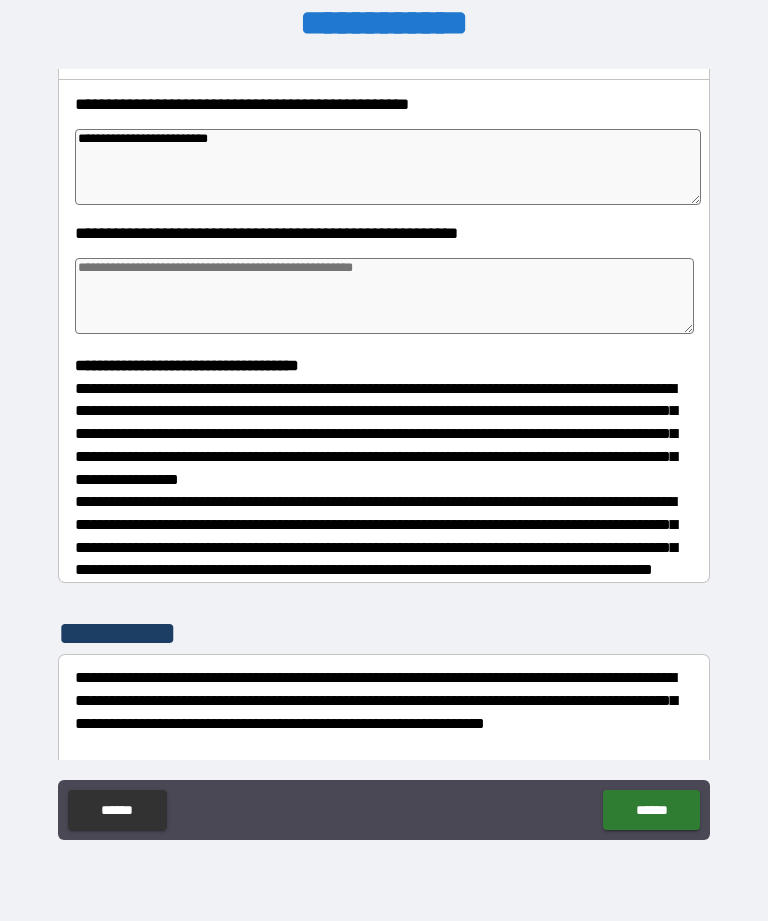 click at bounding box center [384, 296] 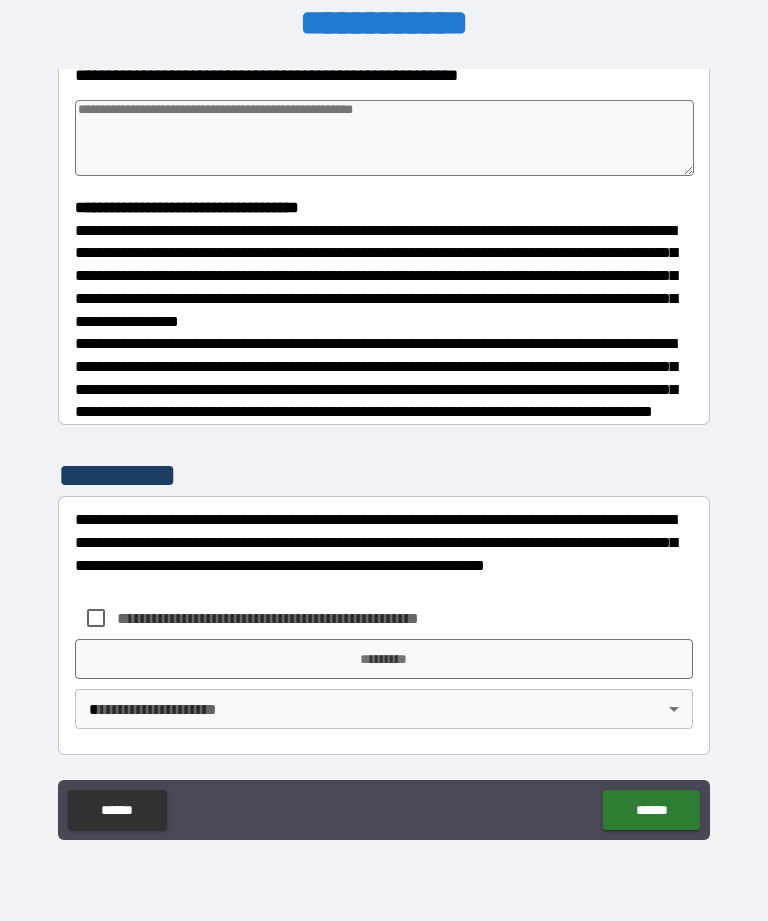 scroll, scrollTop: 465, scrollLeft: 0, axis: vertical 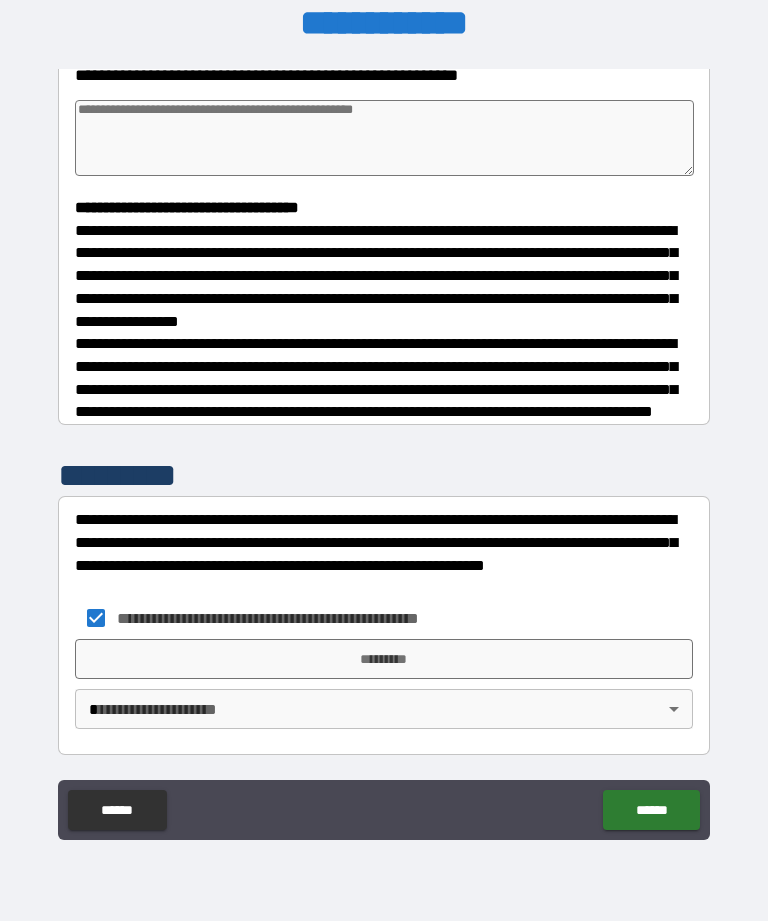 click on "*********" at bounding box center [384, 659] 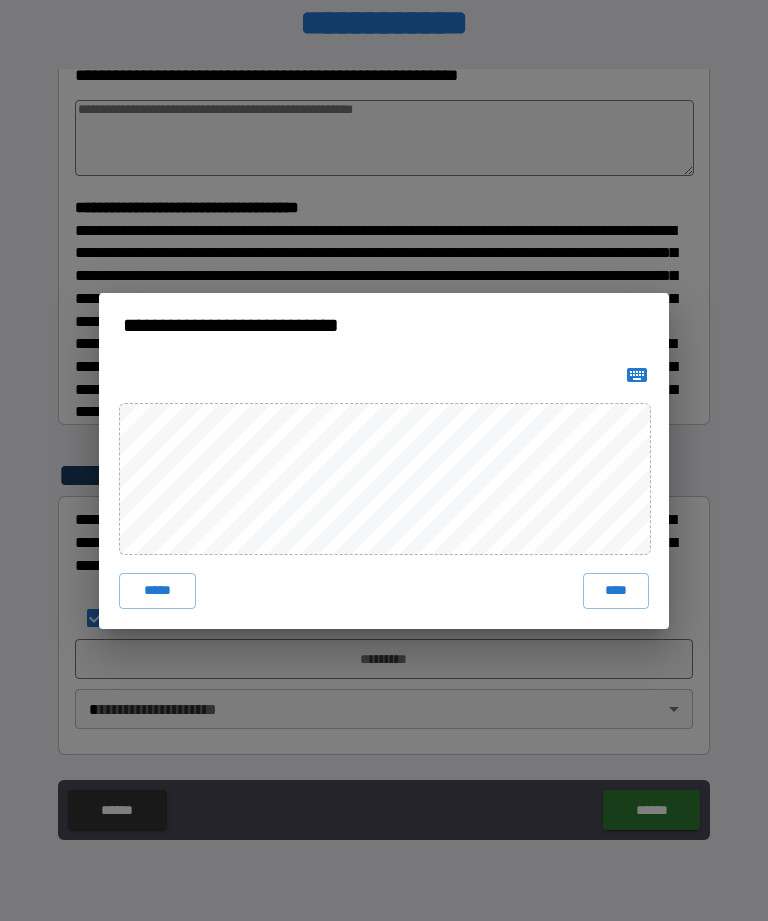 click on "****" at bounding box center (616, 591) 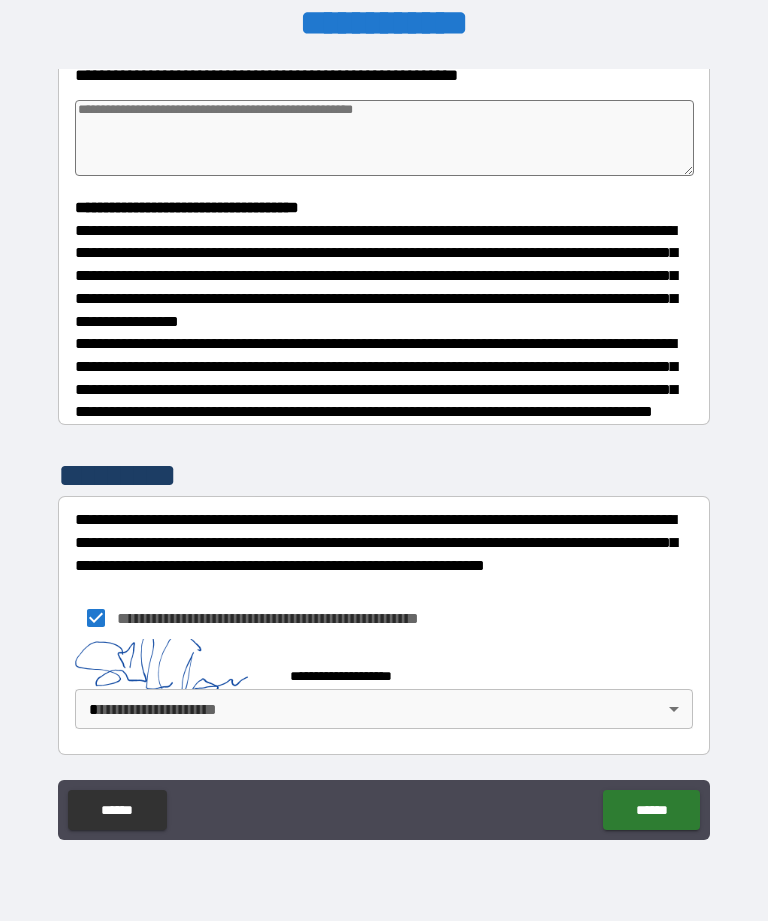 scroll, scrollTop: 455, scrollLeft: 0, axis: vertical 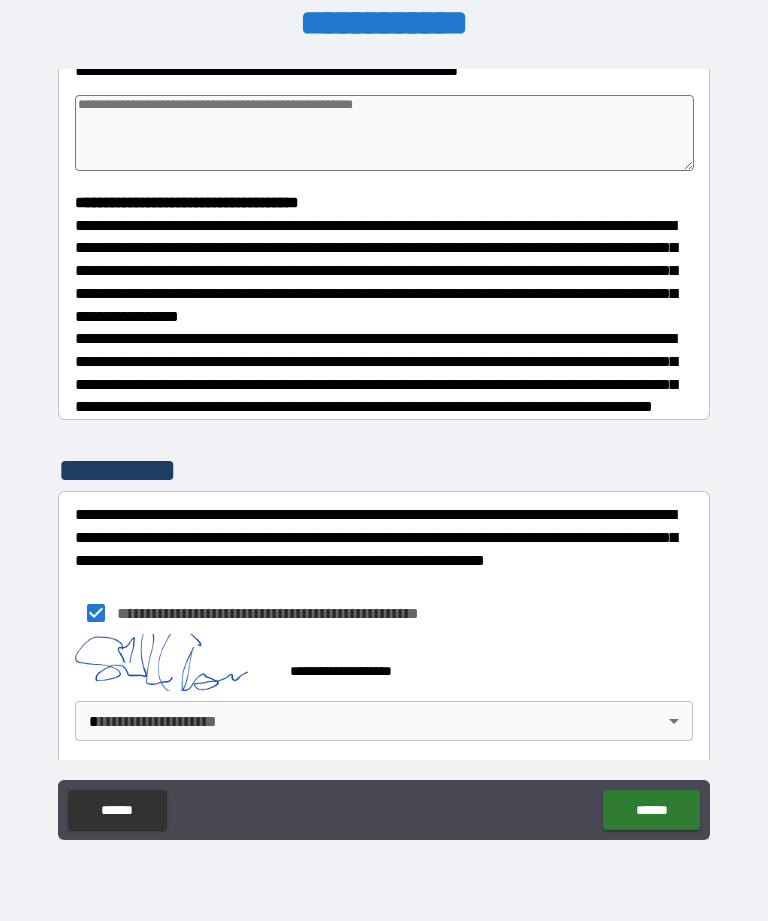 click on "**********" at bounding box center (384, 428) 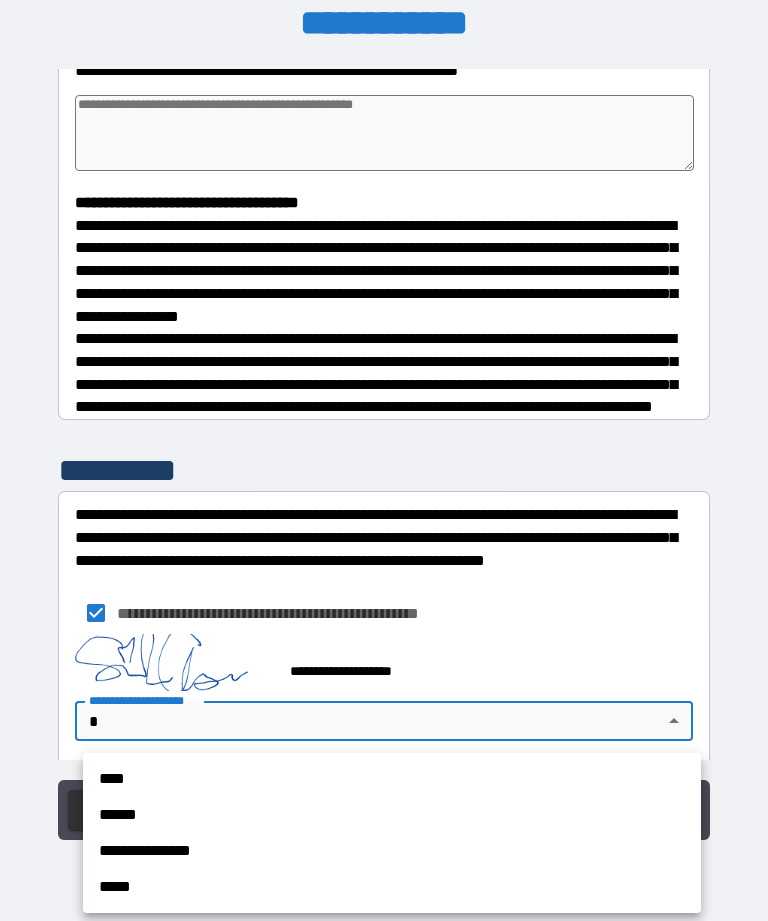 click on "****" at bounding box center (392, 779) 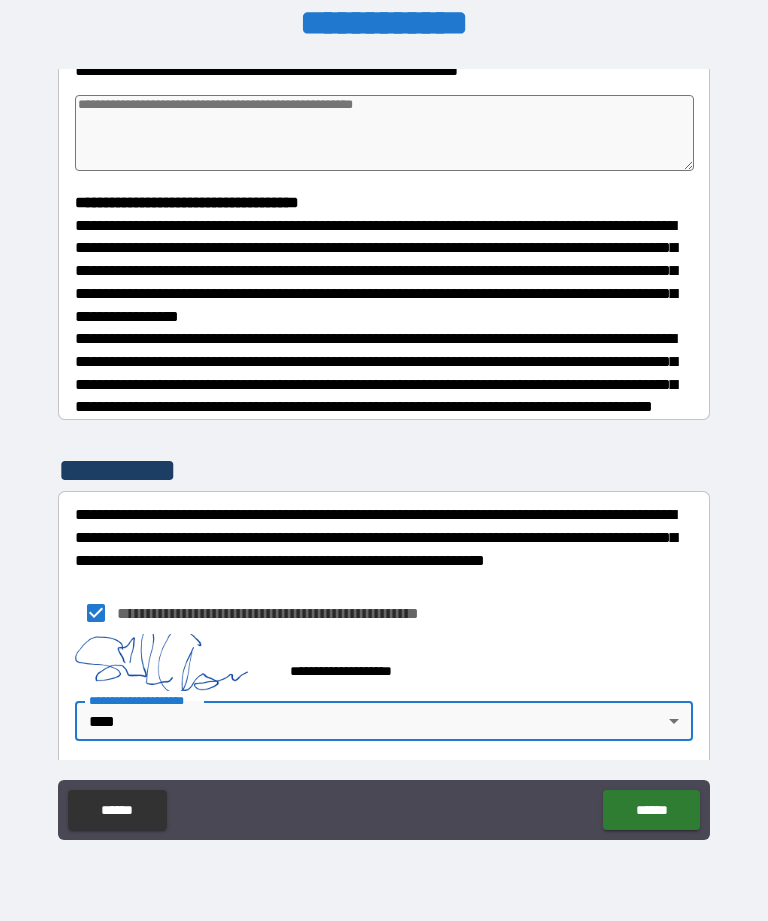 click on "******" at bounding box center (651, 810) 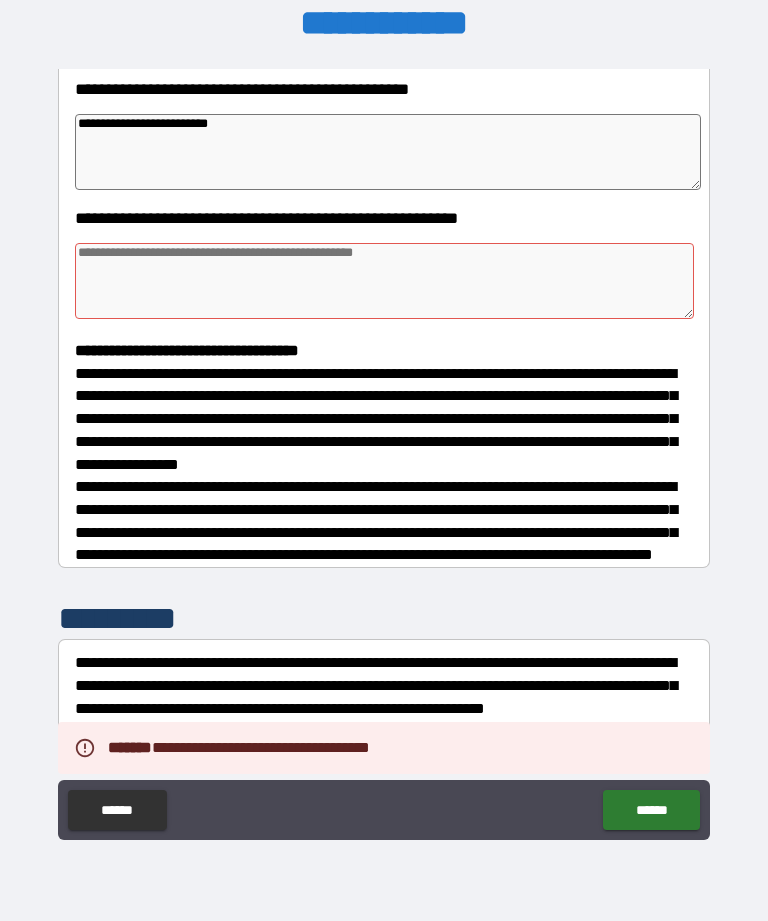 scroll, scrollTop: 293, scrollLeft: 0, axis: vertical 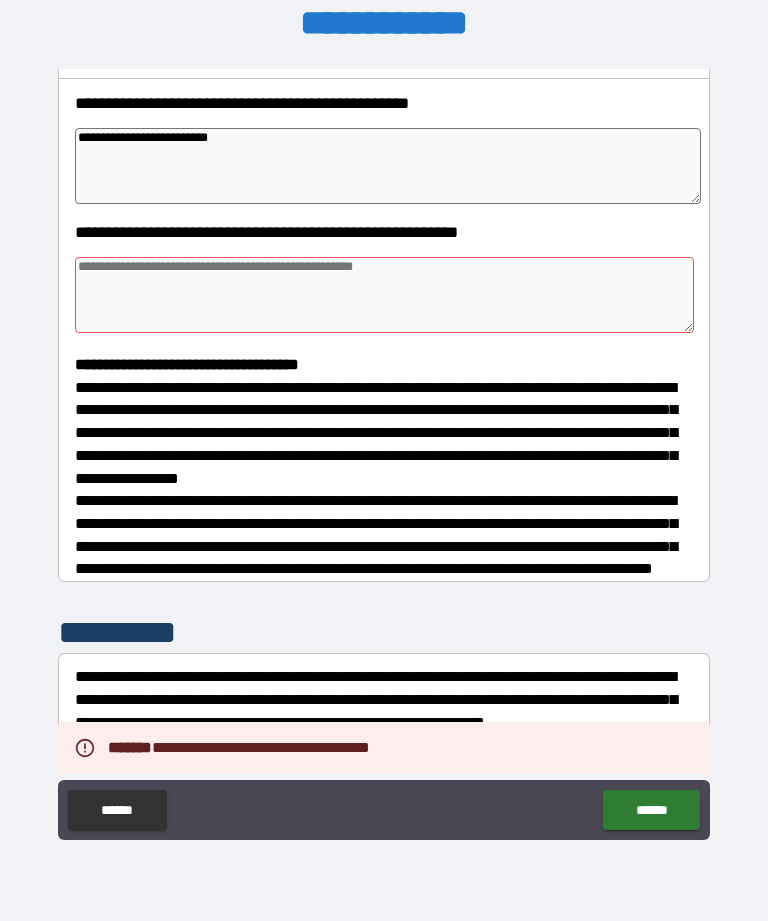 click at bounding box center [384, 295] 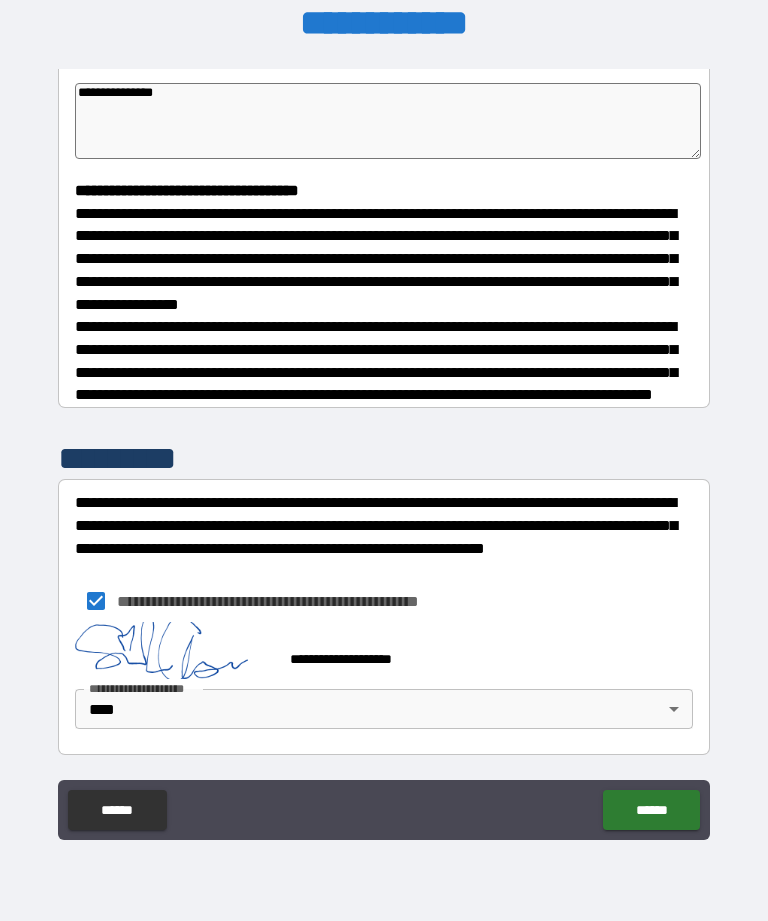scroll, scrollTop: 482, scrollLeft: 0, axis: vertical 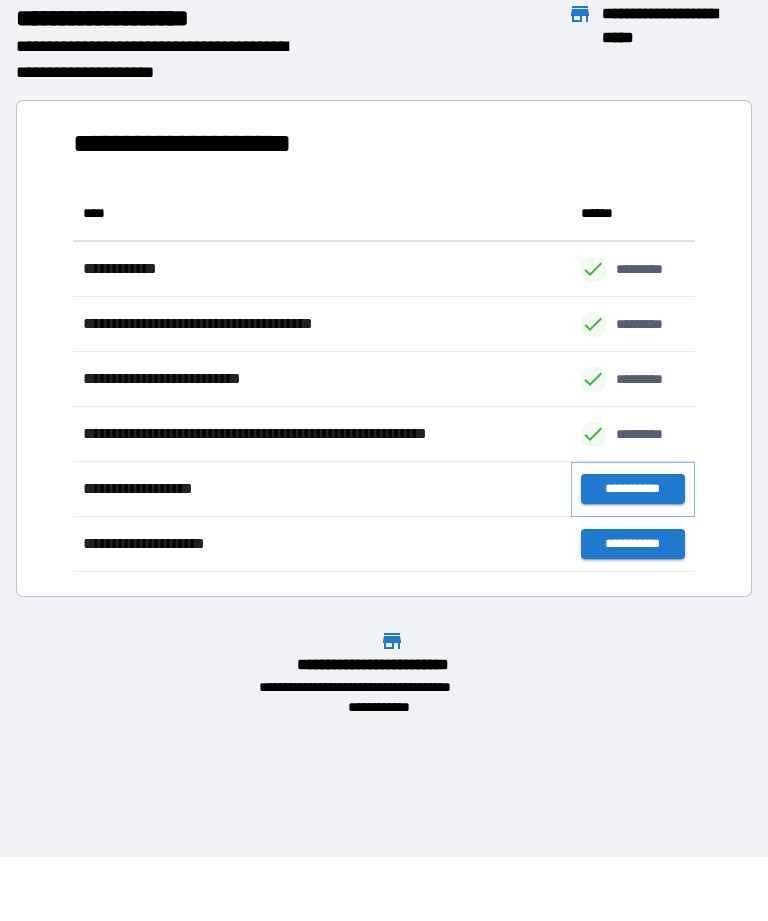 click on "**********" at bounding box center [633, 489] 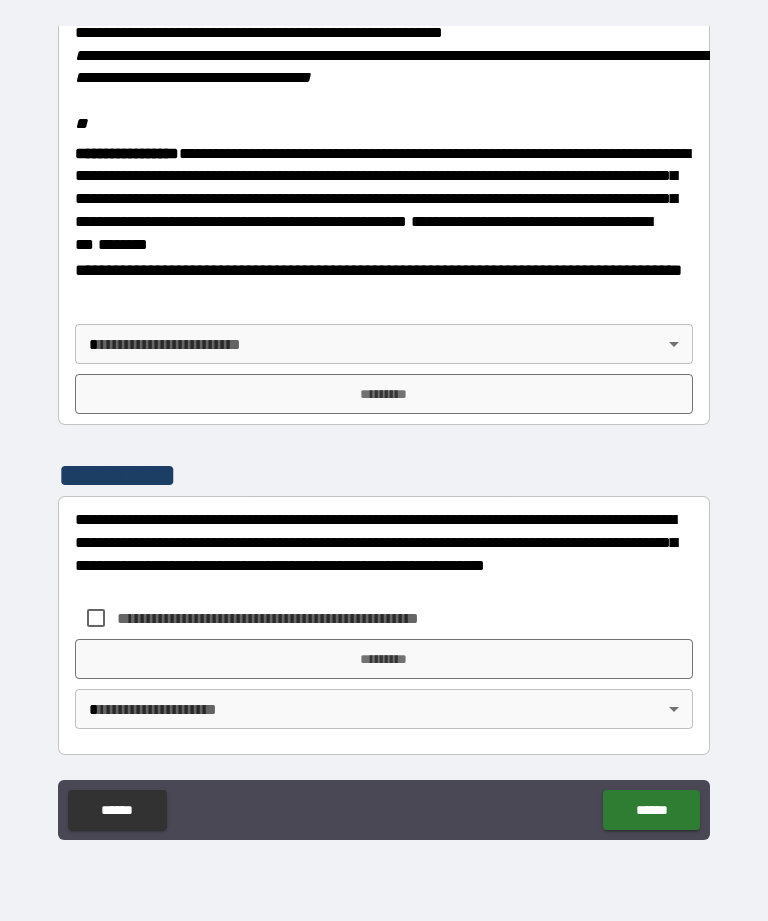 scroll, scrollTop: 2470, scrollLeft: 0, axis: vertical 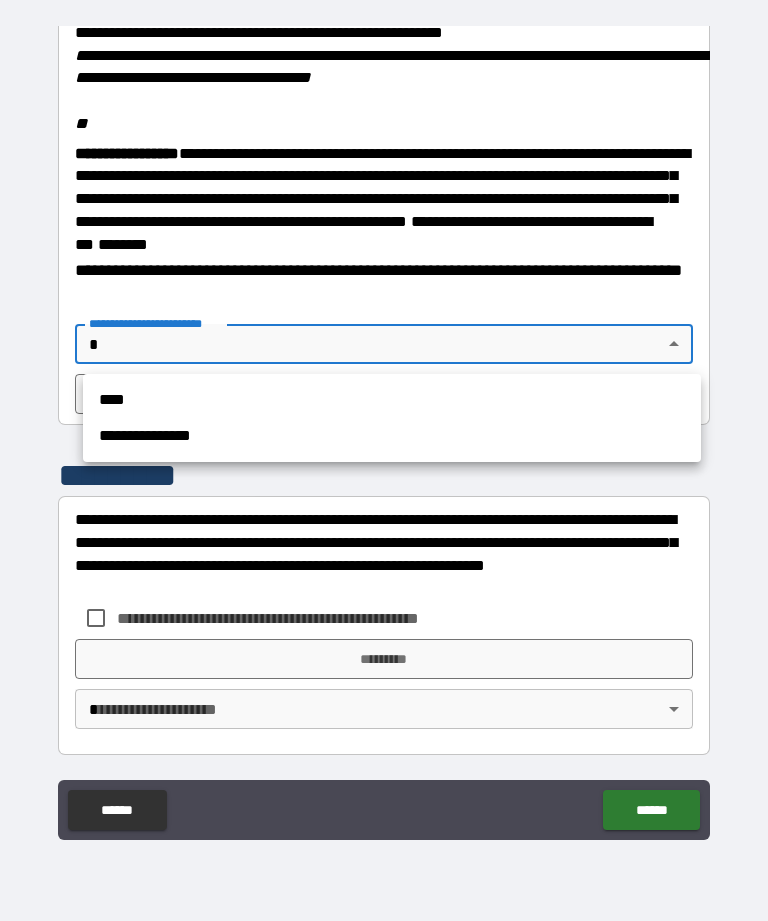 click on "****" at bounding box center [392, 400] 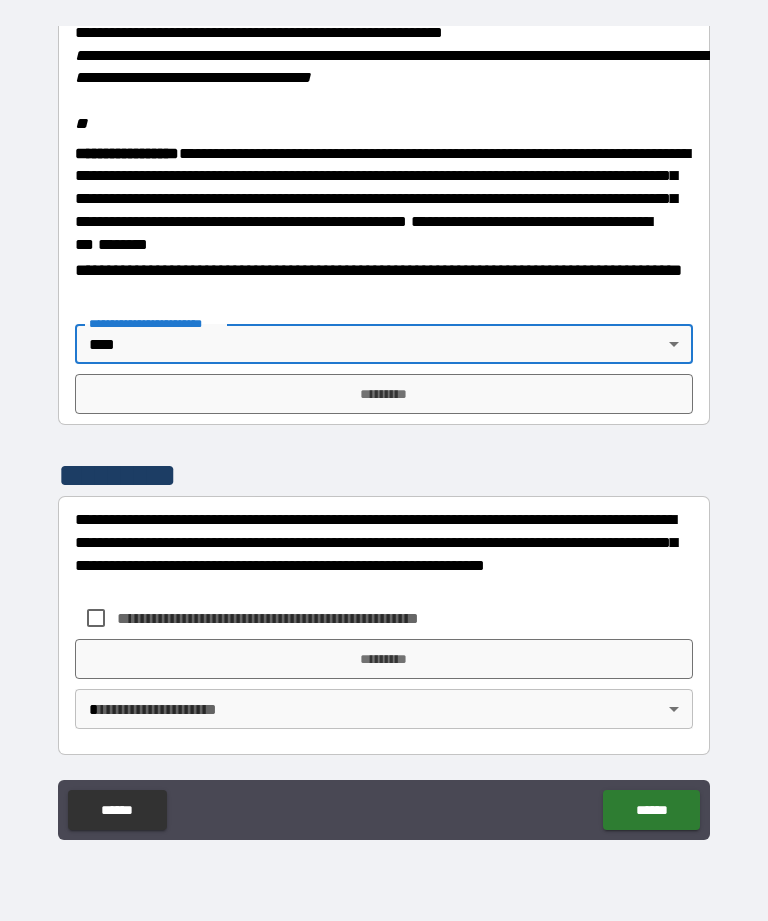 click on "*********" at bounding box center [384, 394] 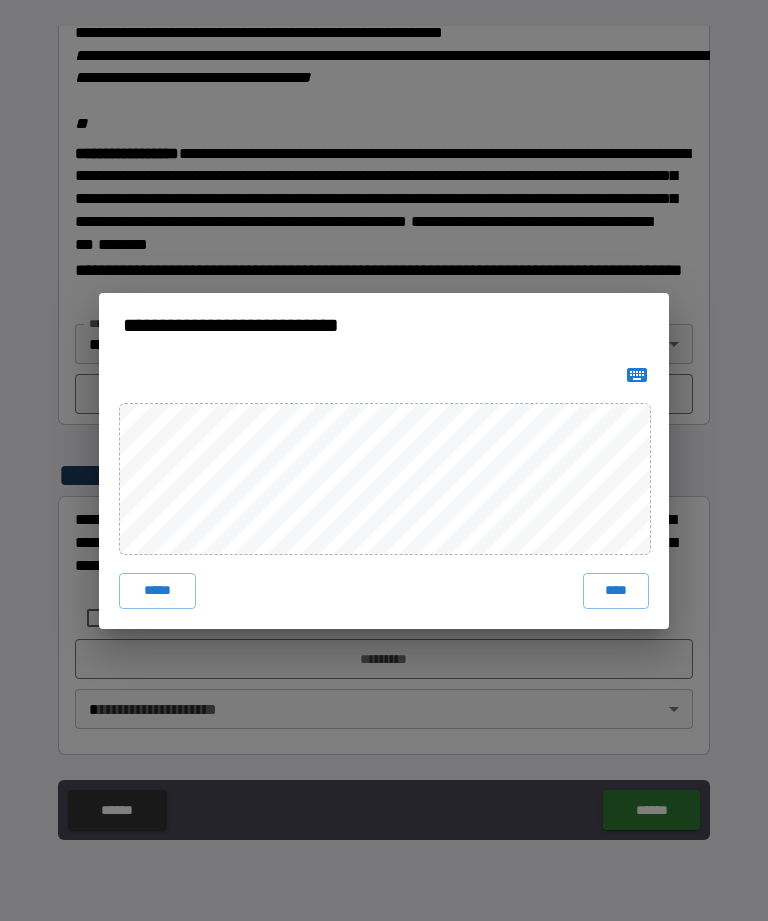 click on "****" at bounding box center [616, 591] 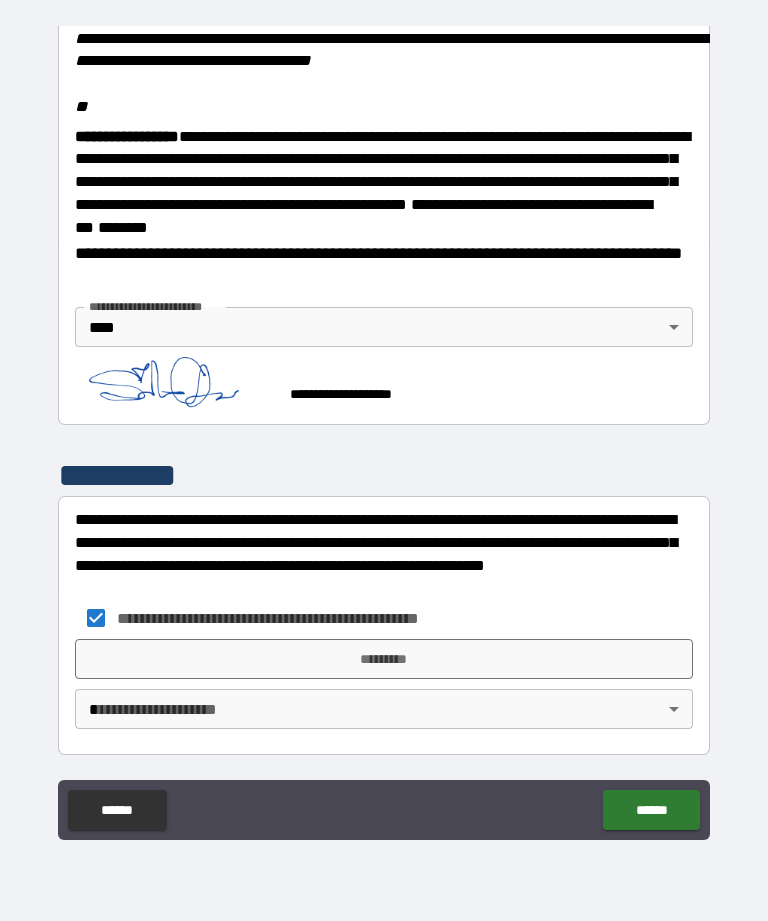 click on "*********" at bounding box center [384, 659] 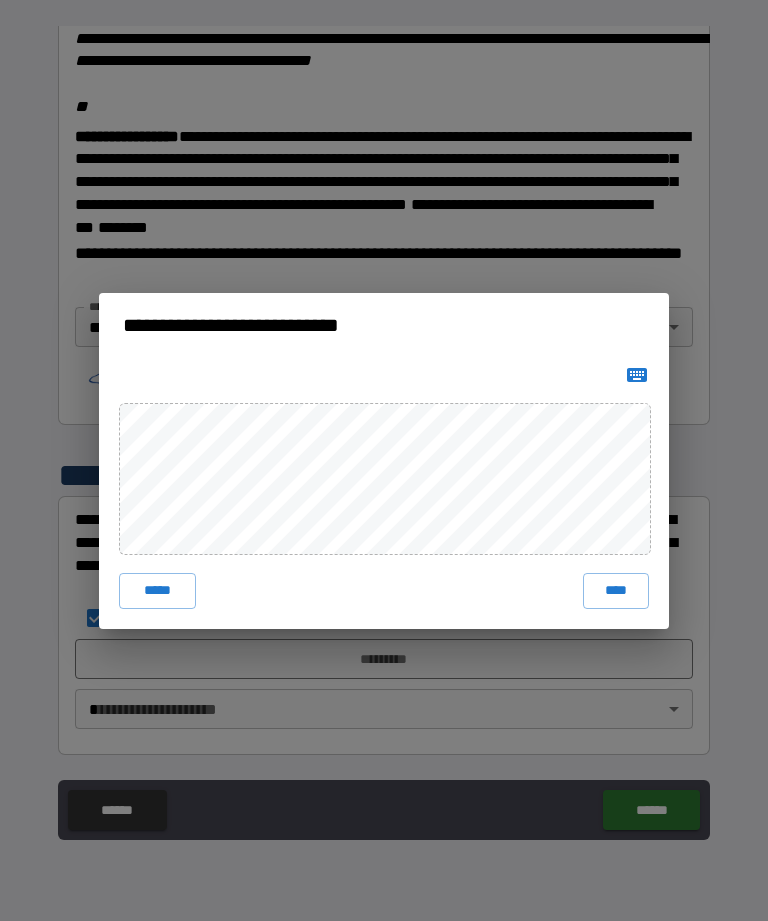 click on "****" at bounding box center (616, 591) 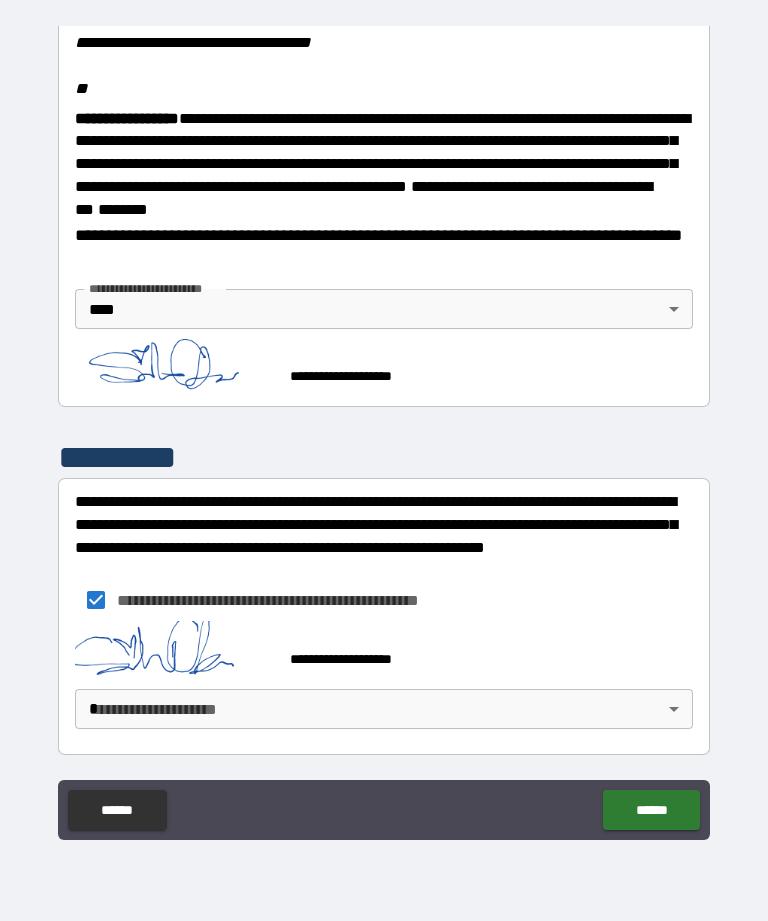 scroll, scrollTop: 2504, scrollLeft: 0, axis: vertical 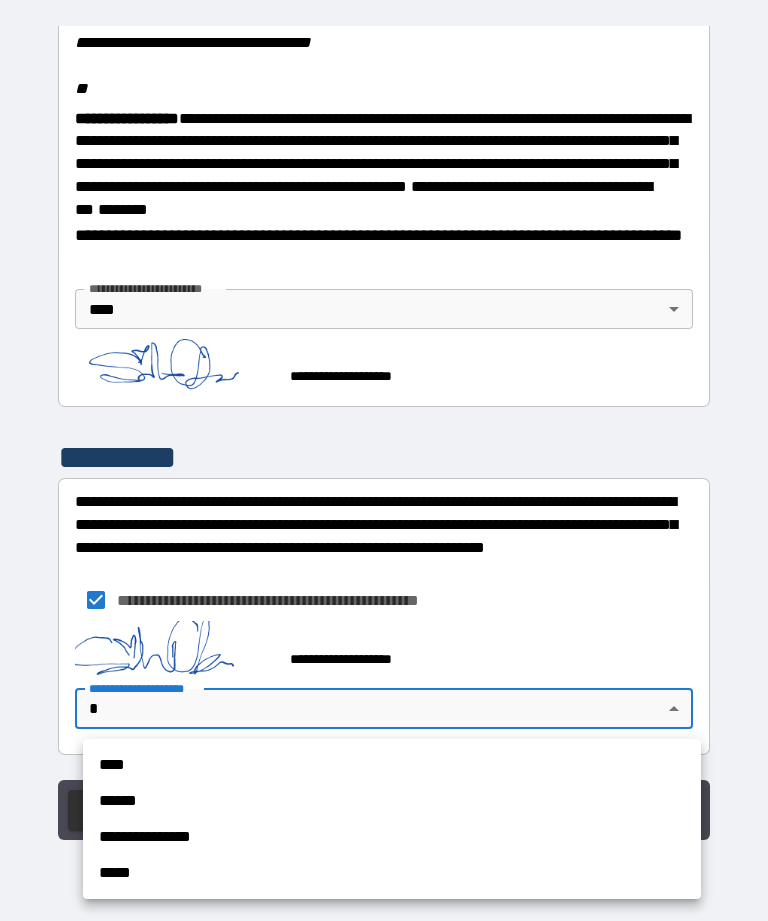 click on "****" at bounding box center [392, 765] 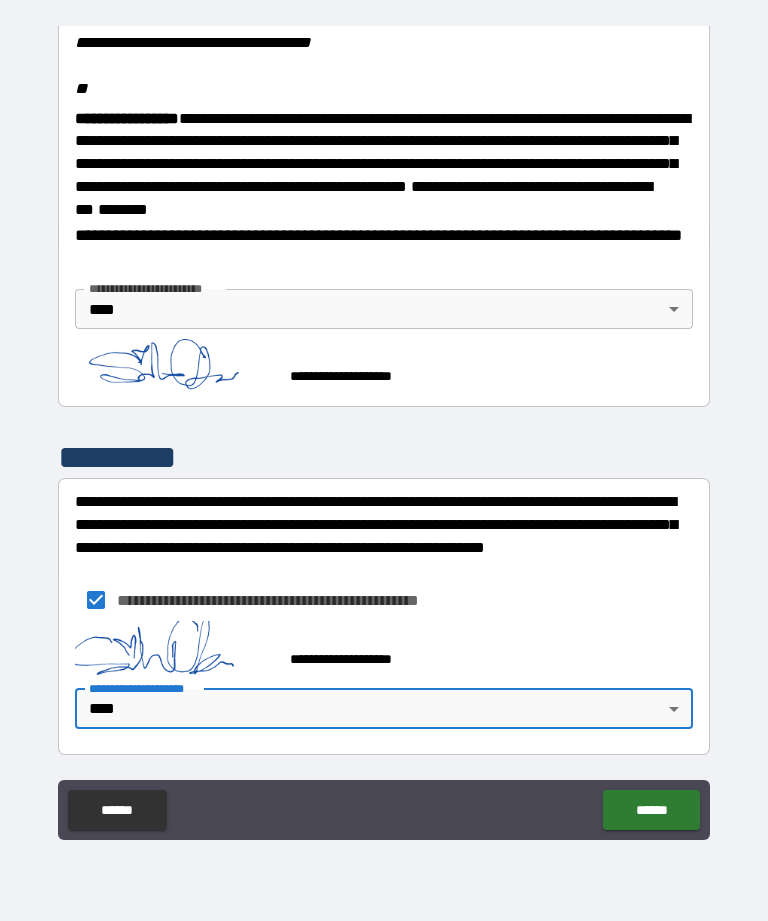 click on "******" at bounding box center (651, 810) 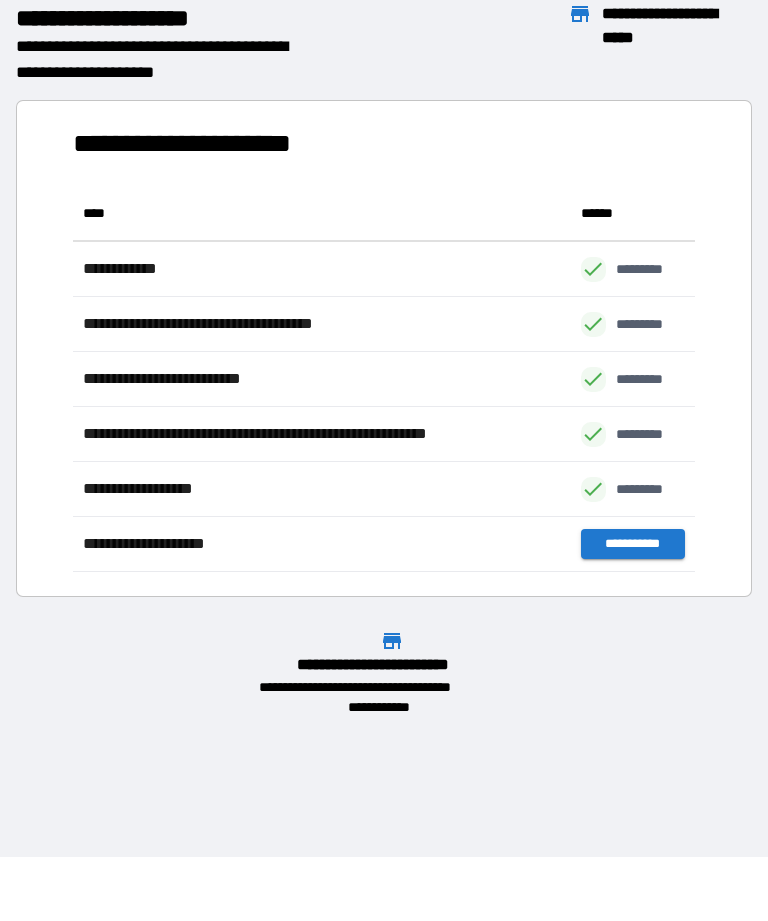 scroll, scrollTop: 386, scrollLeft: 622, axis: both 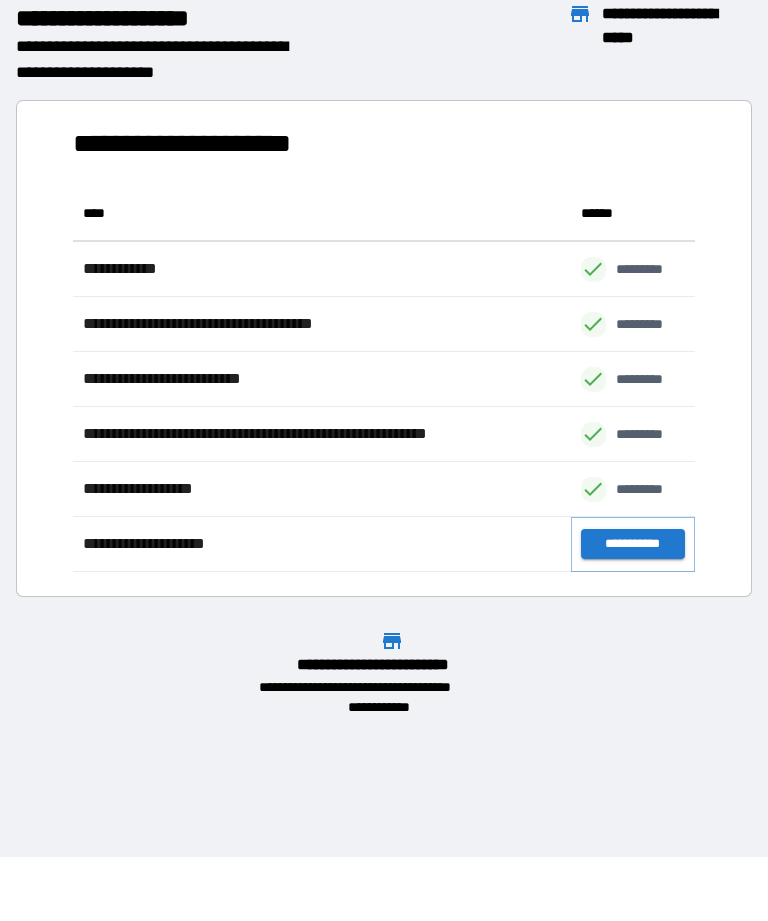 click on "**********" at bounding box center [633, 544] 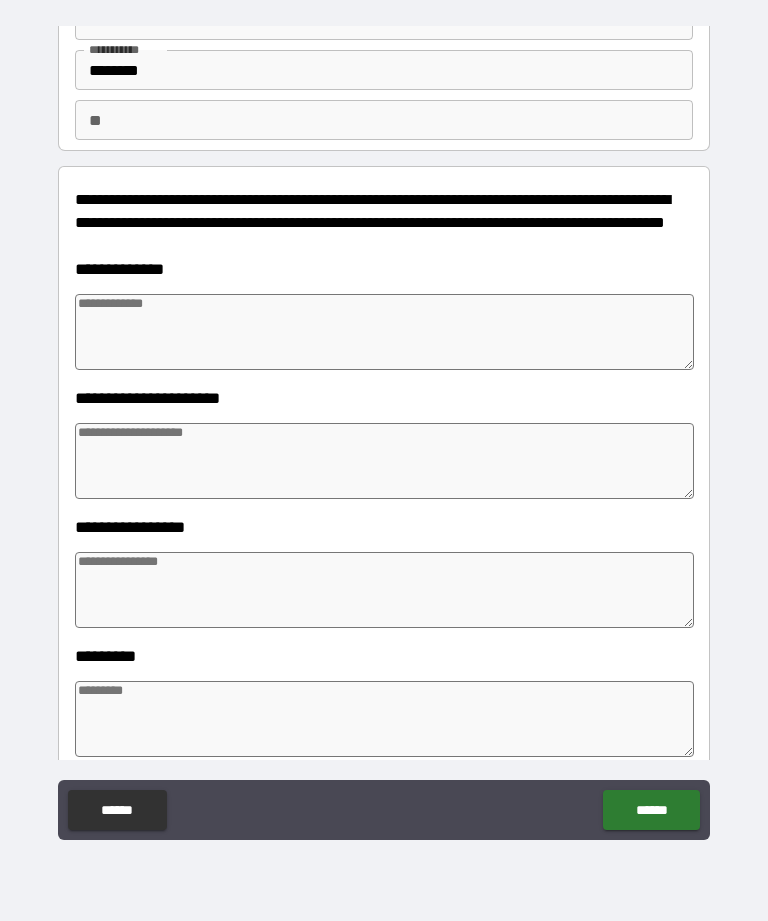 scroll, scrollTop: 111, scrollLeft: 0, axis: vertical 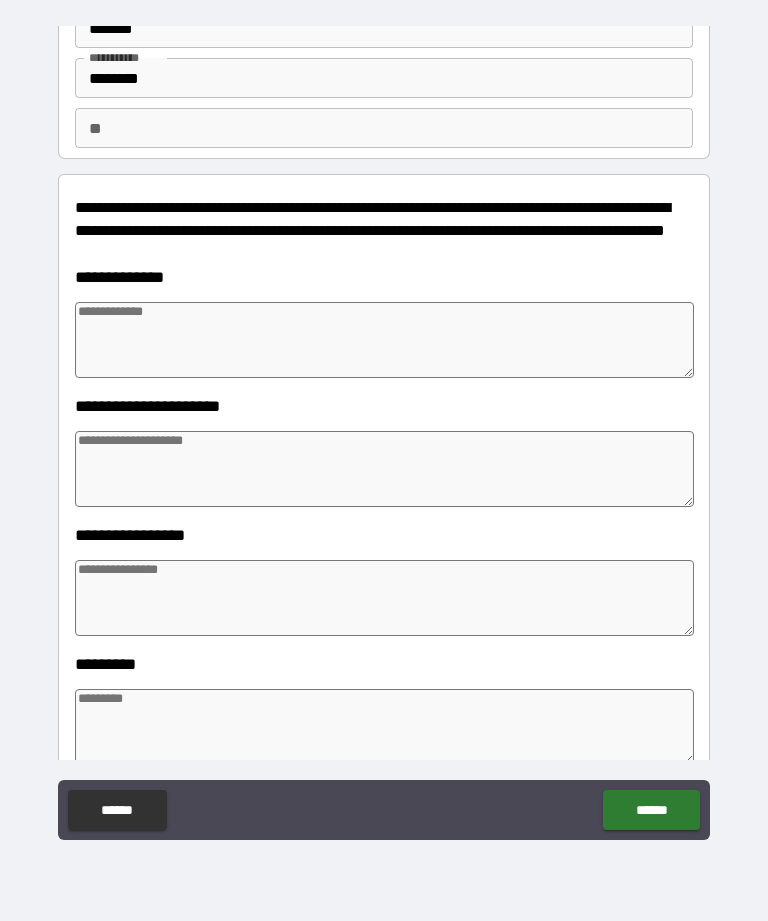 click at bounding box center (384, 340) 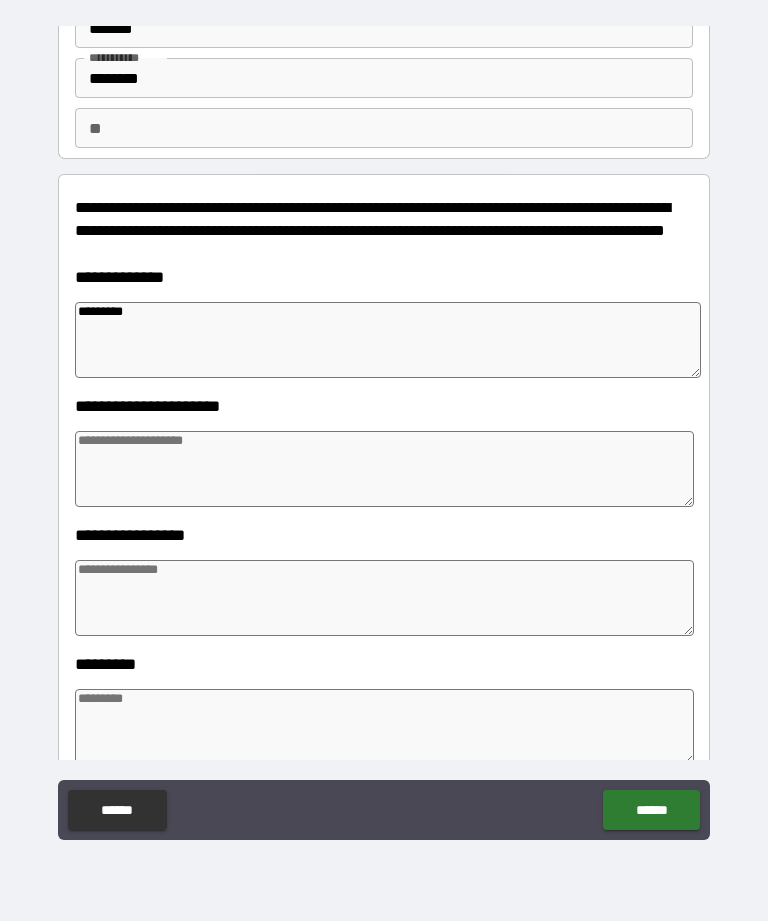 click at bounding box center (384, 469) 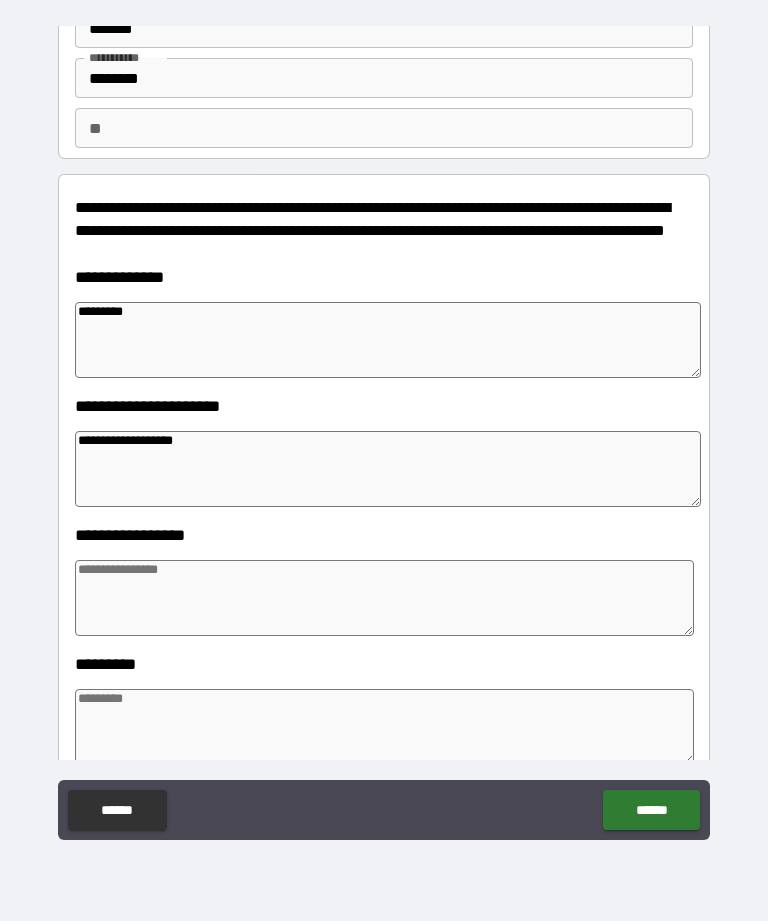 click on "**********" at bounding box center [388, 469] 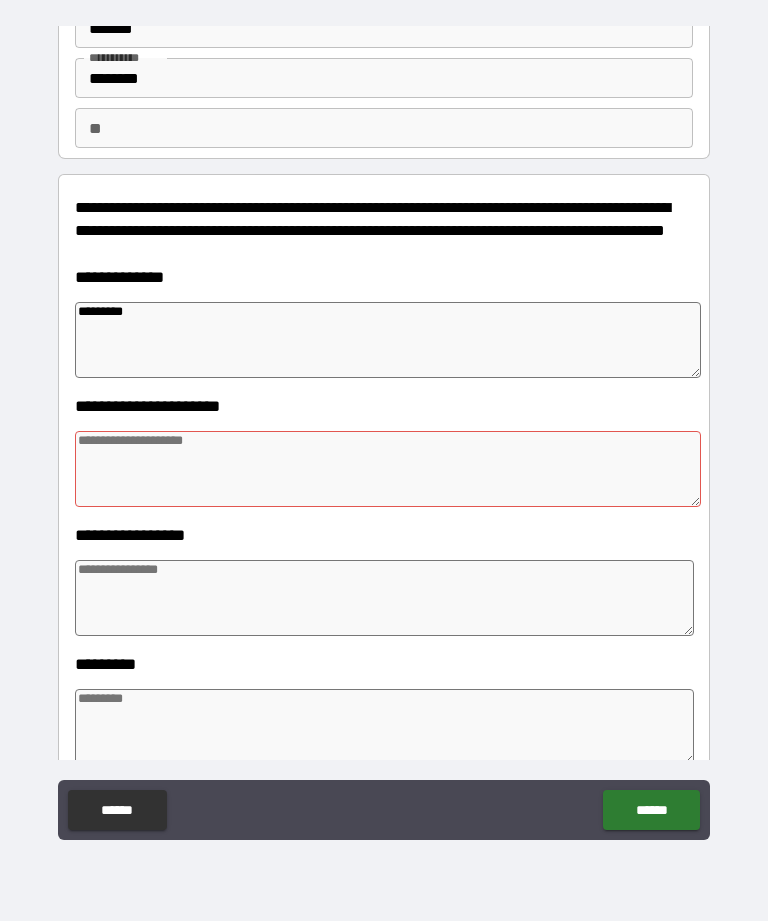 click at bounding box center [384, 598] 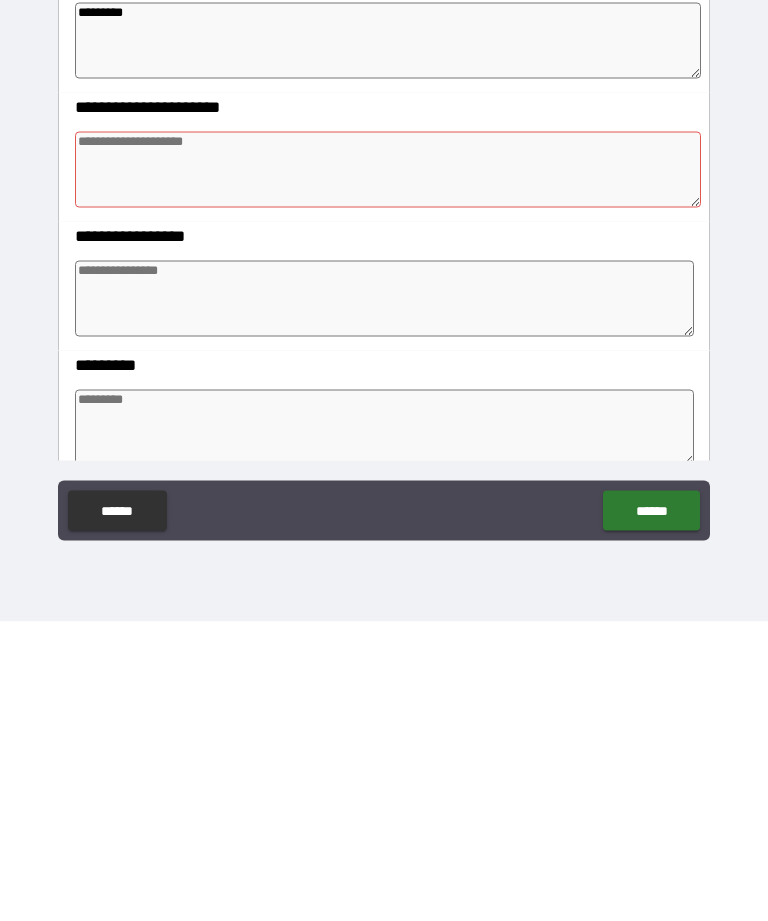 click at bounding box center (384, 598) 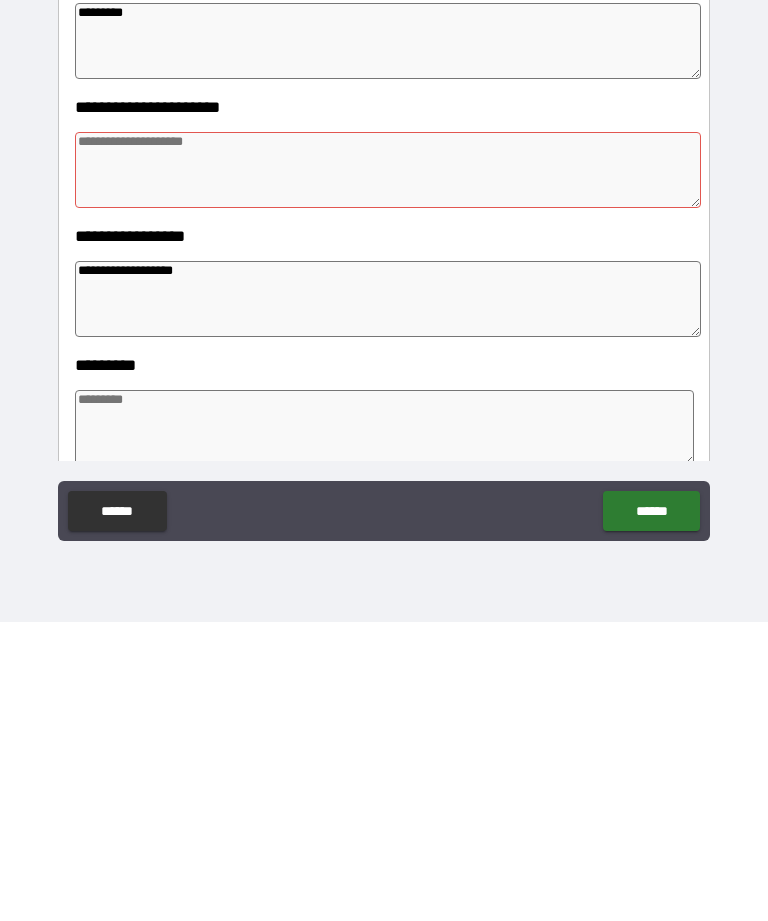 click at bounding box center [388, 469] 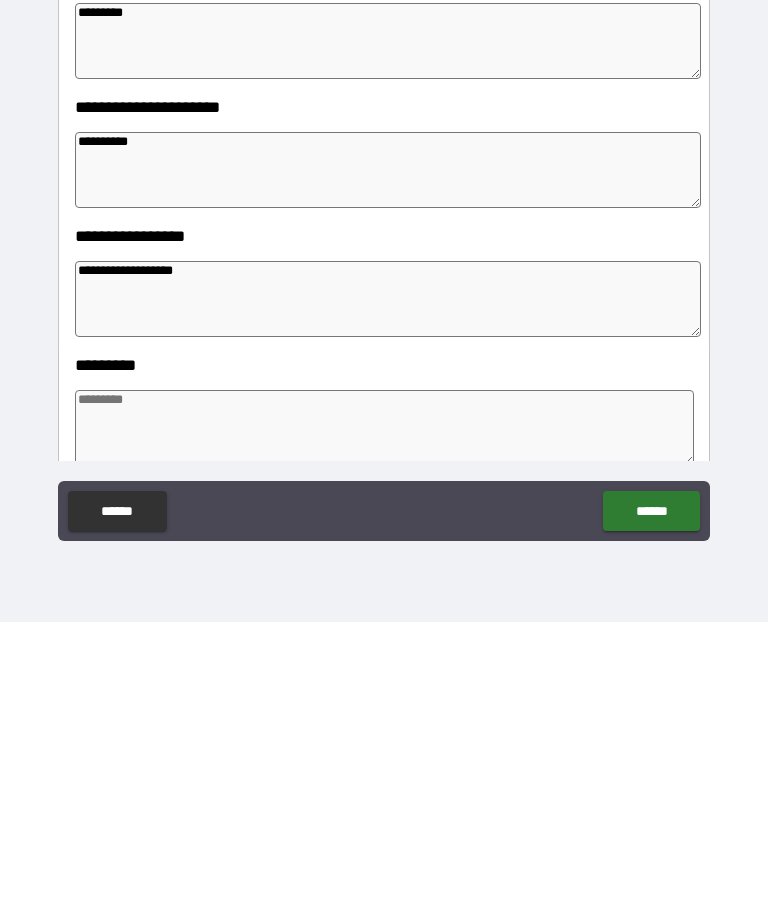 click on "**********" at bounding box center [388, 598] 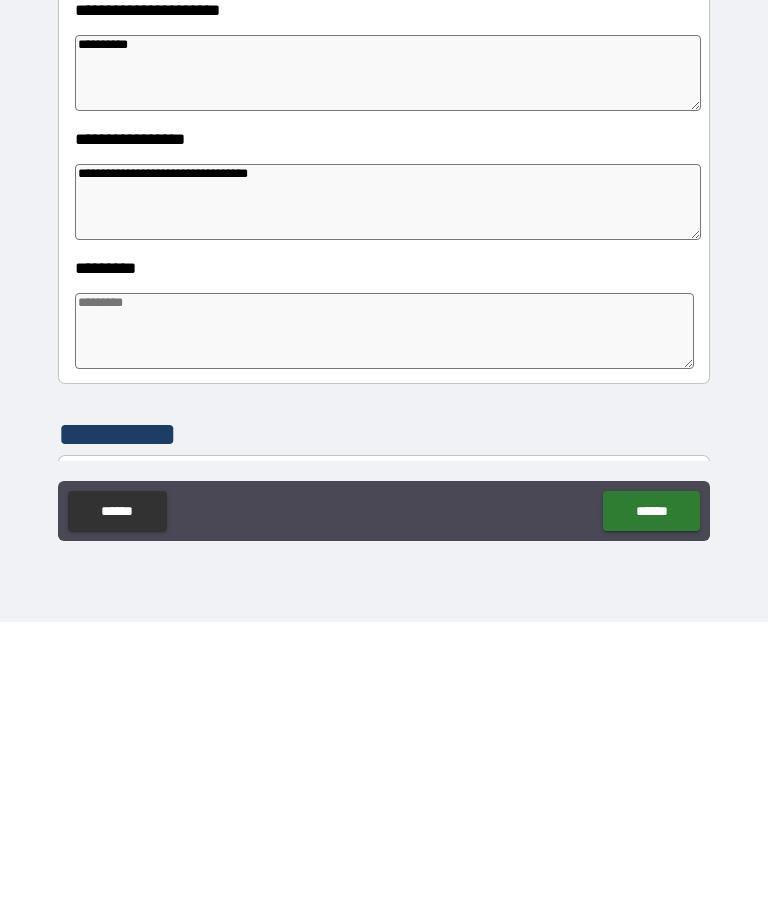 scroll, scrollTop: 214, scrollLeft: 0, axis: vertical 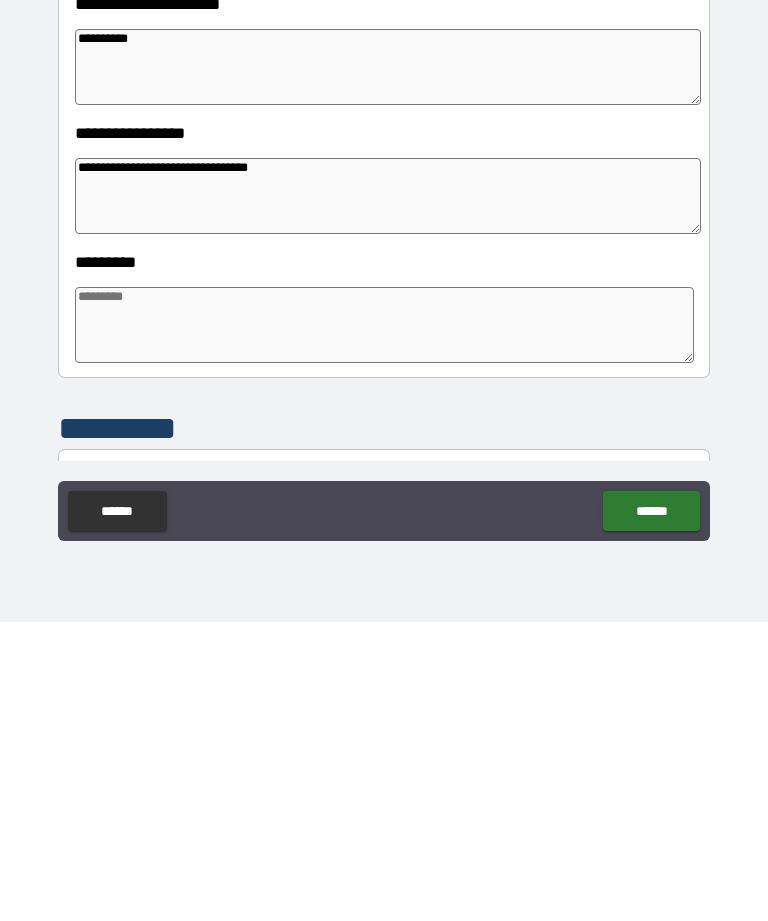 click at bounding box center [384, 624] 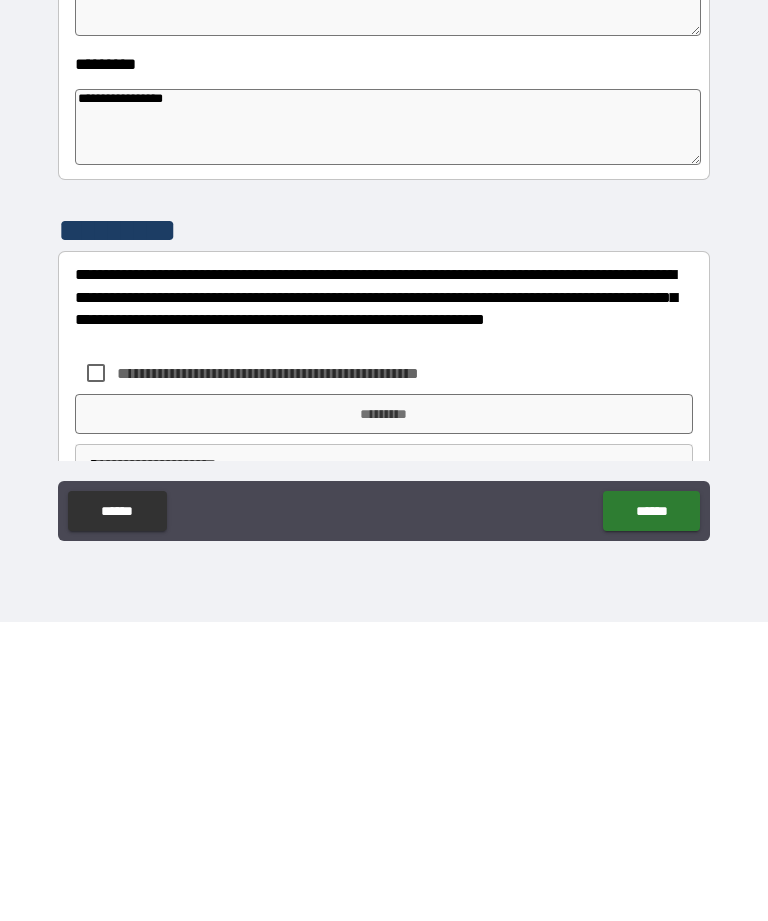 scroll, scrollTop: 425, scrollLeft: 0, axis: vertical 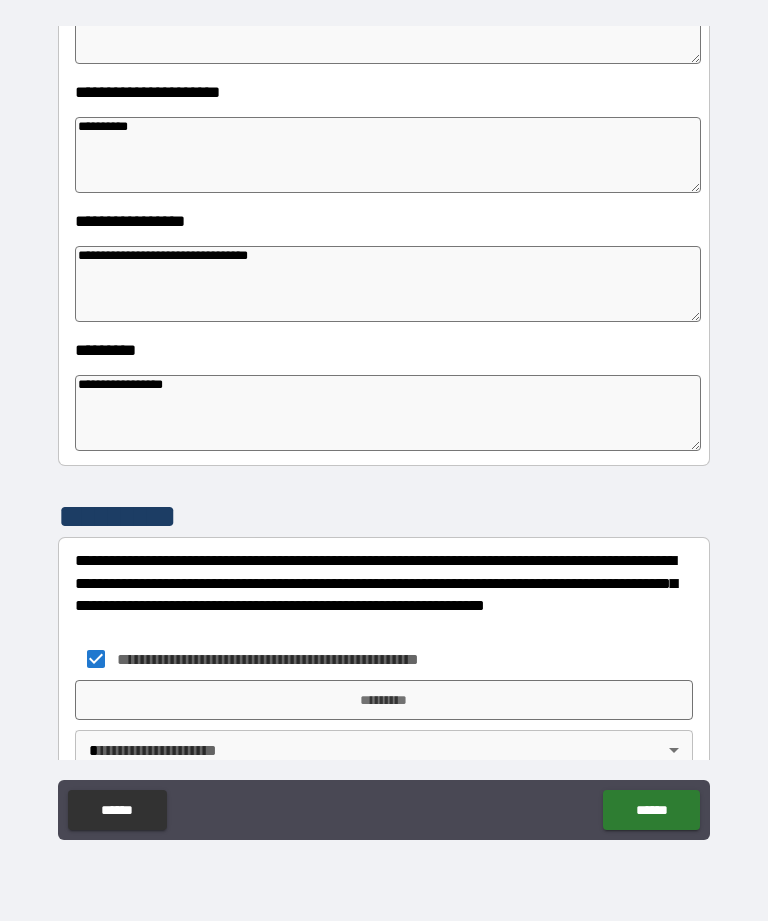 click on "*********" at bounding box center [384, 700] 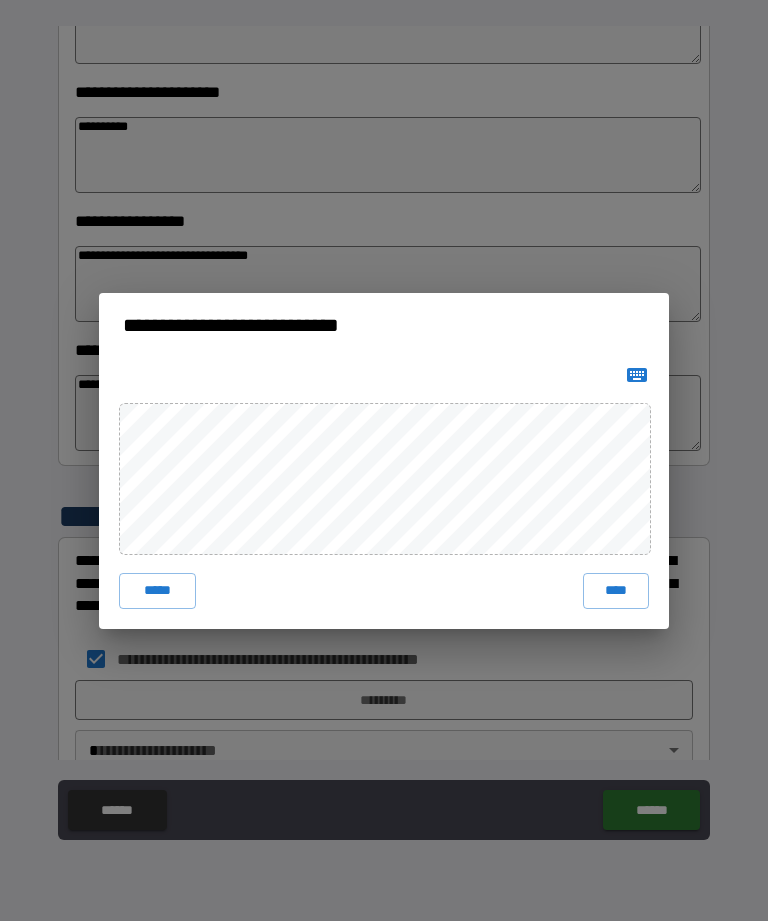 click on "****" at bounding box center (616, 591) 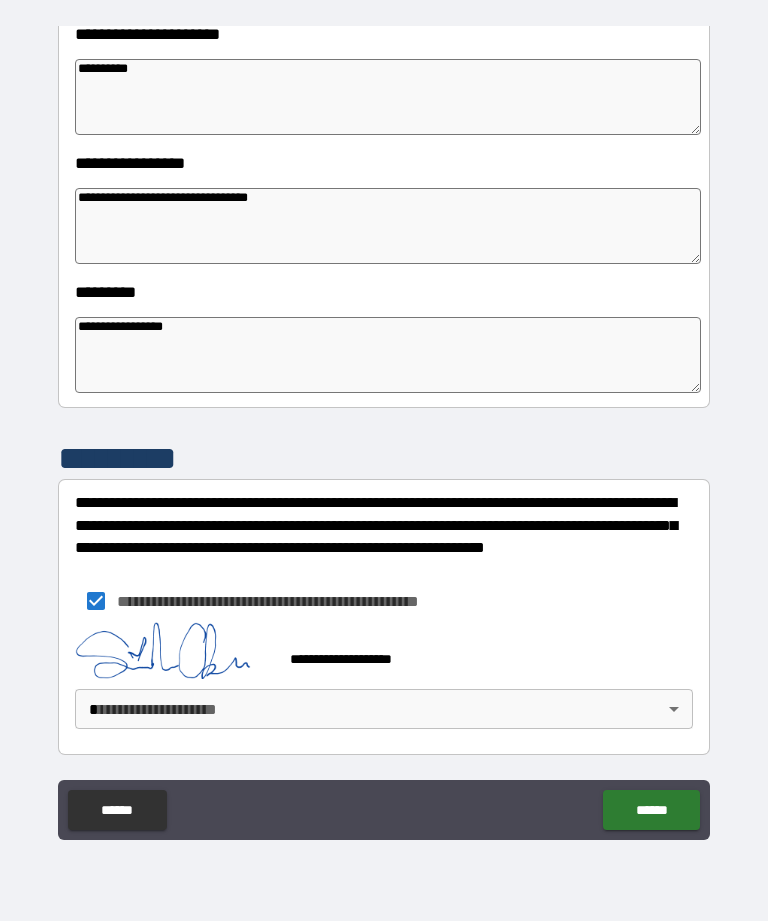 scroll, scrollTop: 483, scrollLeft: 0, axis: vertical 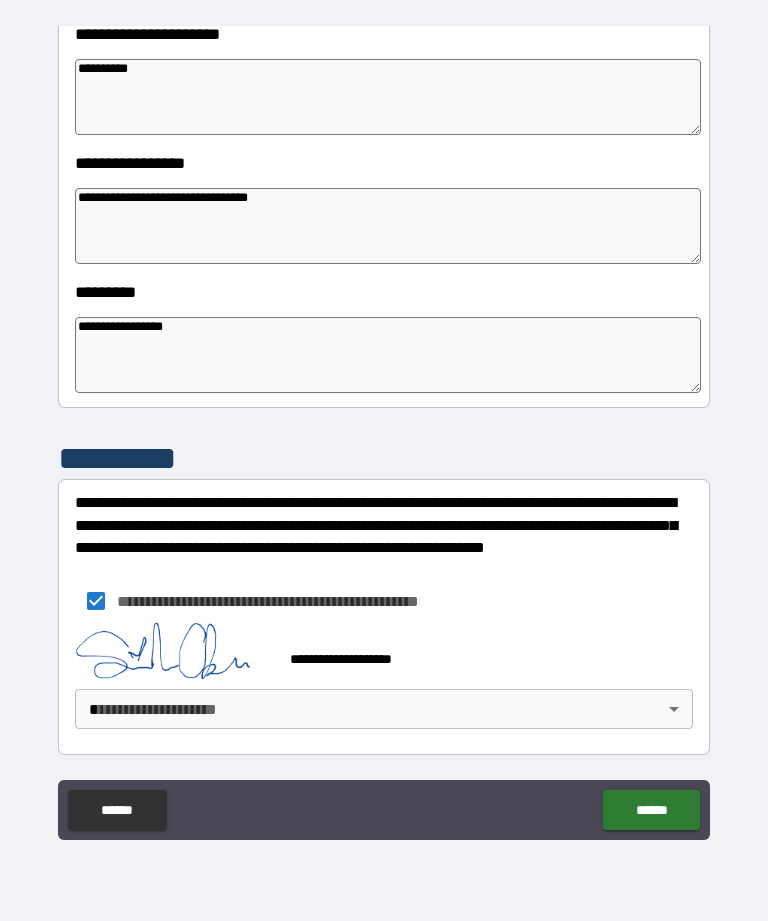 click on "**********" at bounding box center (384, 428) 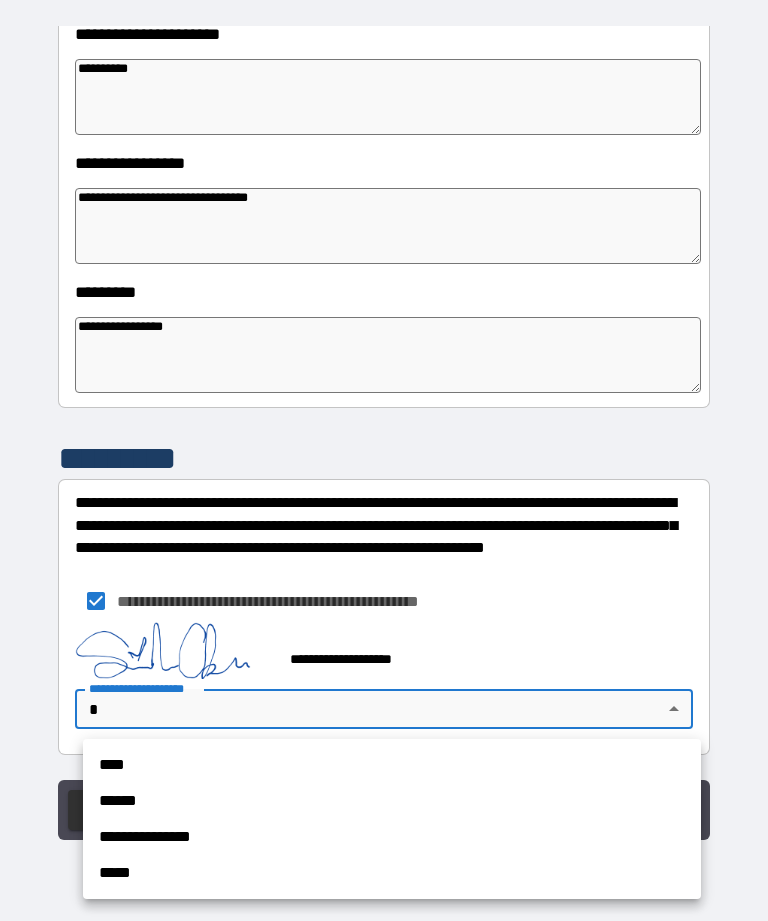 click on "****" at bounding box center [392, 765] 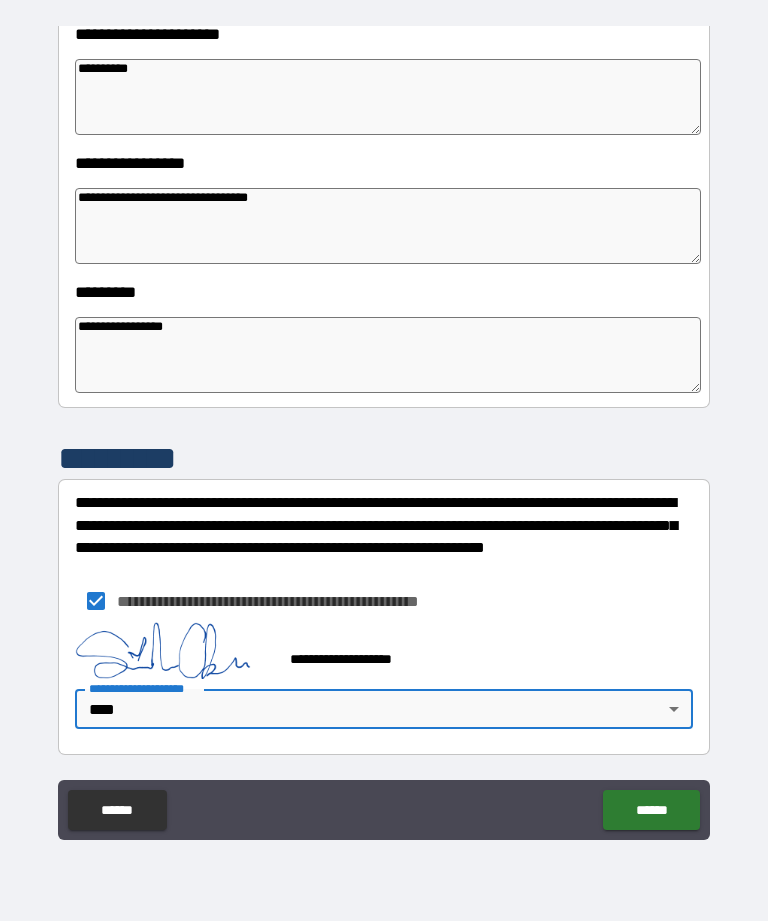 click on "******" at bounding box center [651, 810] 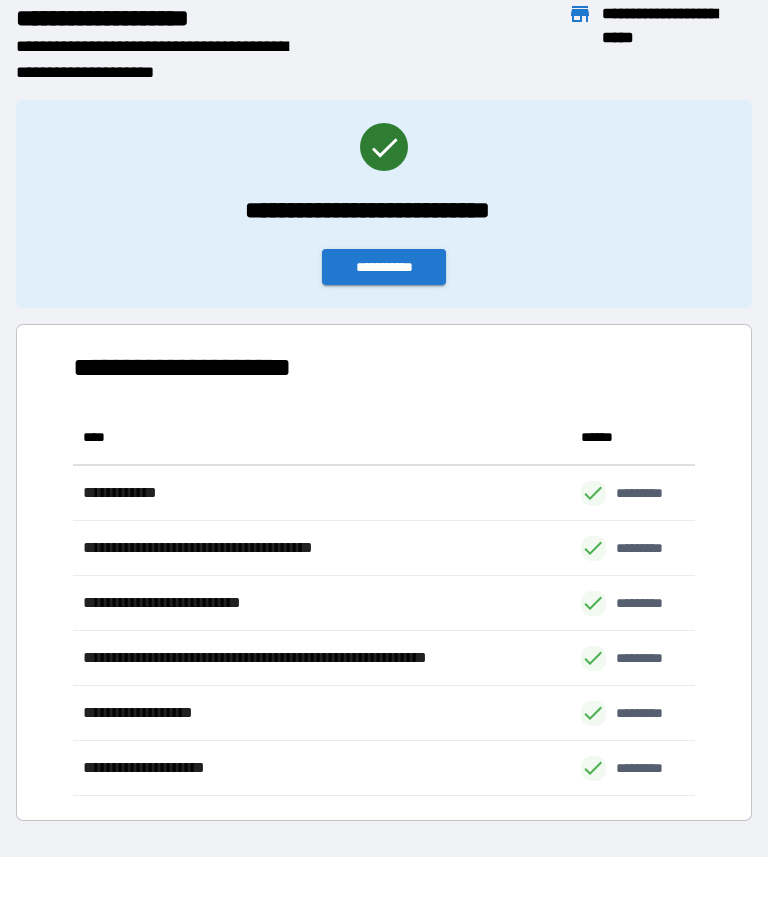 scroll, scrollTop: 386, scrollLeft: 622, axis: both 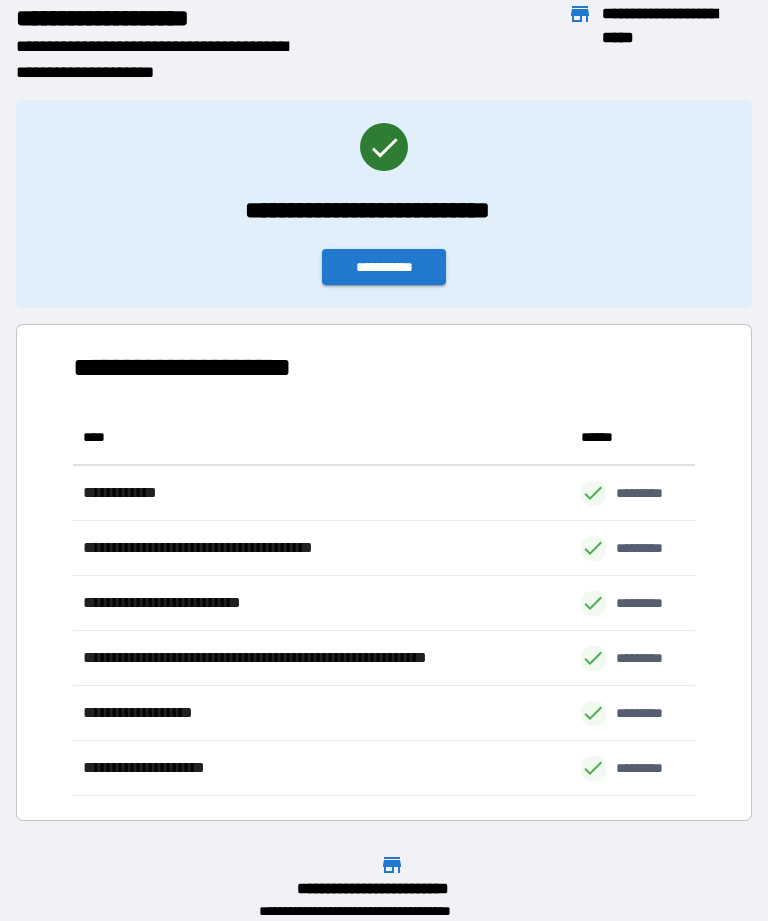 click on "**********" at bounding box center [384, 267] 